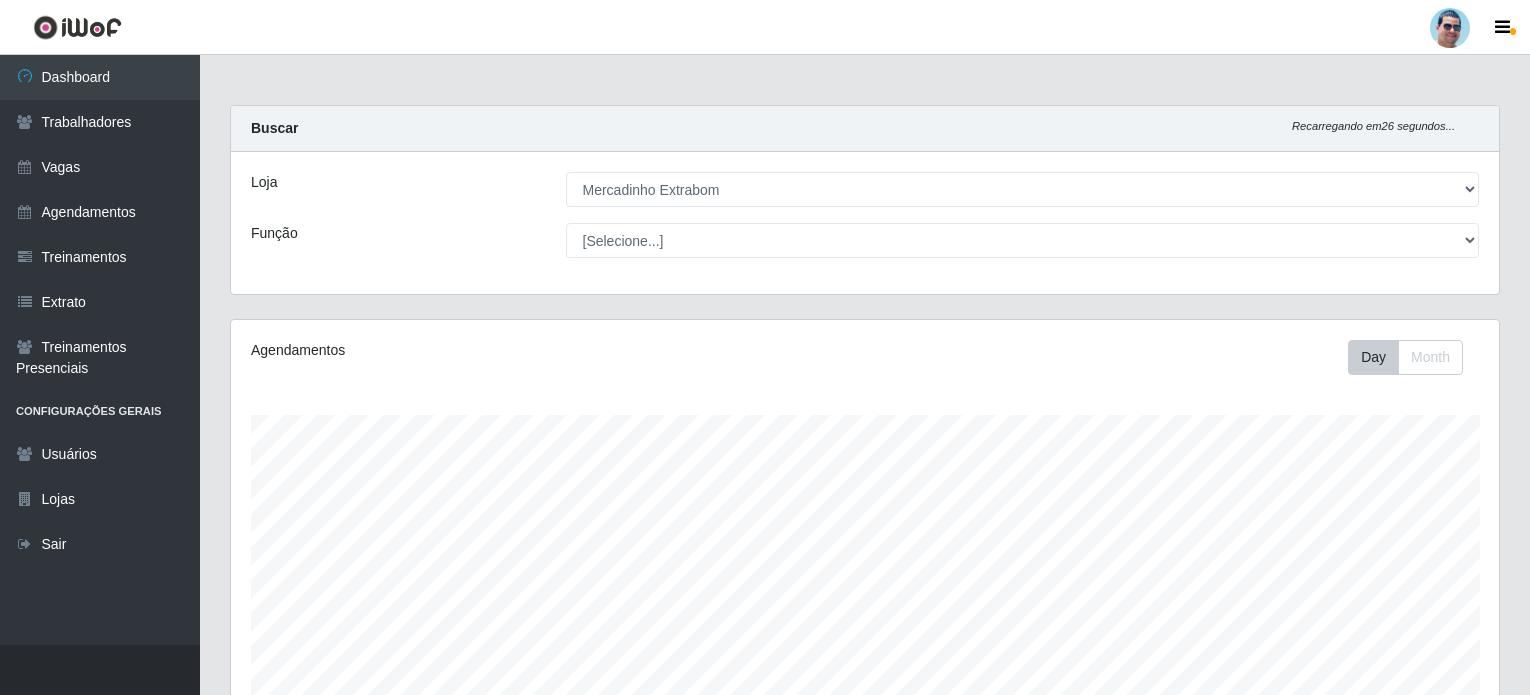 select on "175" 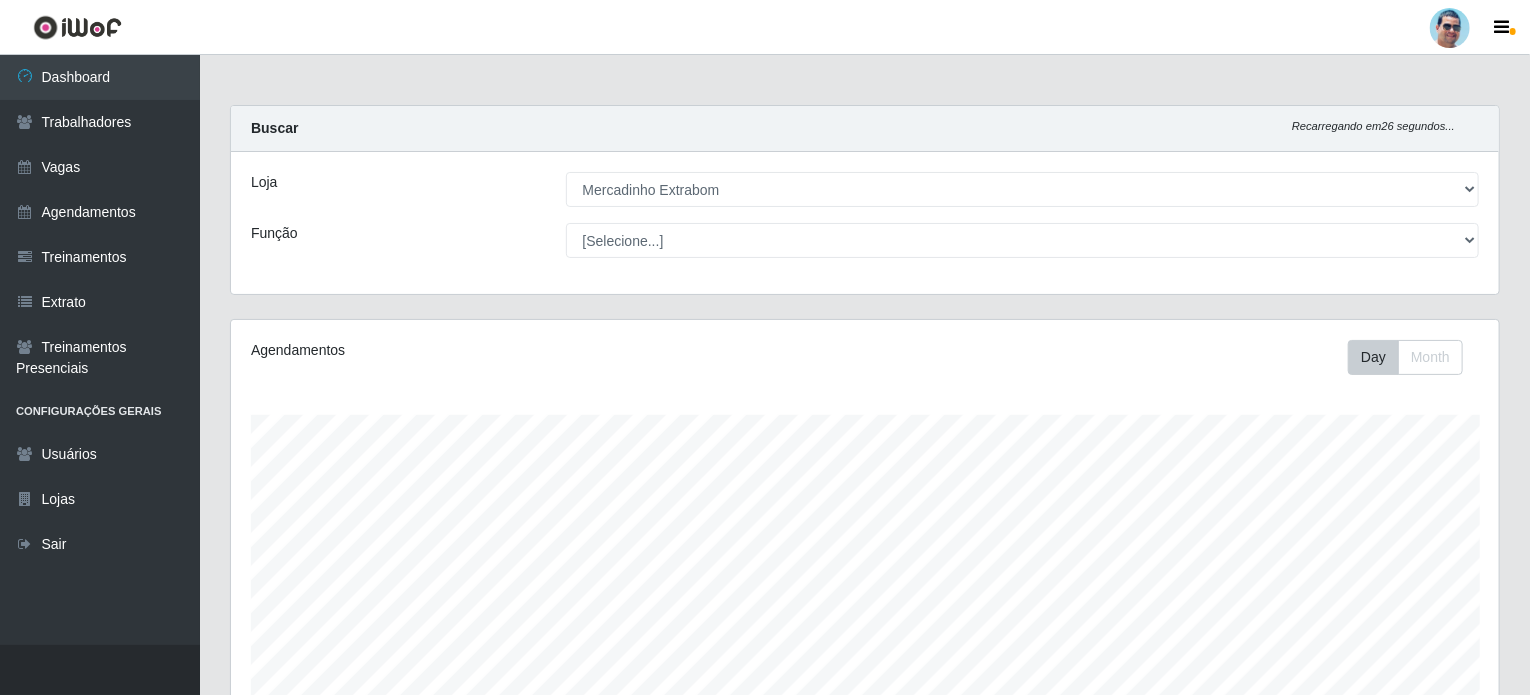 scroll, scrollTop: 999585, scrollLeft: 998731, axis: both 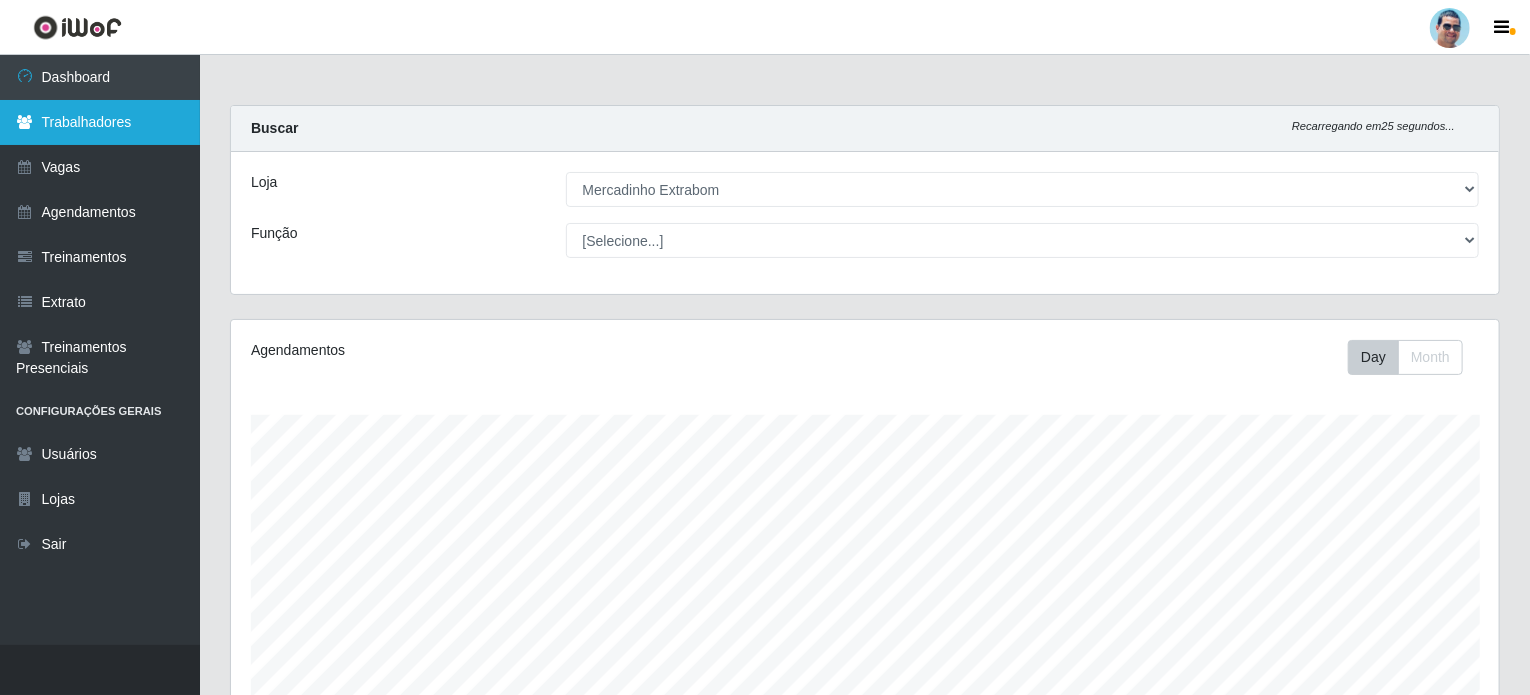 click on "Trabalhadores" at bounding box center (100, 122) 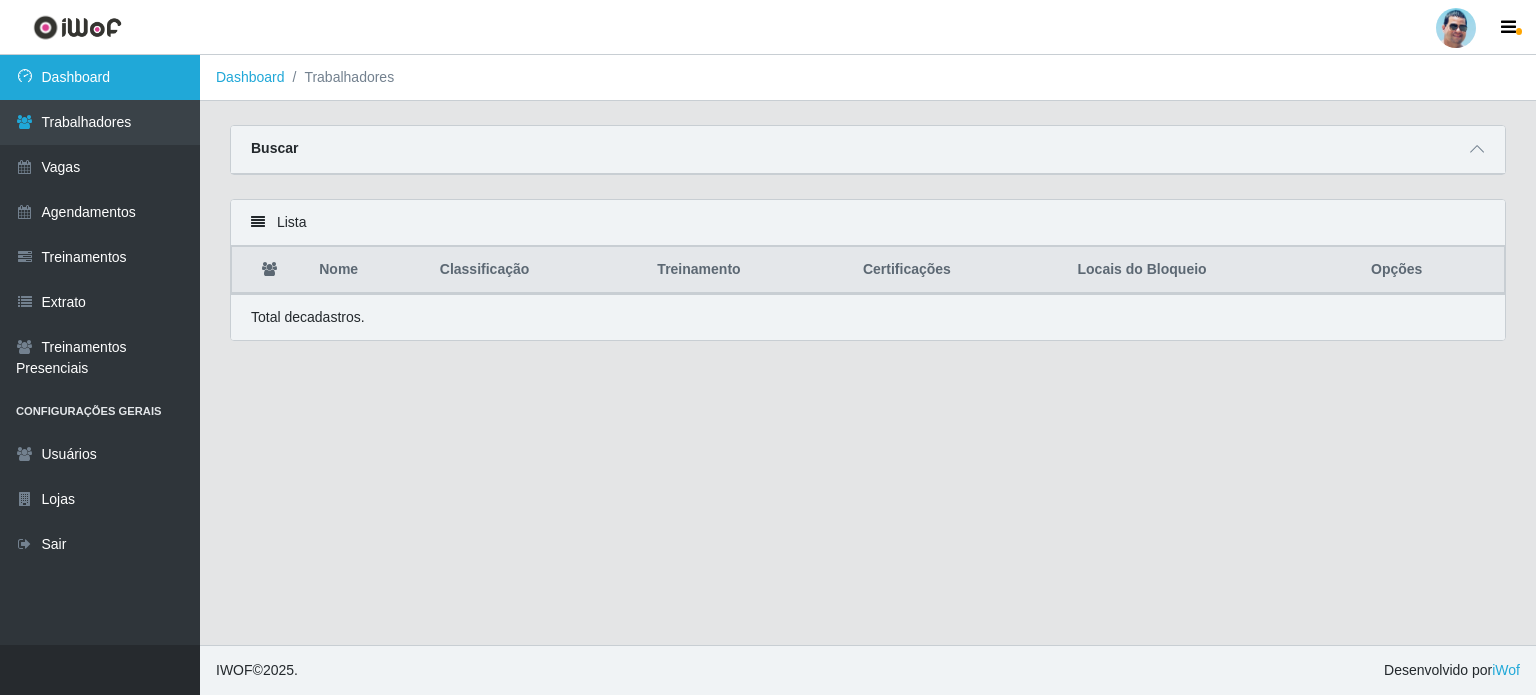click on "Dashboard" at bounding box center [100, 77] 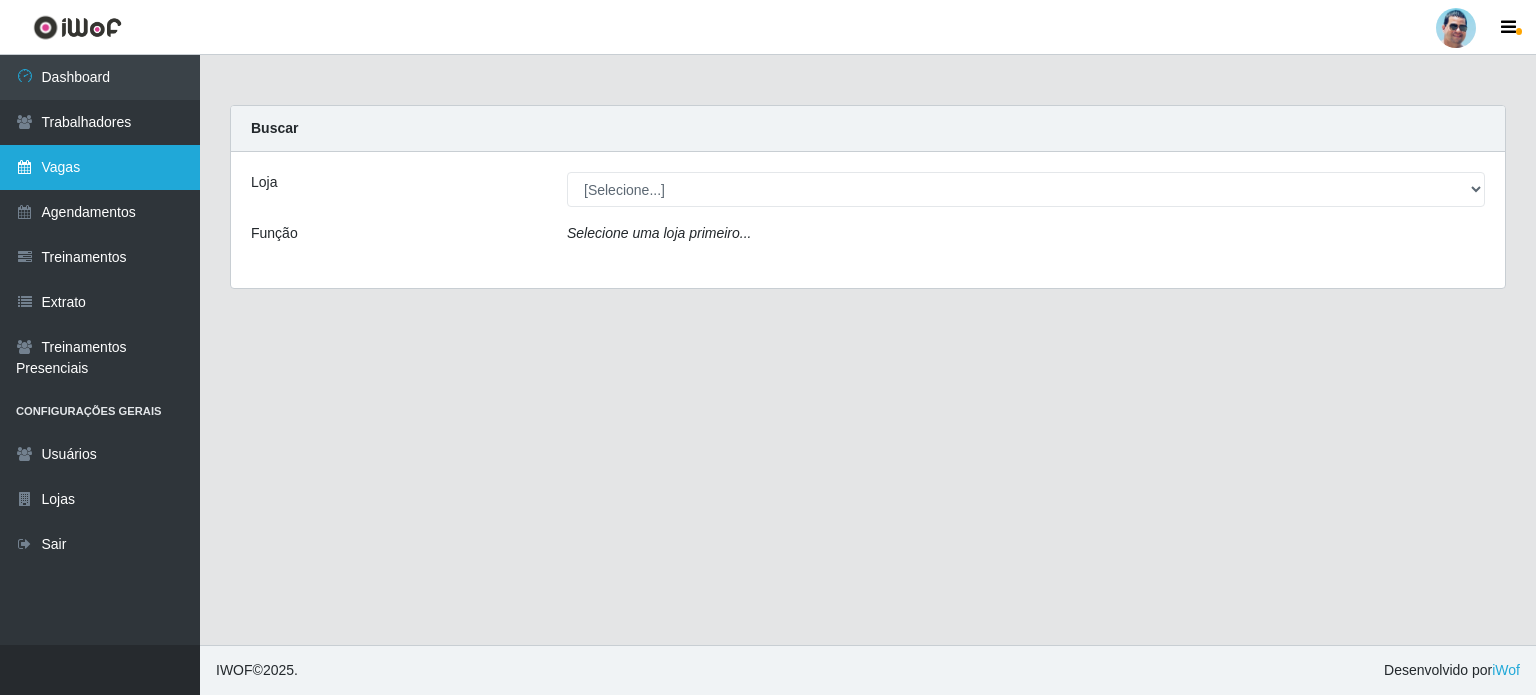 click on "Vagas" at bounding box center (100, 167) 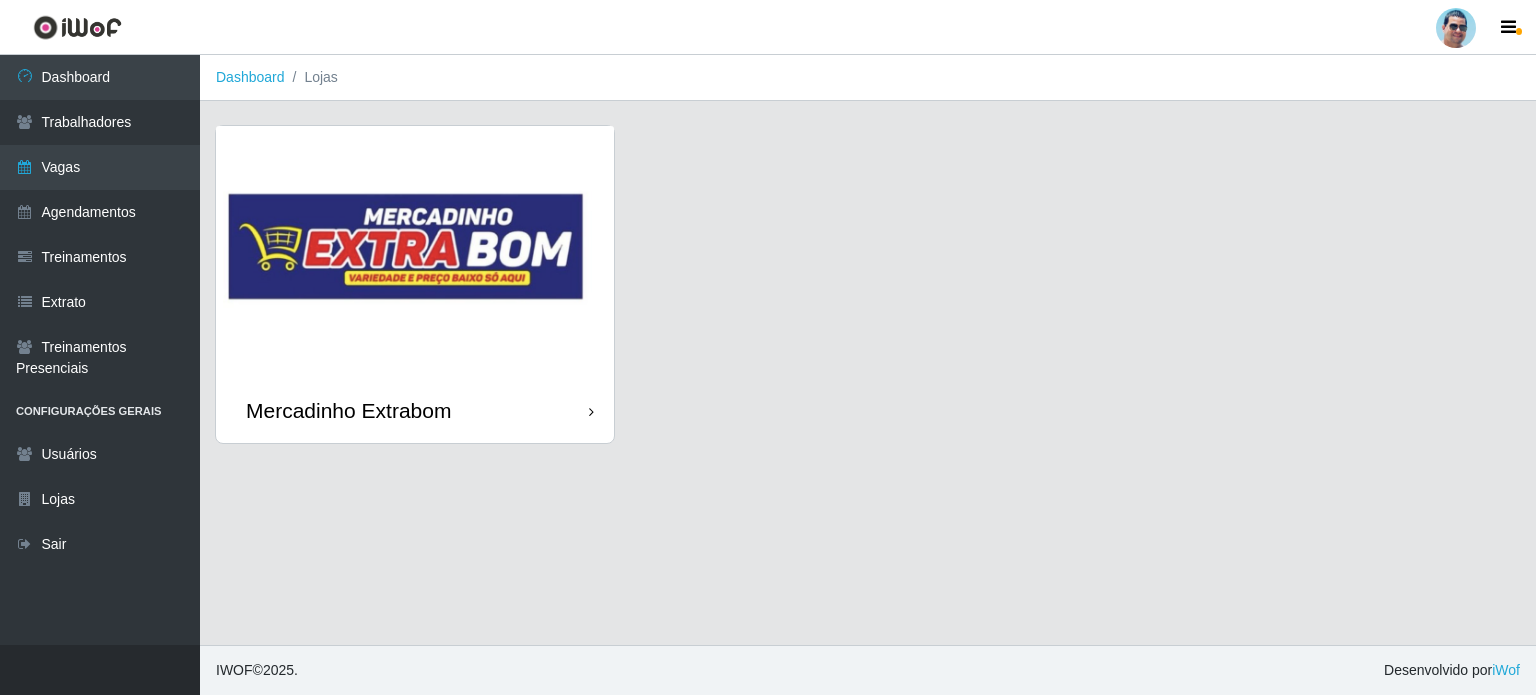 click at bounding box center [415, 252] 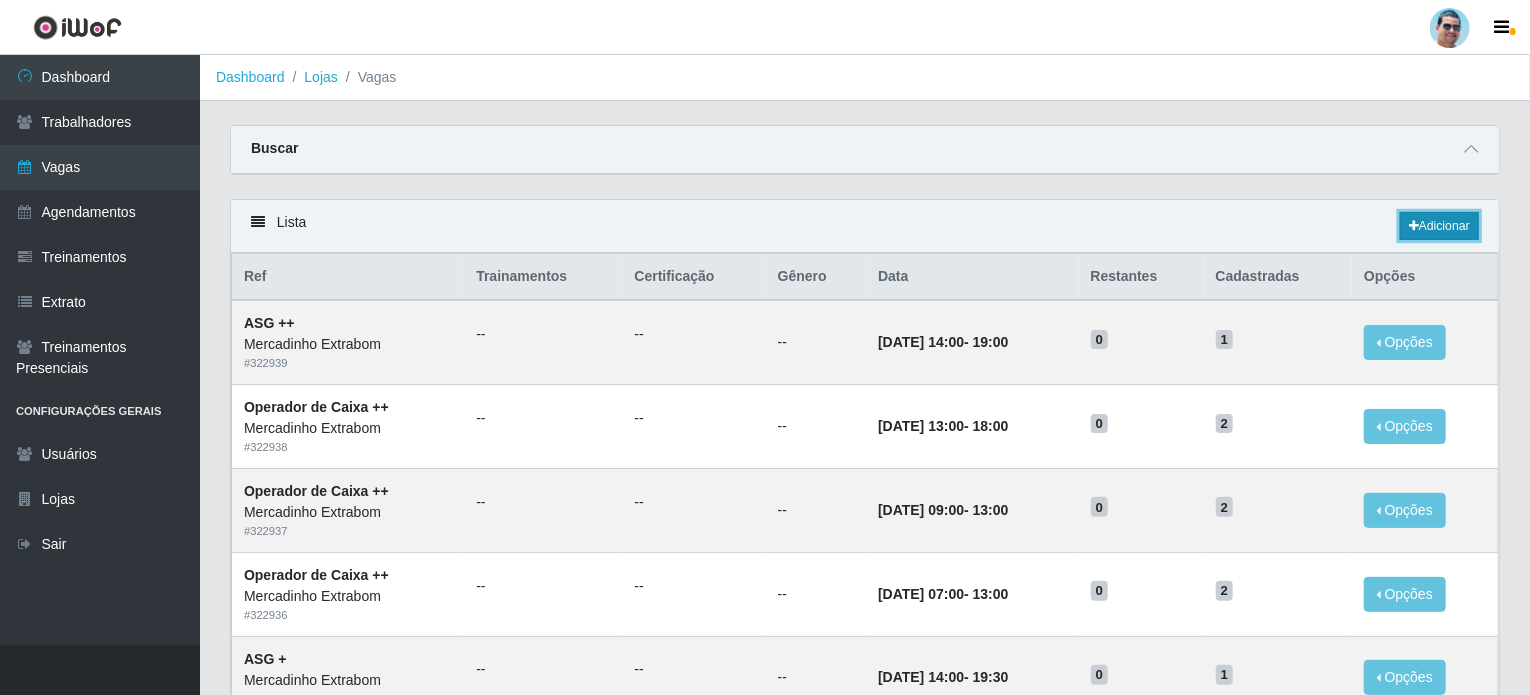 click on "Adicionar" at bounding box center (1439, 226) 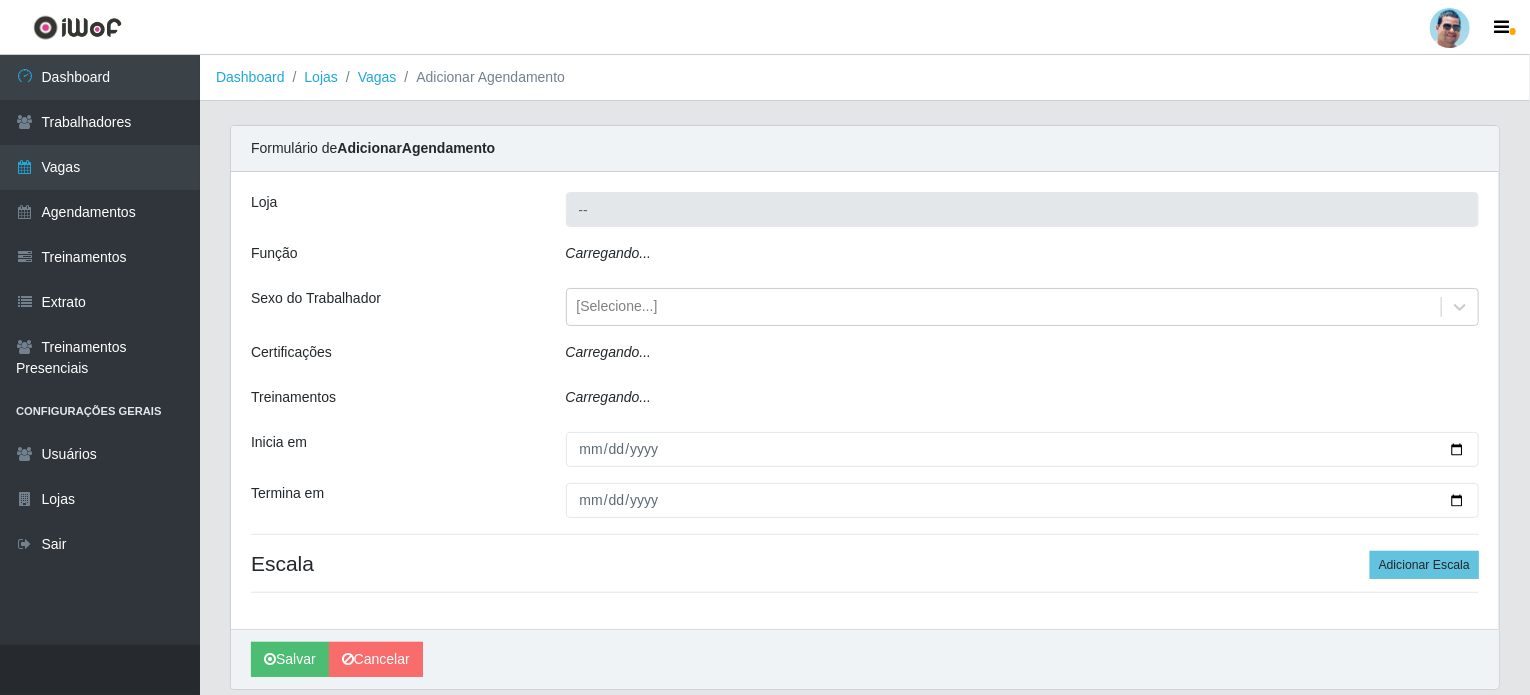 type on "Mercadinho Extrabom" 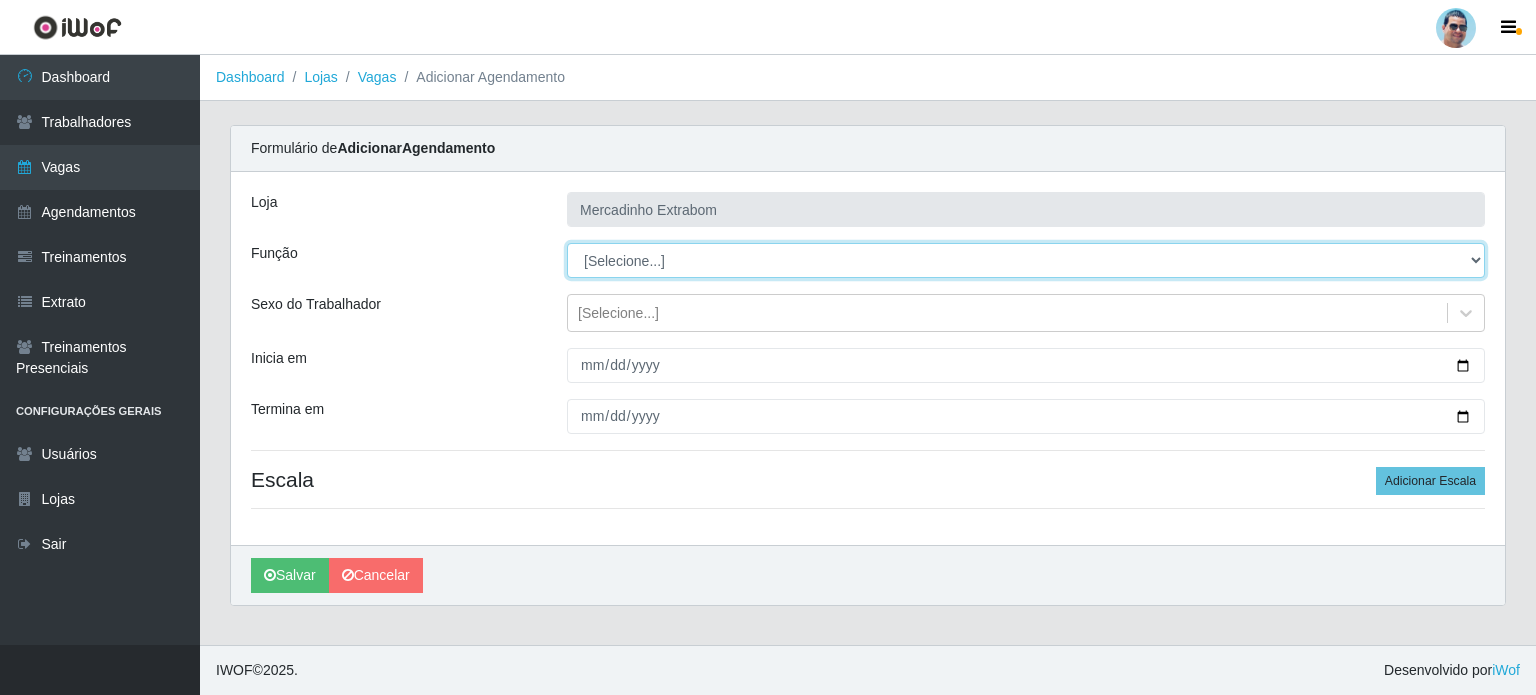 click on "[Selecione...] ASG ASG + ASG ++ Balconista Balconista + Balconista ++ Carregador e Descarregador de Caminhão Carregador e Descarregador de Caminhão + Carregador e Descarregador de Caminhão ++ Embalador Embalador + Embalador ++ Operador de Caixa Operador de Caixa + Operador de Caixa ++ Repositor  Repositor + Repositor ++" at bounding box center [1026, 260] 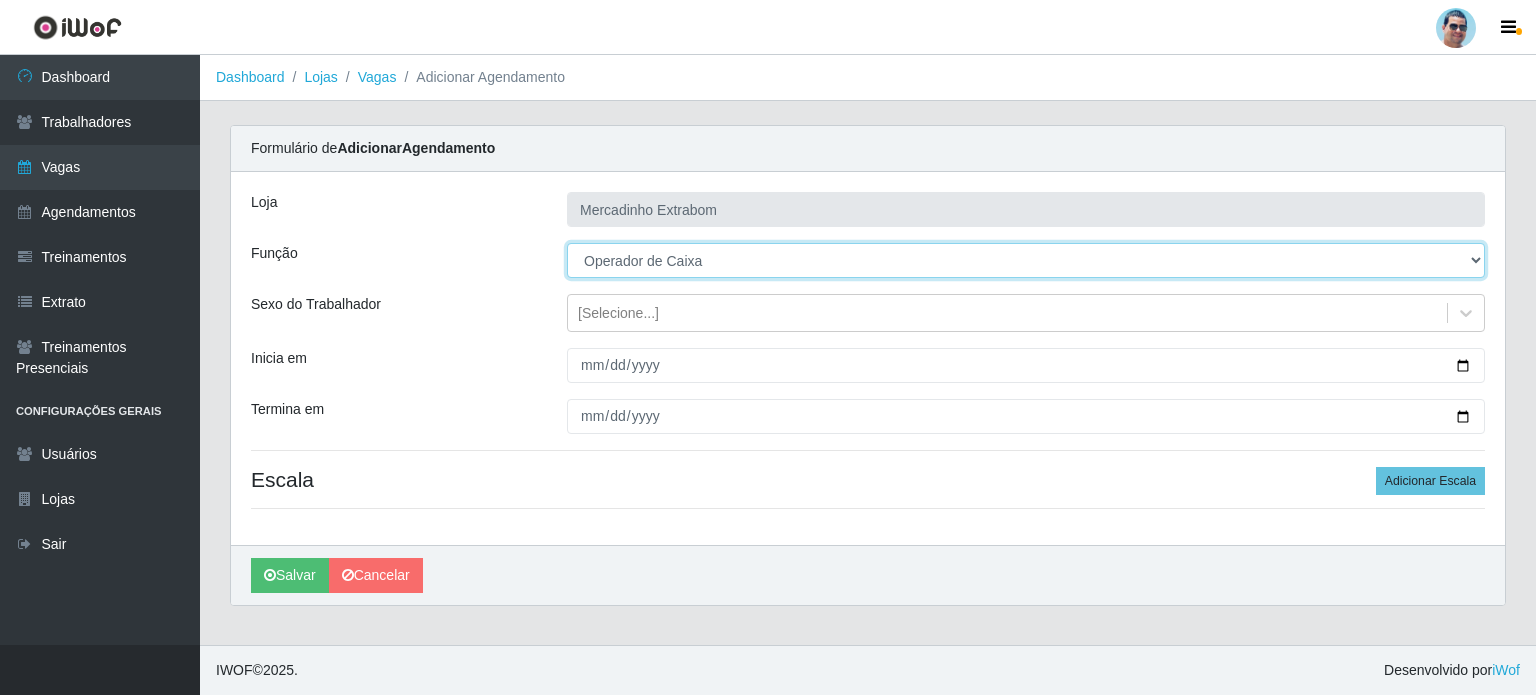 click on "[Selecione...] ASG ASG + ASG ++ Balconista Balconista + Balconista ++ Carregador e Descarregador de Caminhão Carregador e Descarregador de Caminhão + Carregador e Descarregador de Caminhão ++ Embalador Embalador + Embalador ++ Operador de Caixa Operador de Caixa + Operador de Caixa ++ Repositor  Repositor + Repositor ++" at bounding box center (1026, 260) 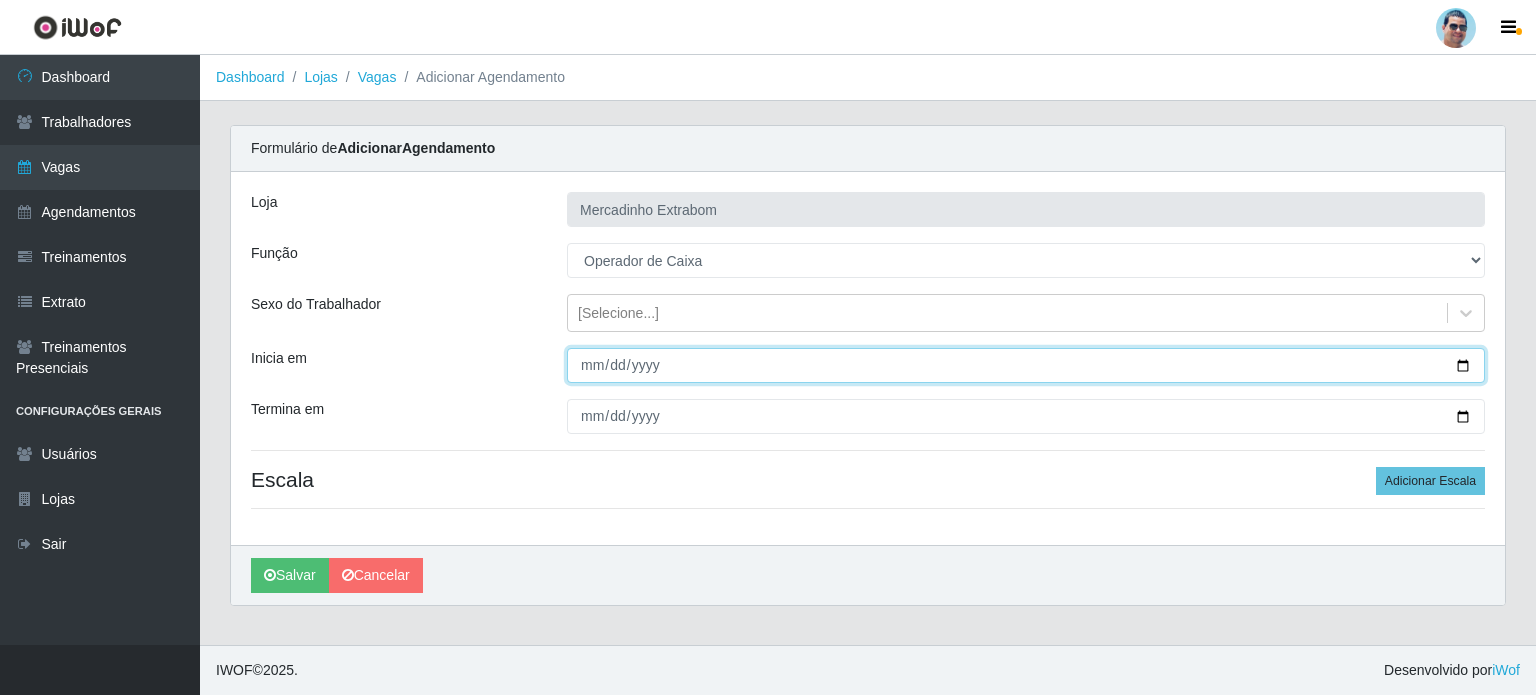click on "Inicia em" at bounding box center (1026, 365) 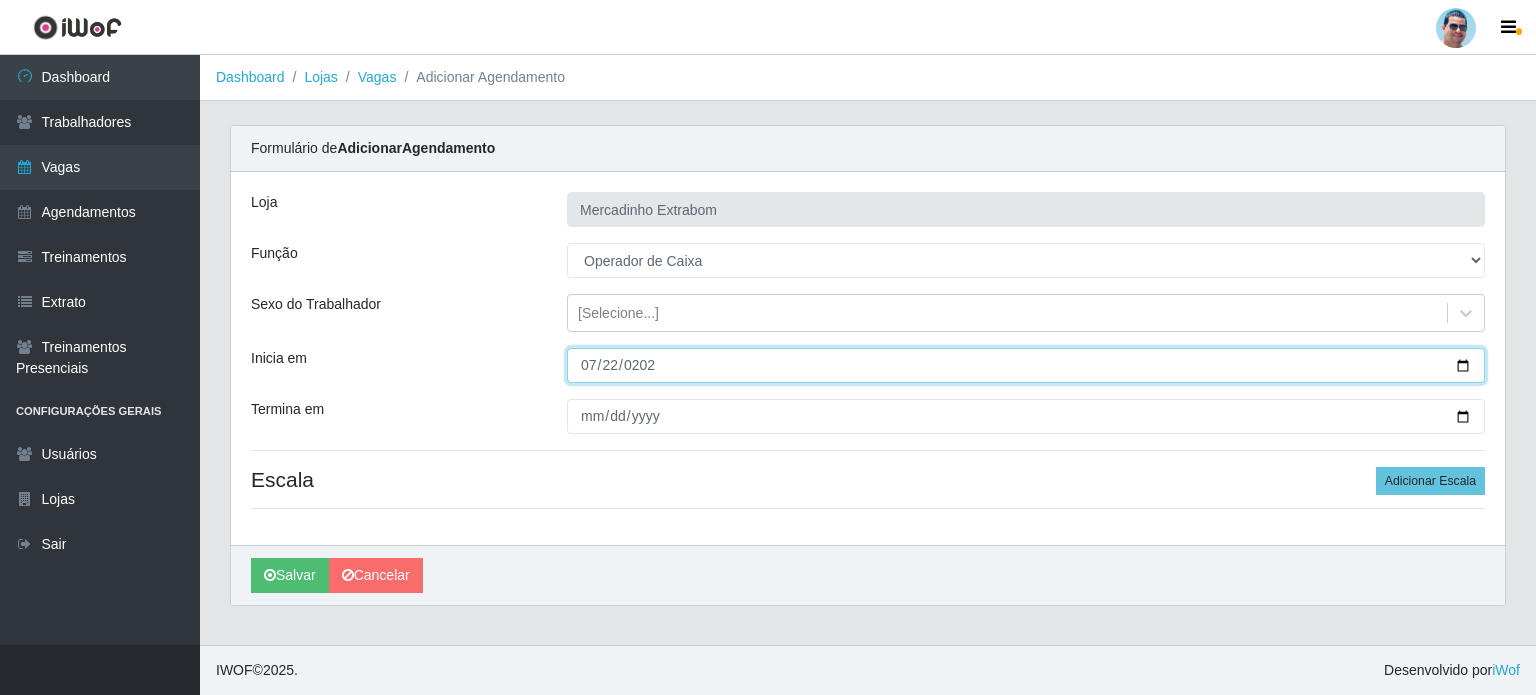 type on "2025-07-22" 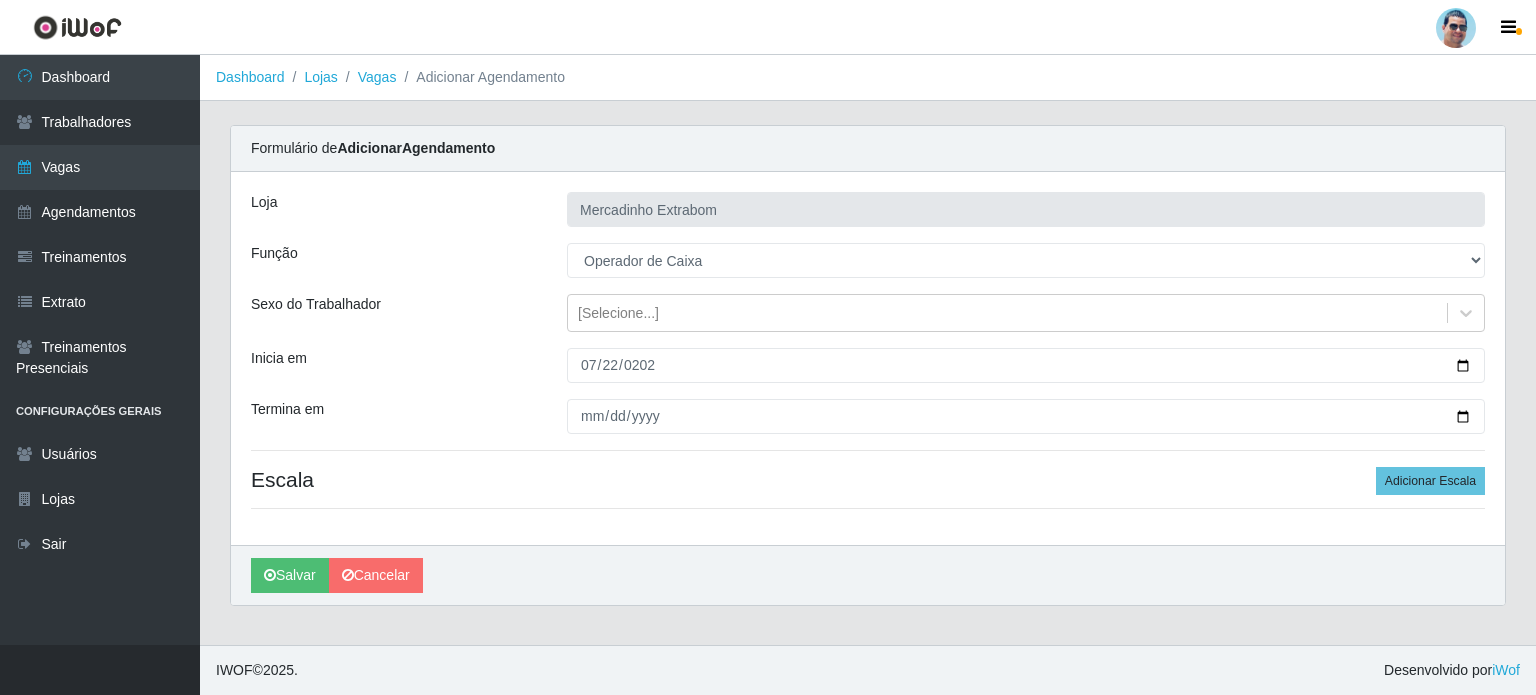 click on "Loja Mercadinho Extrabom Função [Selecione...] ASG ASG + ASG ++ Balconista Balconista + Balconista ++ Carregador e Descarregador de Caminhão Carregador e Descarregador de Caminhão + Carregador e Descarregador de Caminhão ++ Embalador Embalador + Embalador ++ Operador de Caixa Operador de Caixa + Operador de Caixa ++ Repositor  Repositor + Repositor ++ Sexo do Trabalhador [Selecione...] Inicia em 2025-07-22 Termina em Escala Adicionar Escala" at bounding box center [868, 358] 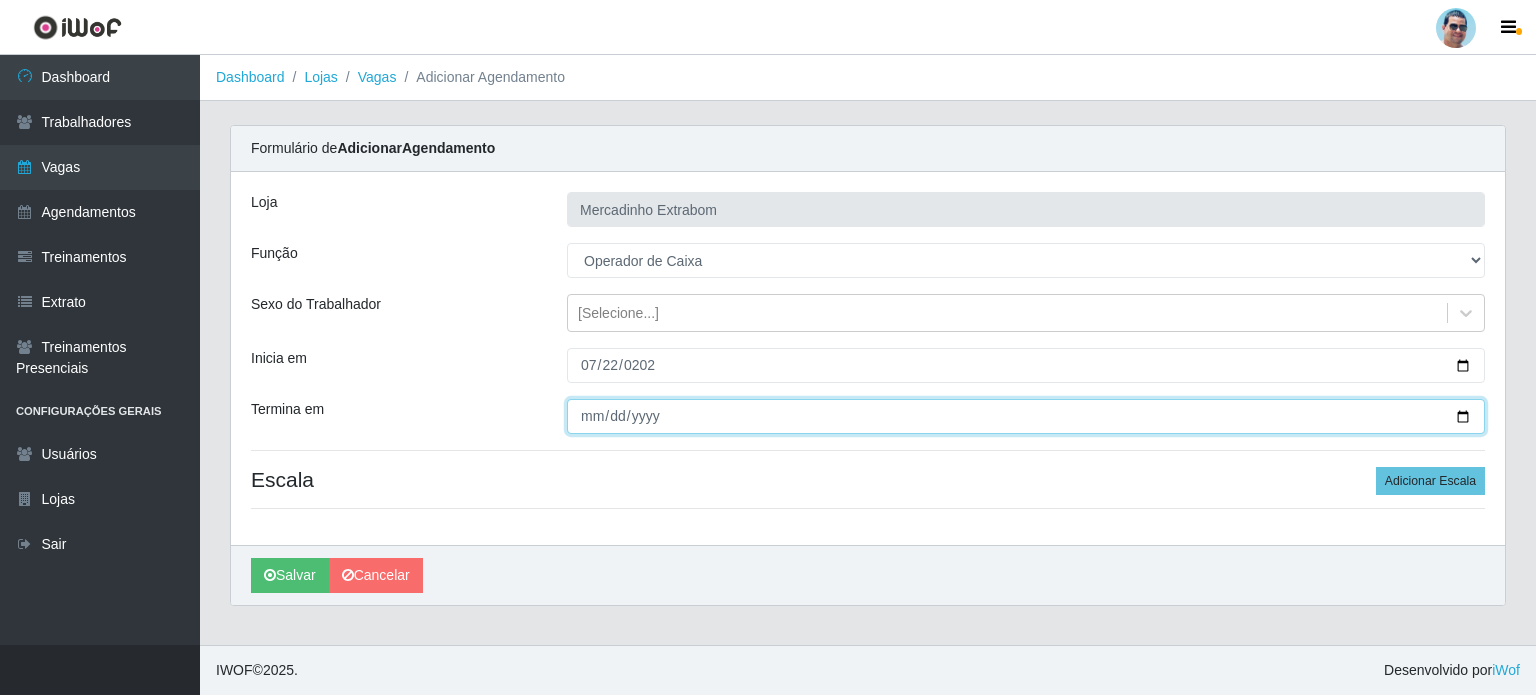 click on "Termina em" at bounding box center (1026, 416) 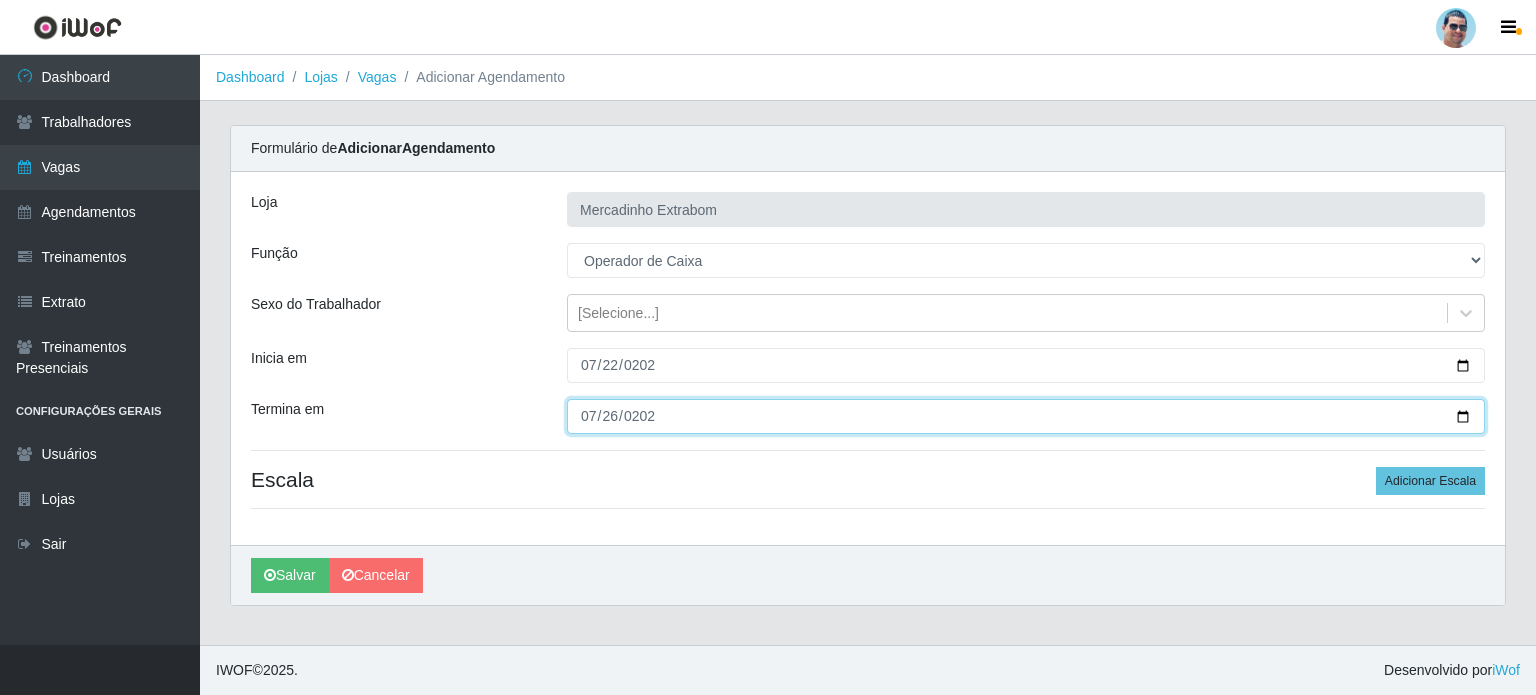 type on "2025-07-26" 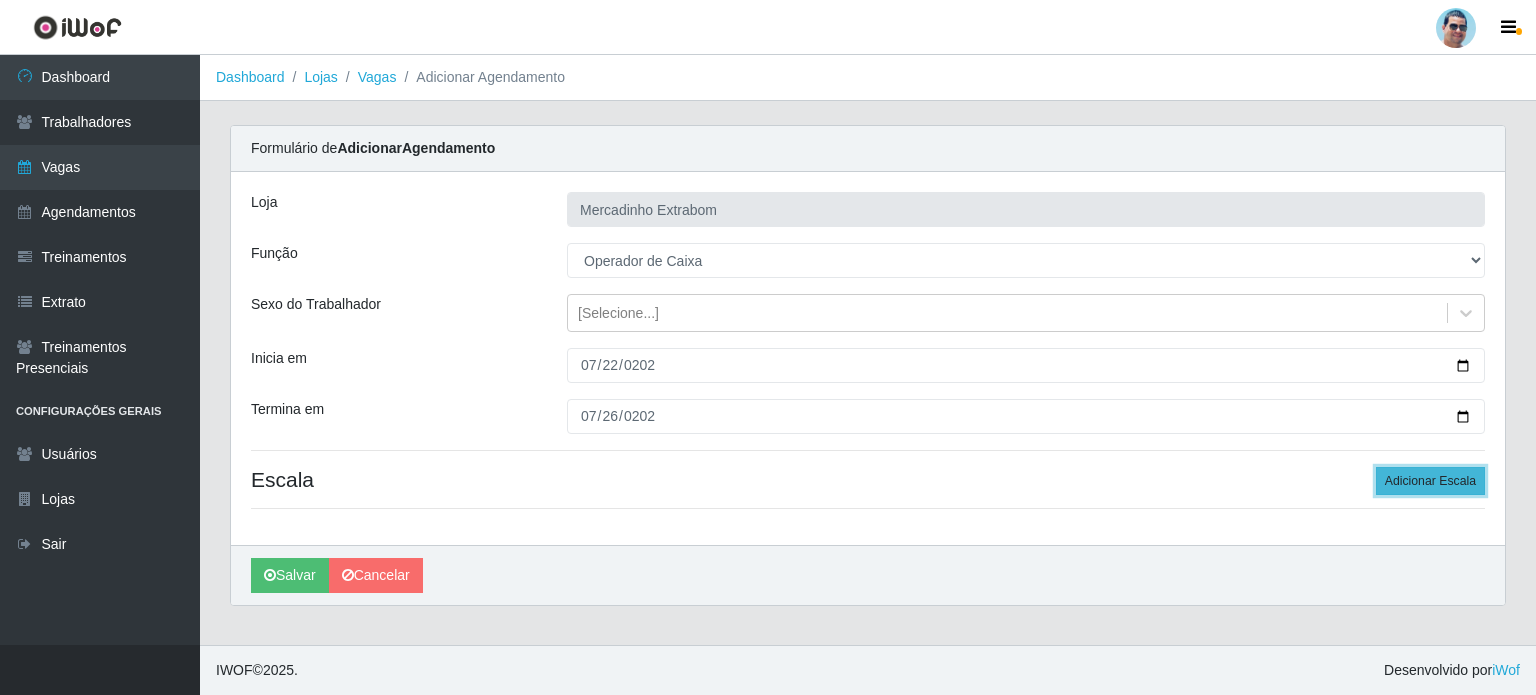 click on "Adicionar Escala" at bounding box center [1430, 481] 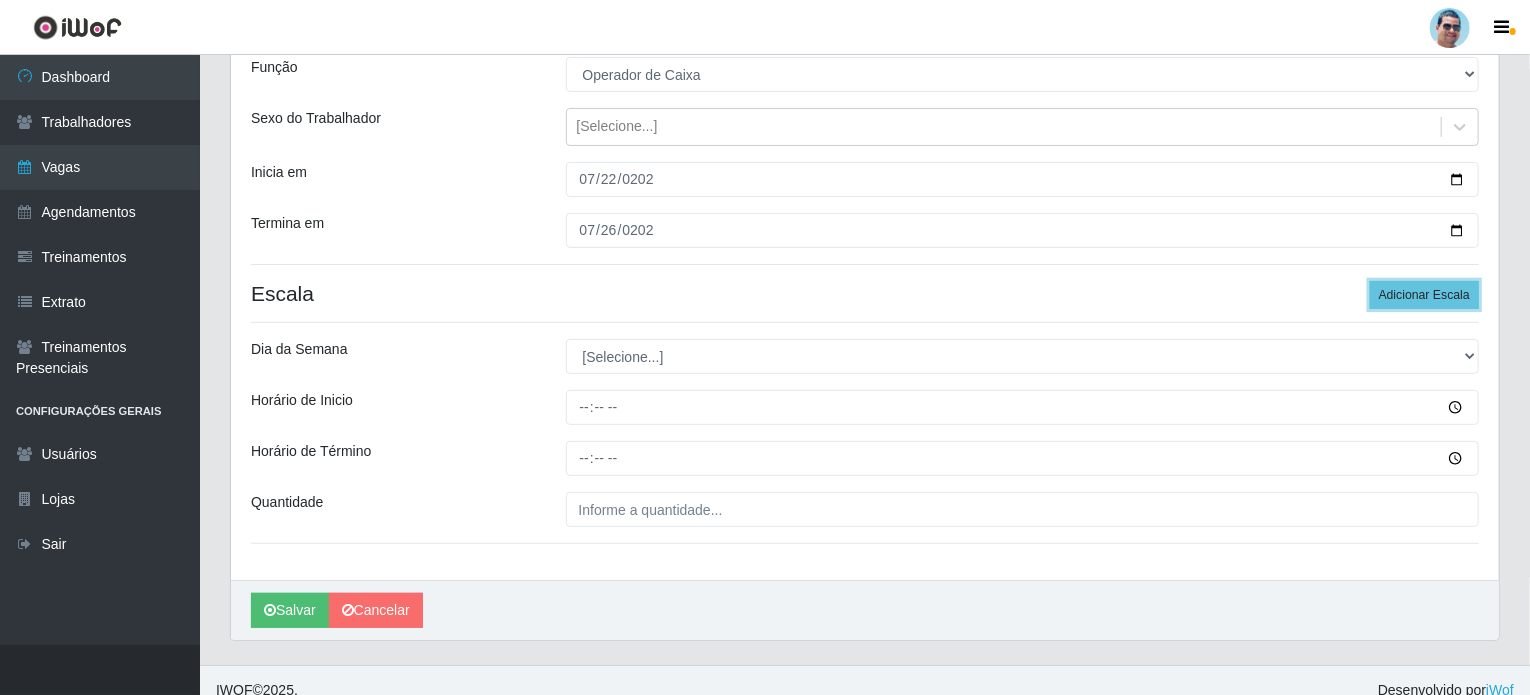 scroll, scrollTop: 204, scrollLeft: 0, axis: vertical 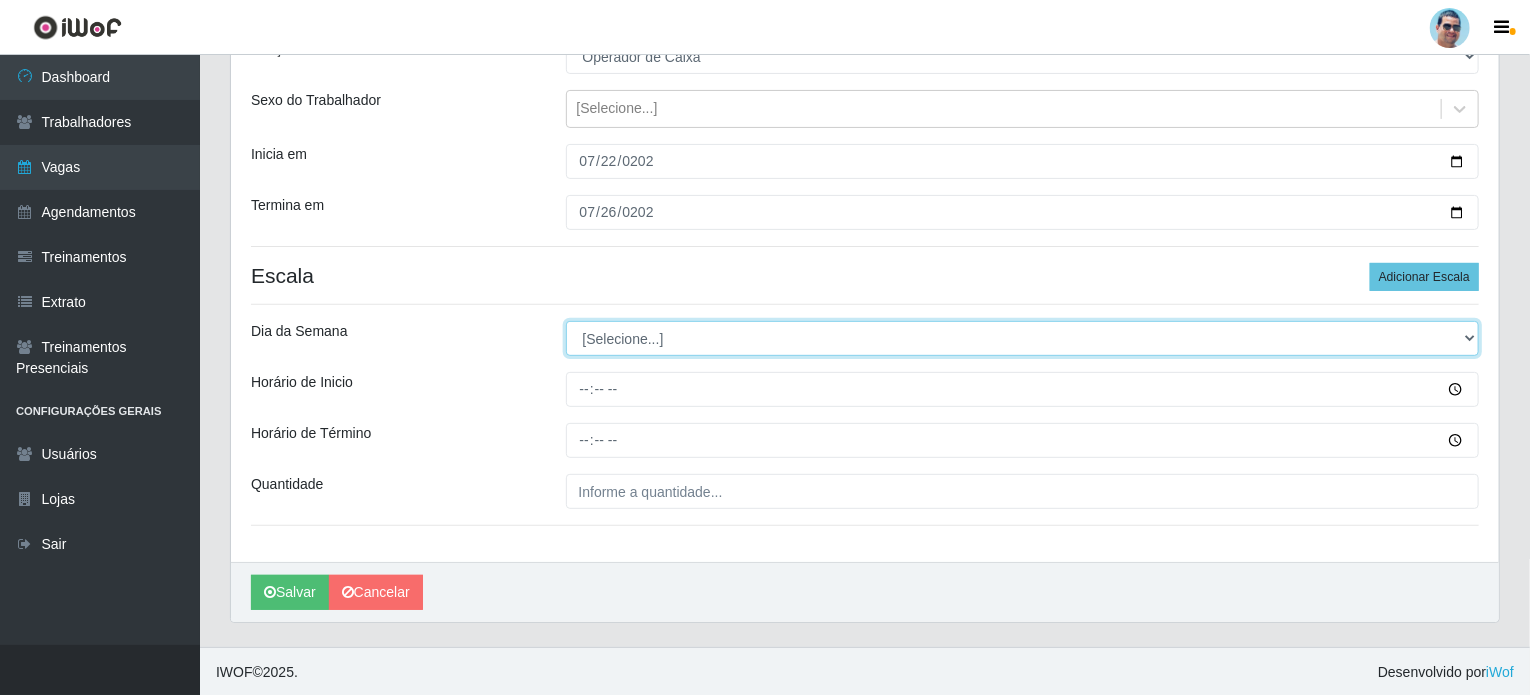 click on "[Selecione...] Segunda Terça Quarta Quinta Sexta Sábado Domingo" at bounding box center (1023, 338) 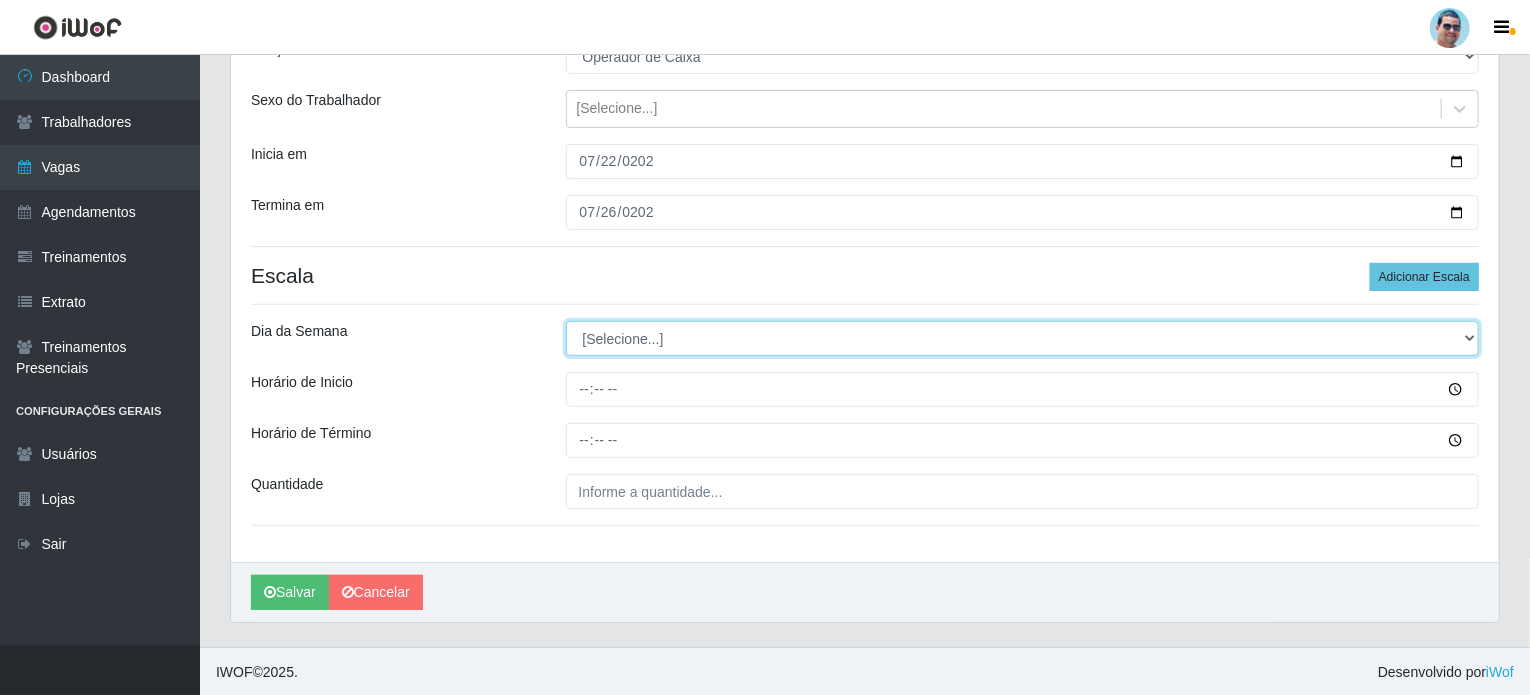 select on "2" 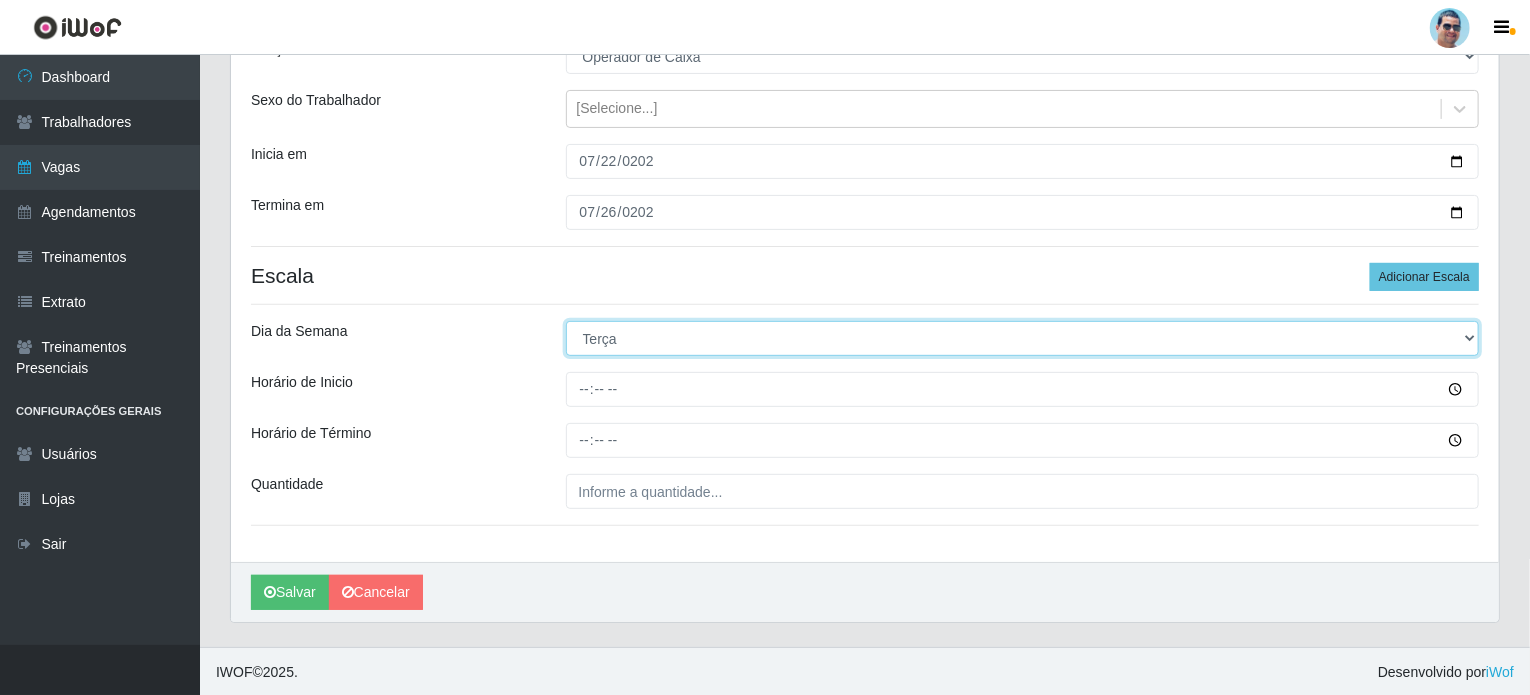 click on "[Selecione...] Segunda Terça Quarta Quinta Sexta Sábado Domingo" at bounding box center [1023, 338] 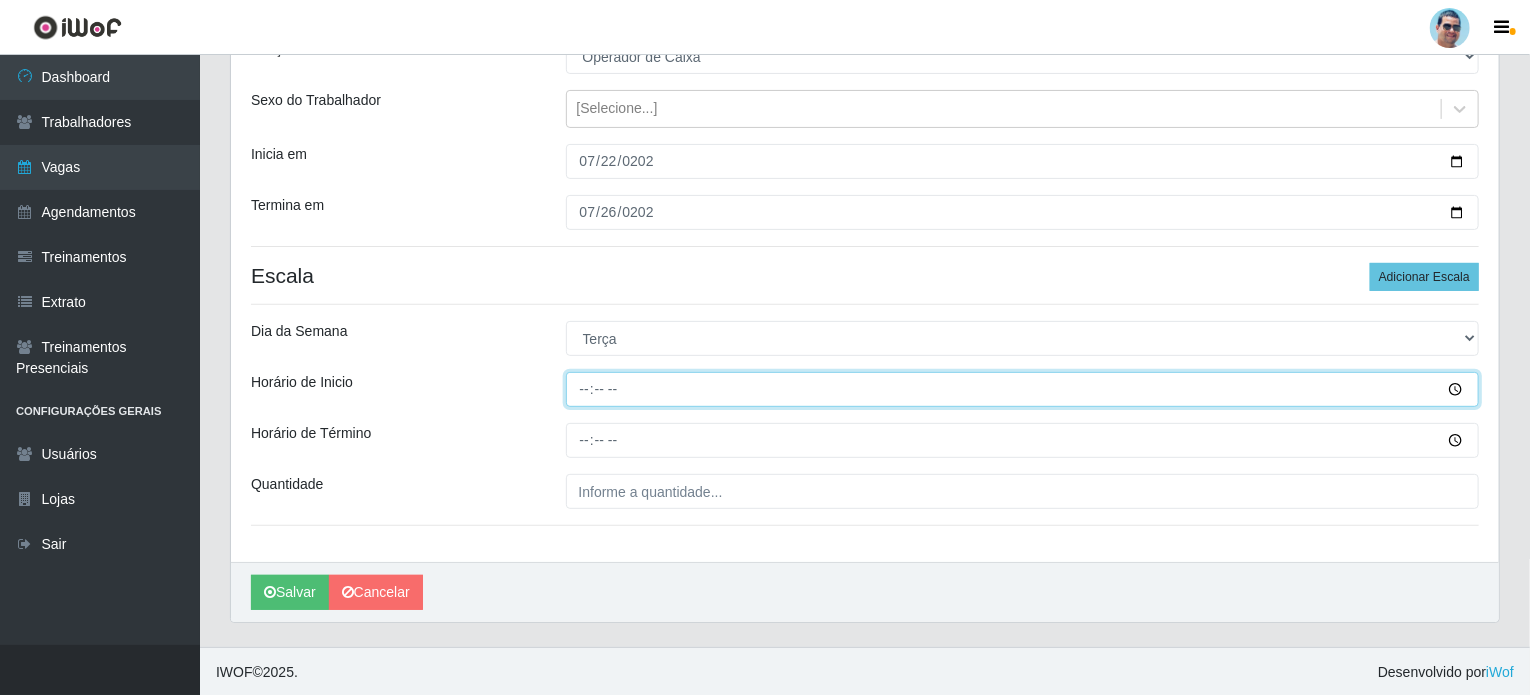 click on "Horário de Inicio" at bounding box center (1023, 389) 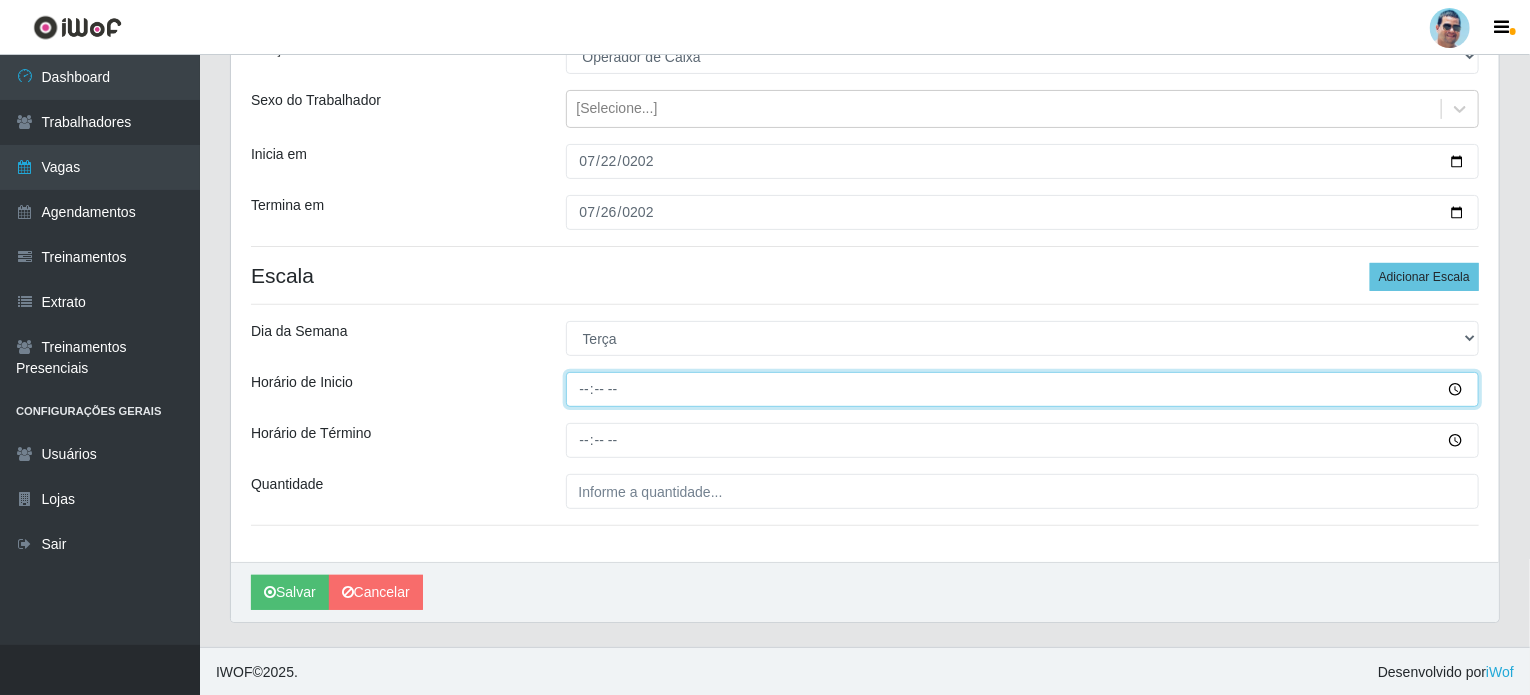 type on "09:00" 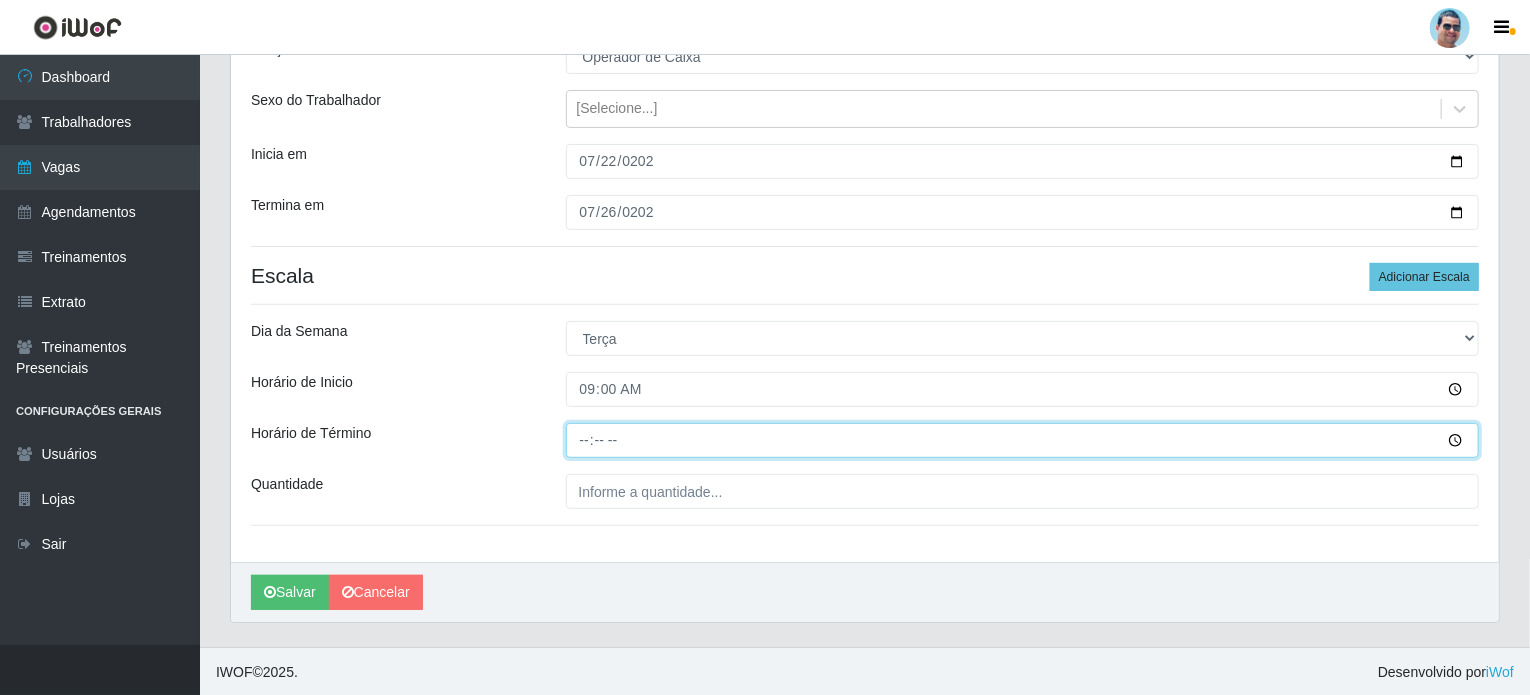 click on "Horário de Término" at bounding box center (1023, 440) 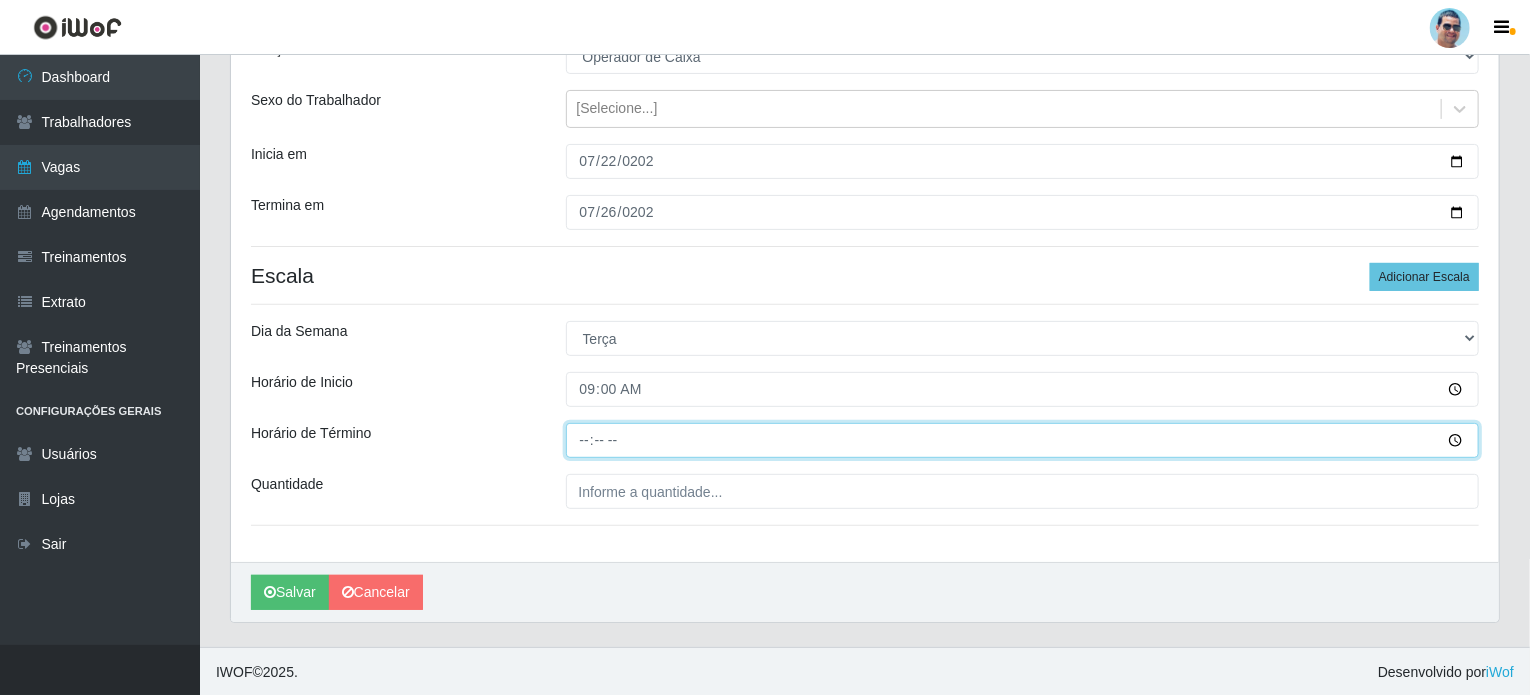 type on "13:00" 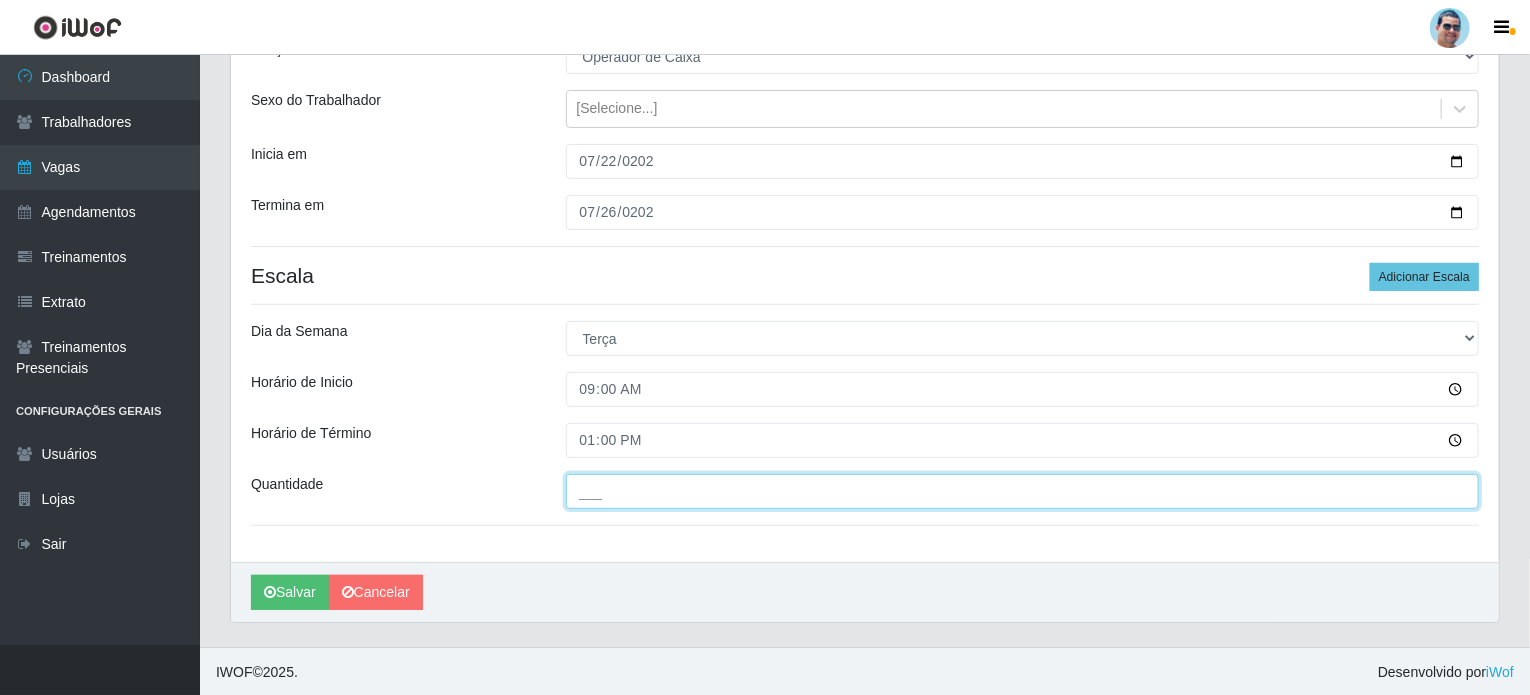 click on "___" at bounding box center (1023, 491) 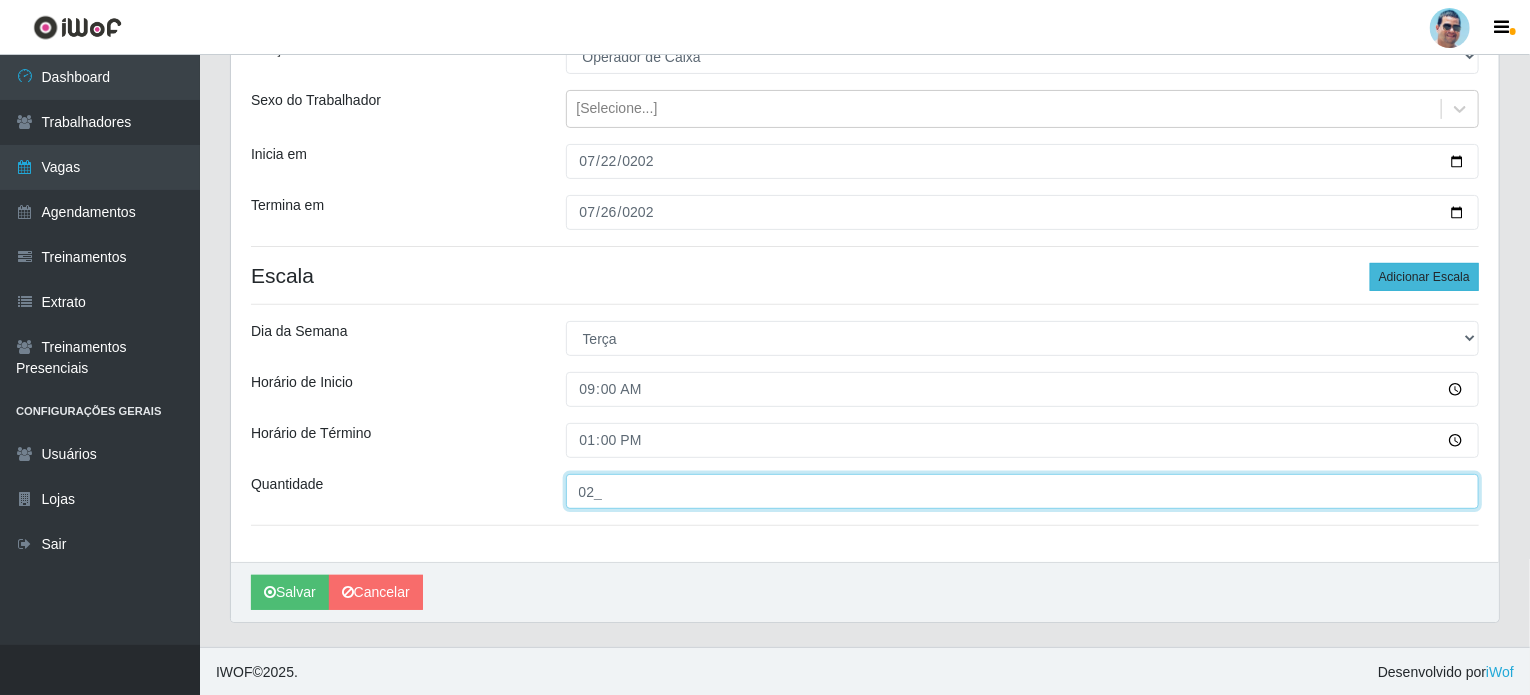 type on "02_" 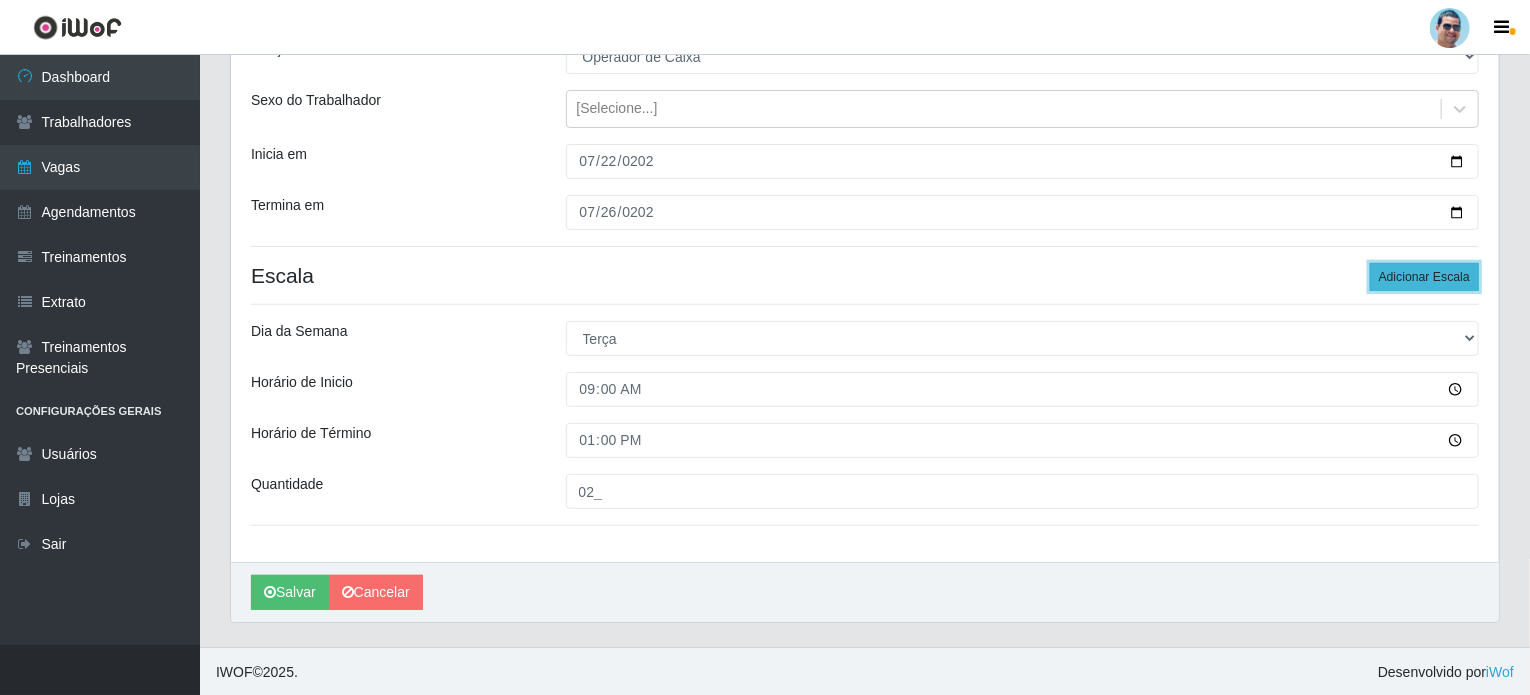 click on "Adicionar Escala" at bounding box center [1424, 277] 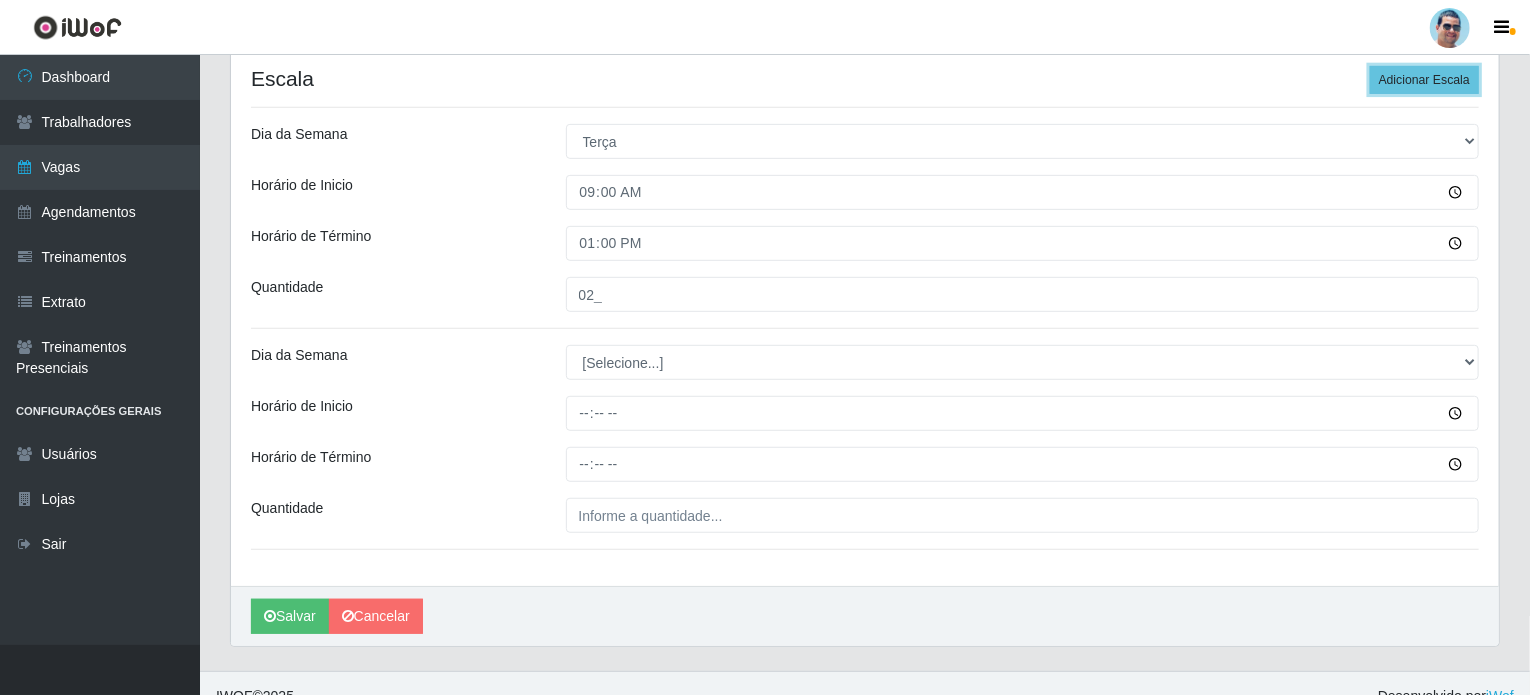 scroll, scrollTop: 424, scrollLeft: 0, axis: vertical 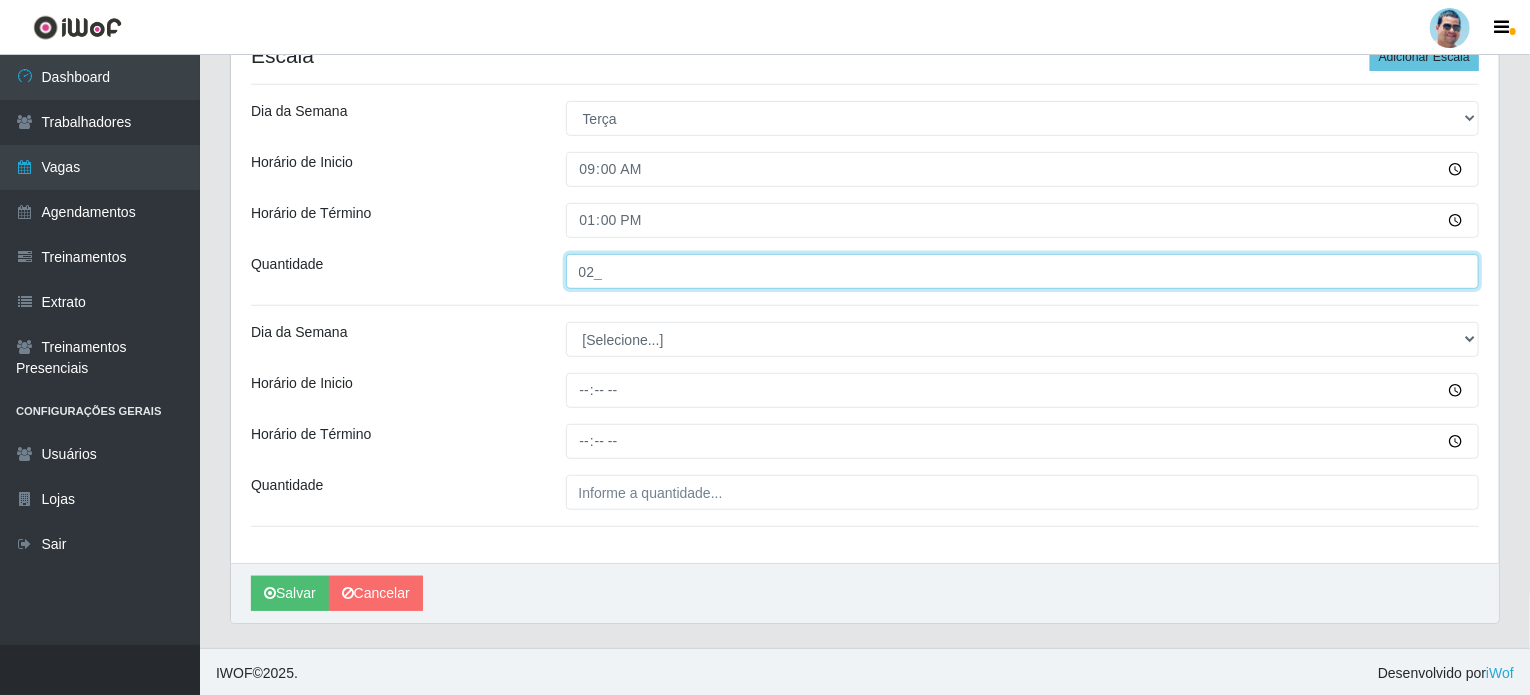click on "02_" at bounding box center (1023, 271) 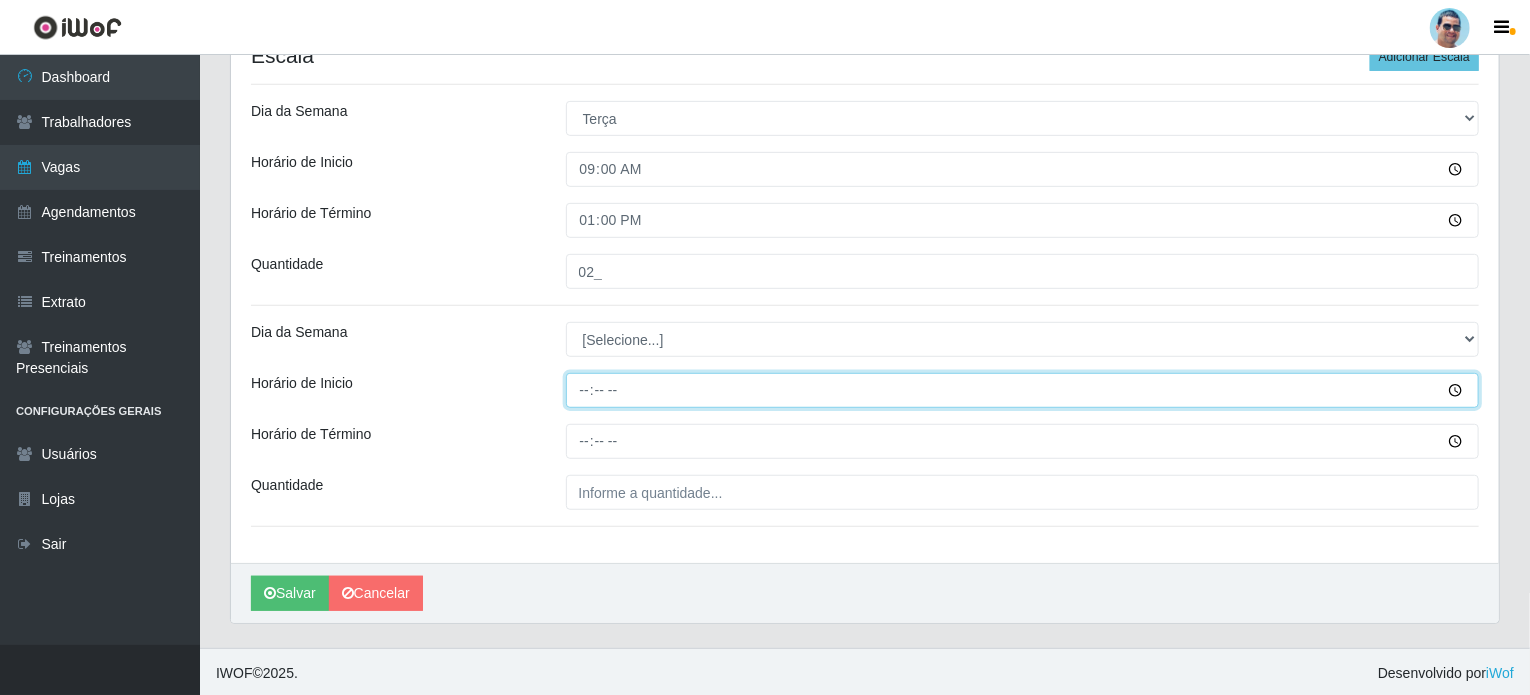 click on "Horário de Inicio" at bounding box center [1023, 390] 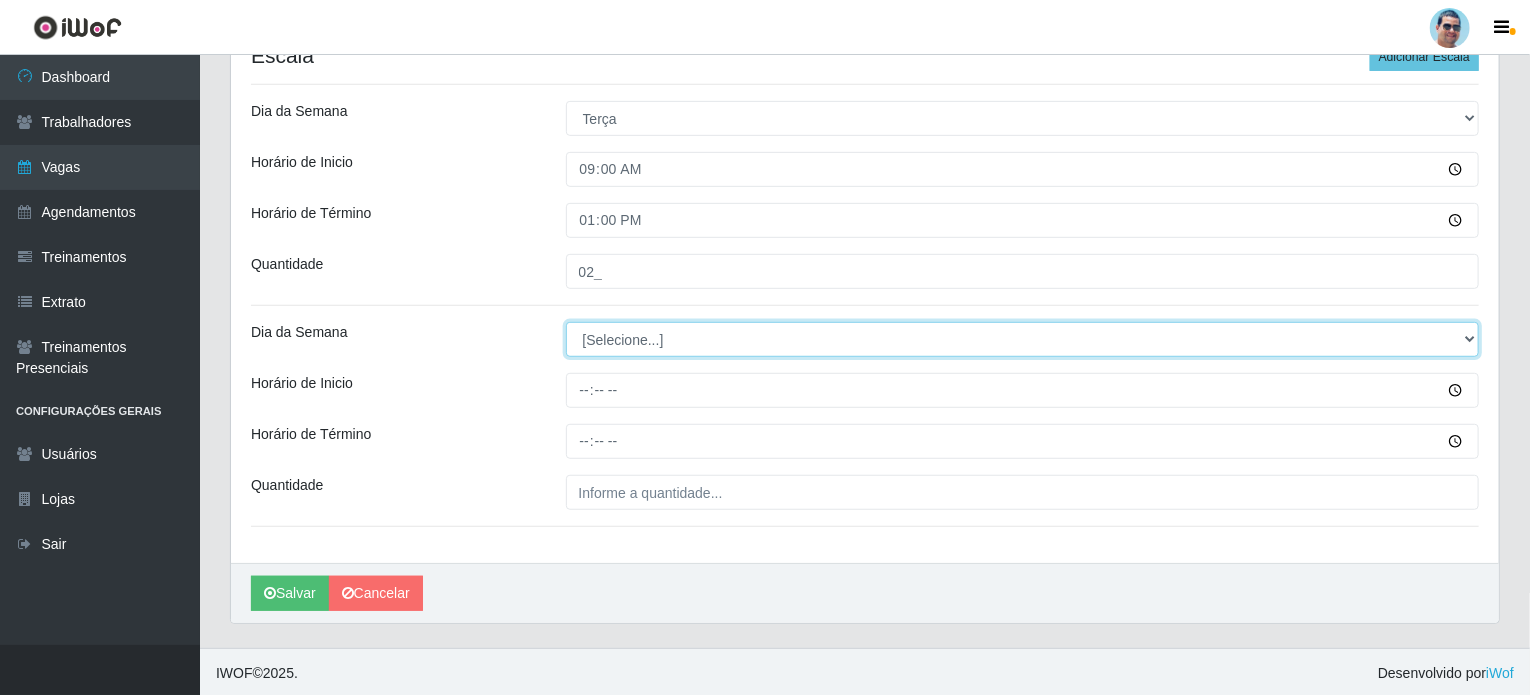 click on "[Selecione...] Segunda Terça Quarta Quinta Sexta Sábado Domingo" at bounding box center [1023, 339] 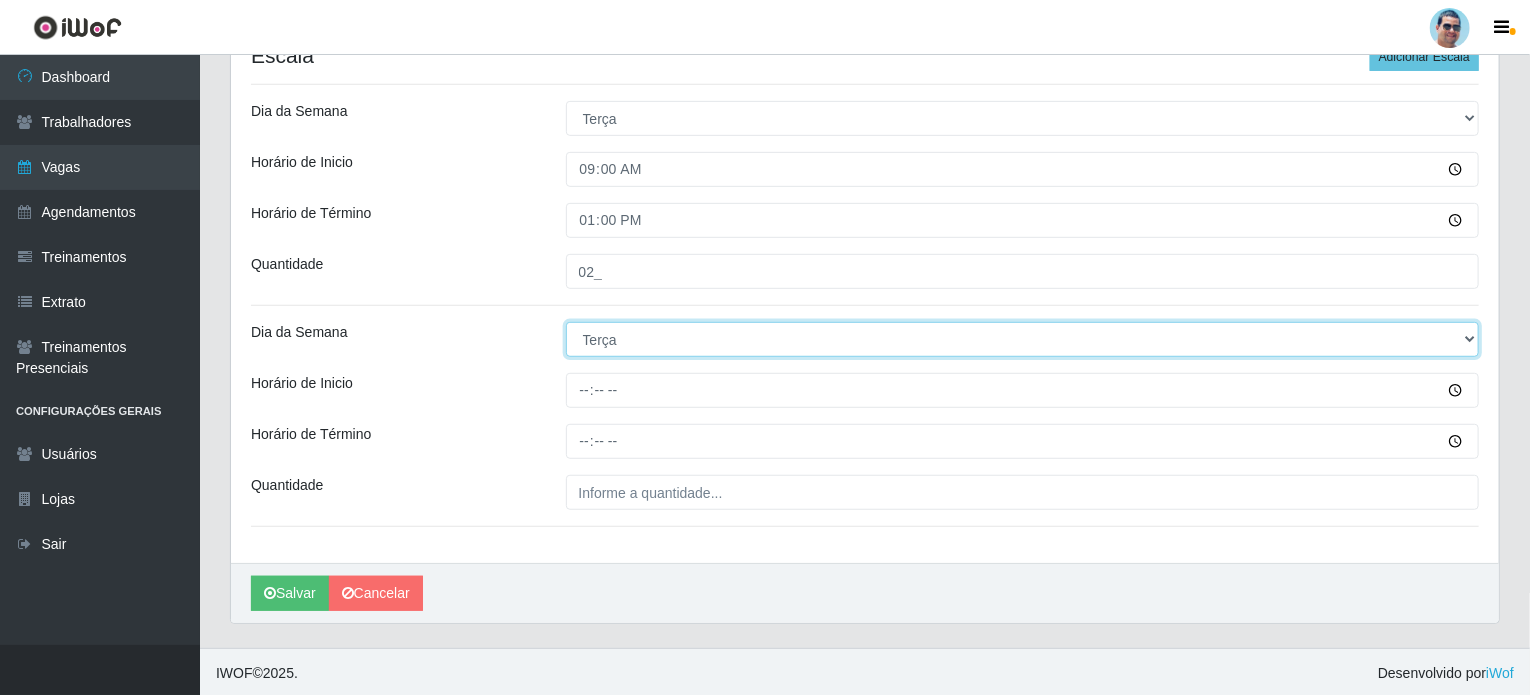 click on "[Selecione...] Segunda Terça Quarta Quinta Sexta Sábado Domingo" at bounding box center (1023, 339) 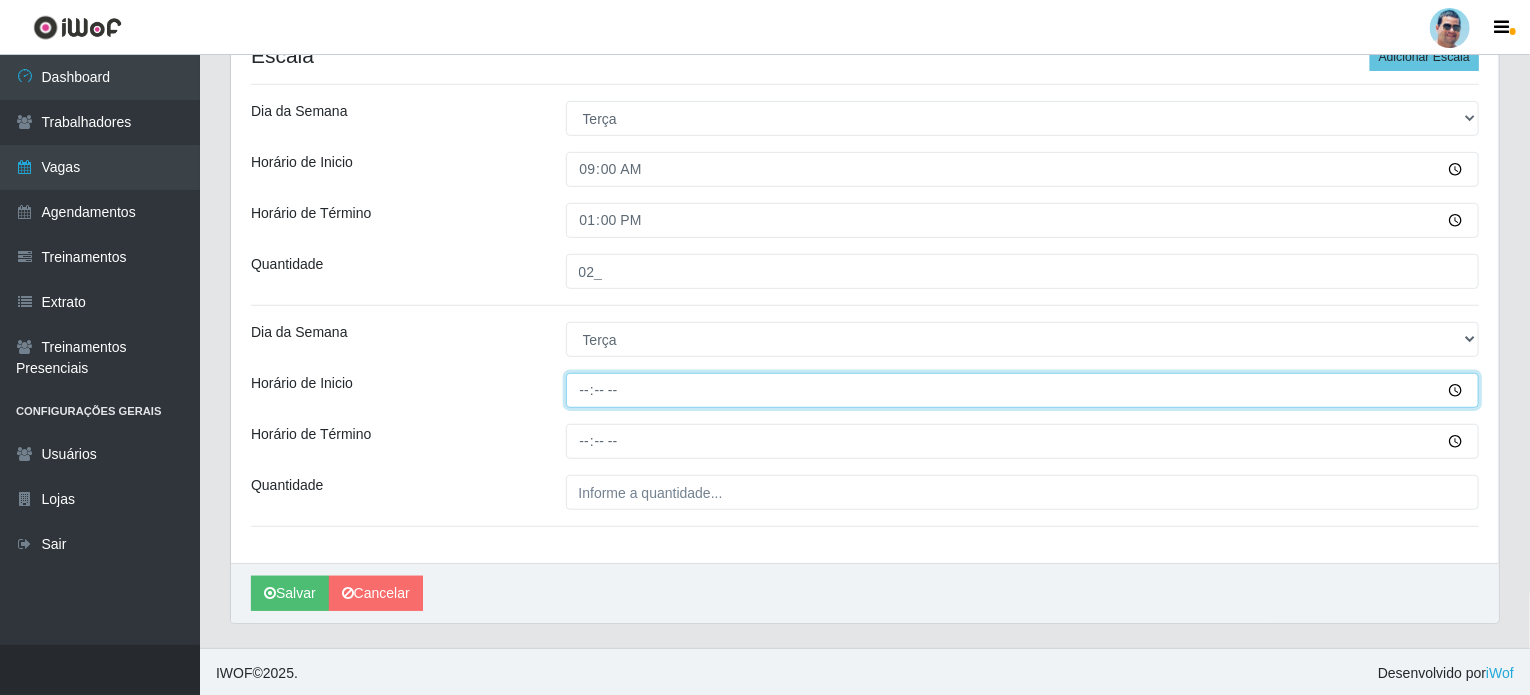 click on "Horário de Inicio" at bounding box center [1023, 390] 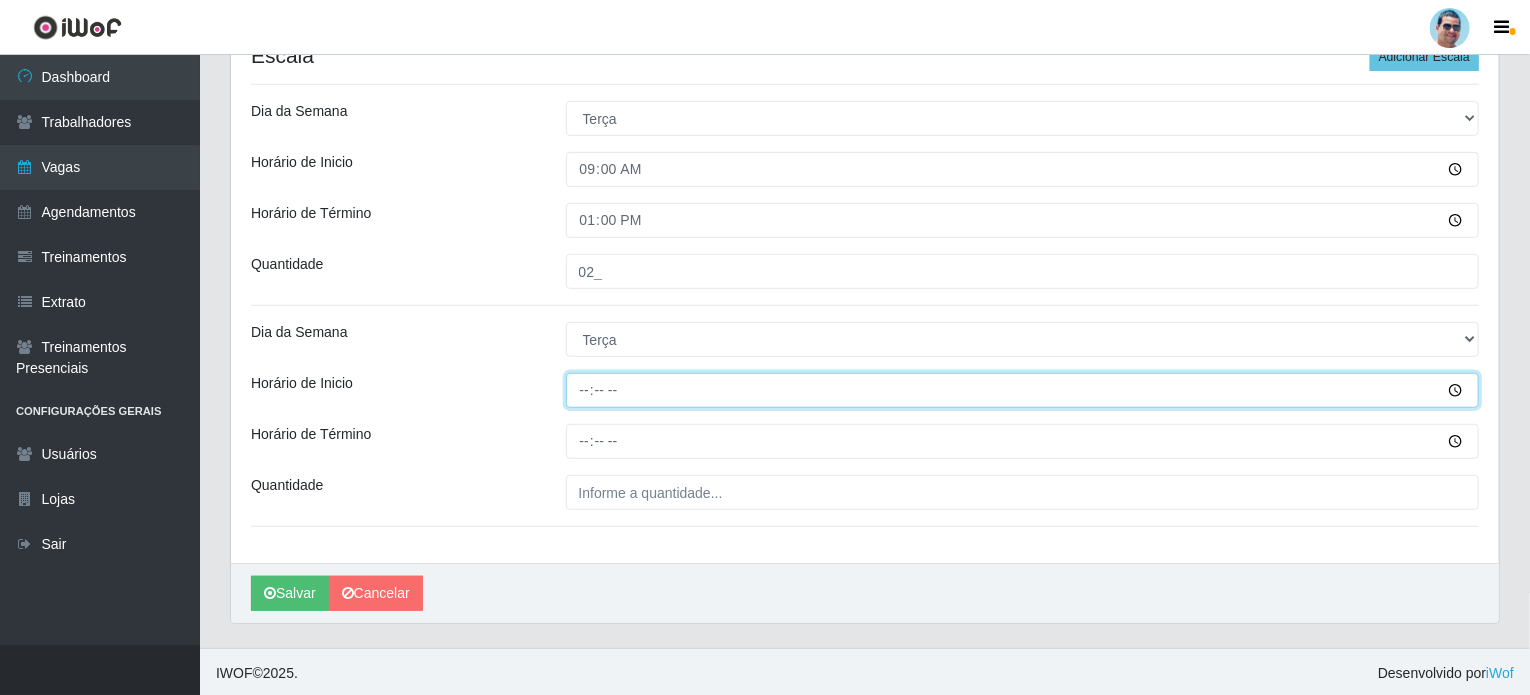 click on "Horário de Inicio" at bounding box center [1023, 390] 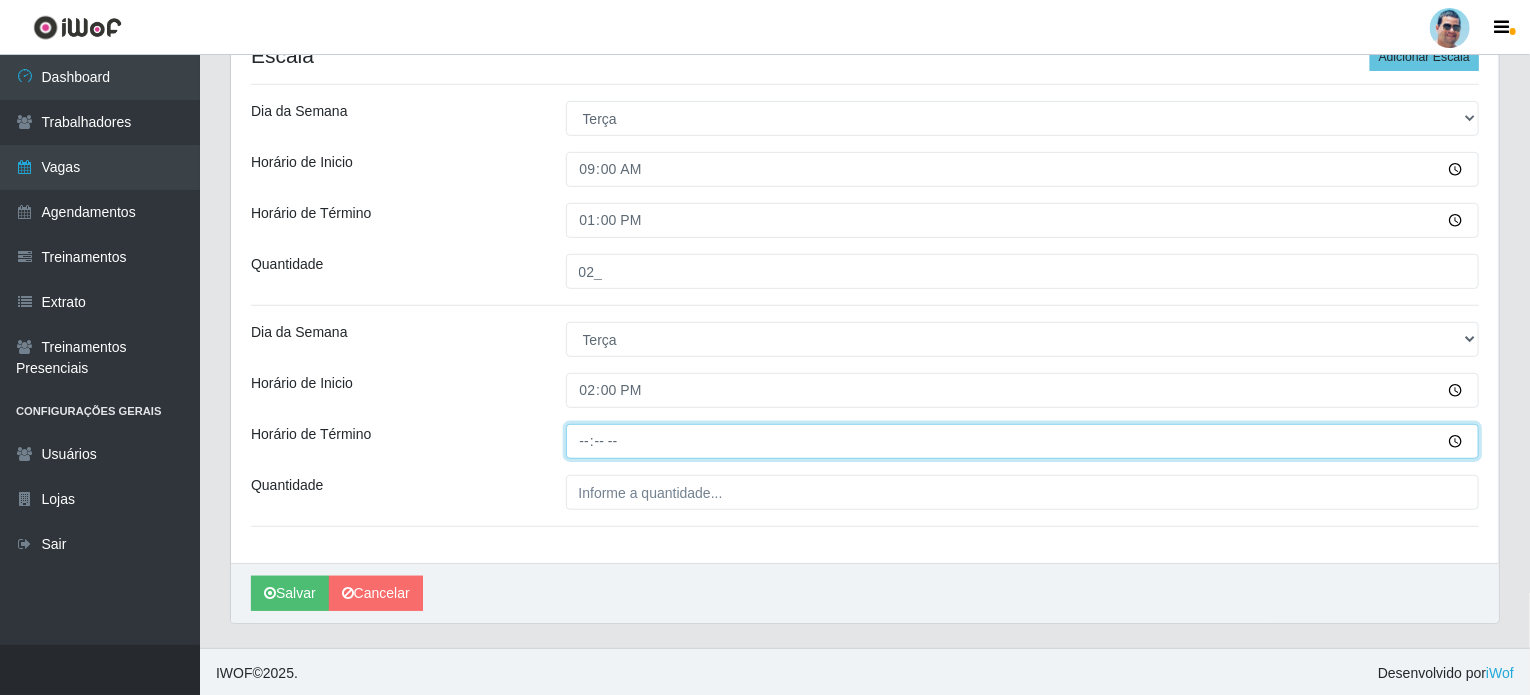click on "Horário de Término" at bounding box center (1023, 441) 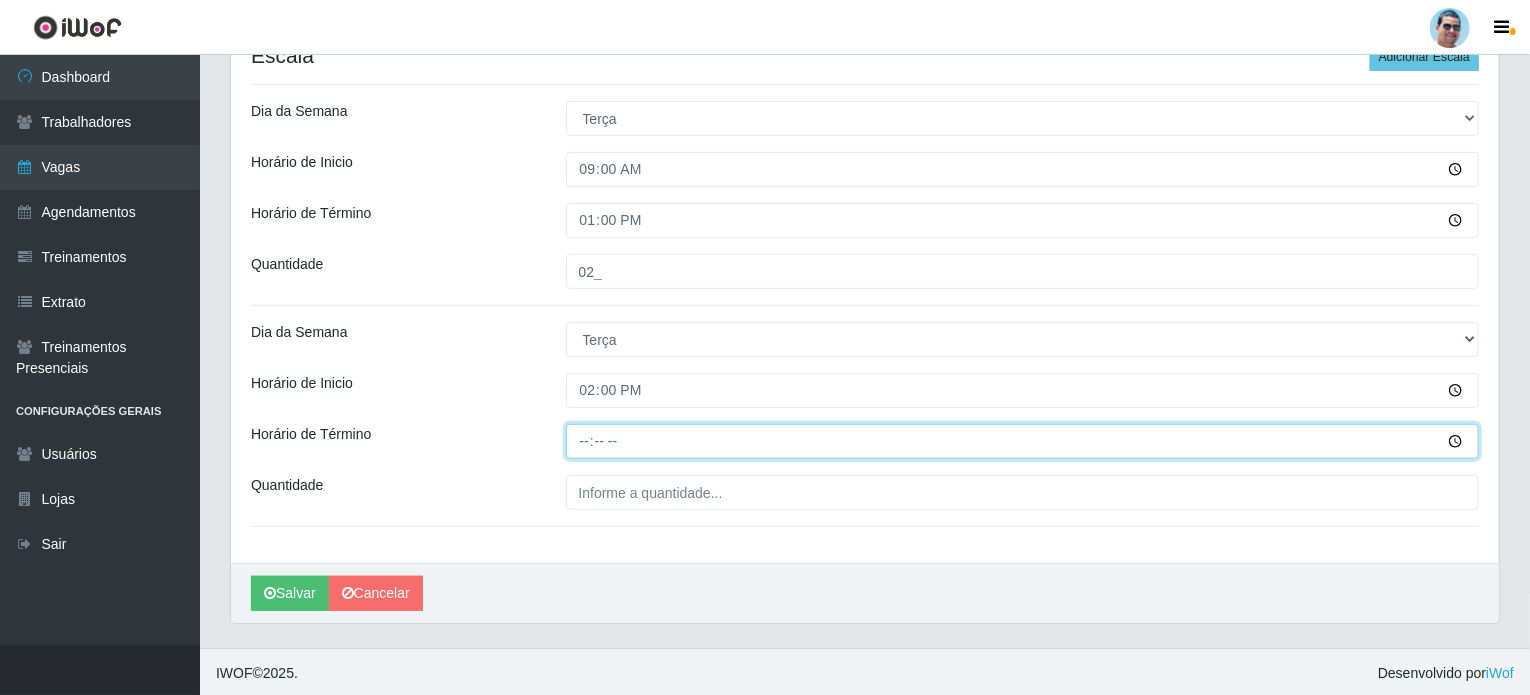 type on "19:00" 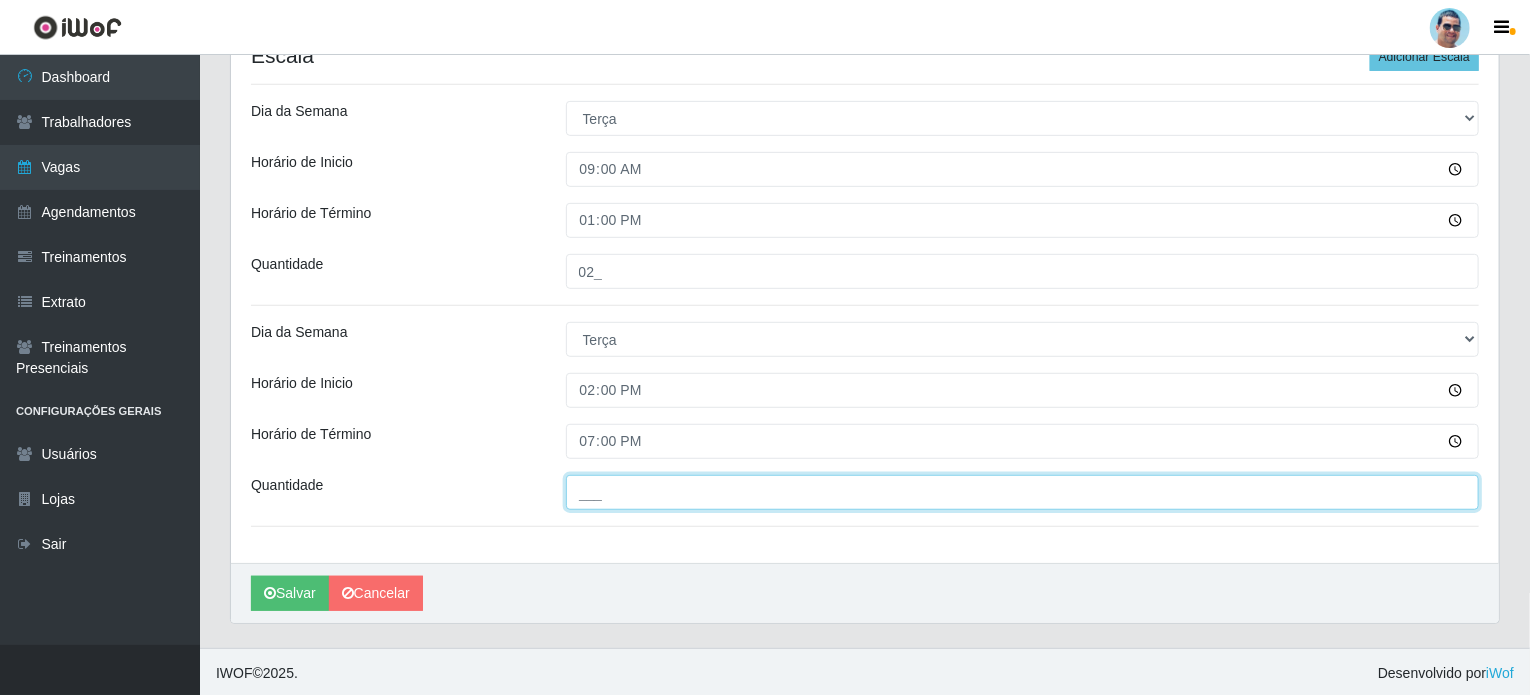 click on "___" at bounding box center (1023, 492) 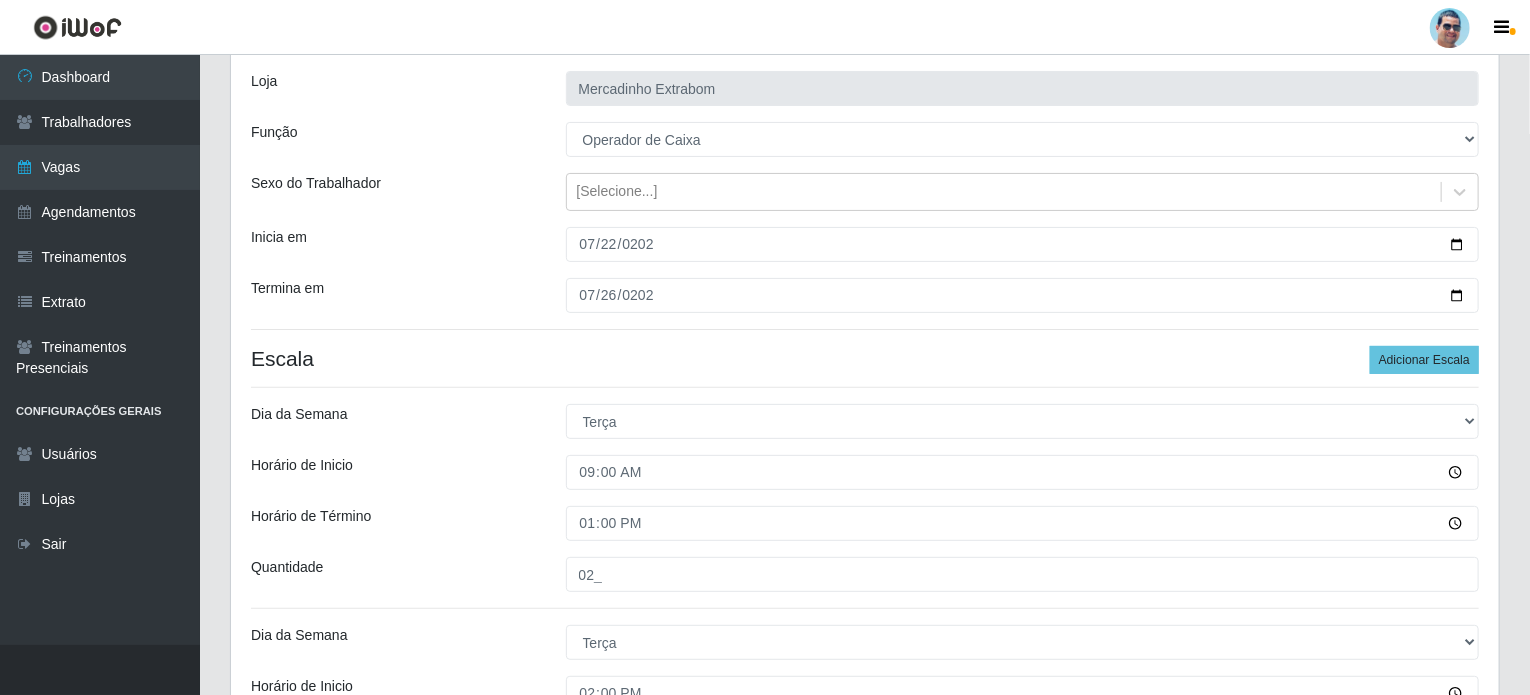 scroll, scrollTop: 224, scrollLeft: 0, axis: vertical 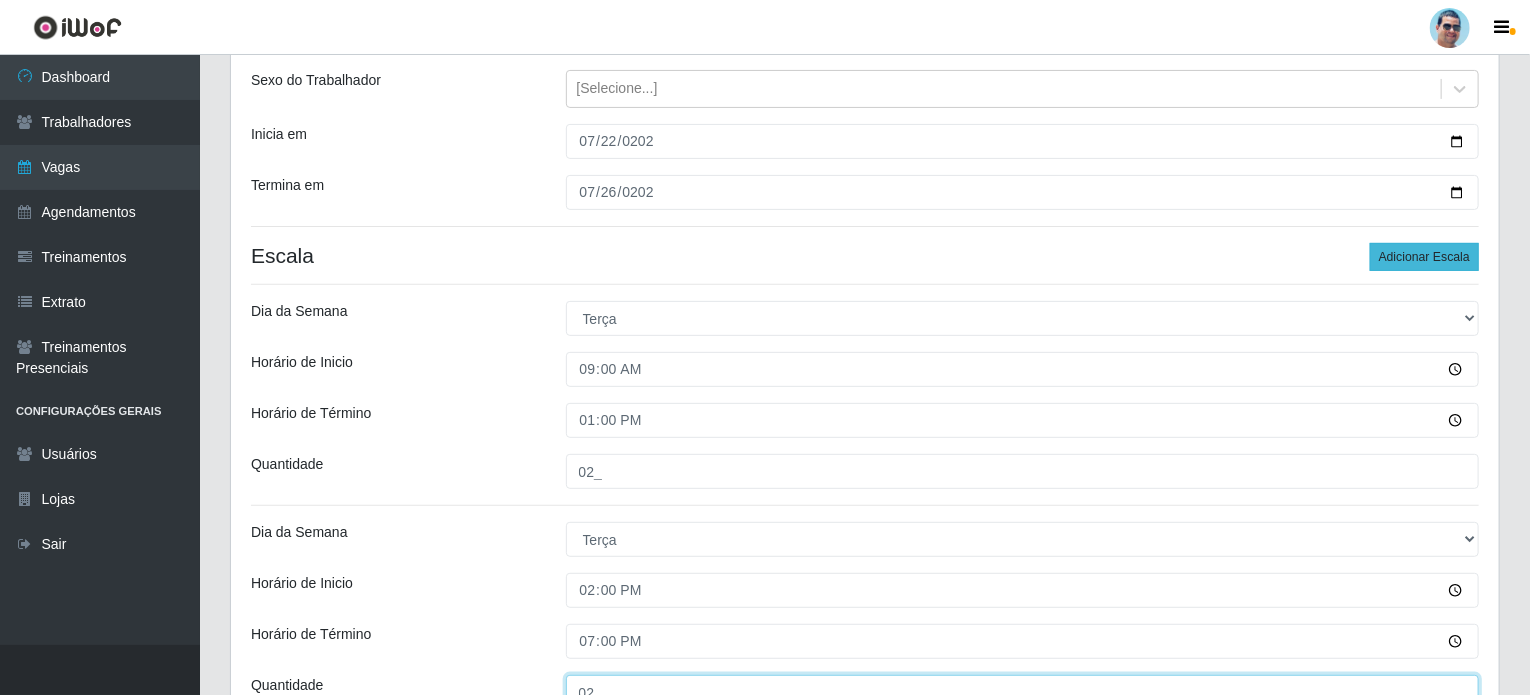 type on "02_" 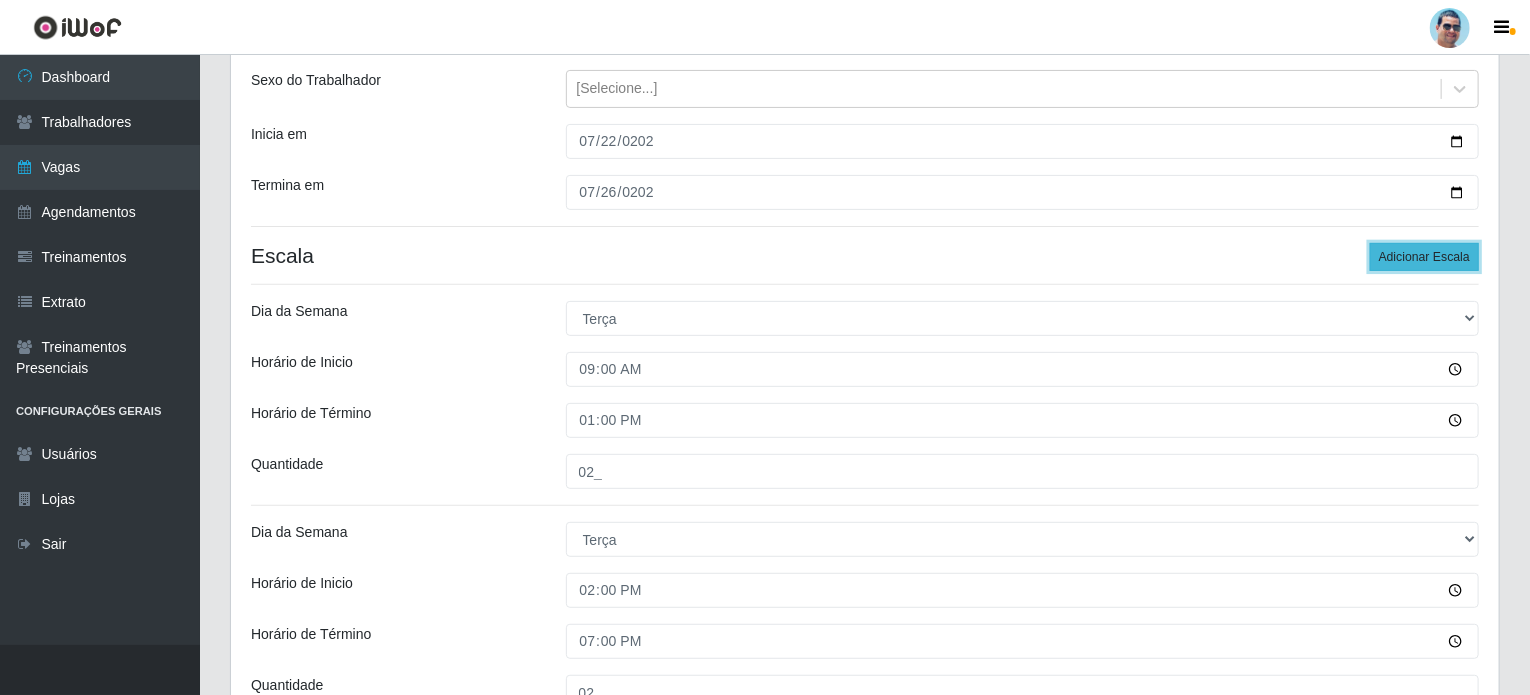click on "Adicionar Escala" at bounding box center (1424, 257) 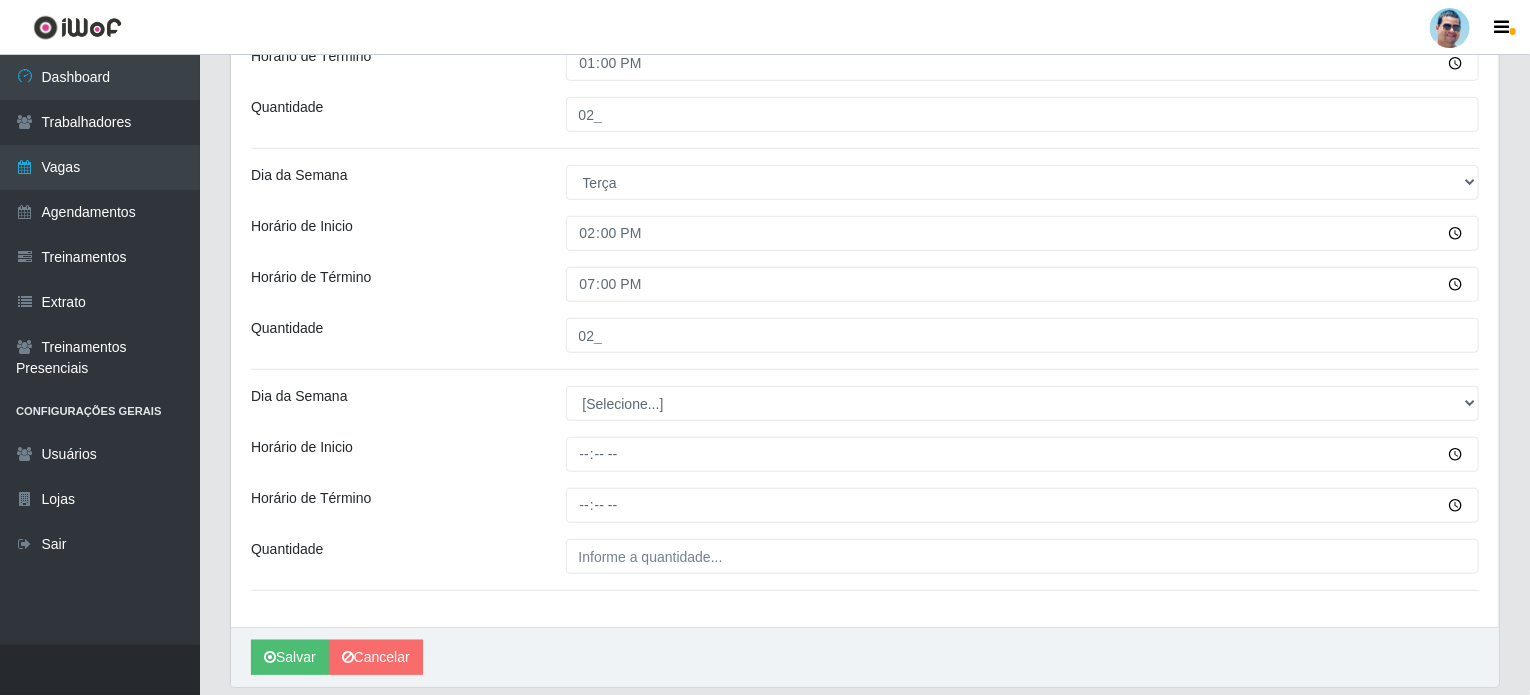 scroll, scrollTop: 624, scrollLeft: 0, axis: vertical 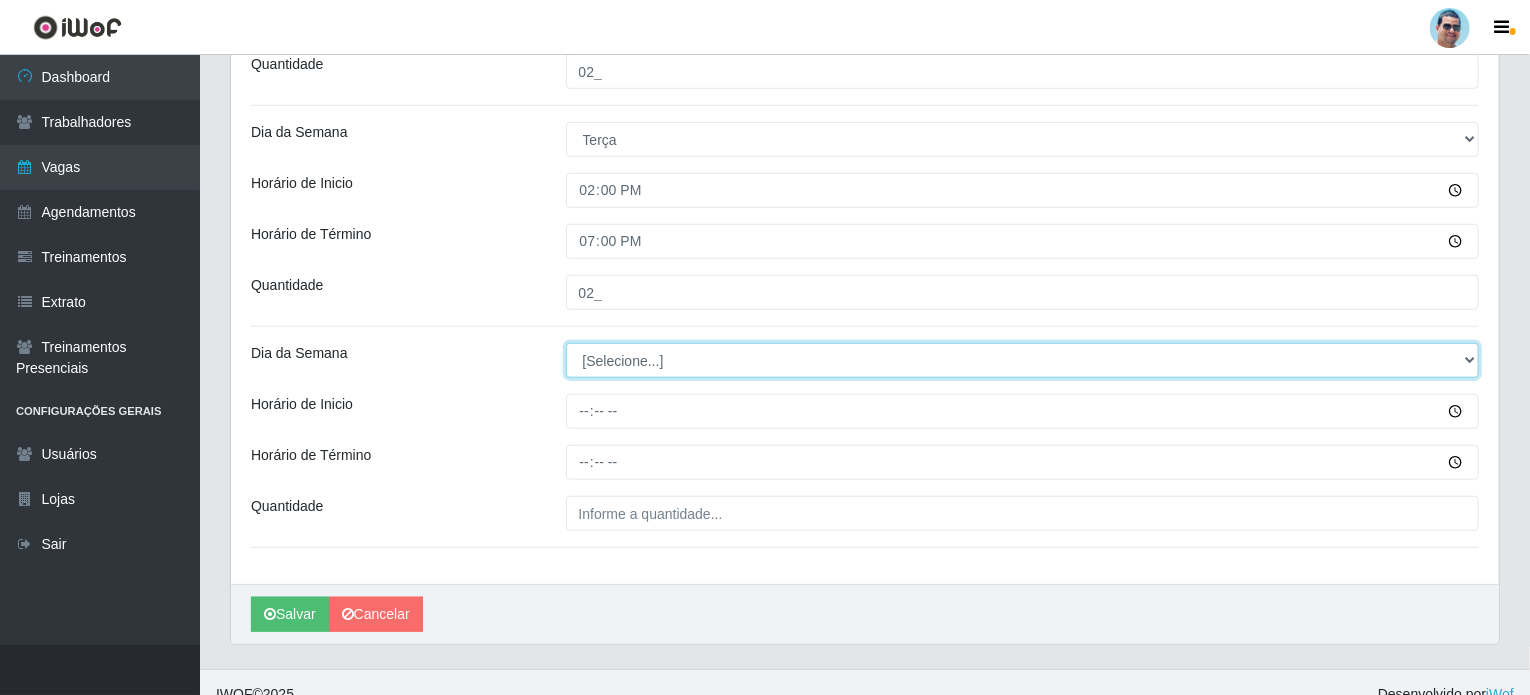 drag, startPoint x: 670, startPoint y: 351, endPoint x: 659, endPoint y: 353, distance: 11.18034 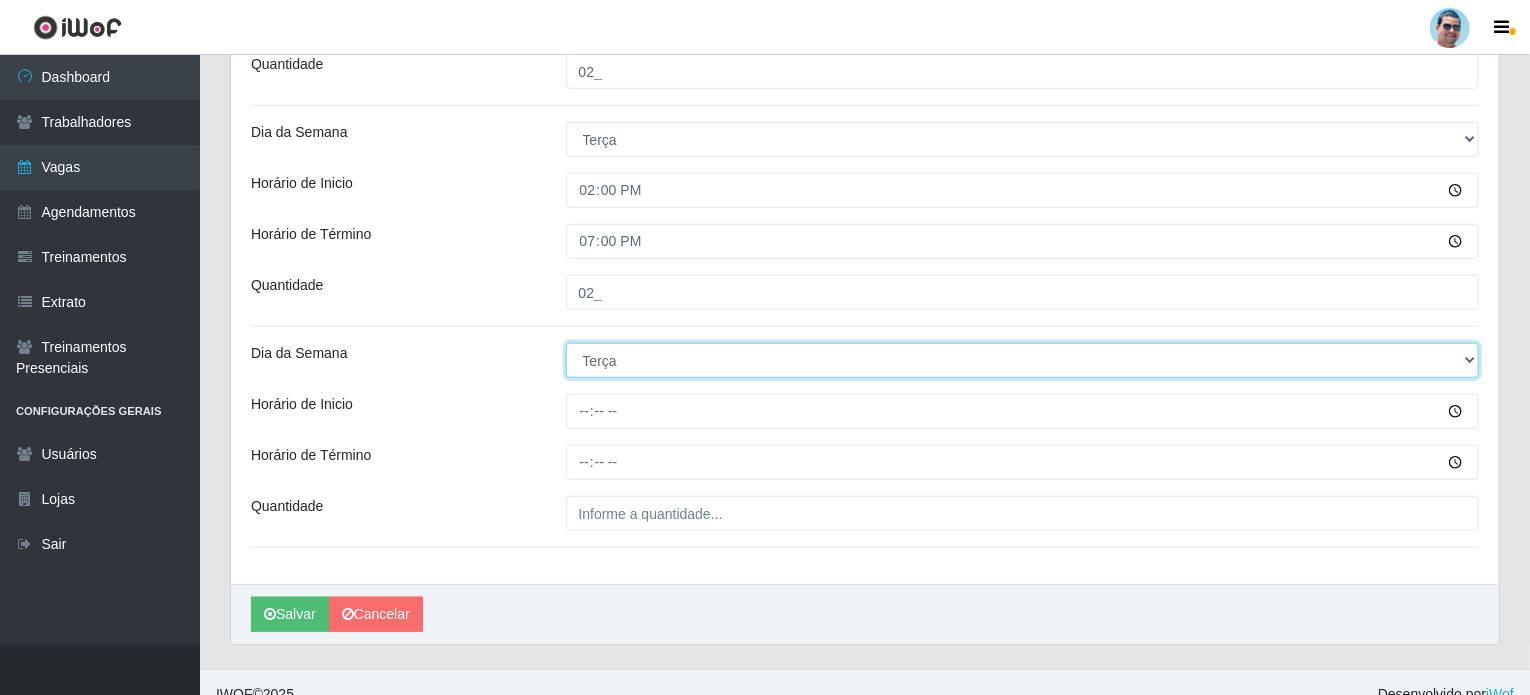 click on "[Selecione...] Segunda Terça Quarta Quinta Sexta Sábado Domingo" at bounding box center (1023, 360) 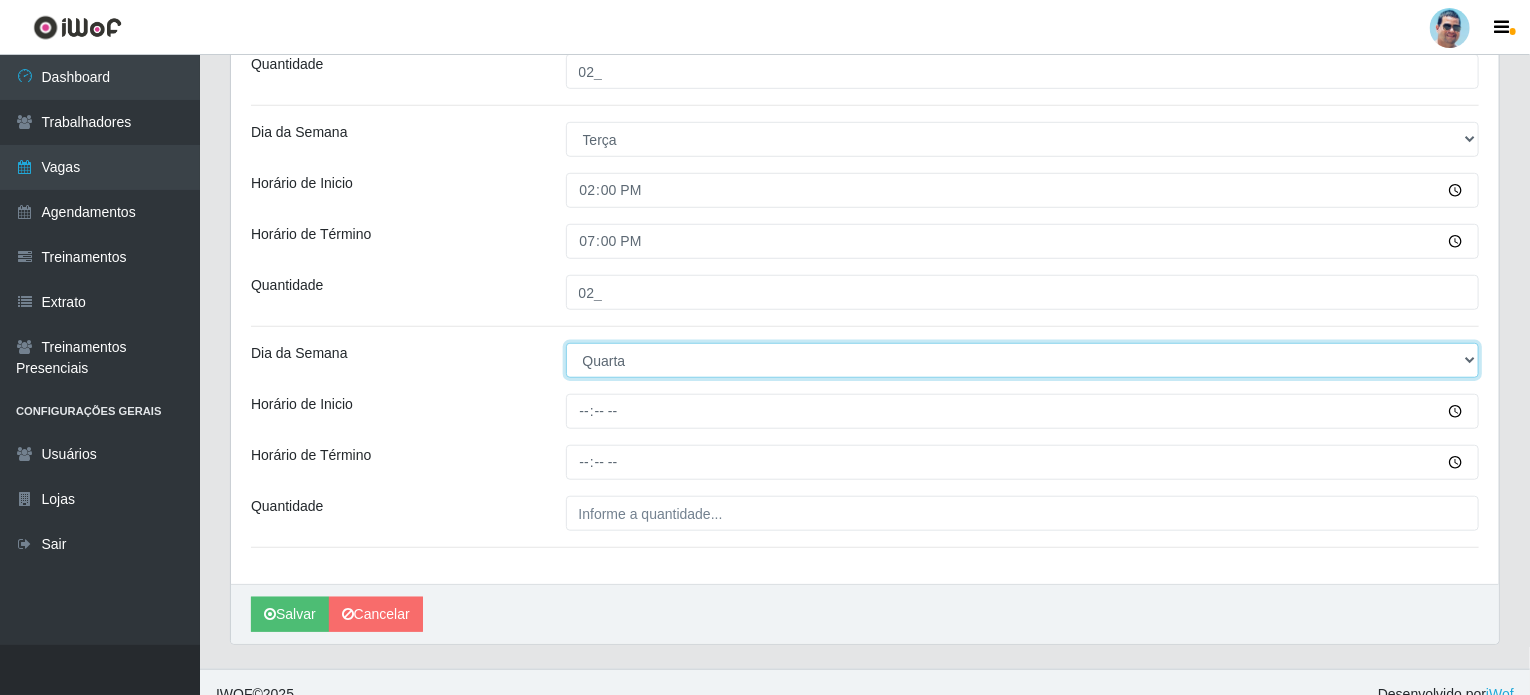 click on "[Selecione...] Segunda Terça Quarta Quinta Sexta Sábado Domingo" at bounding box center [1023, 360] 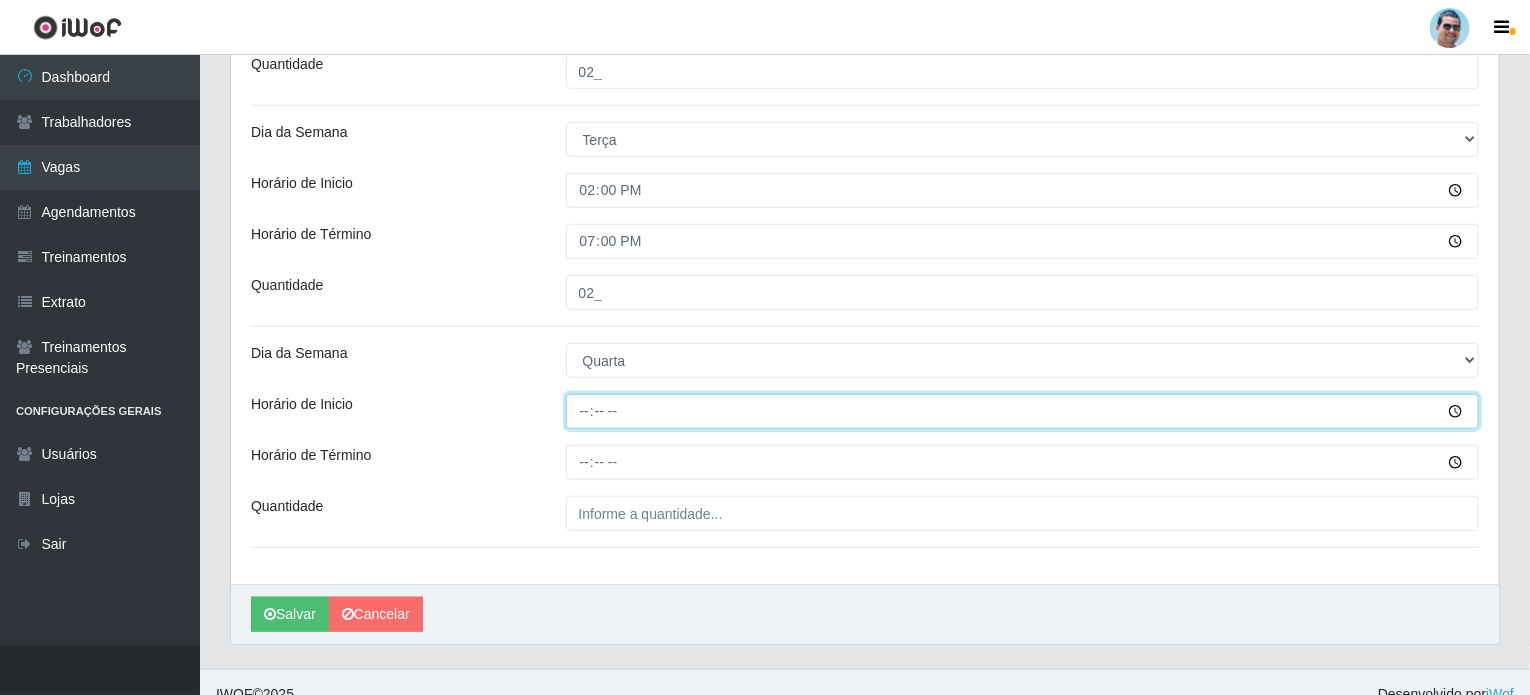 click on "Horário de Inicio" at bounding box center (1023, 411) 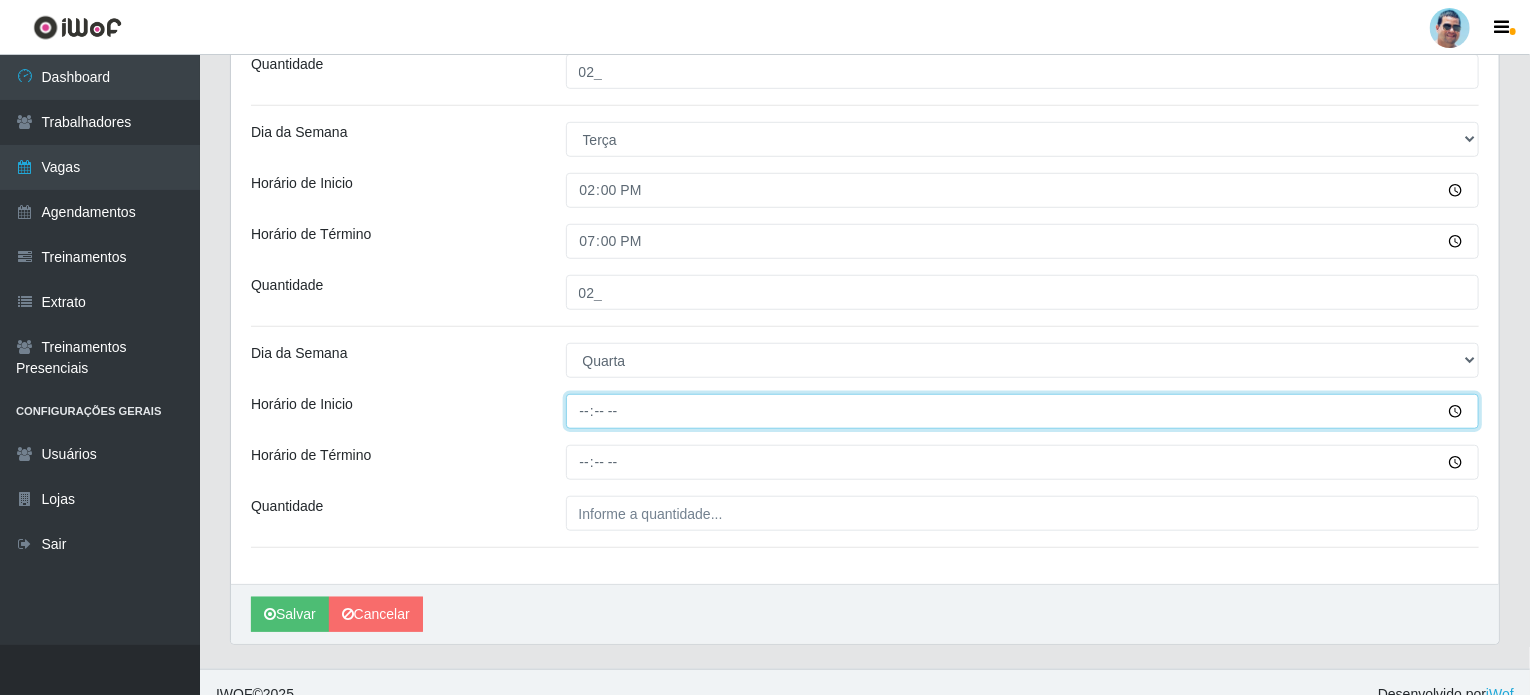 type on "07:00" 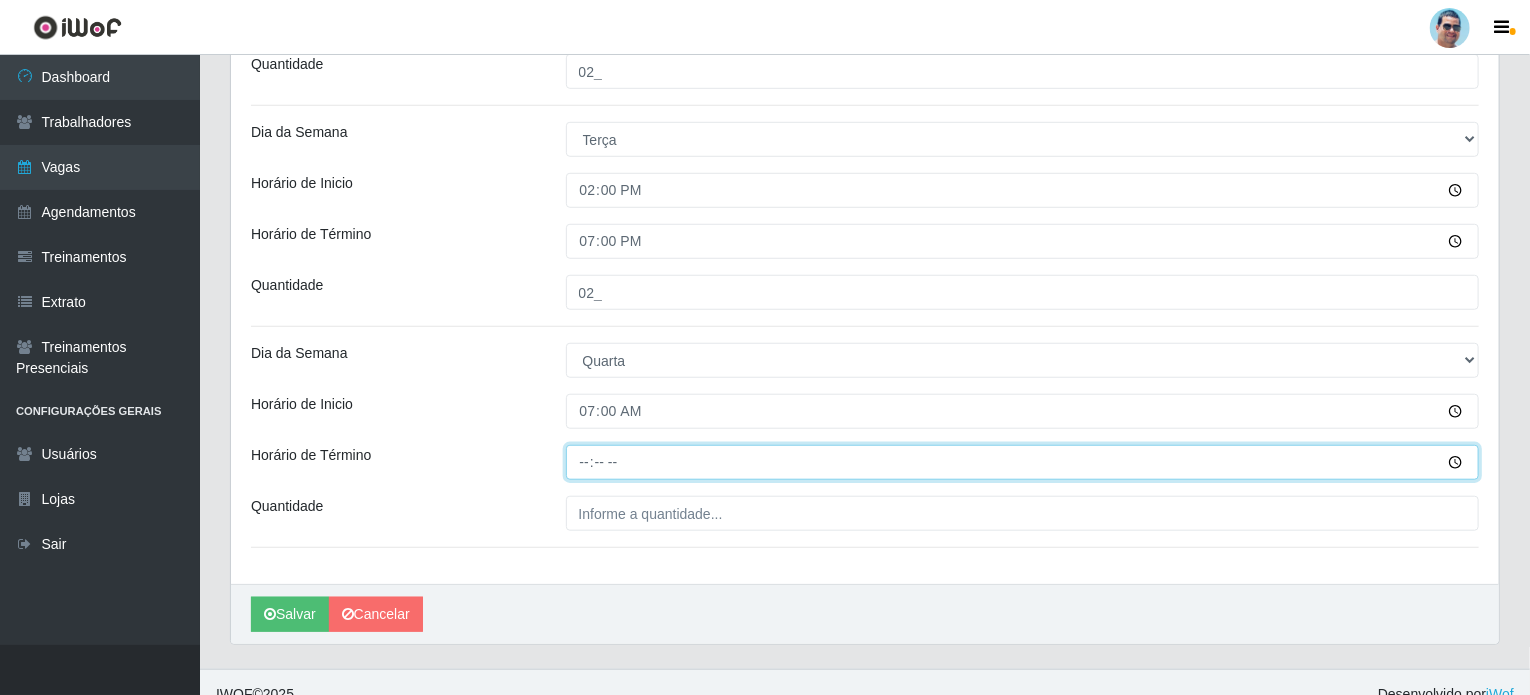 click on "Horário de Término" at bounding box center [1023, 462] 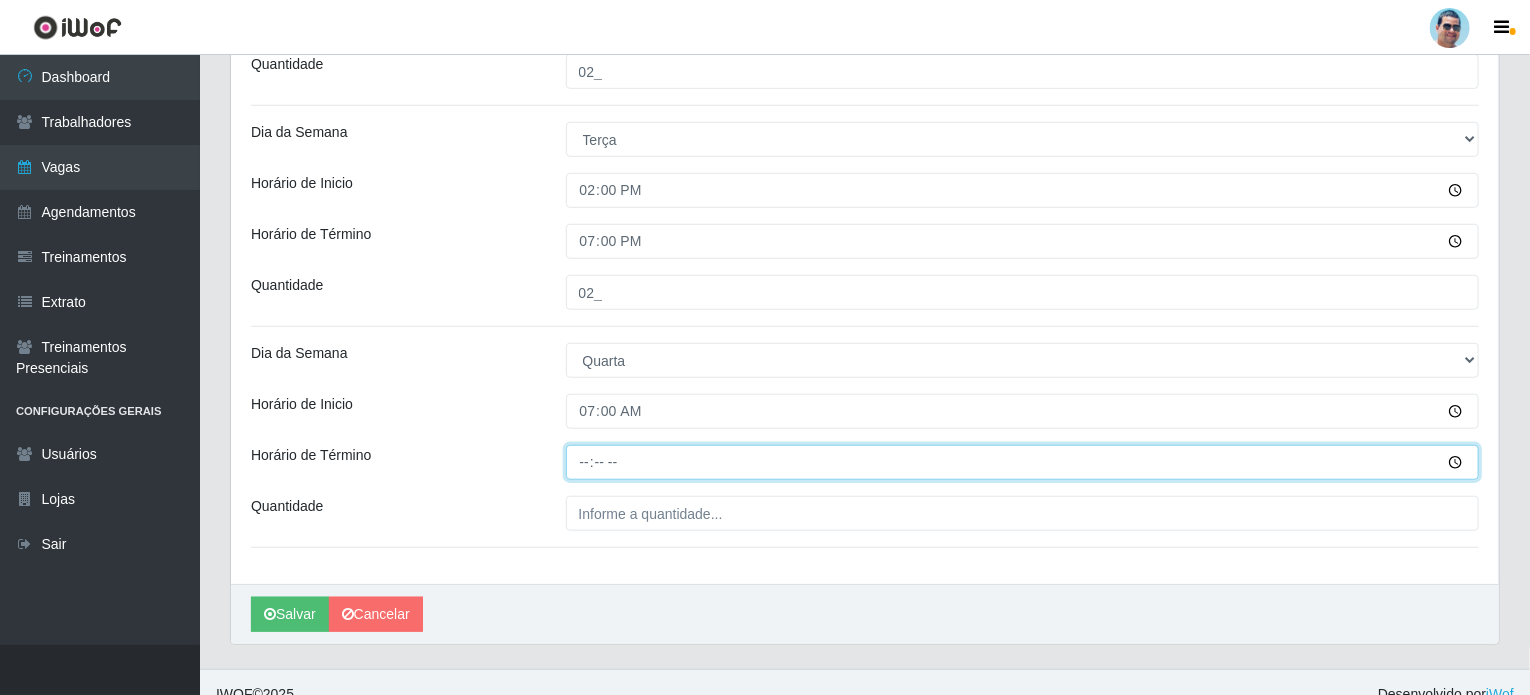 type on "13:00" 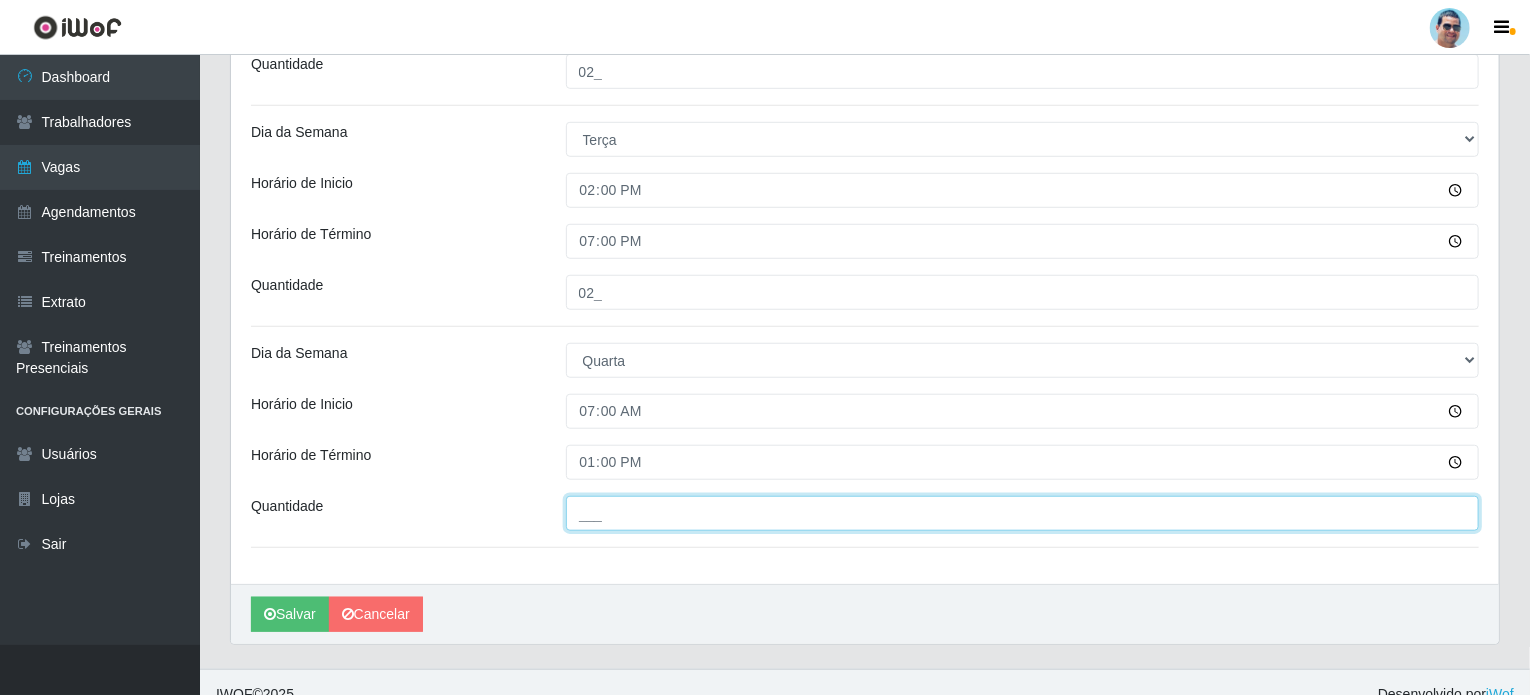 click on "___" at bounding box center [1023, 513] 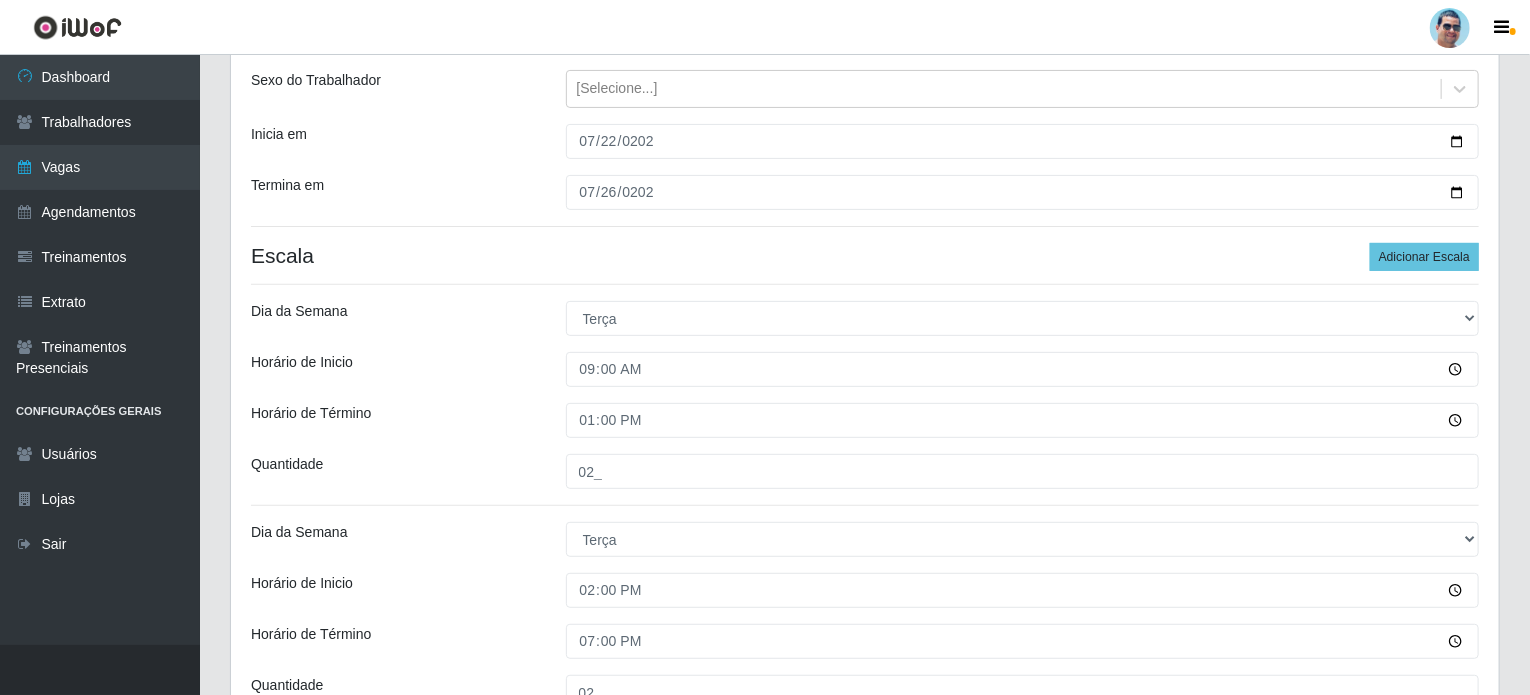 scroll, scrollTop: 224, scrollLeft: 0, axis: vertical 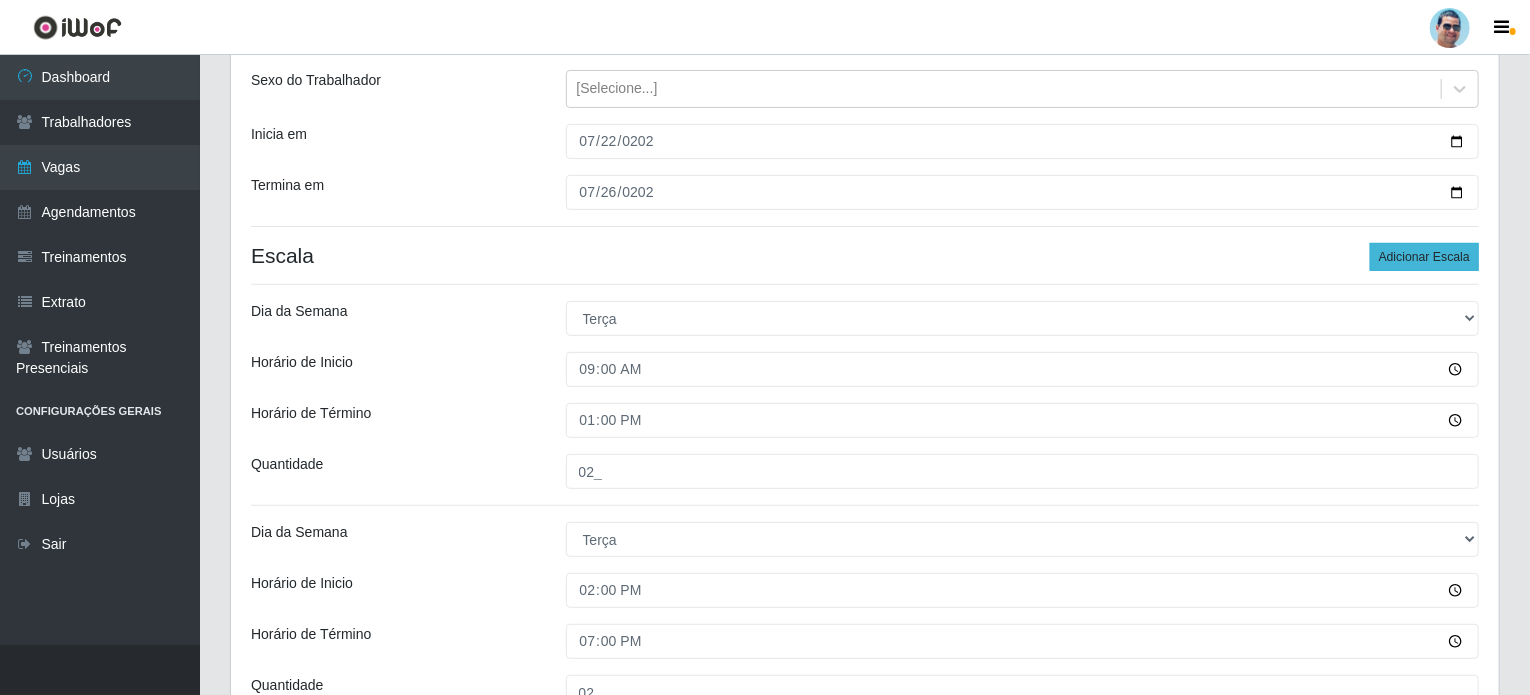 type on "02_" 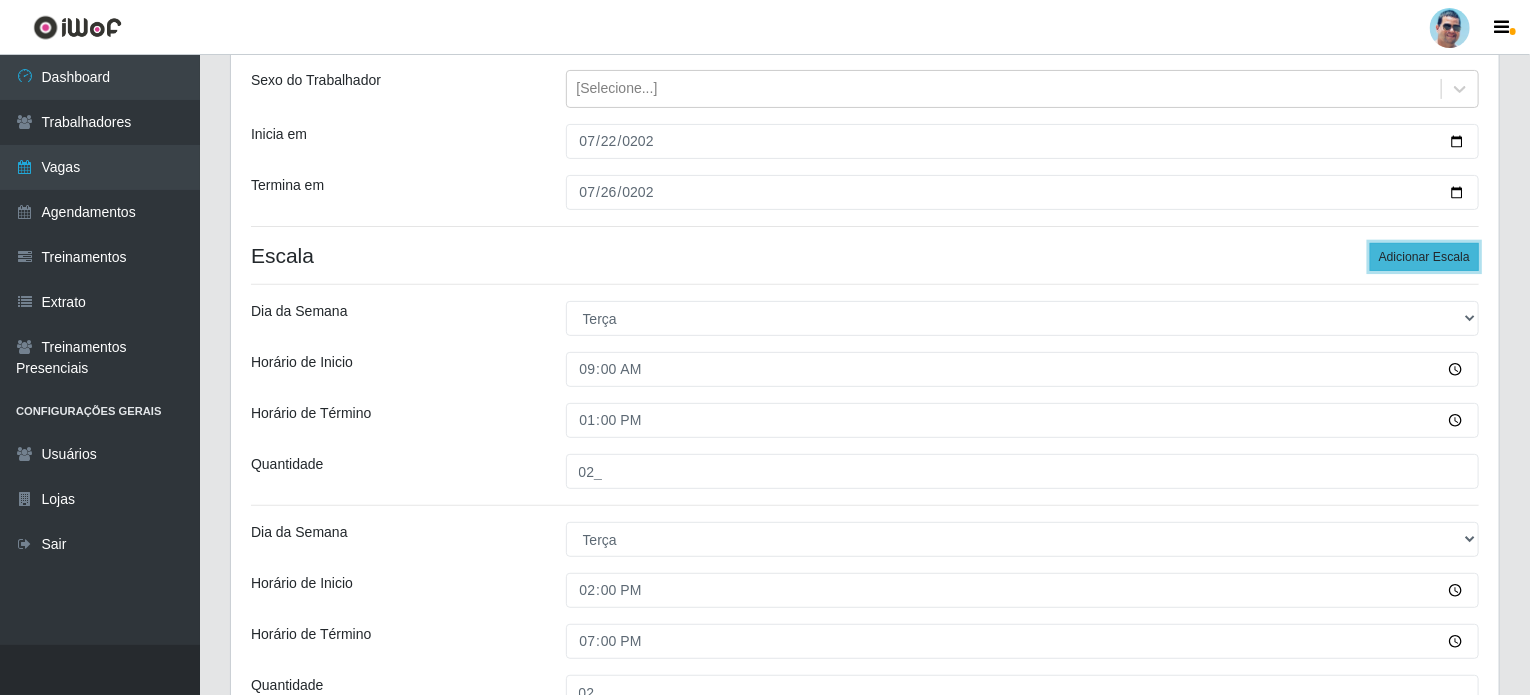 click on "Adicionar Escala" at bounding box center [1424, 257] 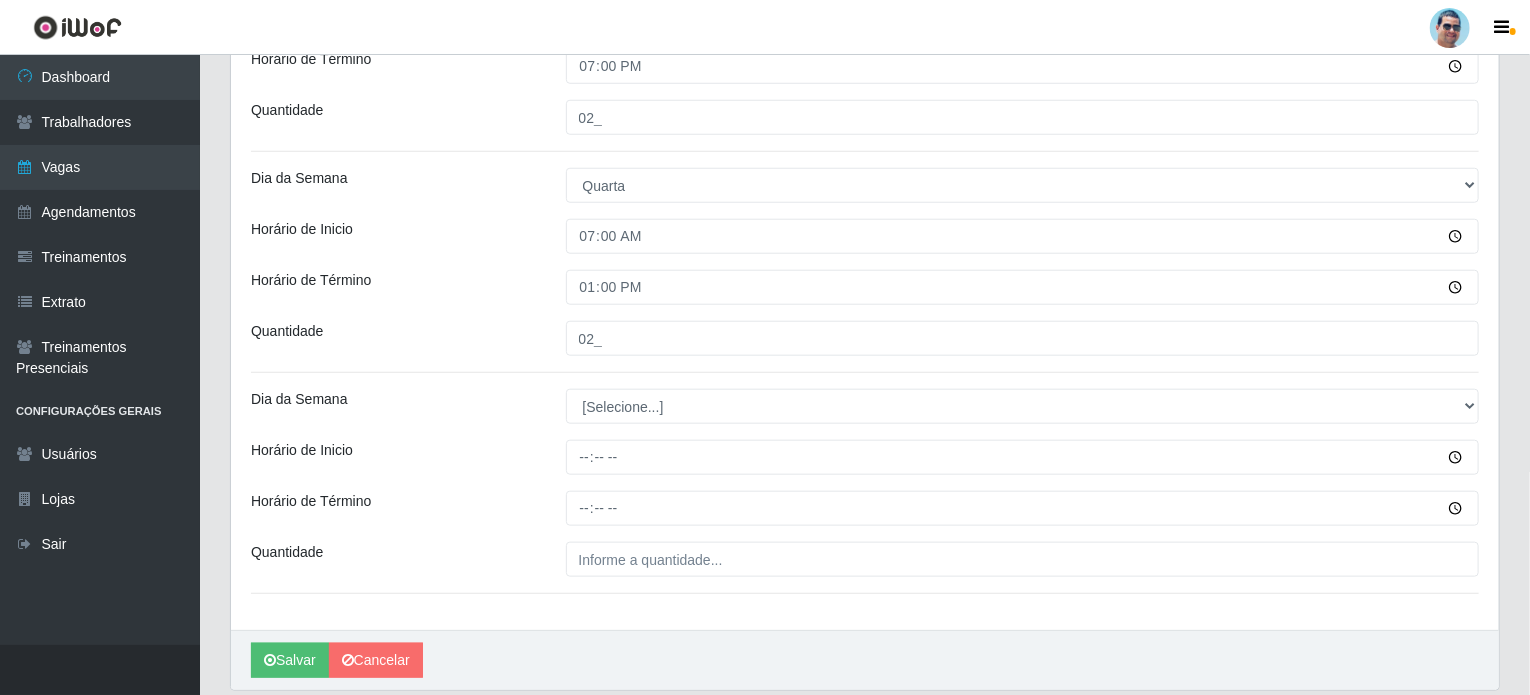 scroll, scrollTop: 824, scrollLeft: 0, axis: vertical 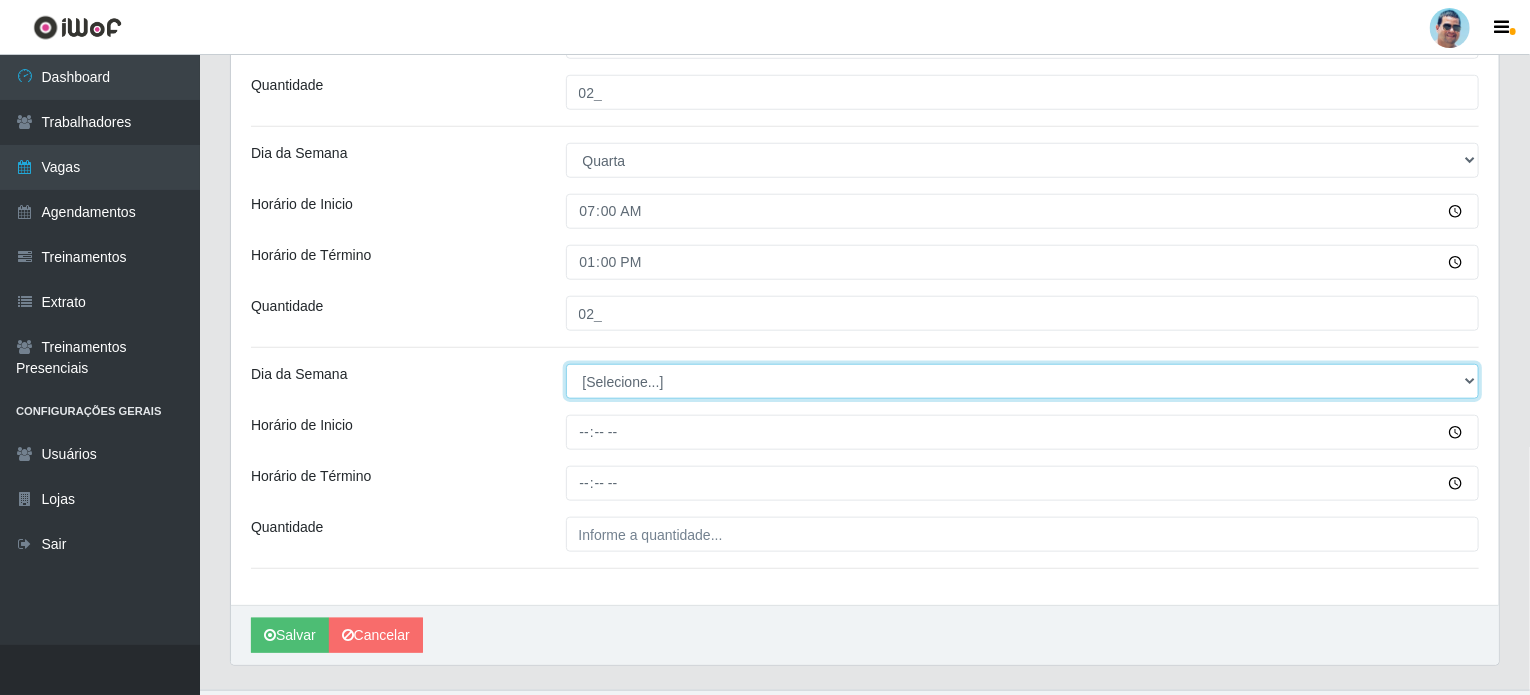 click on "[Selecione...] Segunda Terça Quarta Quinta Sexta Sábado Domingo" at bounding box center [1023, 381] 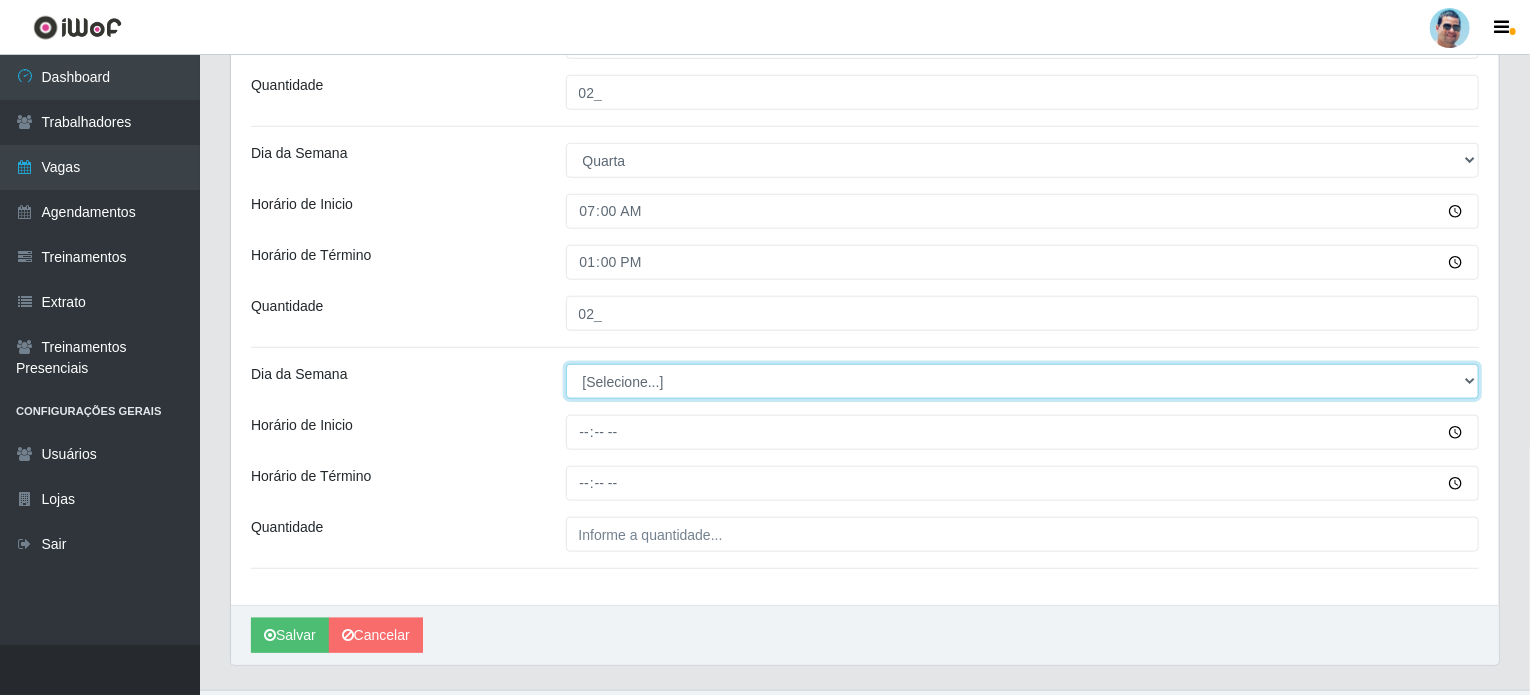 select on "3" 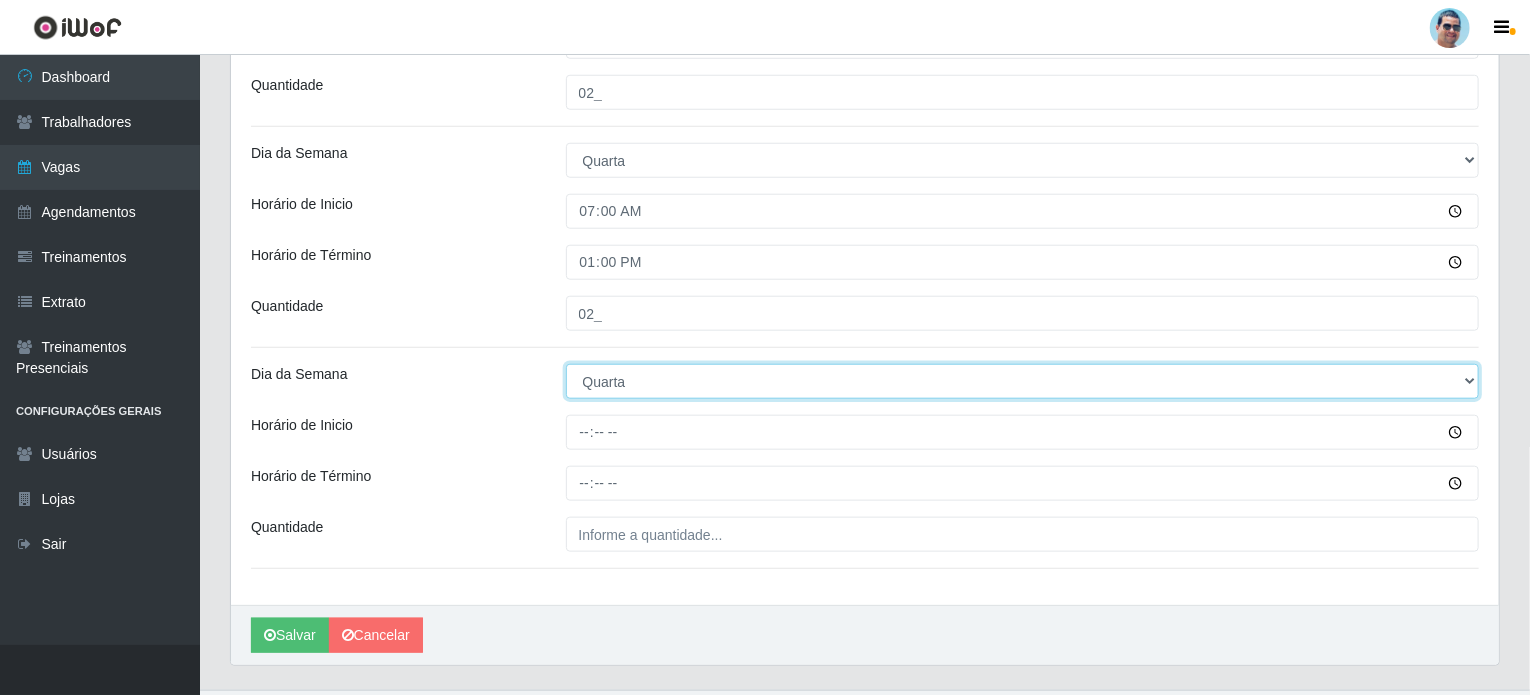 click on "[Selecione...] Segunda Terça Quarta Quinta Sexta Sábado Domingo" at bounding box center [1023, 381] 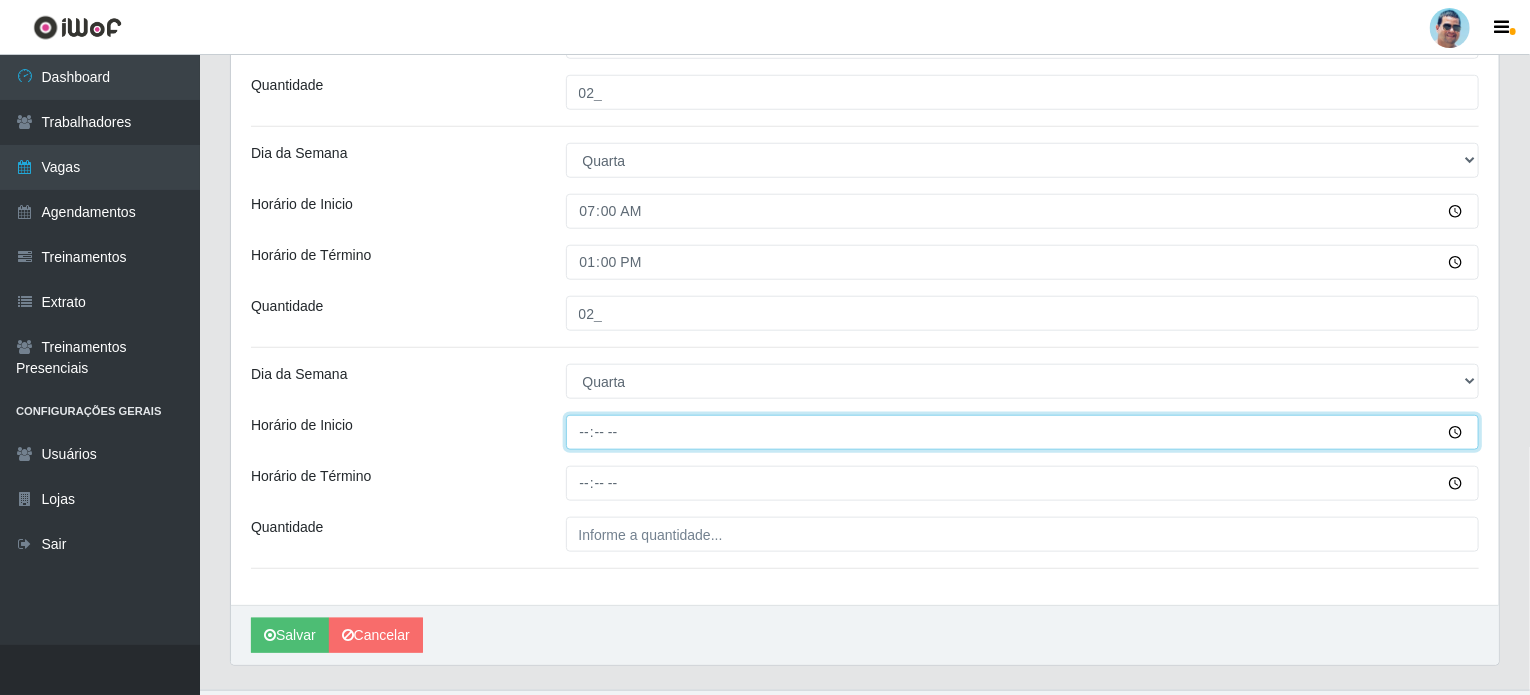 click on "Horário de Inicio" at bounding box center (1023, 432) 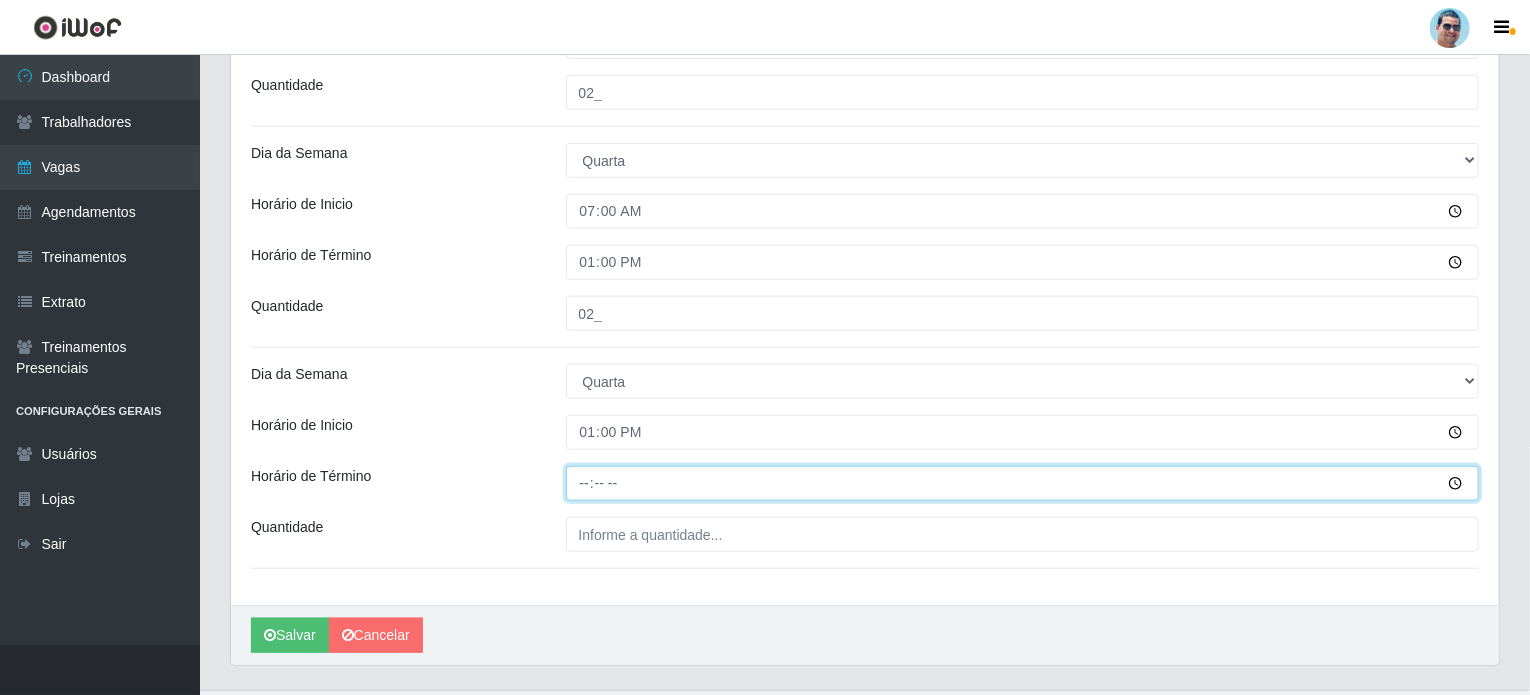 click on "Horário de Término" at bounding box center (1023, 483) 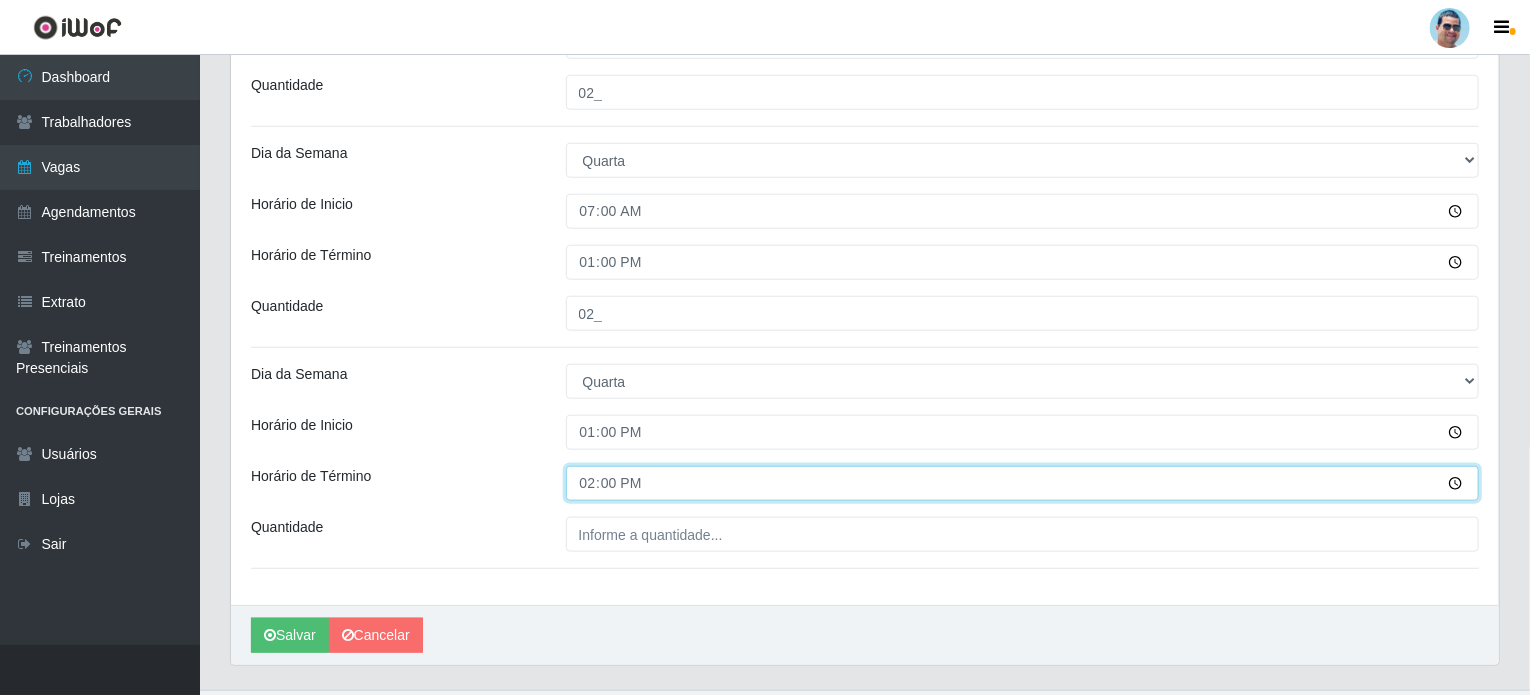 click on "14:00" at bounding box center [1023, 483] 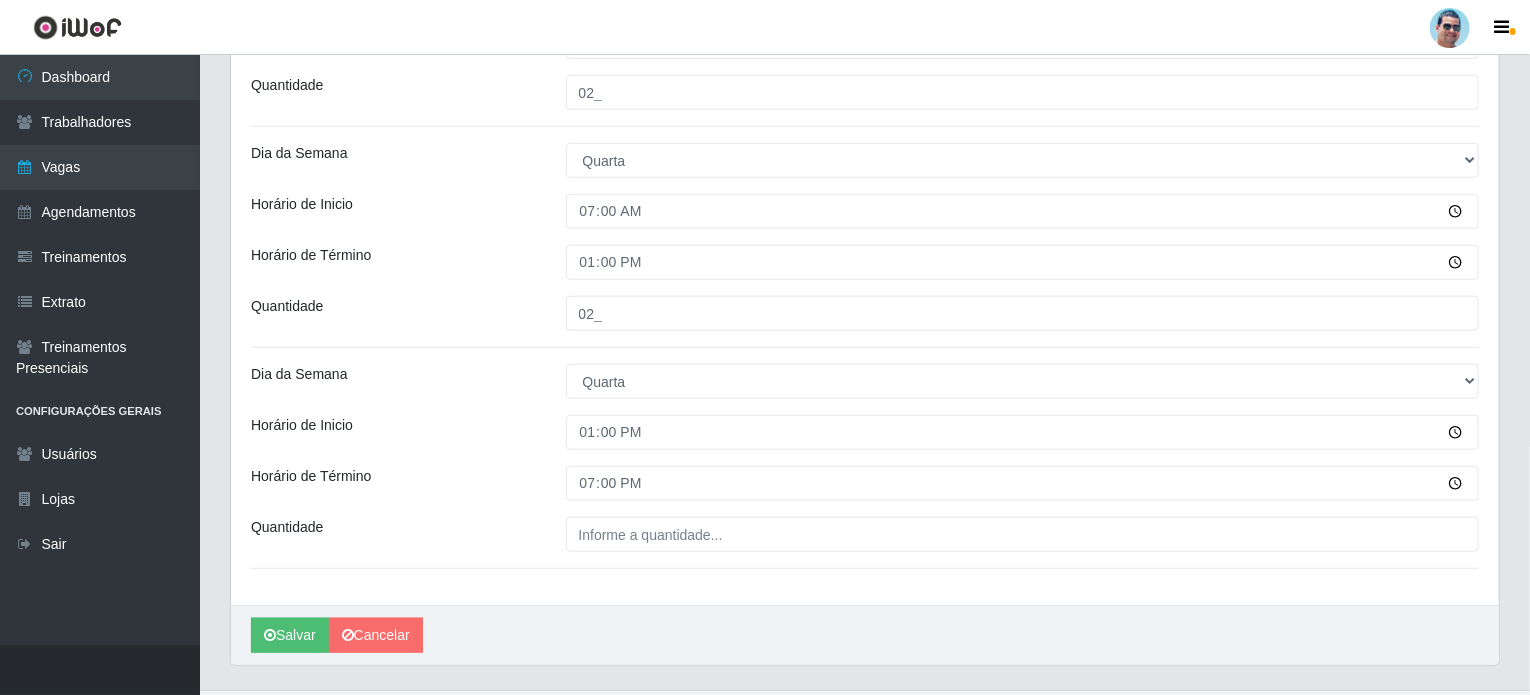 click on "Loja Mercadinho Extrabom Função [Selecione...] ASG ASG + ASG ++ Balconista Balconista + Balconista ++ Carregador e Descarregador de Caminhão Carregador e Descarregador de Caminhão + Carregador e Descarregador de Caminhão ++ Embalador Embalador + Embalador ++ Operador de Caixa Operador de Caixa + Operador de Caixa ++ Repositor  Repositor + Repositor ++ Sexo do Trabalhador [Selecione...] Inicia em 2025-07-22 Termina em 2025-07-26 Escala Adicionar Escala Dia da Semana [Selecione...] Segunda Terça Quarta Quinta Sexta Sábado Domingo Horário de Inicio 09:00 Horário de Término 13:00 Quantidade 02_ Dia da Semana [Selecione...] Segunda Terça Quarta Quinta Sexta Sábado Domingo Horário de Inicio 14:00 Horário de Término 19:00 Quantidade 02_ Dia da Semana [Selecione...] Segunda Terça Quarta Quinta Sexta Sábado Domingo Horário de Inicio 07:00 Horário de Término 13:00 Quantidade 02_ Dia da Semana [Selecione...] Segunda Terça Quarta Quinta Sexta Sábado Domingo Horário de Inicio 13:00 19:00 Quantidade" at bounding box center [865, -24] 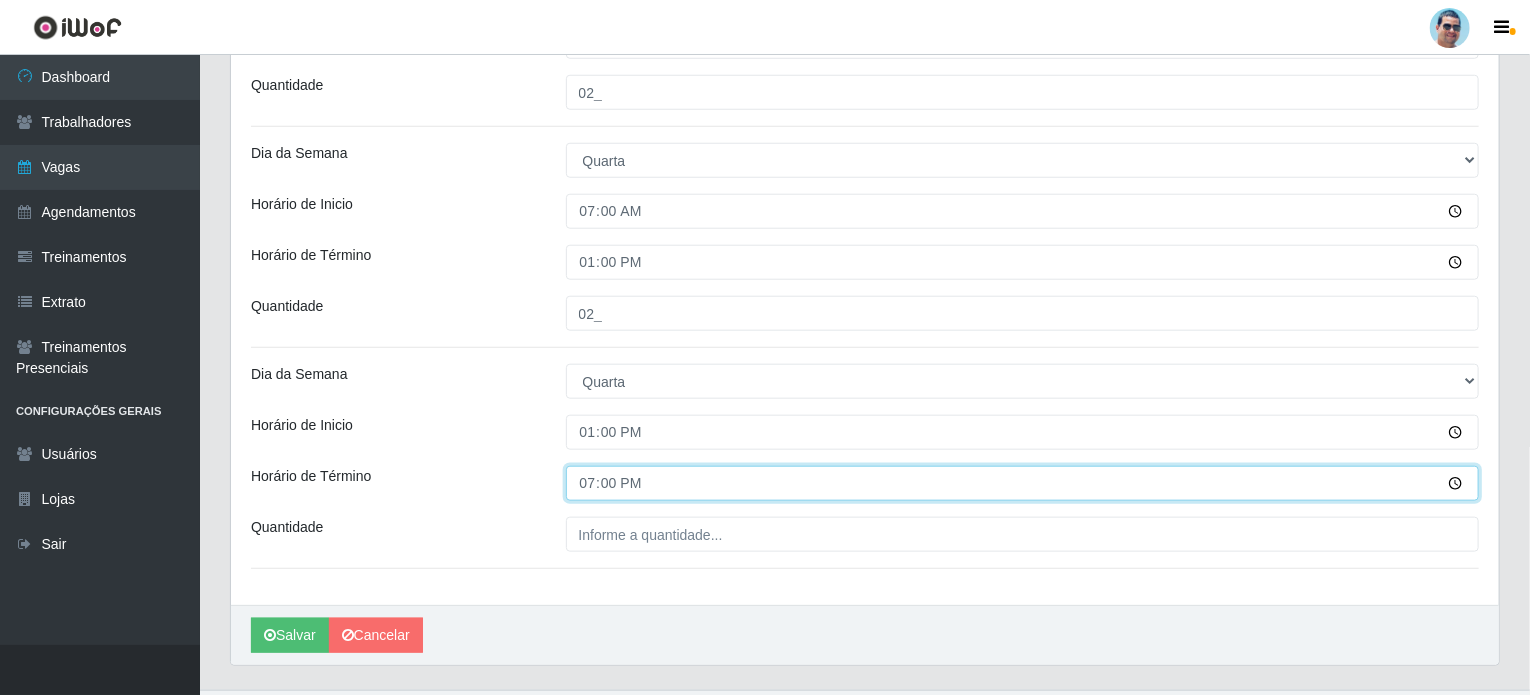 click on "19:00" at bounding box center (1023, 483) 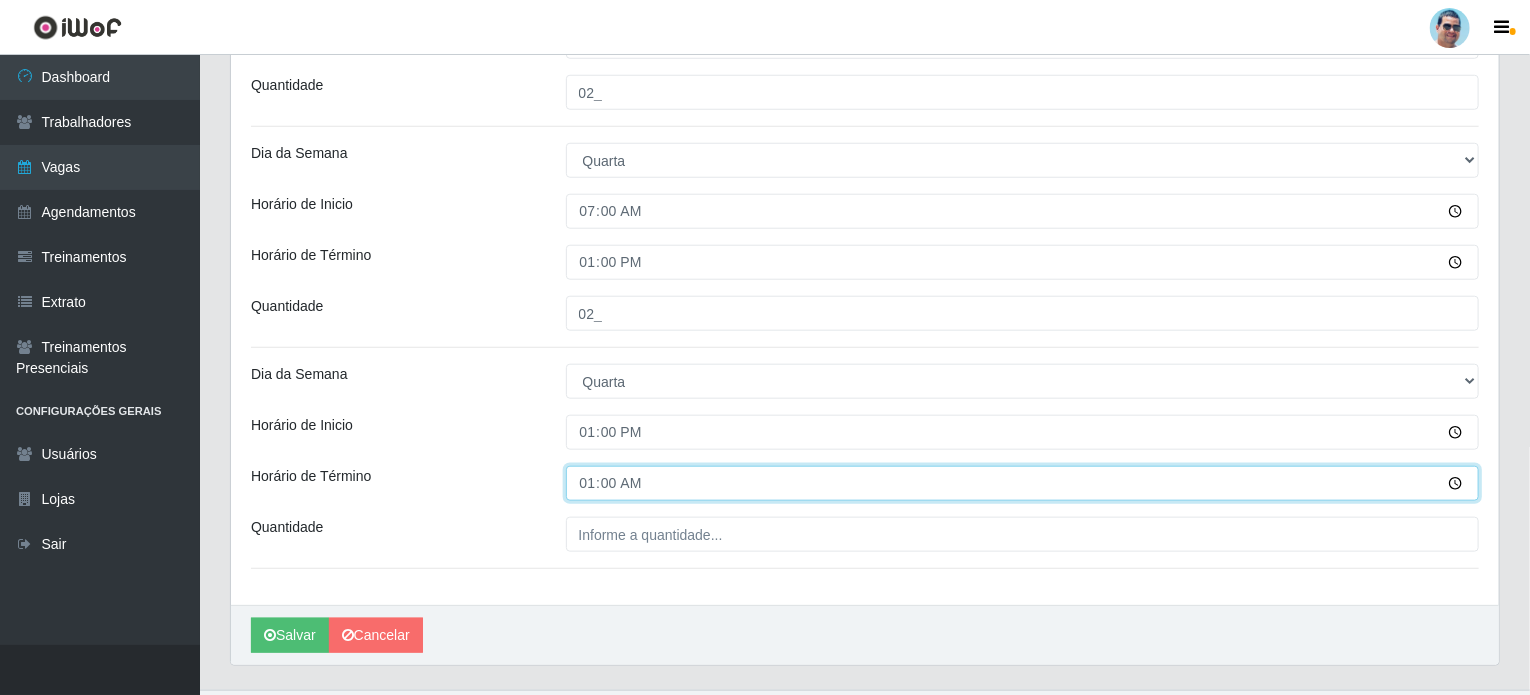 type on "18:00" 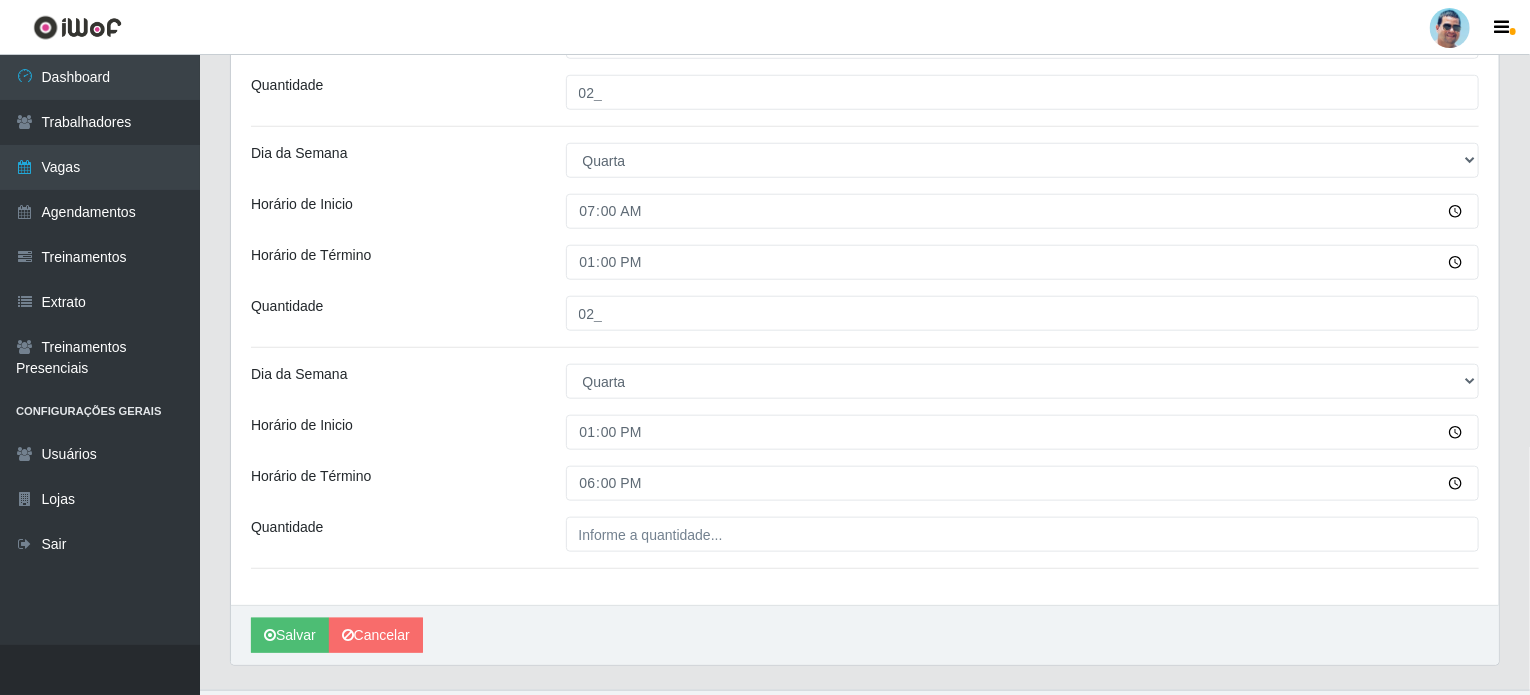 click on "Loja Mercadinho Extrabom Função [Selecione...] ASG ASG + ASG ++ Balconista Balconista + Balconista ++ Carregador e Descarregador de Caminhão Carregador e Descarregador de Caminhão + Carregador e Descarregador de Caminhão ++ Embalador Embalador + Embalador ++ Operador de Caixa Operador de Caixa + Operador de Caixa ++ Repositor  Repositor + Repositor ++ Sexo do Trabalhador [Selecione...] Inicia em 2025-07-22 Termina em 2025-07-26 Escala Adicionar Escala Dia da Semana [Selecione...] Segunda Terça Quarta Quinta Sexta Sábado Domingo Horário de Inicio 09:00 Horário de Término 13:00 Quantidade 02_ Dia da Semana [Selecione...] Segunda Terça Quarta Quinta Sexta Sábado Domingo Horário de Inicio 14:00 Horário de Término 19:00 Quantidade 02_ Dia da Semana [Selecione...] Segunda Terça Quarta Quinta Sexta Sábado Domingo Horário de Inicio 07:00 Horário de Término 13:00 Quantidade 02_ Dia da Semana [Selecione...] Segunda Terça Quarta Quinta Sexta Sábado Domingo Horário de Inicio 13:00 18:00 Quantidade" at bounding box center [865, -24] 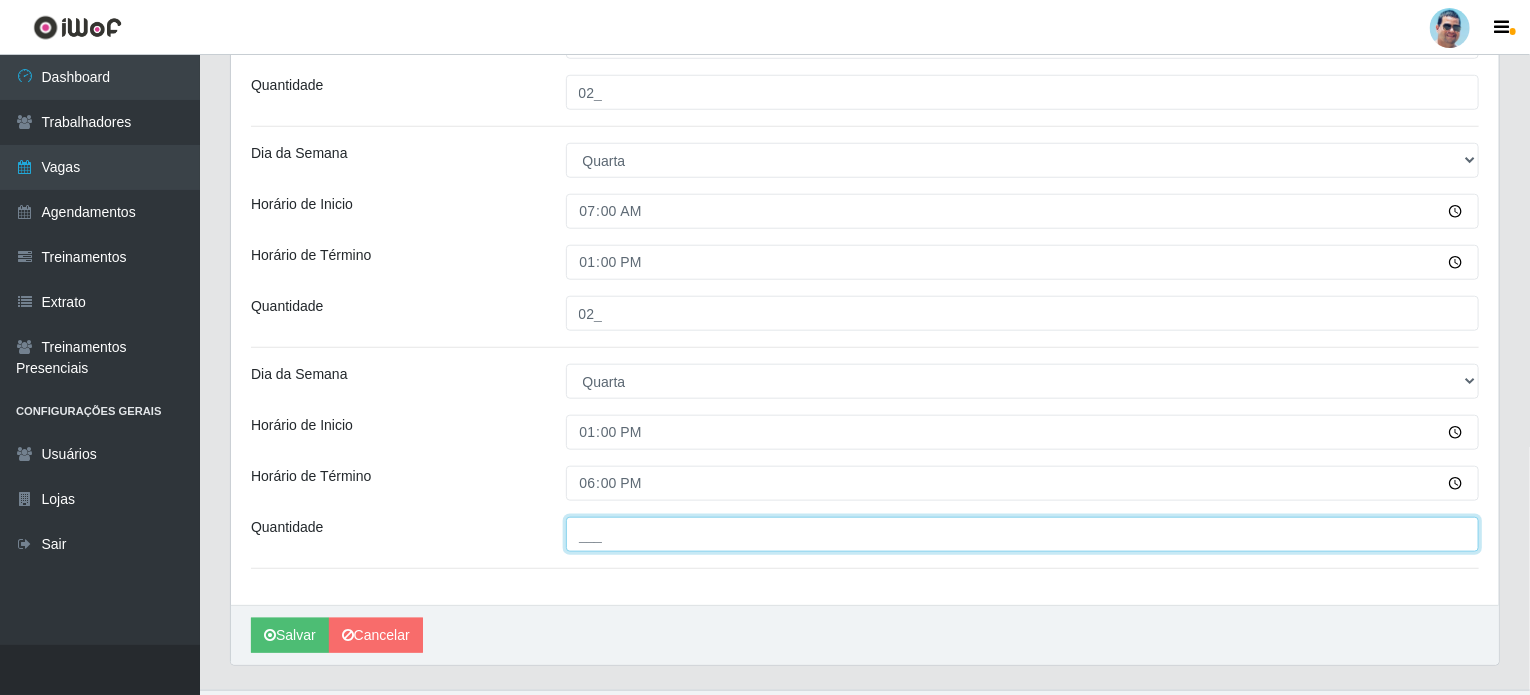 click on "___" at bounding box center (1023, 534) 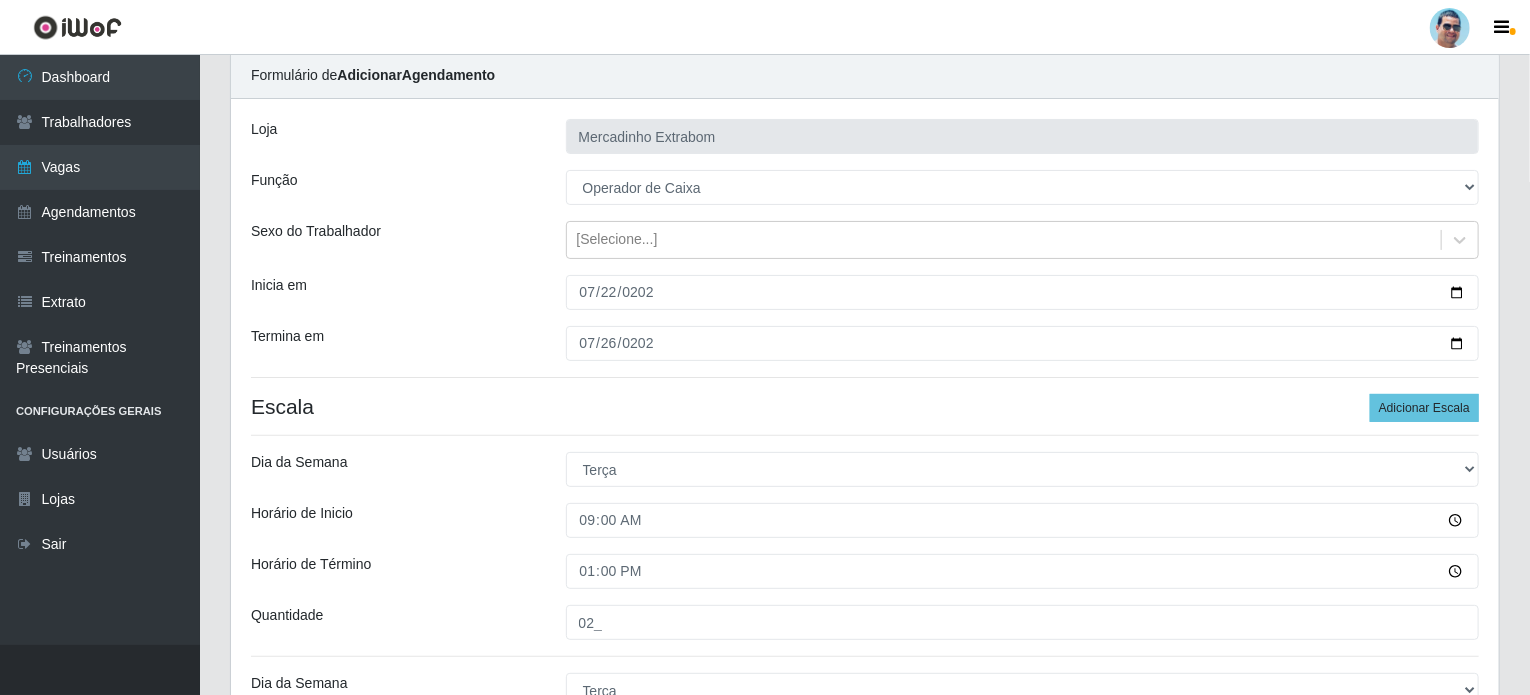 scroll, scrollTop: 24, scrollLeft: 0, axis: vertical 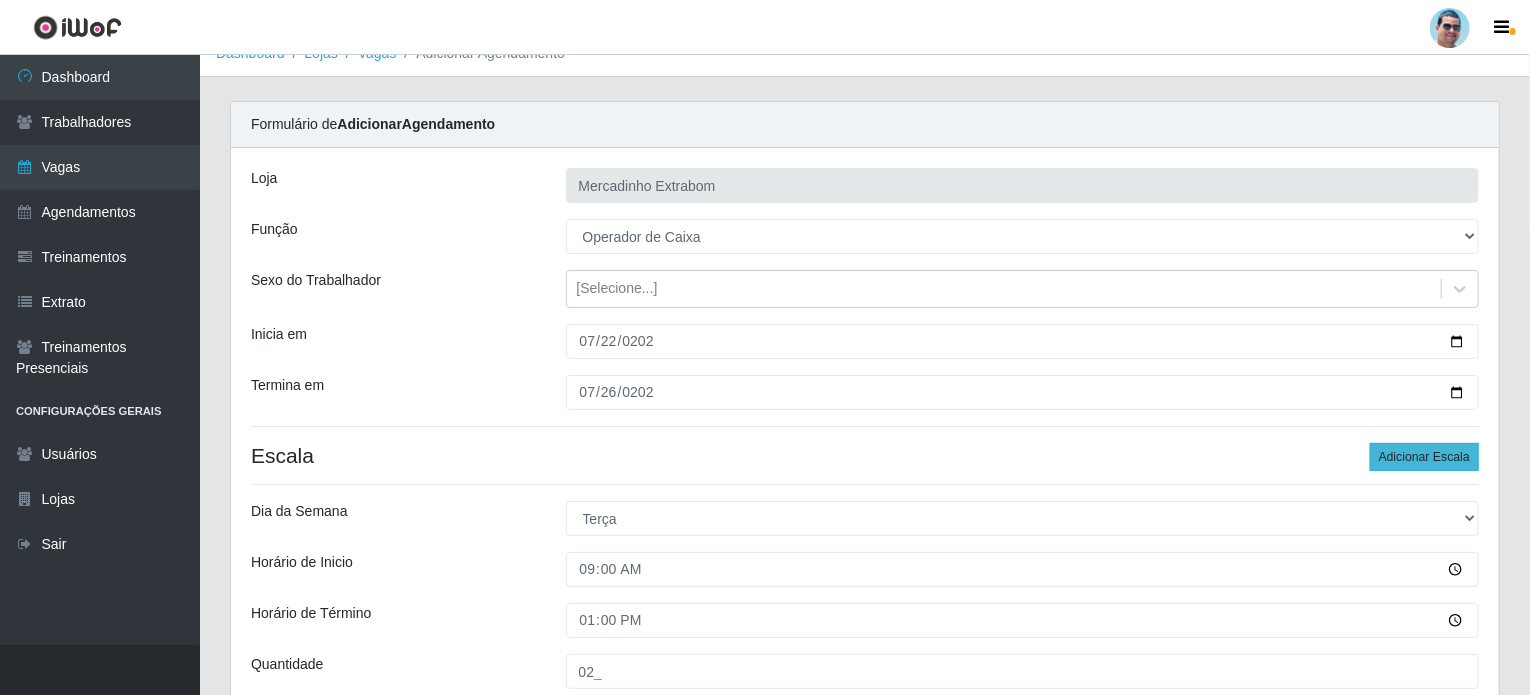 type on "01_" 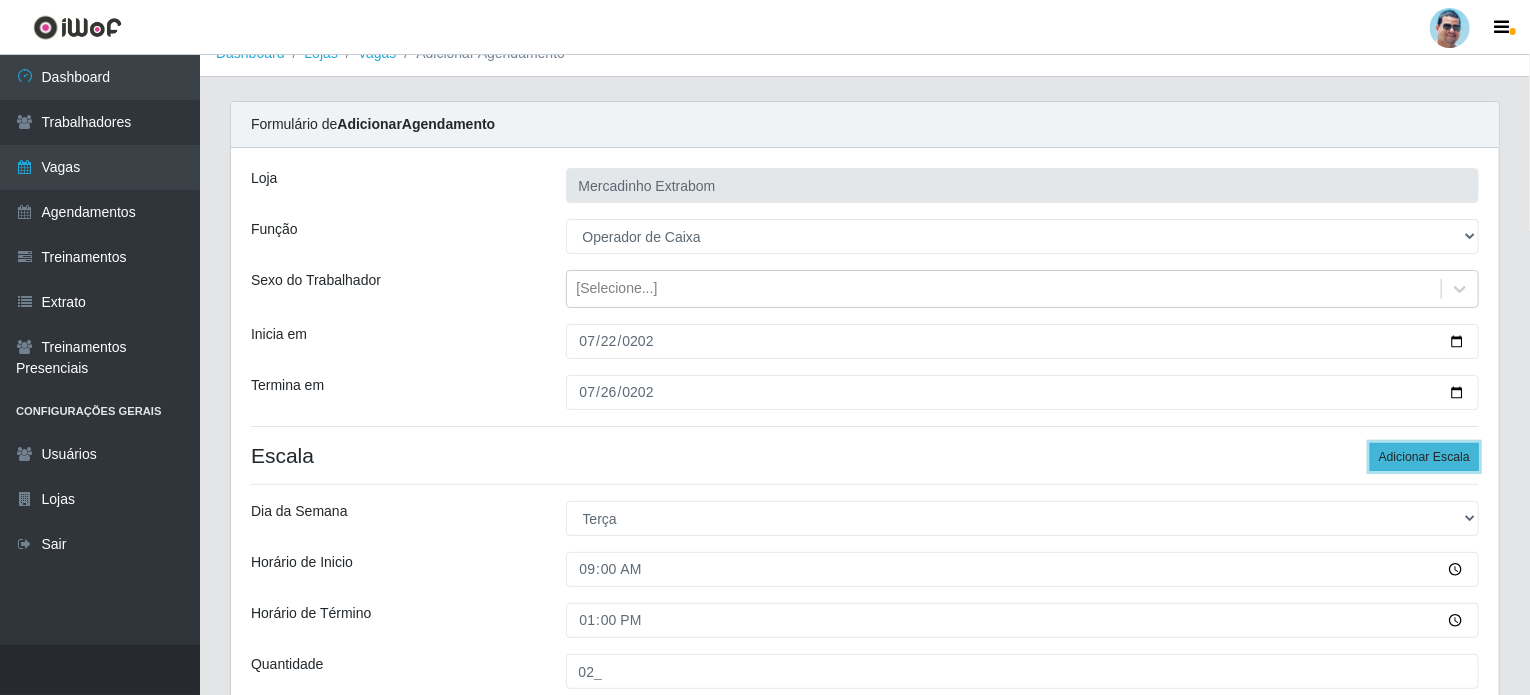 click on "Adicionar Escala" at bounding box center [1424, 457] 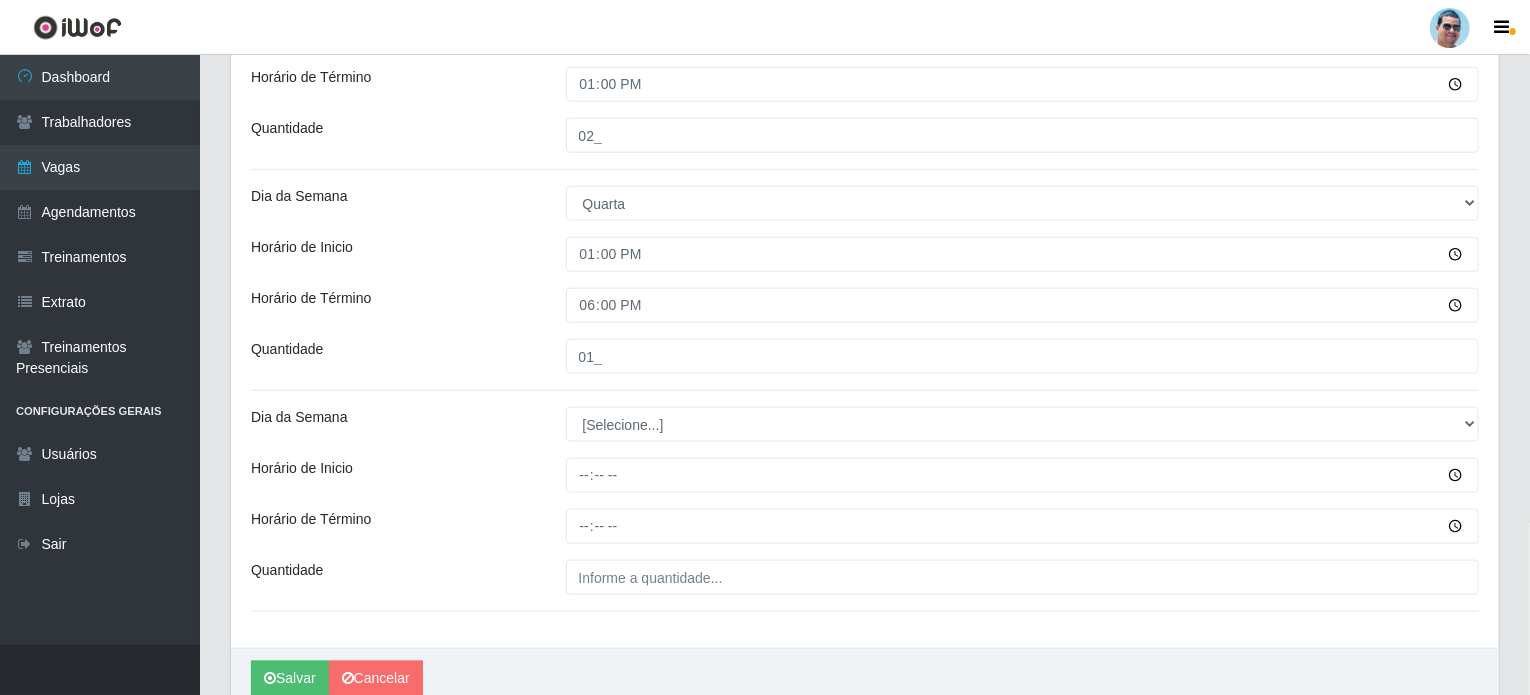 scroll, scrollTop: 1024, scrollLeft: 0, axis: vertical 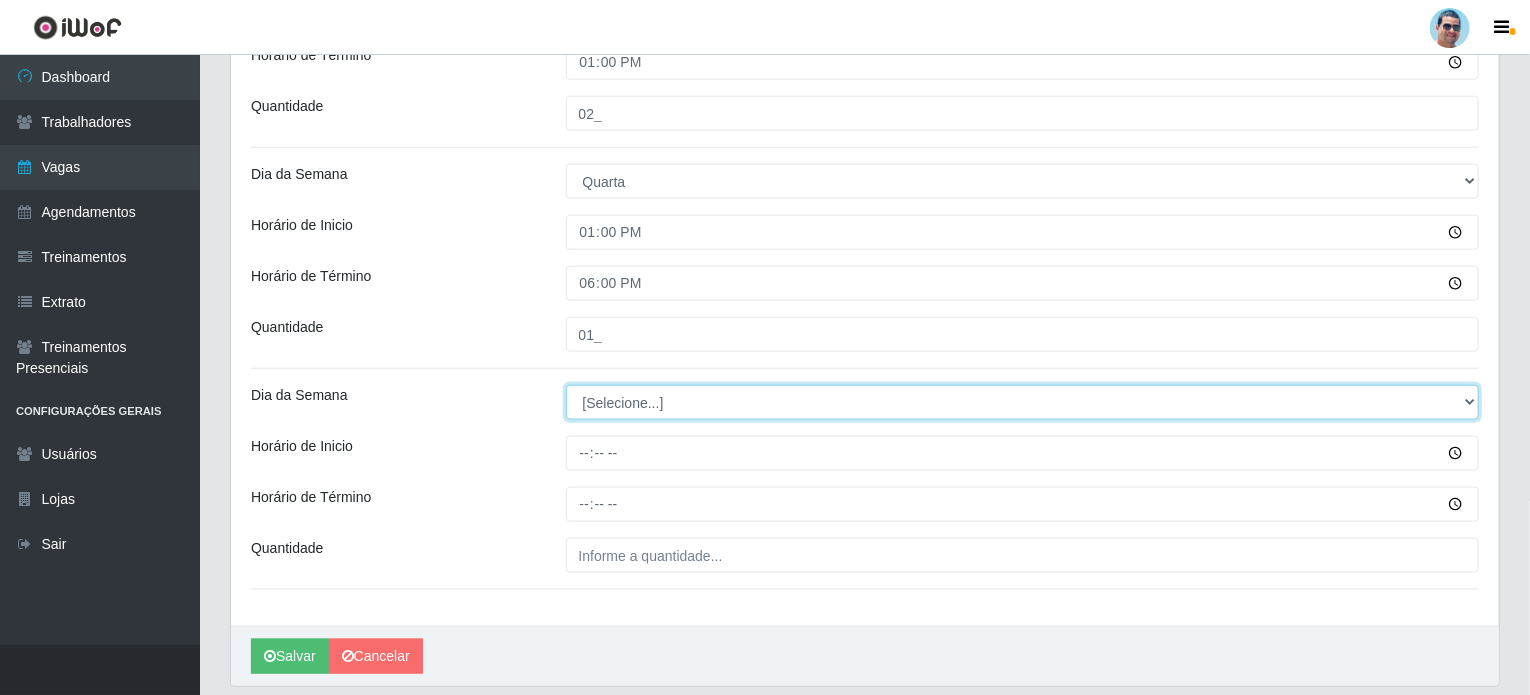 click on "[Selecione...] Segunda Terça Quarta Quinta Sexta Sábado Domingo" at bounding box center [1023, 402] 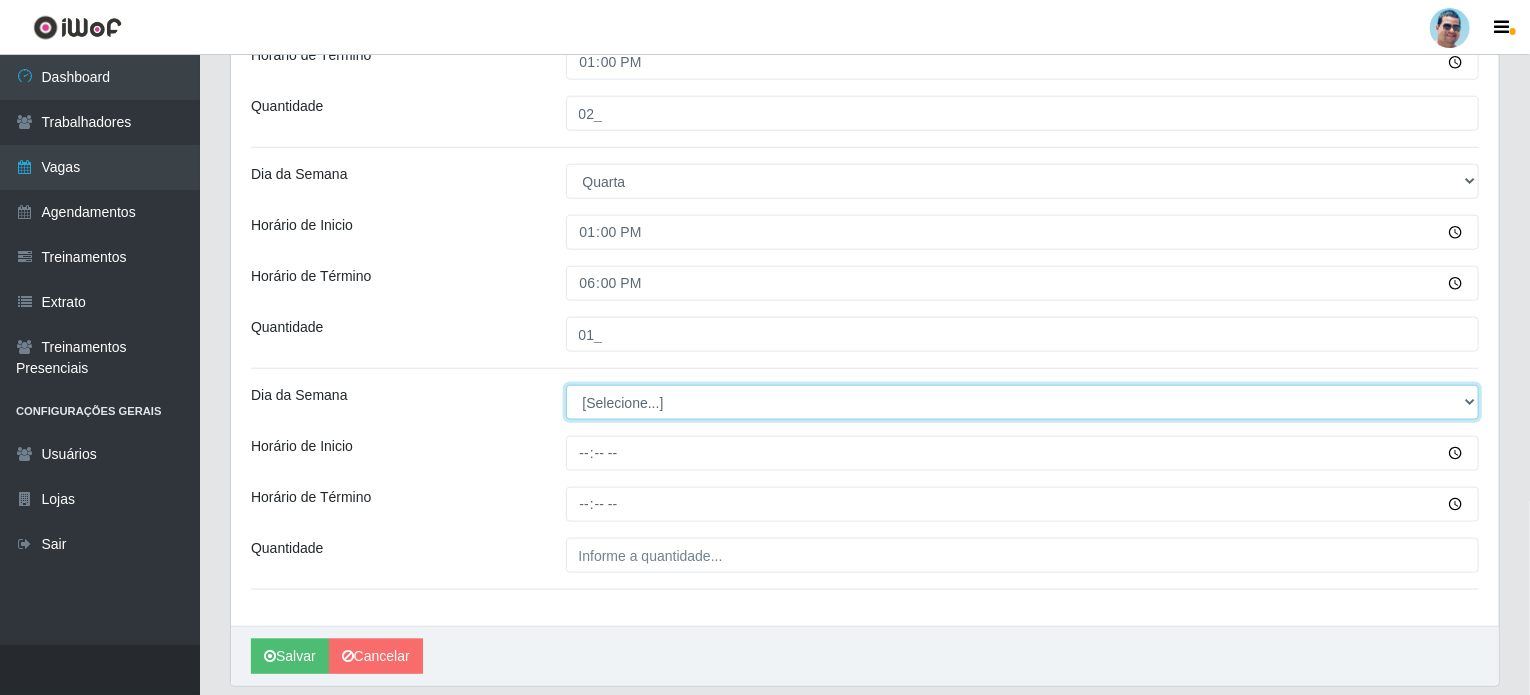 select on "3" 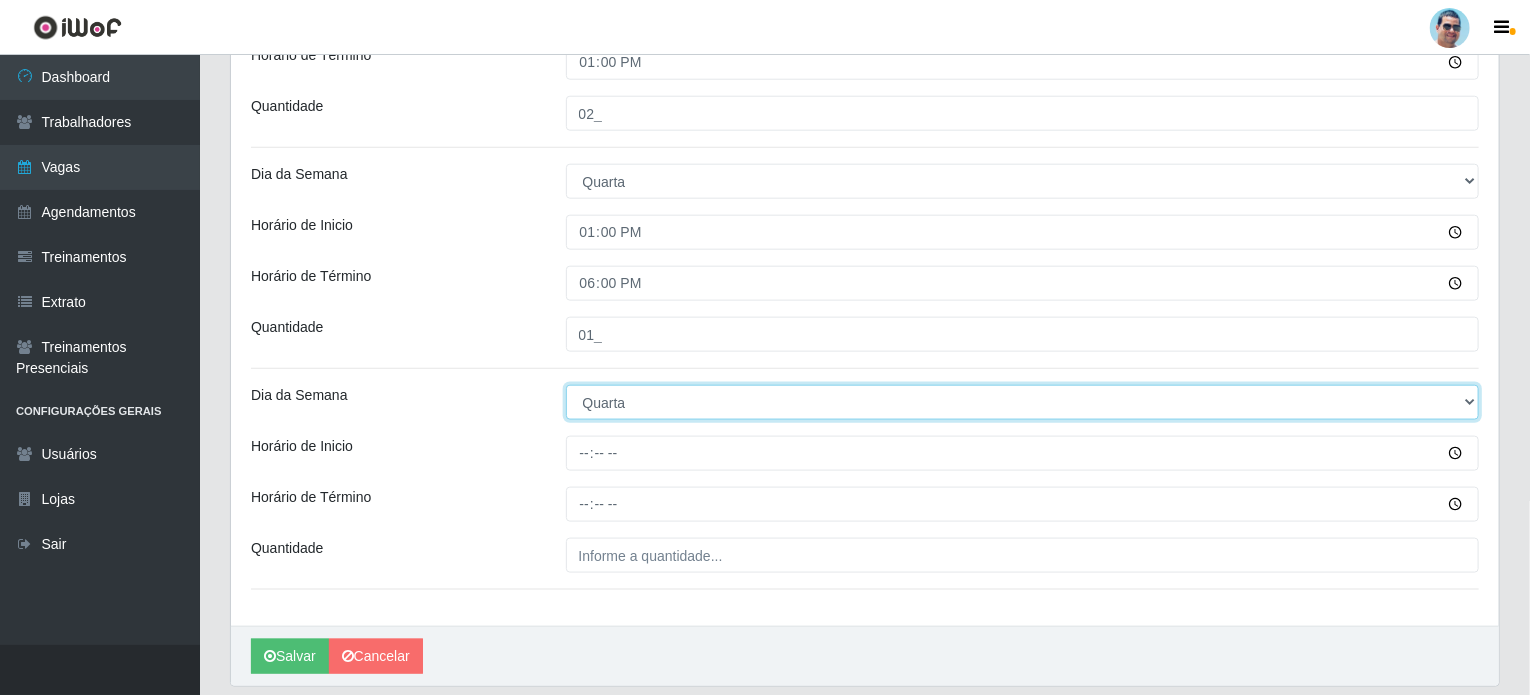 click on "[Selecione...] Segunda Terça Quarta Quinta Sexta Sábado Domingo" at bounding box center [1023, 402] 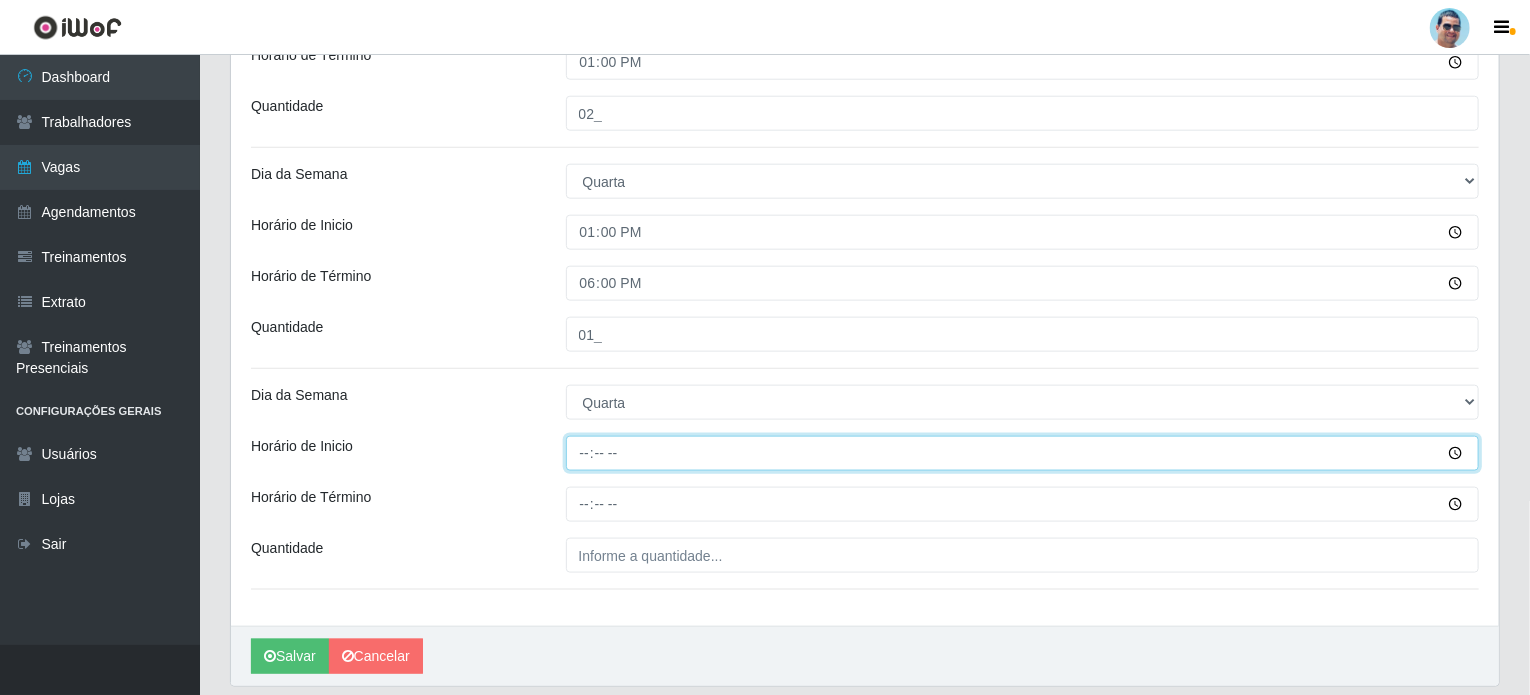 click on "Horário de Inicio" at bounding box center [1023, 453] 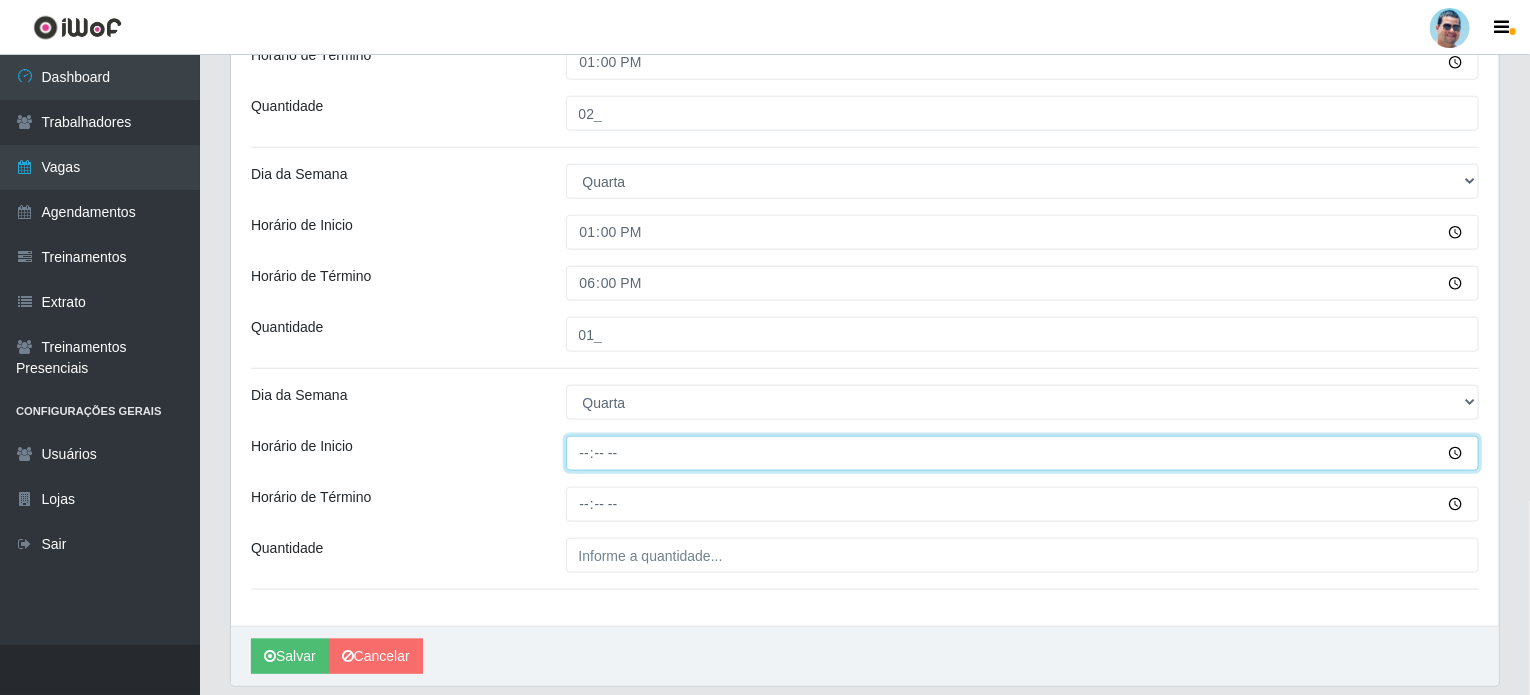type on "14:00" 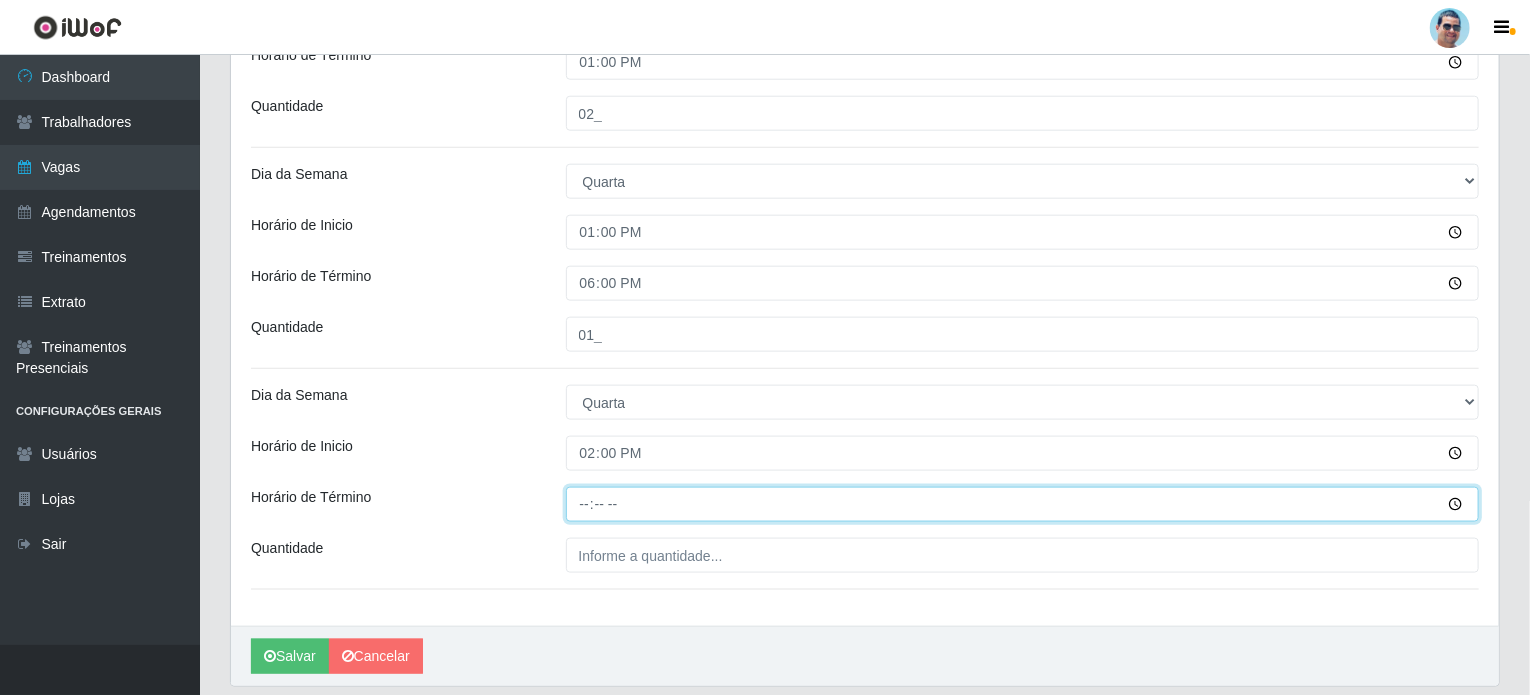 click on "Horário de Término" at bounding box center (1023, 504) 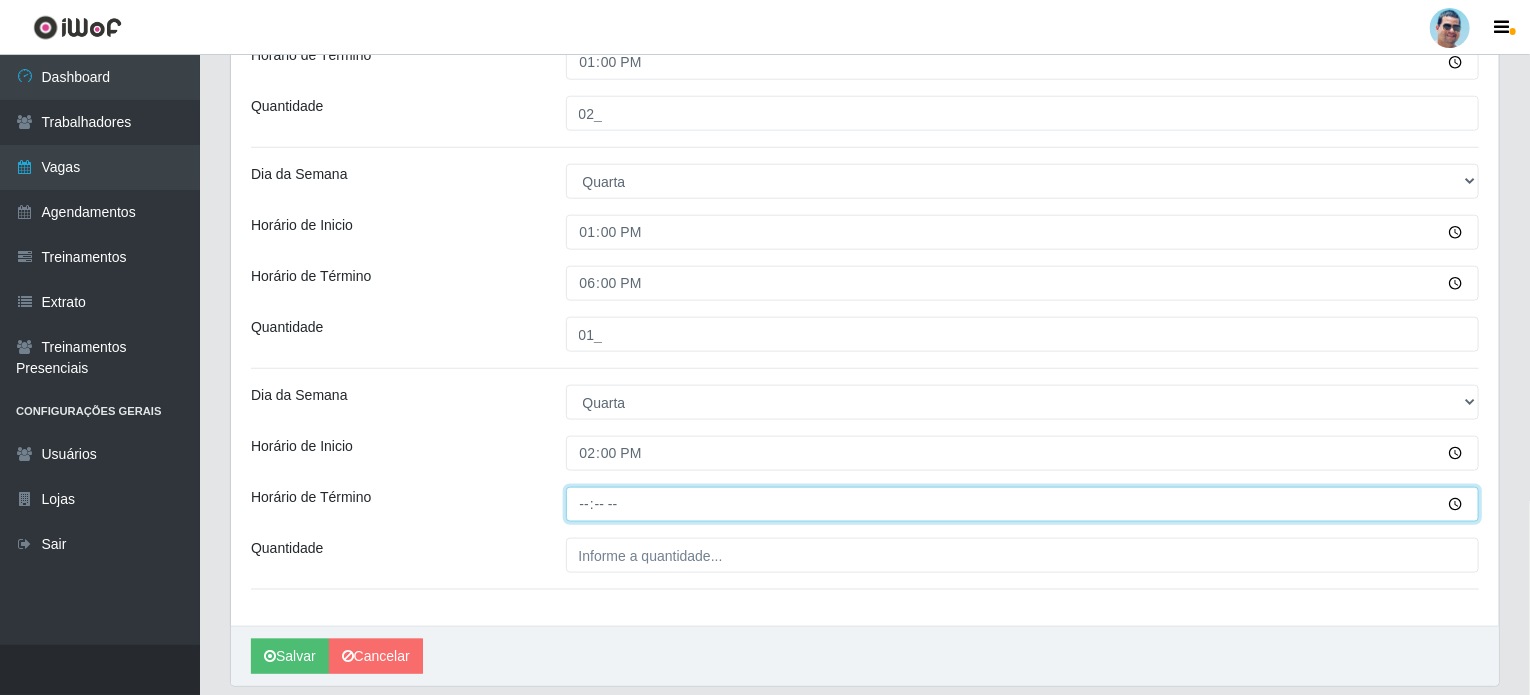 type on "19:00" 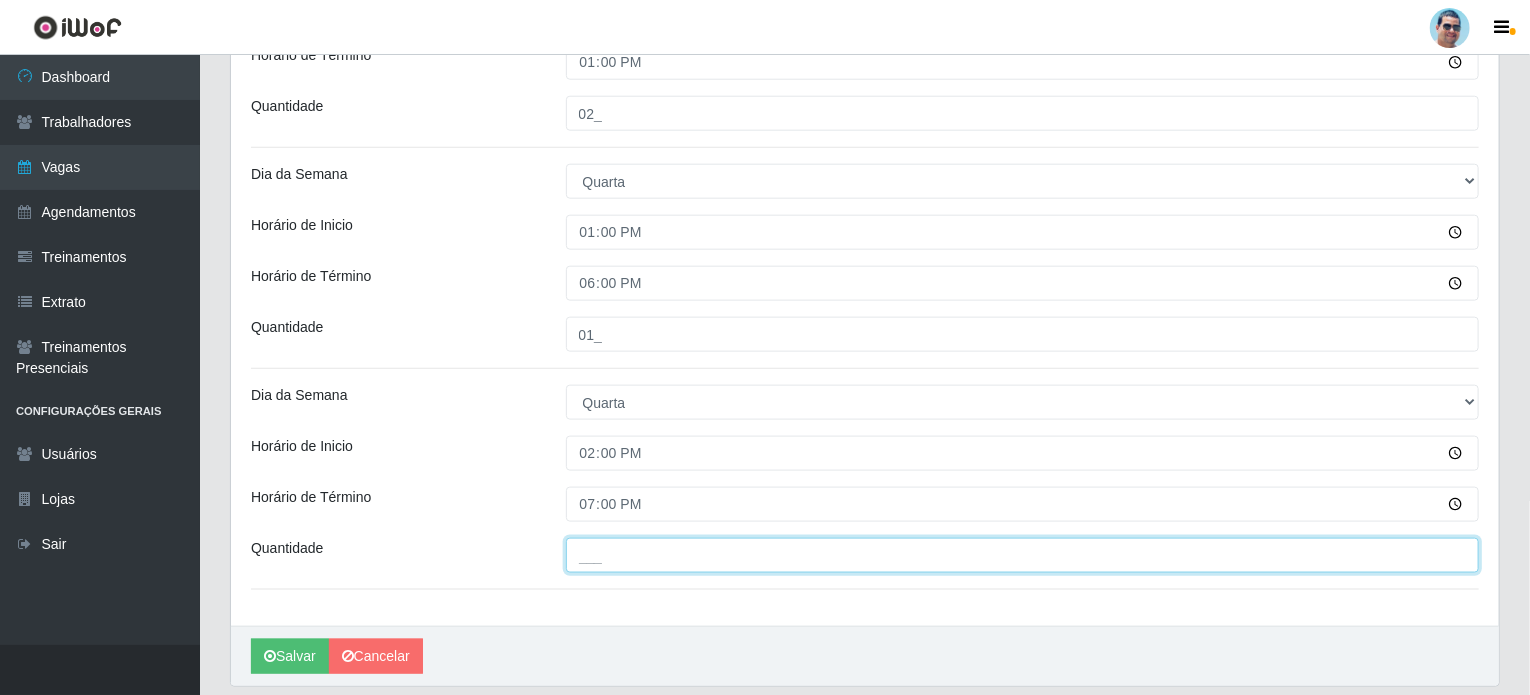 click on "___" at bounding box center [1023, 555] 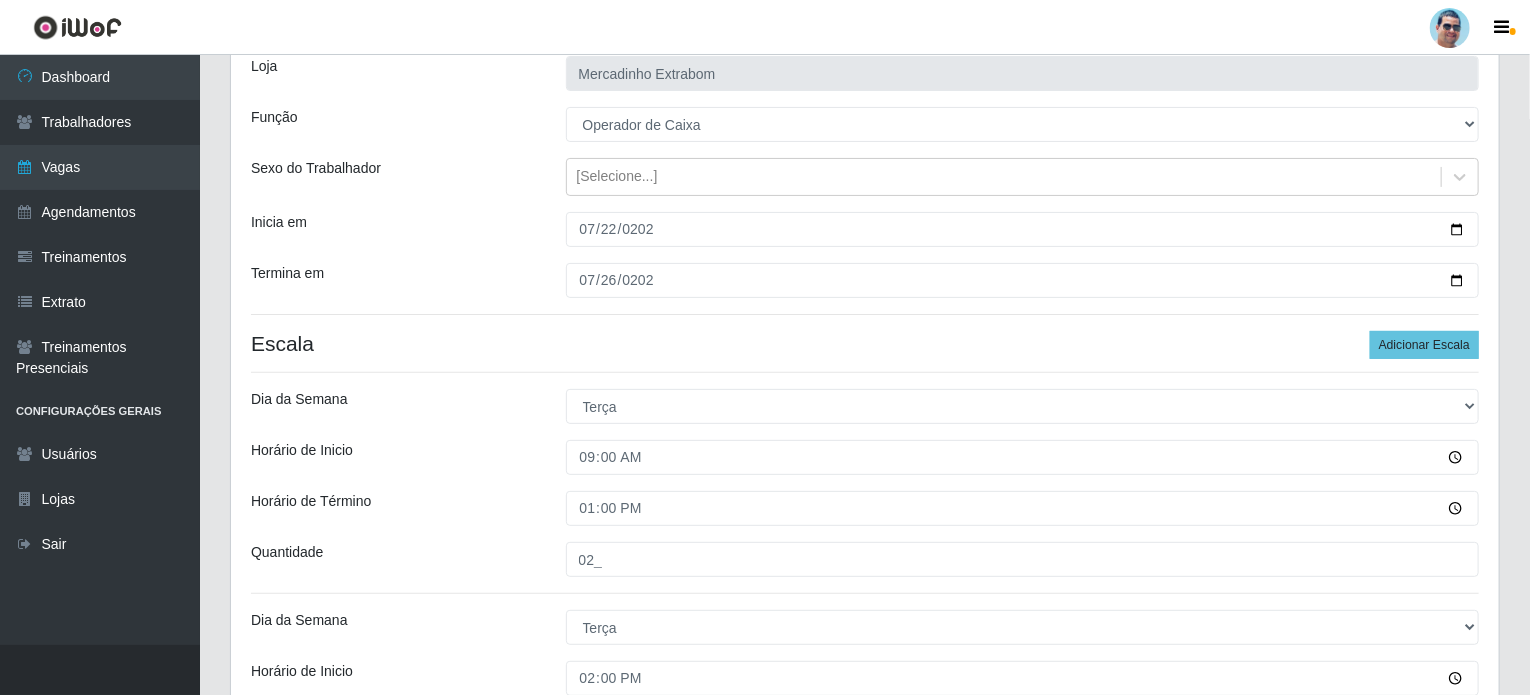 scroll, scrollTop: 124, scrollLeft: 0, axis: vertical 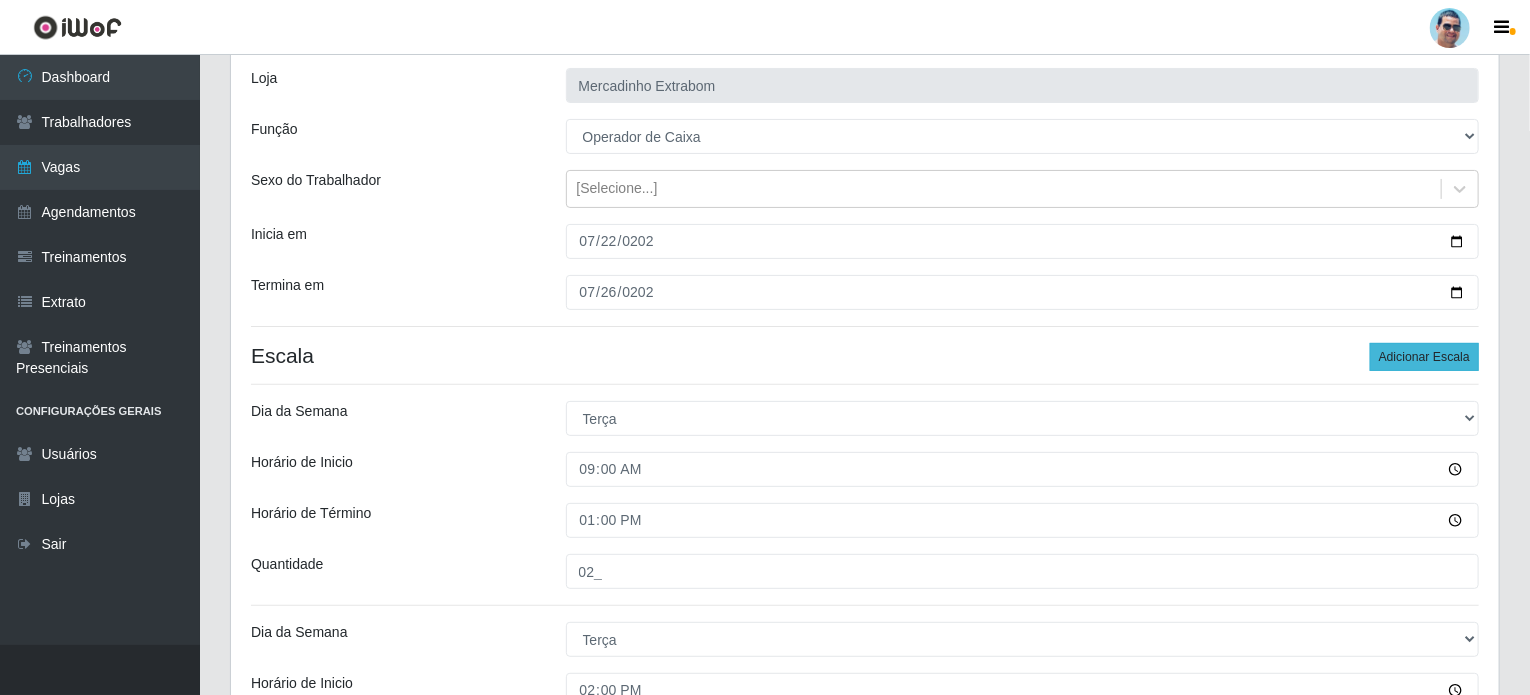 type on "02_" 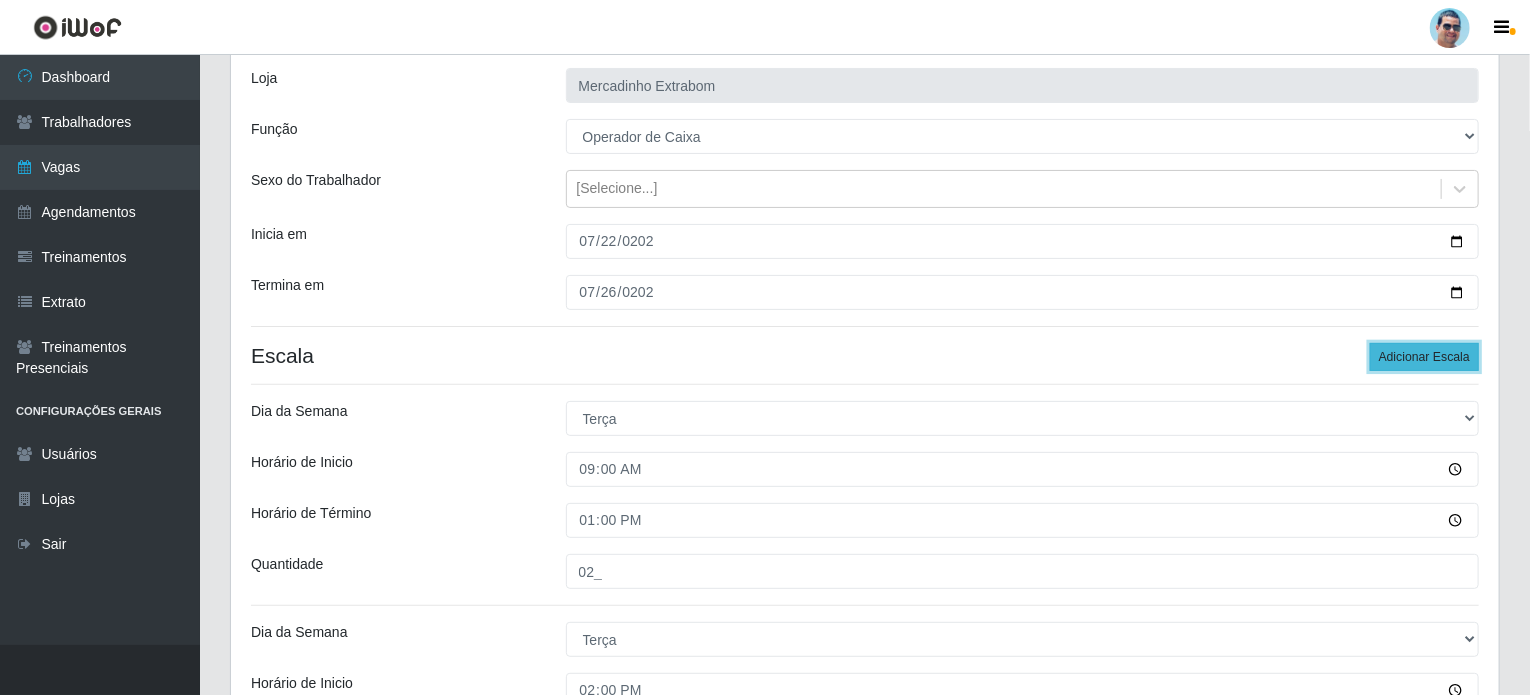 click on "Adicionar Escala" at bounding box center (1424, 357) 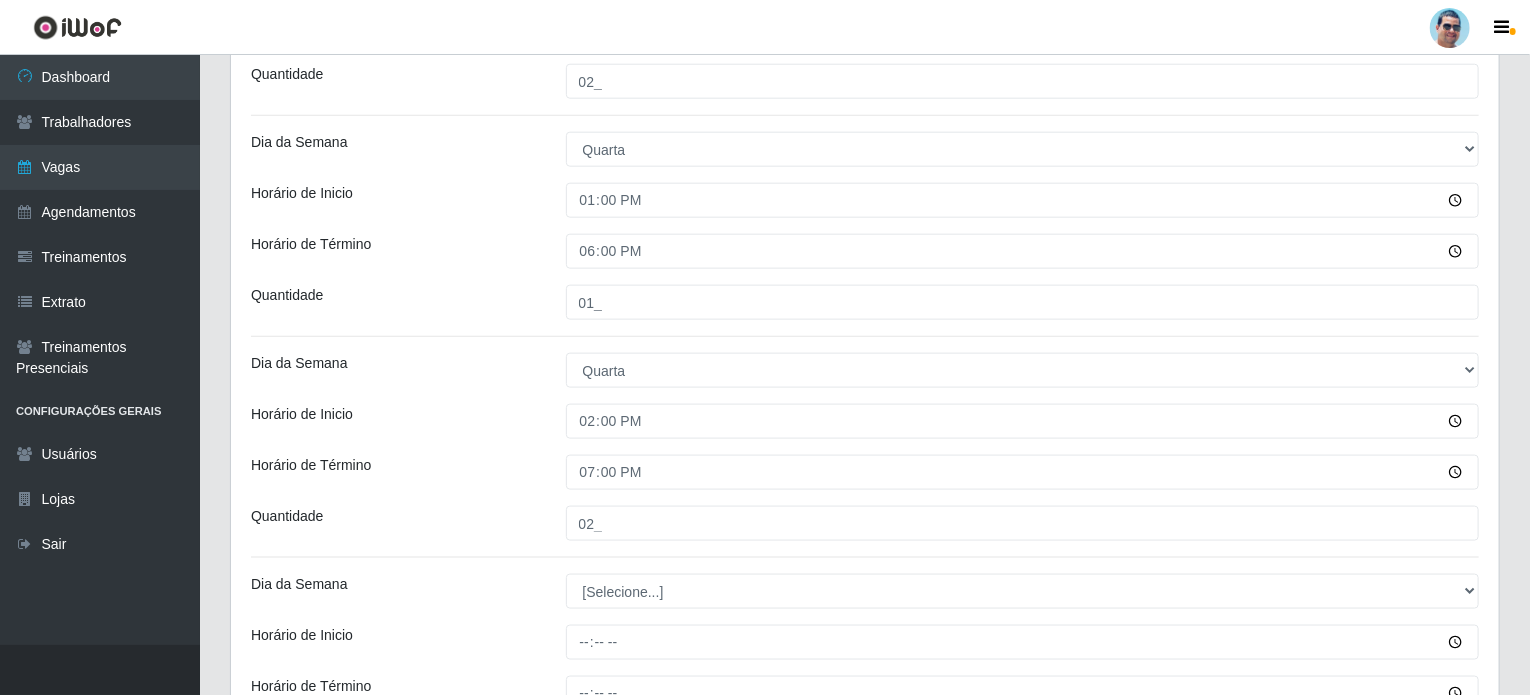 scroll, scrollTop: 1308, scrollLeft: 0, axis: vertical 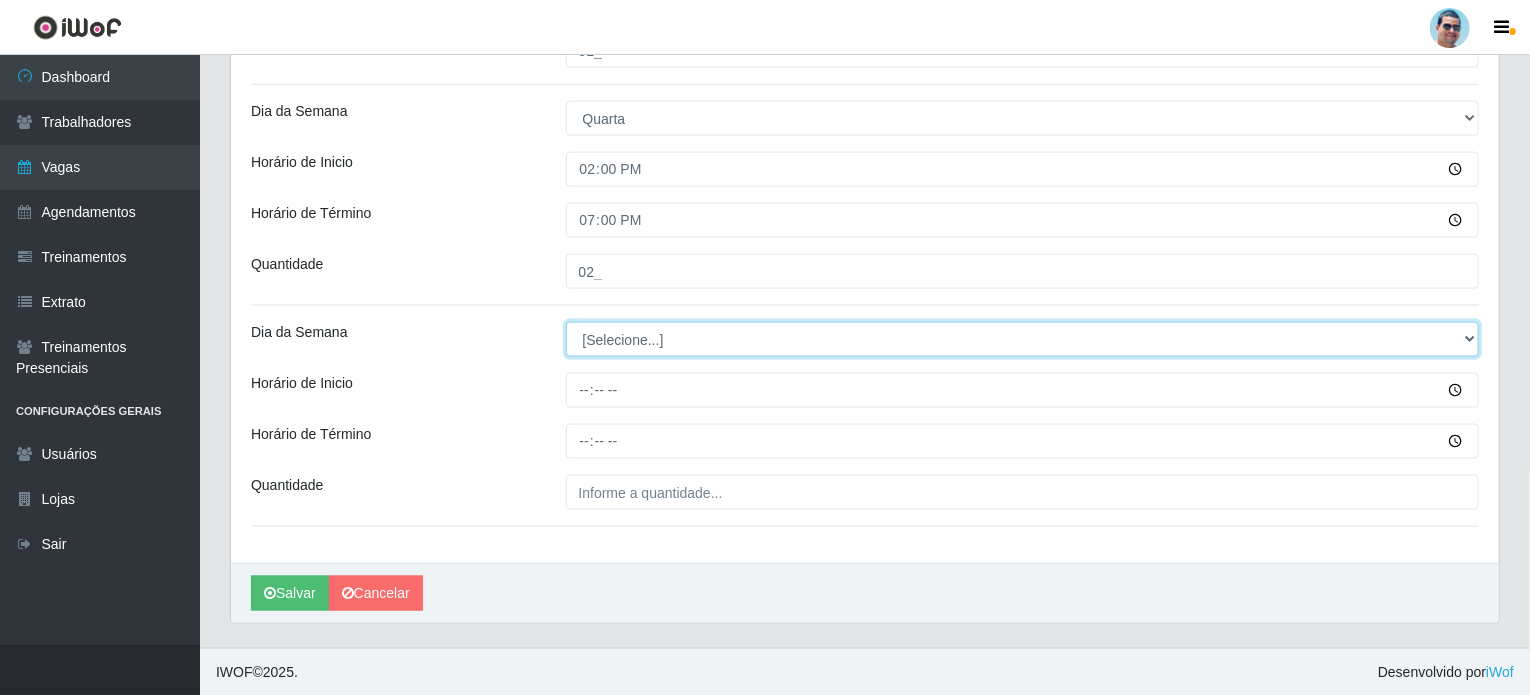 click on "[Selecione...] Segunda Terça Quarta Quinta Sexta Sábado Domingo" at bounding box center (1023, 339) 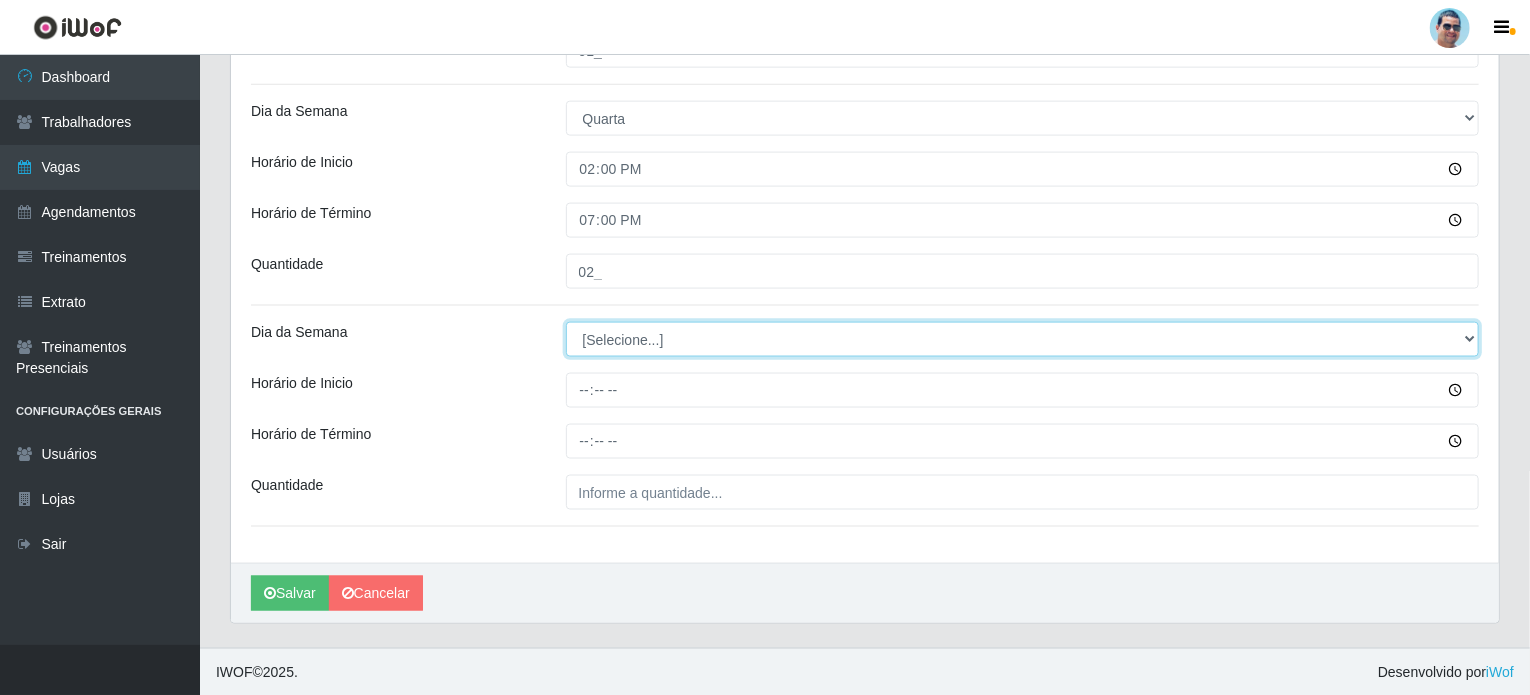 select on "4" 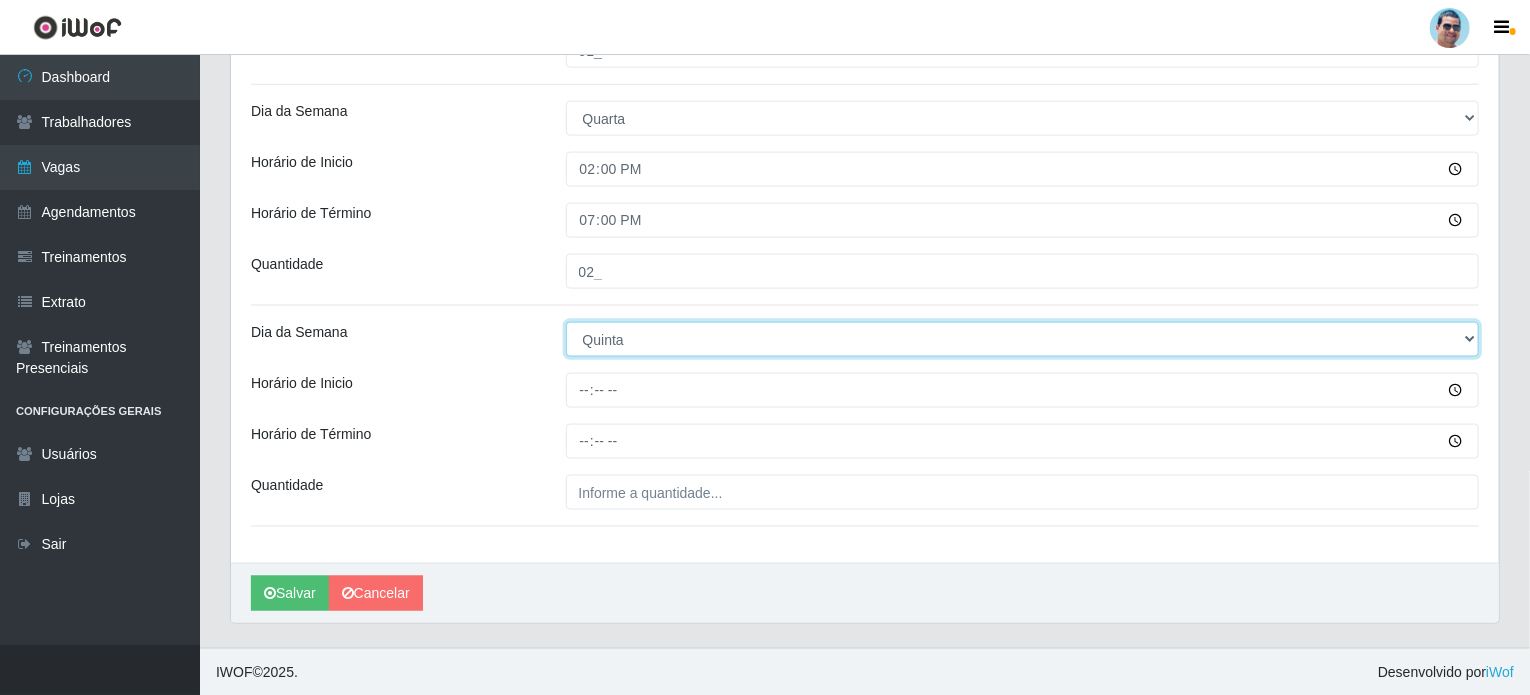 click on "[Selecione...] Segunda Terça Quarta Quinta Sexta Sábado Domingo" at bounding box center [1023, 339] 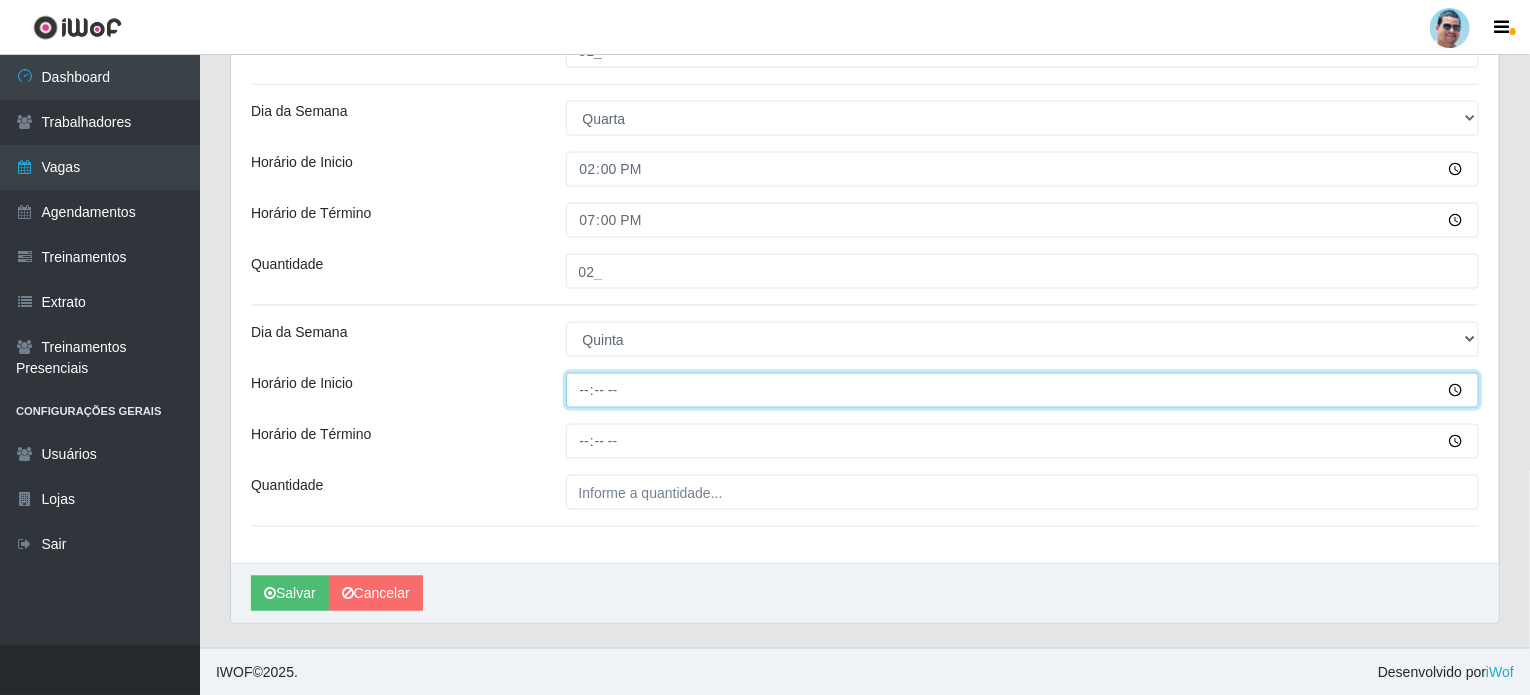 click on "Horário de Inicio" at bounding box center [1023, 390] 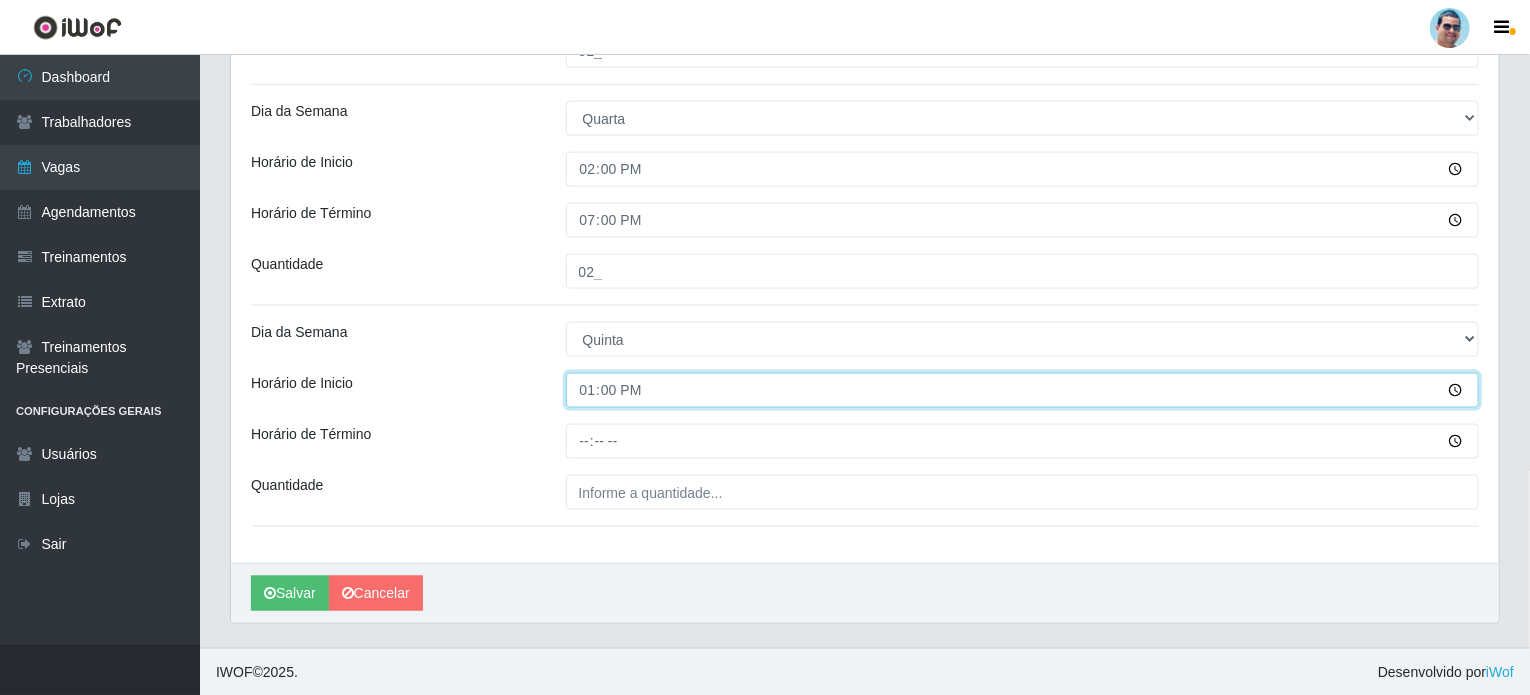 click on "13:00" at bounding box center (1023, 390) 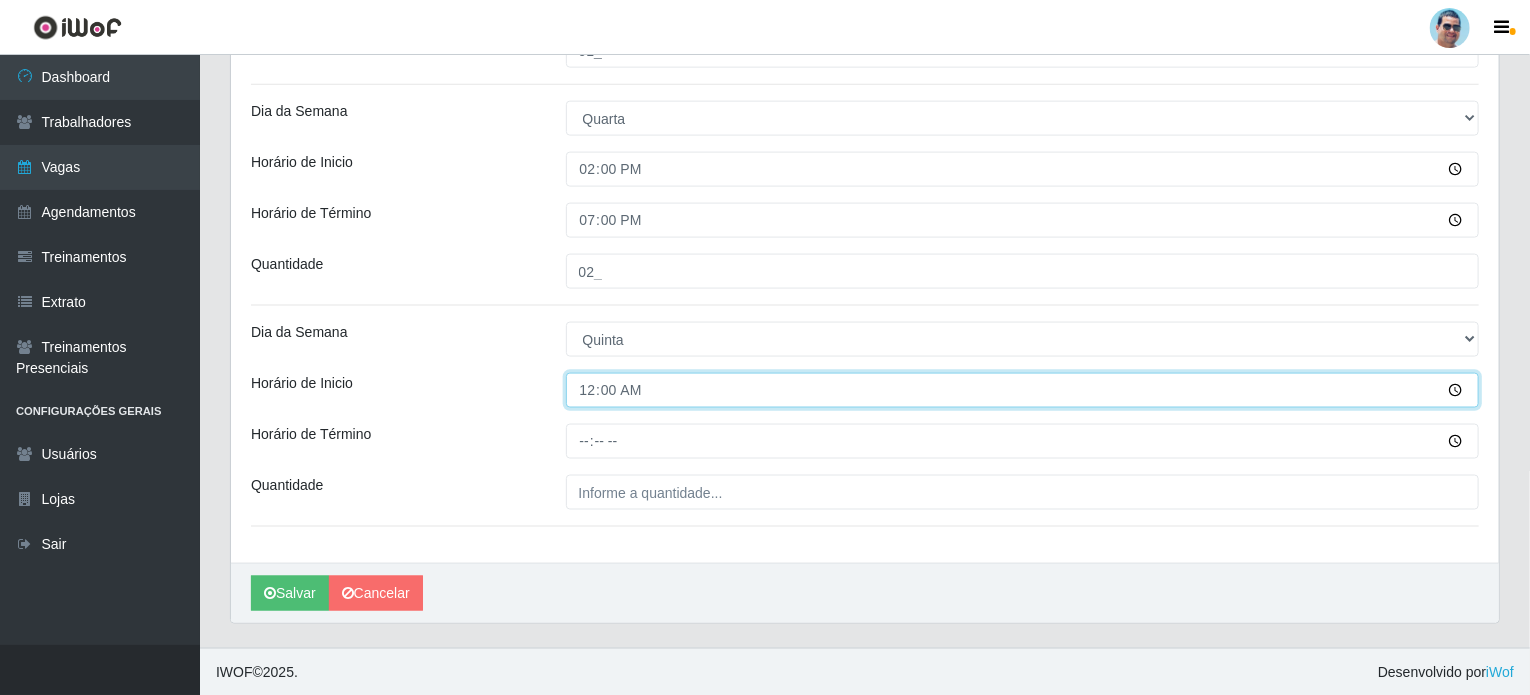 type on "09:00" 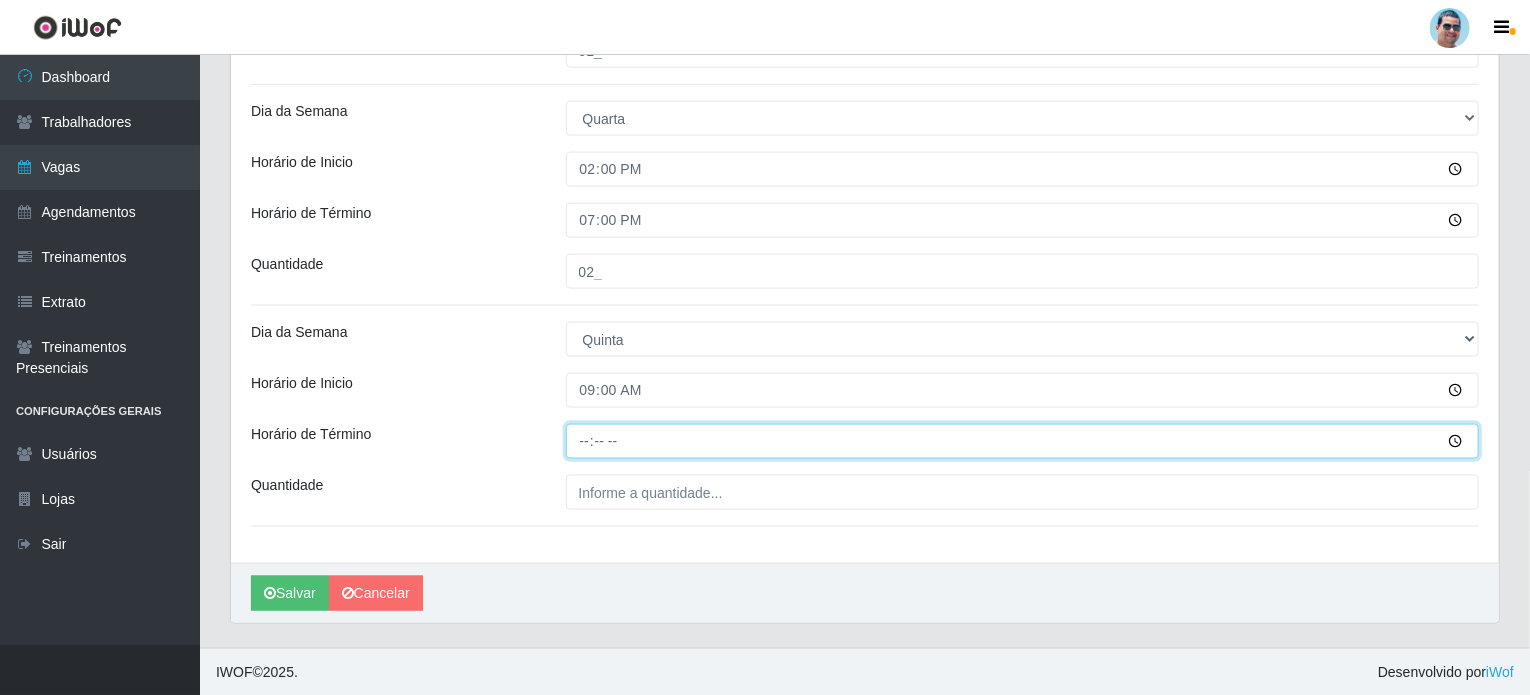 click on "Horário de Término" at bounding box center (1023, 441) 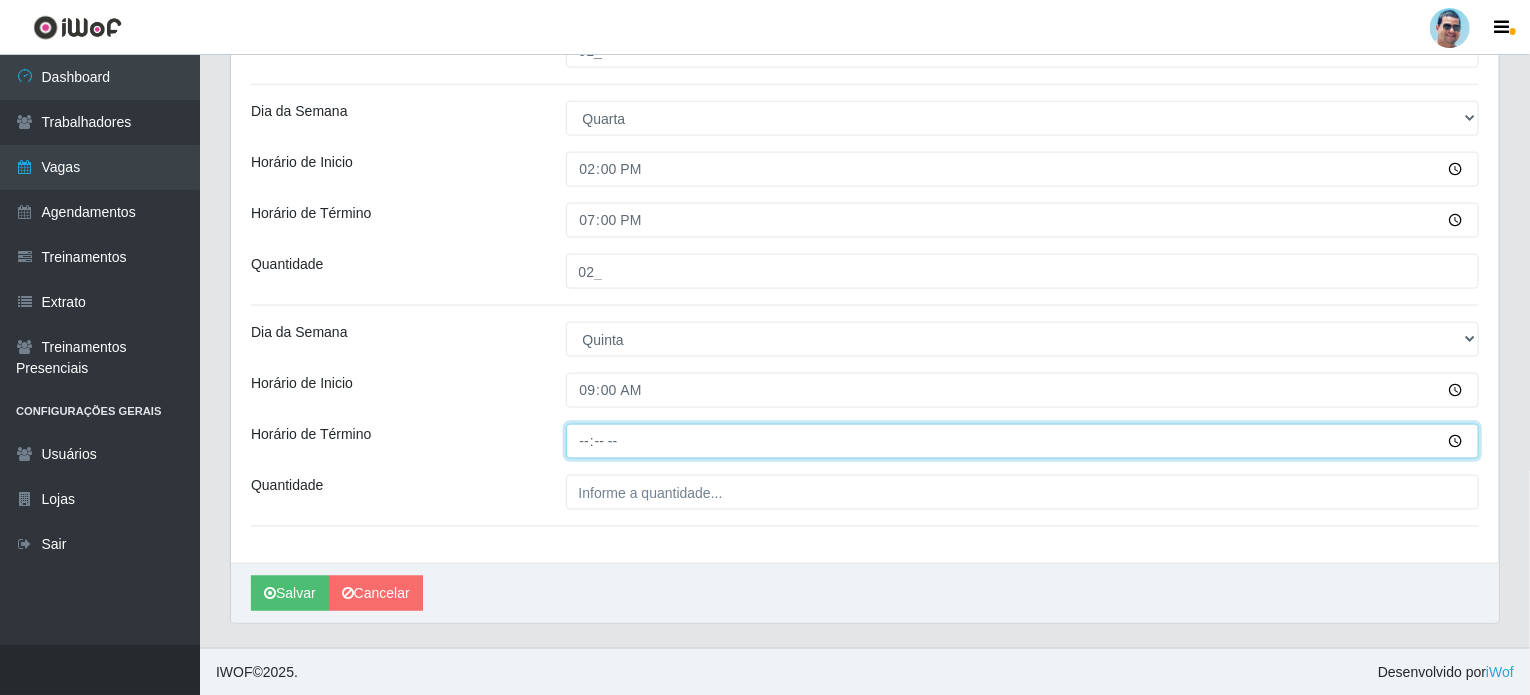 type on "13:00" 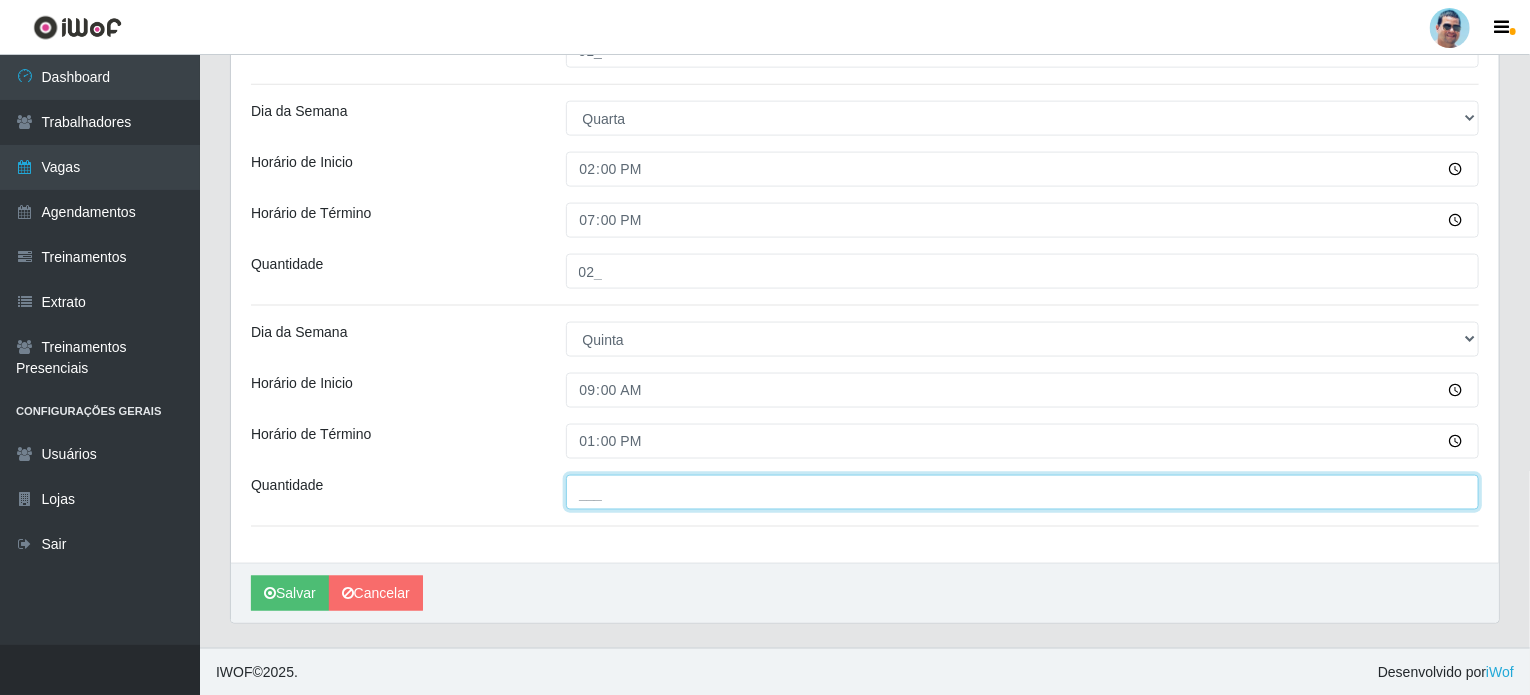 click on "___" at bounding box center [1023, 492] 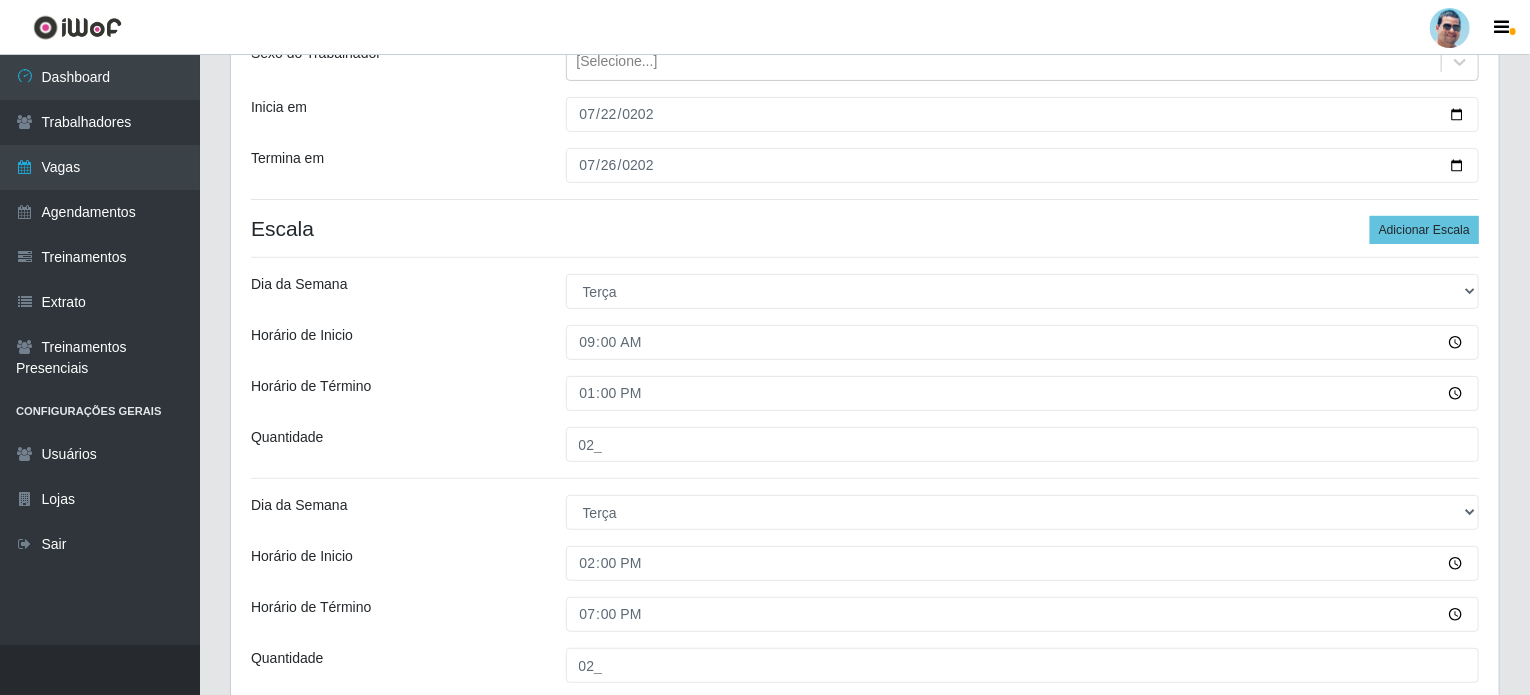 scroll, scrollTop: 208, scrollLeft: 0, axis: vertical 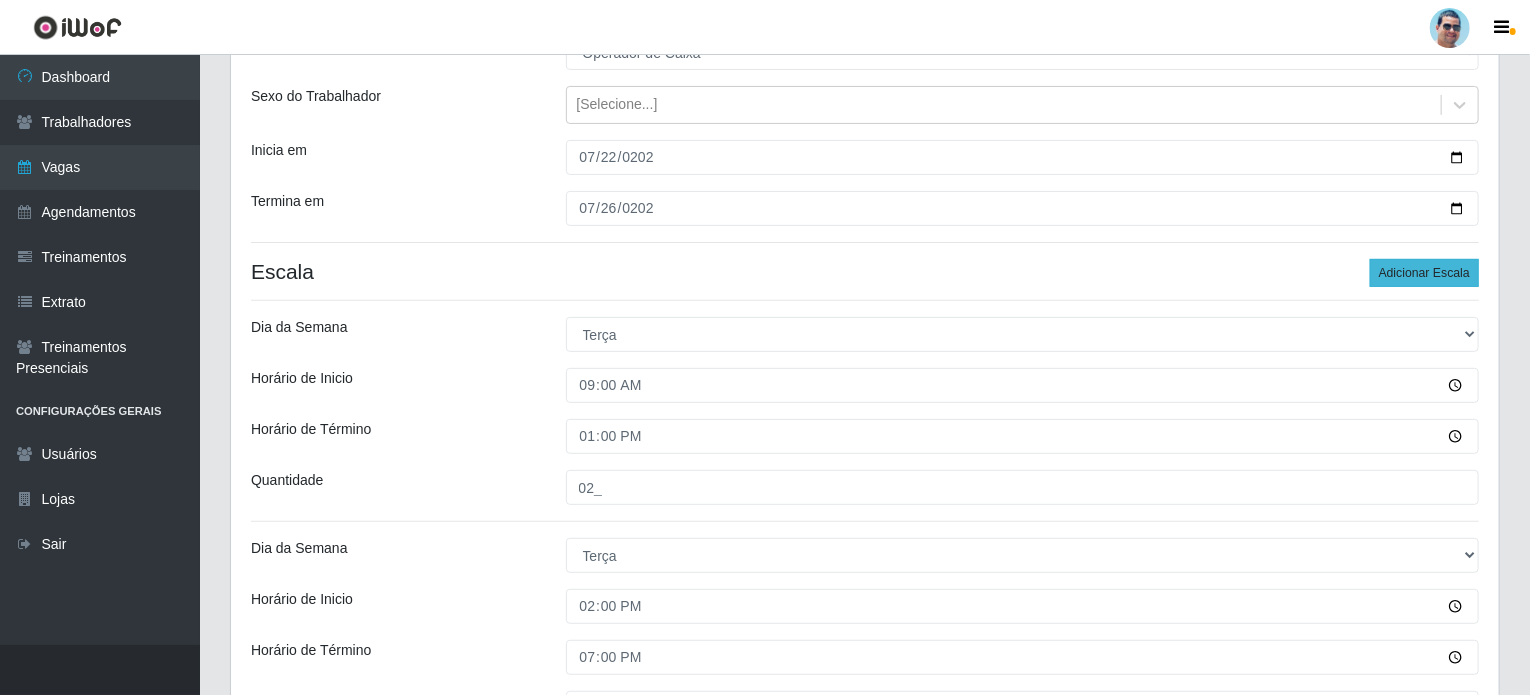 type on "02_" 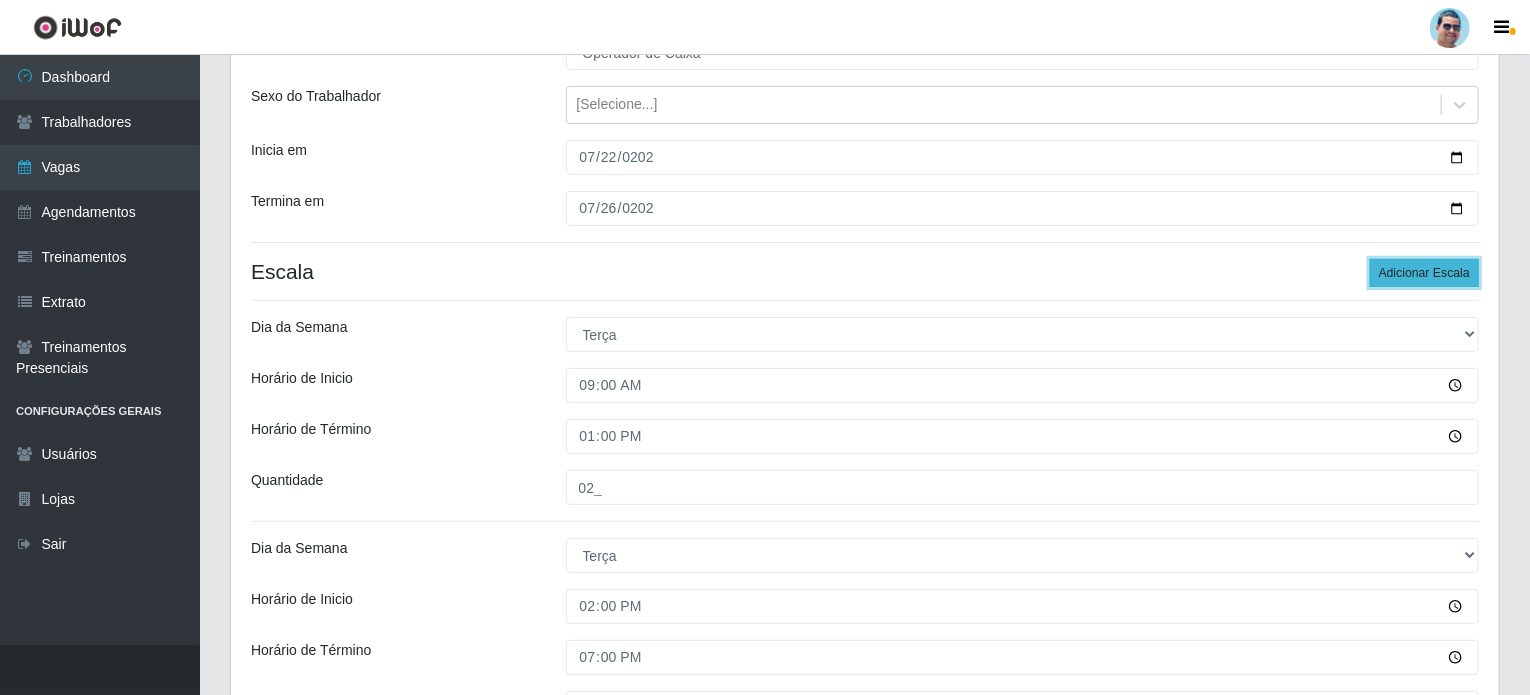 click on "Adicionar Escala" at bounding box center [1424, 273] 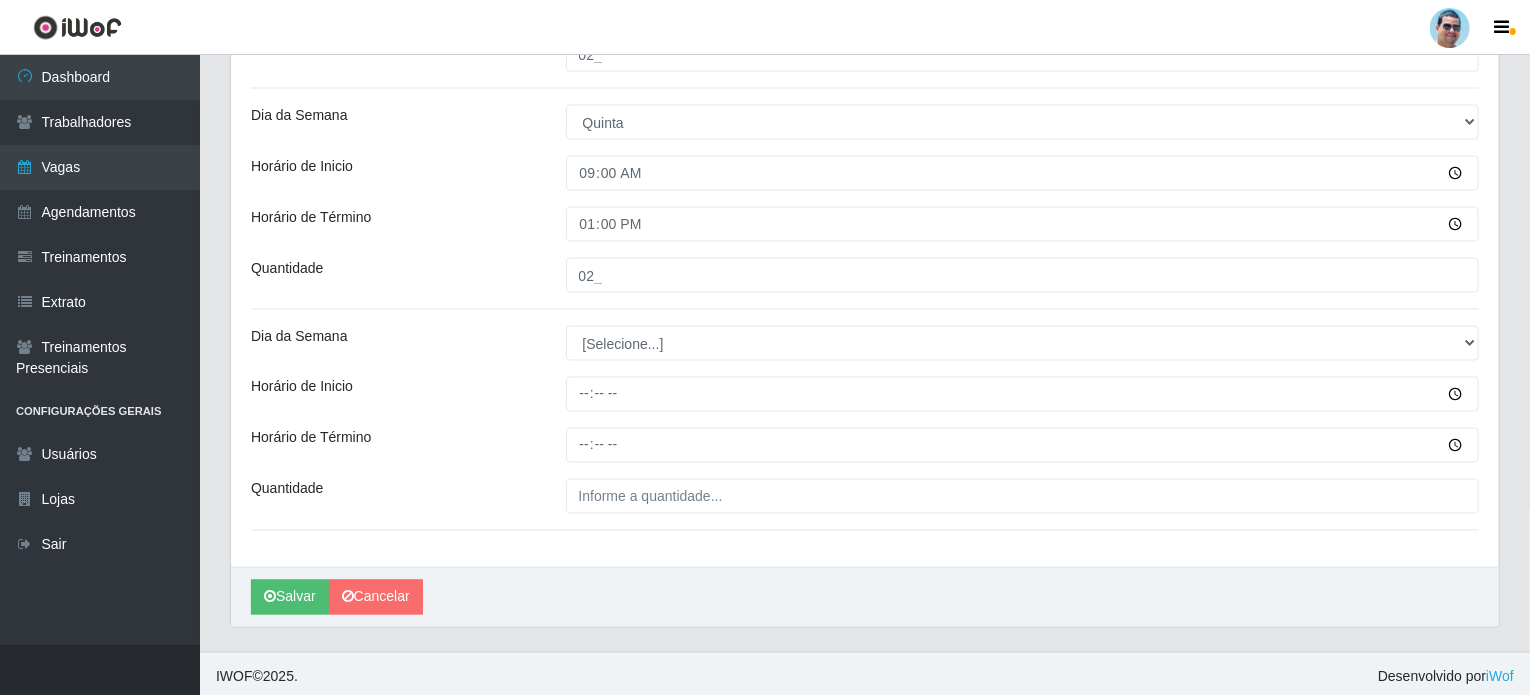 scroll, scrollTop: 1528, scrollLeft: 0, axis: vertical 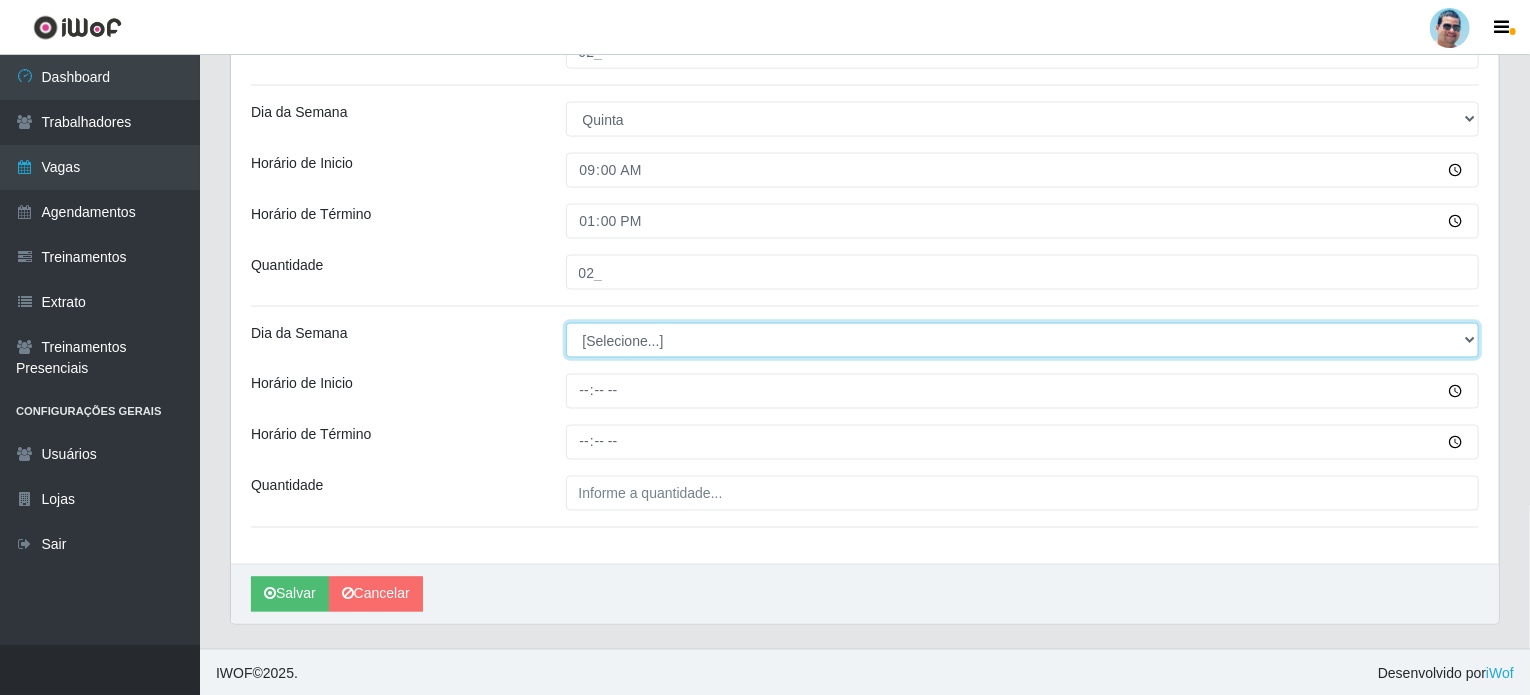 click on "[Selecione...] Segunda Terça Quarta Quinta Sexta Sábado Domingo" at bounding box center (1023, 340) 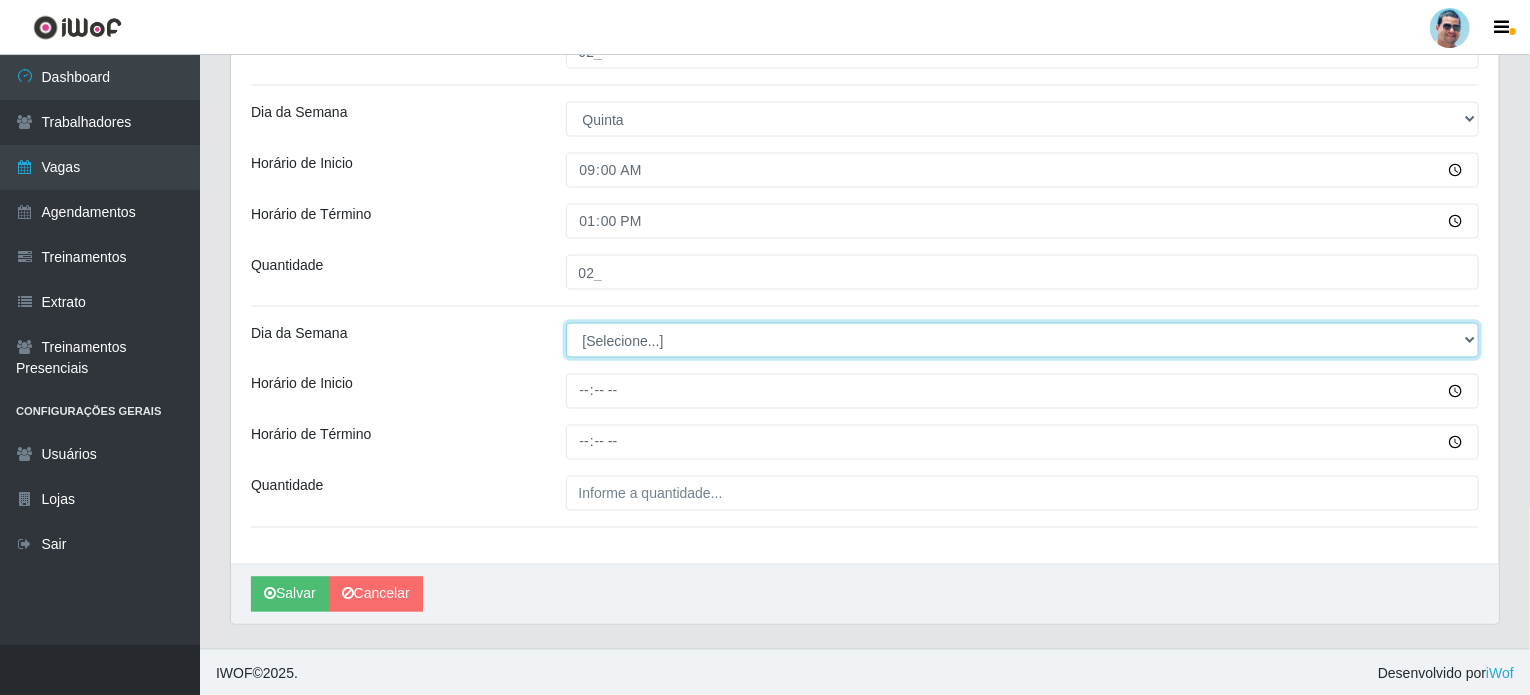 select on "4" 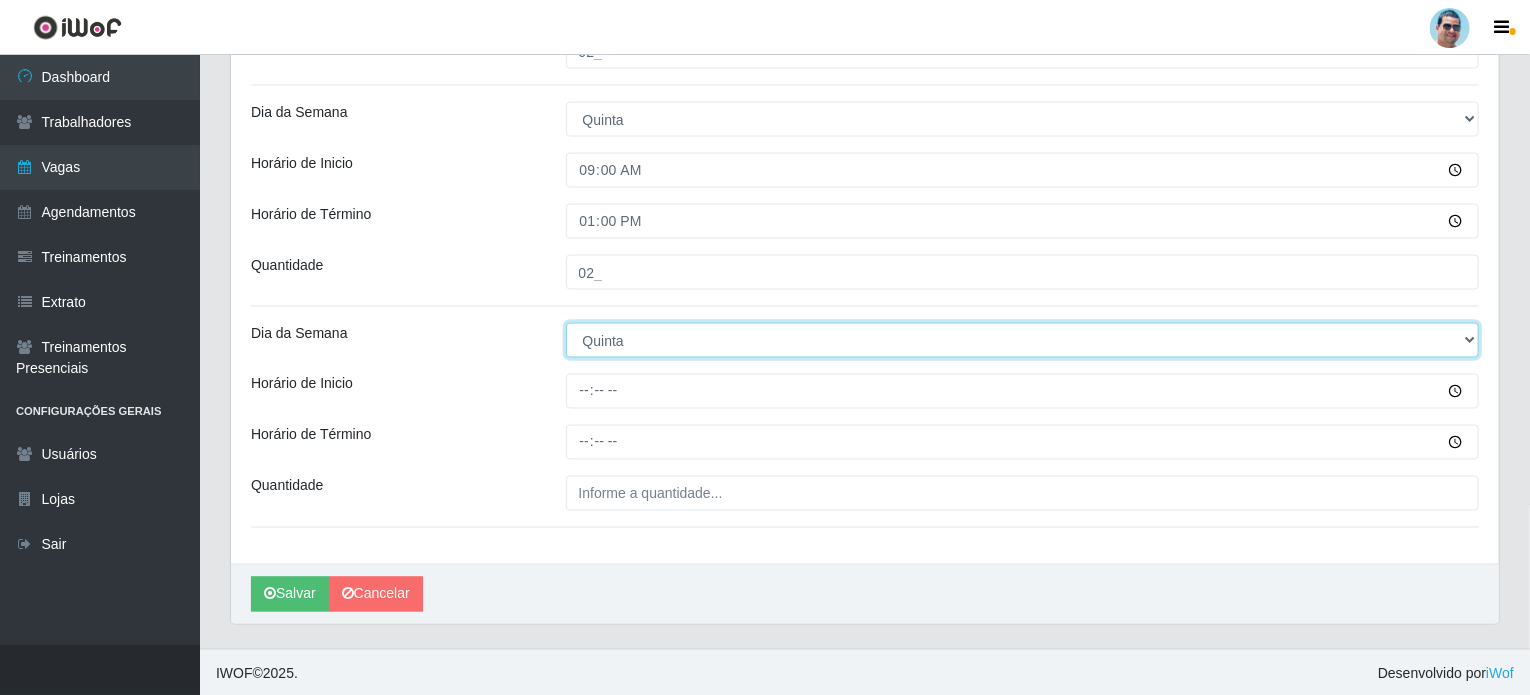 click on "[Selecione...] Segunda Terça Quarta Quinta Sexta Sábado Domingo" at bounding box center (1023, 340) 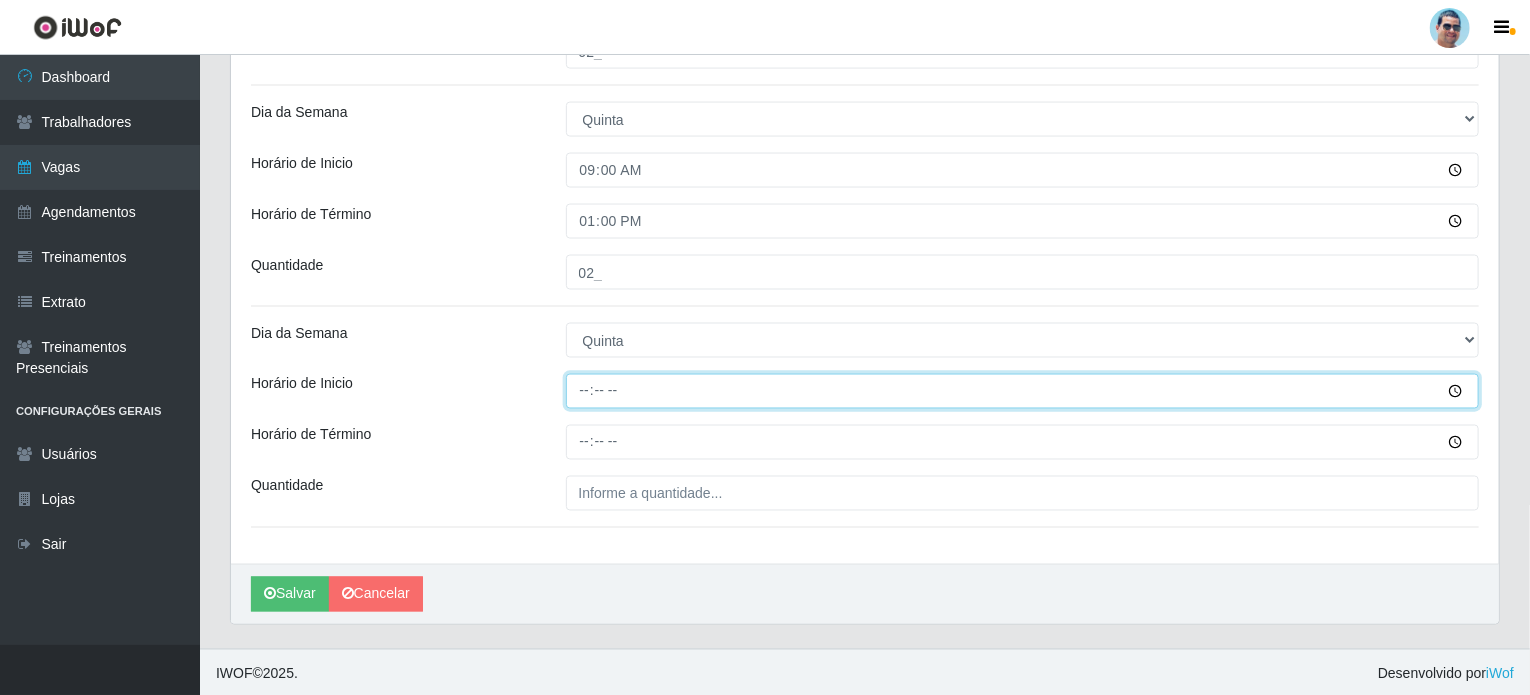 click on "Horário de Inicio" at bounding box center (1023, 391) 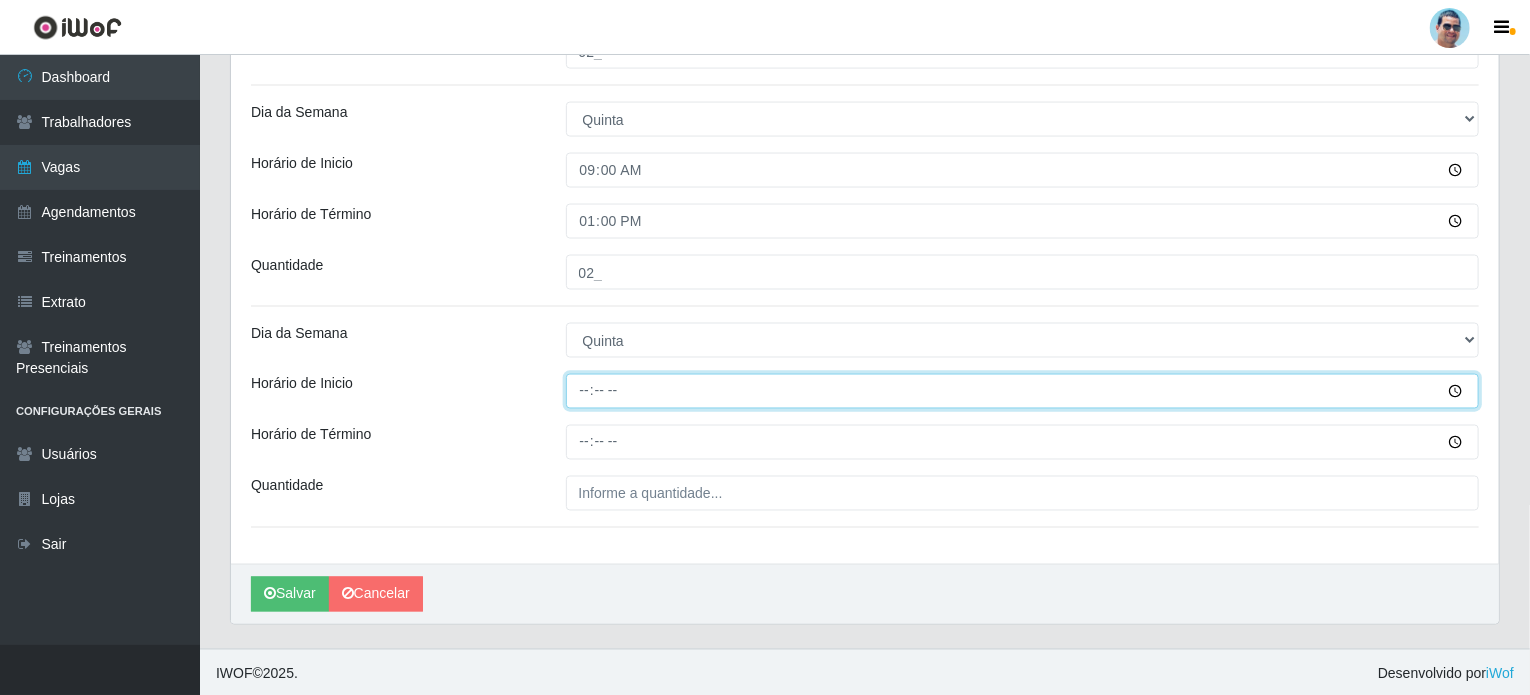 type on "14:00" 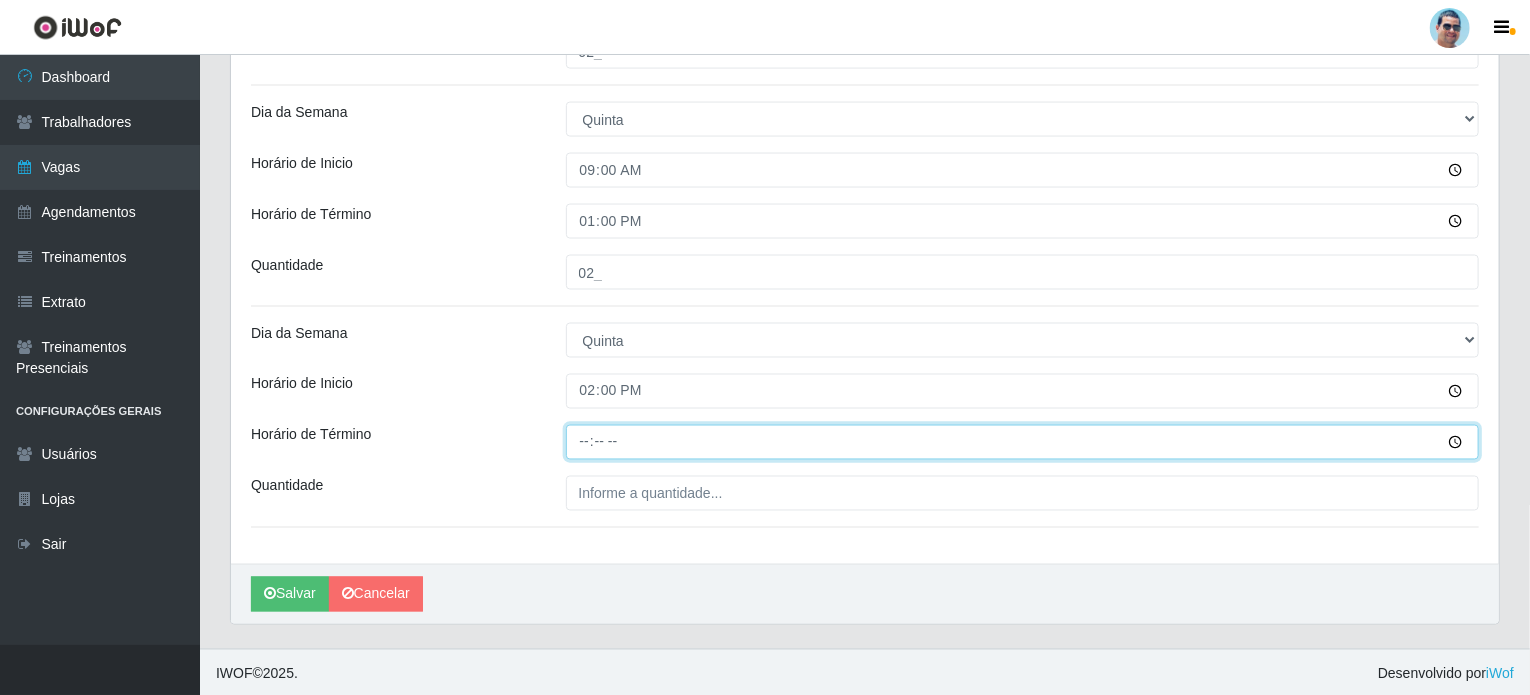 click on "Horário de Término" at bounding box center [1023, 442] 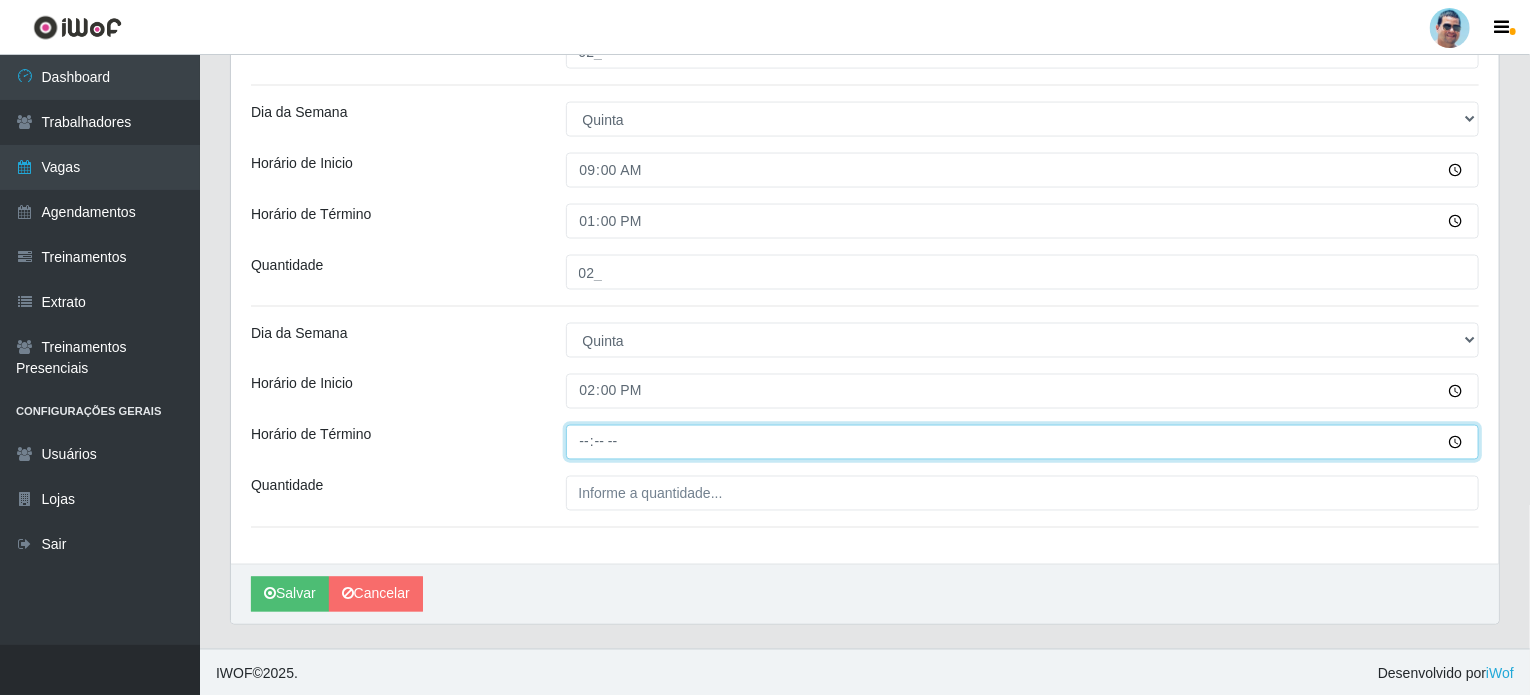 type on "13:00" 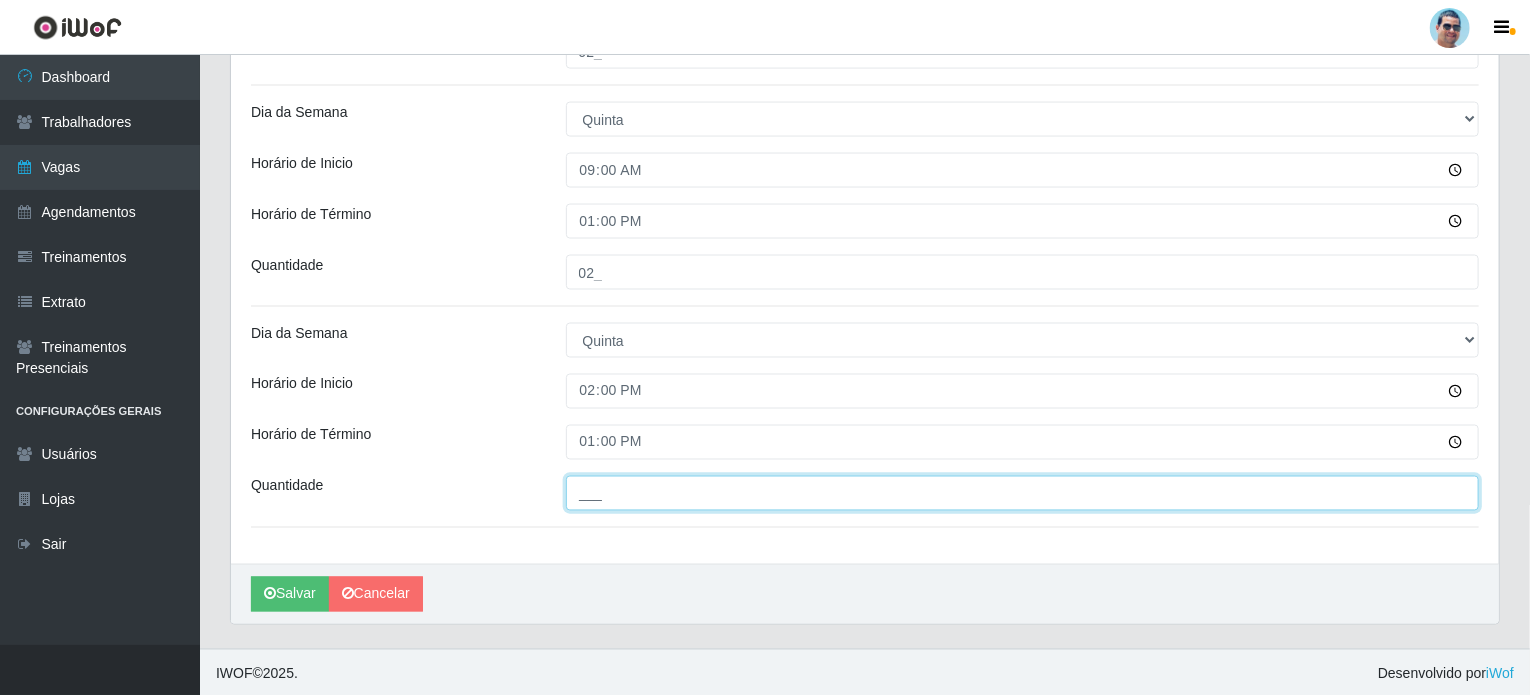 click on "___" at bounding box center [1023, 493] 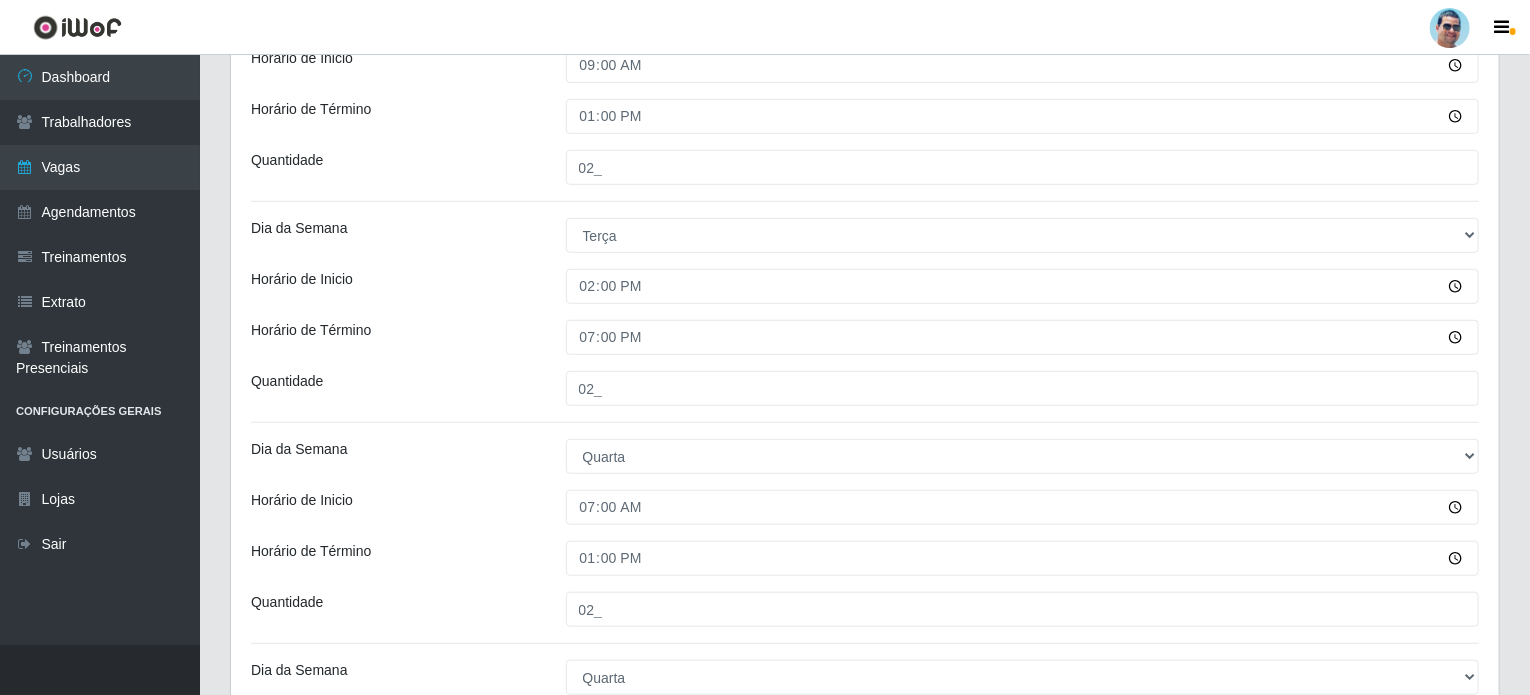 scroll, scrollTop: 128, scrollLeft: 0, axis: vertical 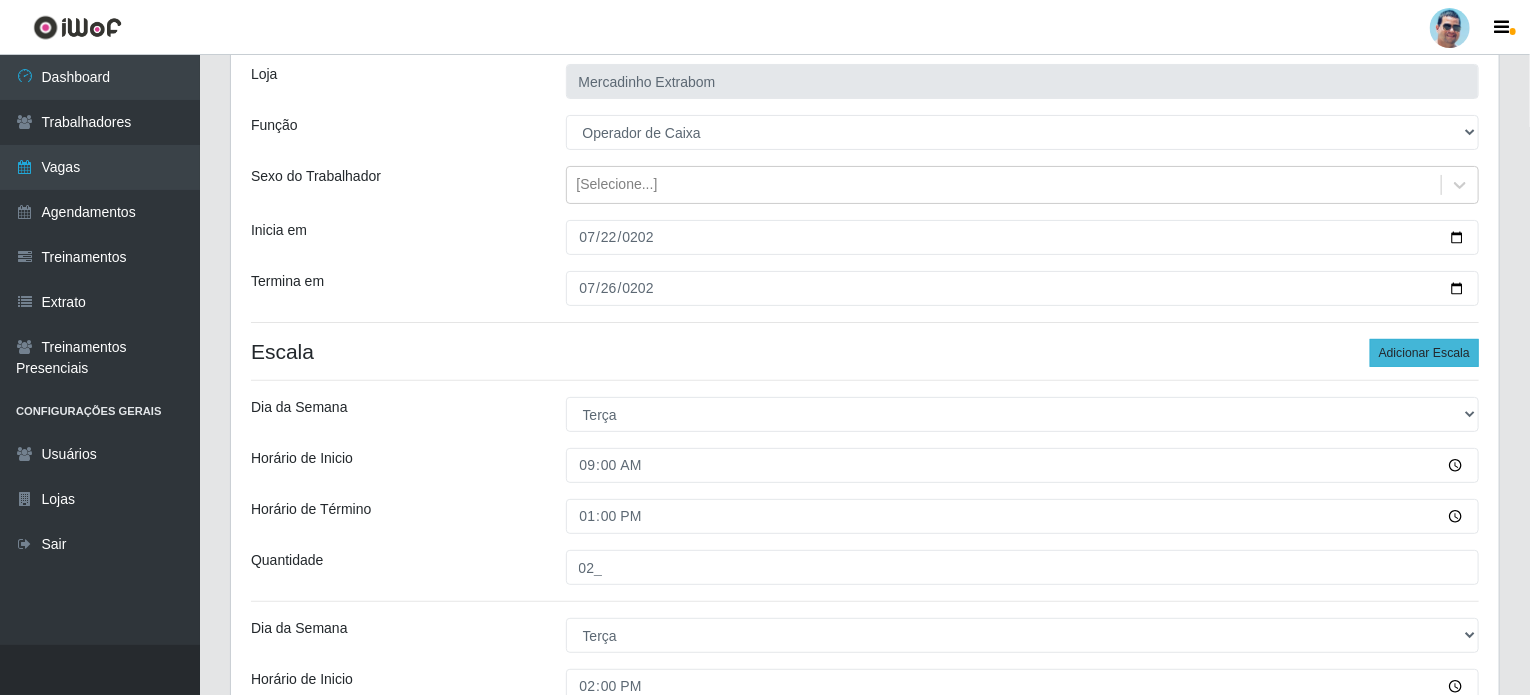 type on "02_" 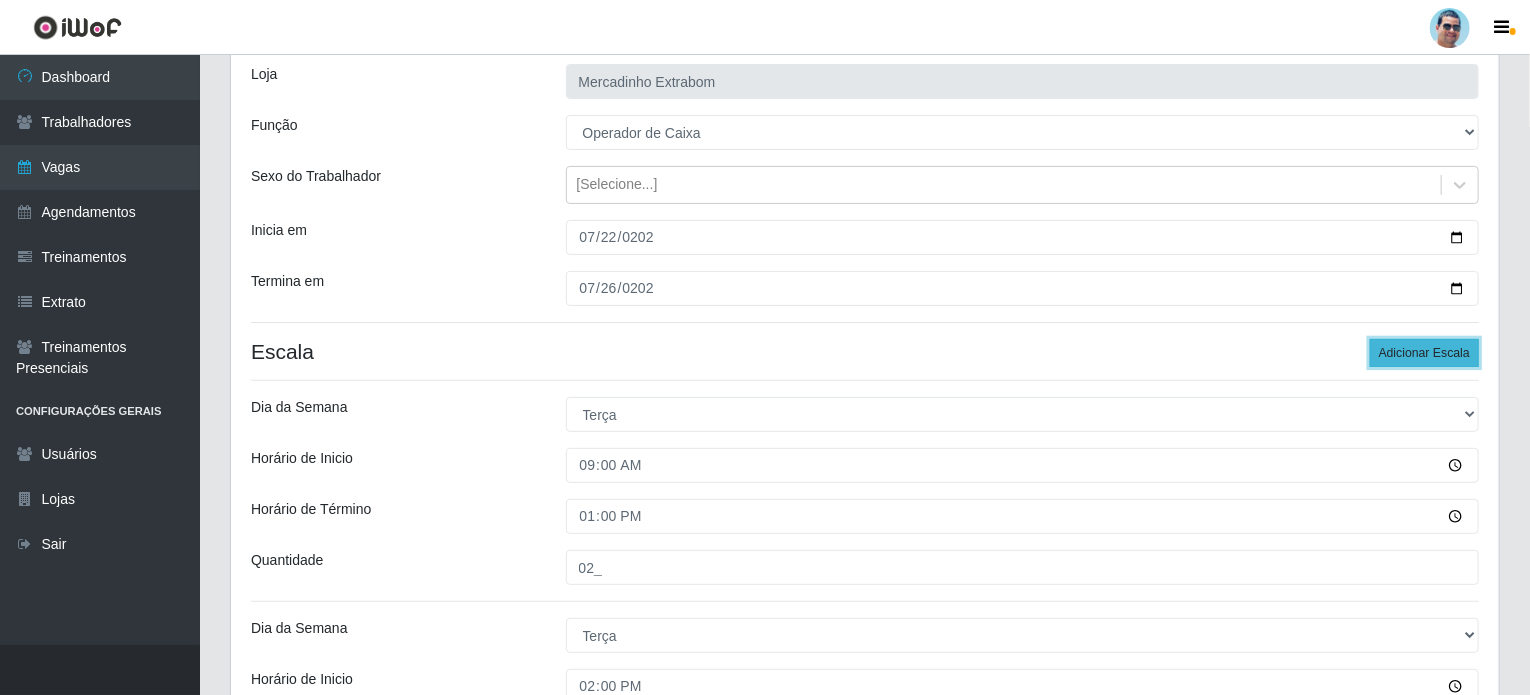 click on "Adicionar Escala" at bounding box center [1424, 353] 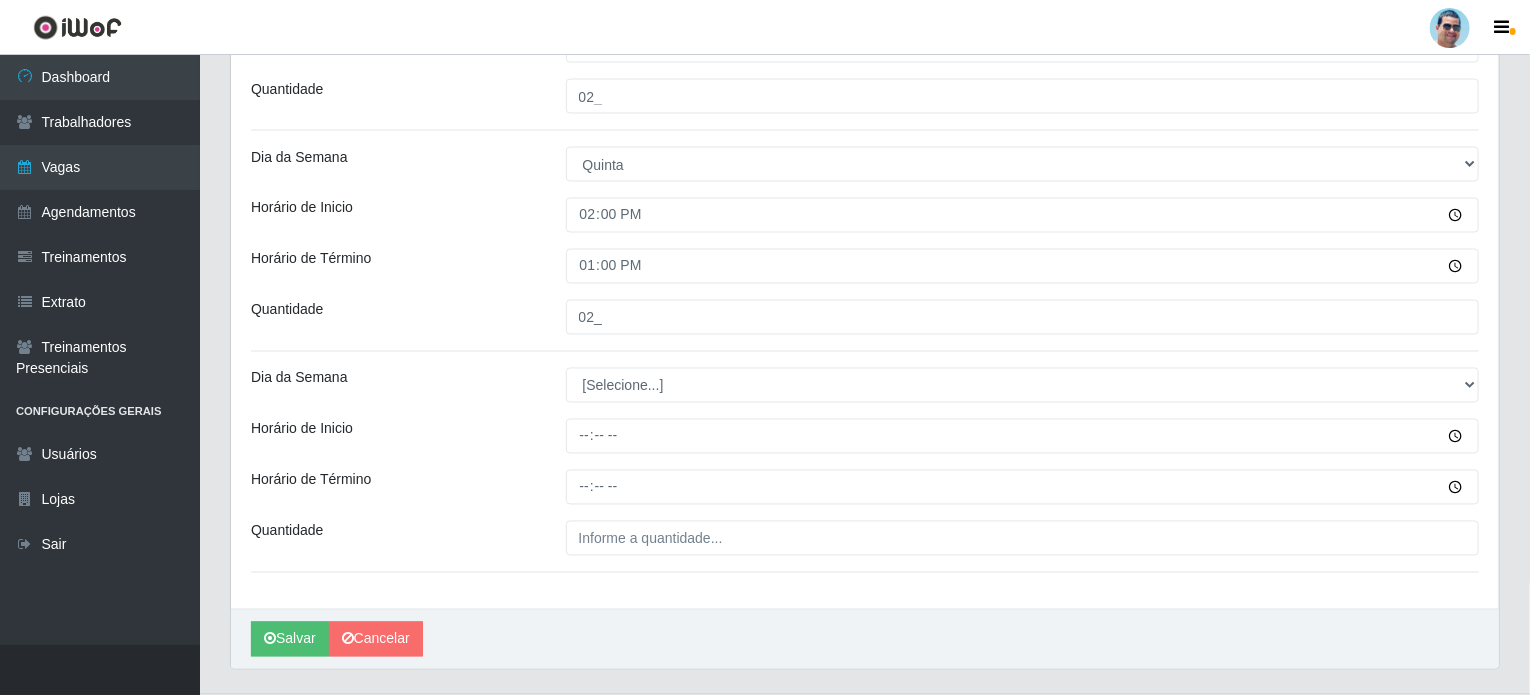 scroll, scrollTop: 1728, scrollLeft: 0, axis: vertical 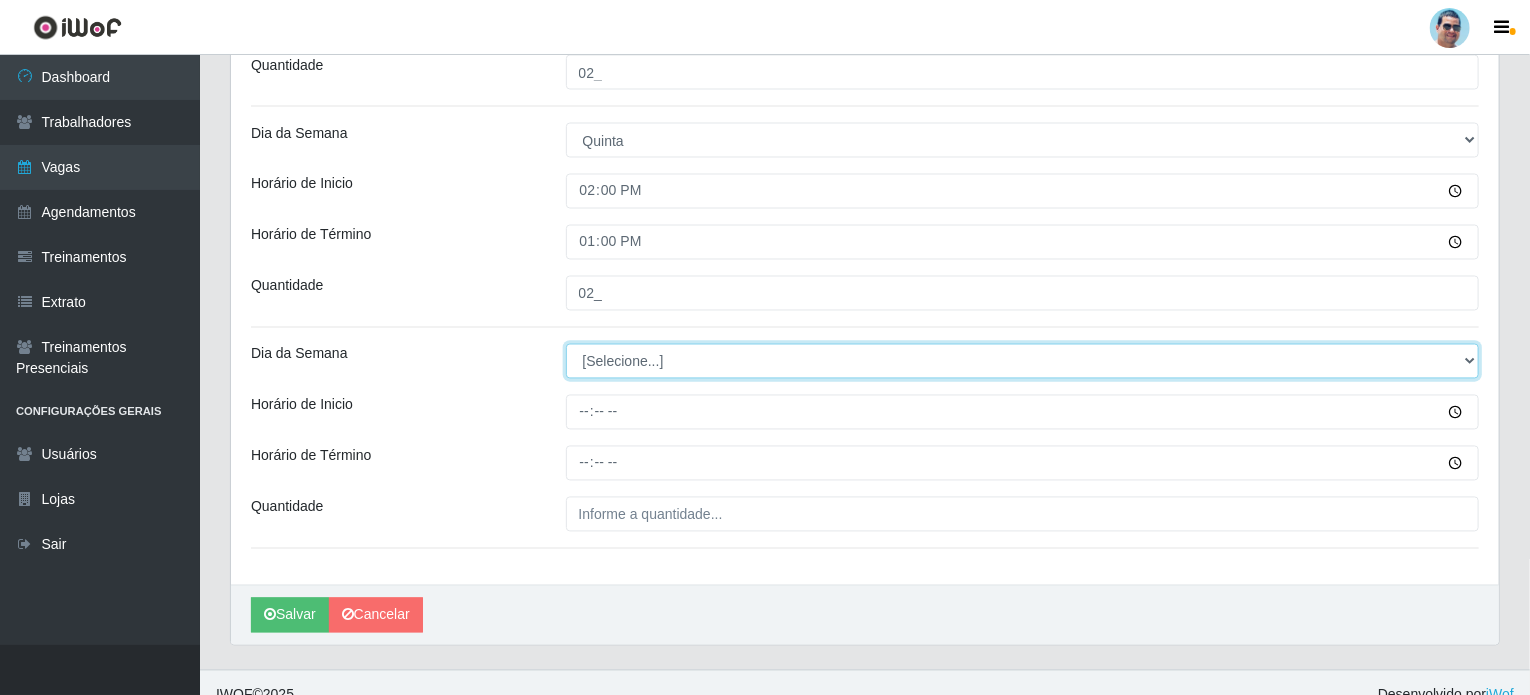 click on "[Selecione...] Segunda Terça Quarta Quinta Sexta Sábado Domingo" at bounding box center [1023, 361] 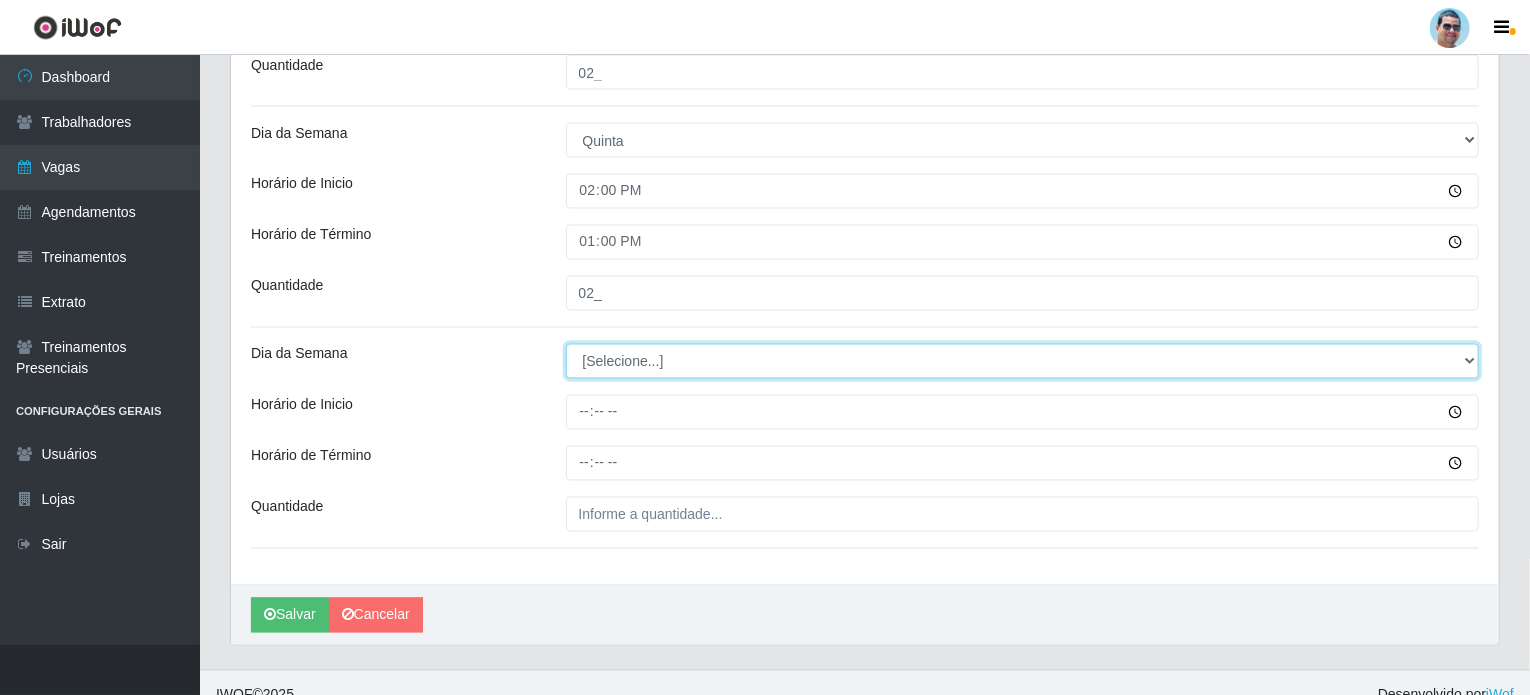 select on "5" 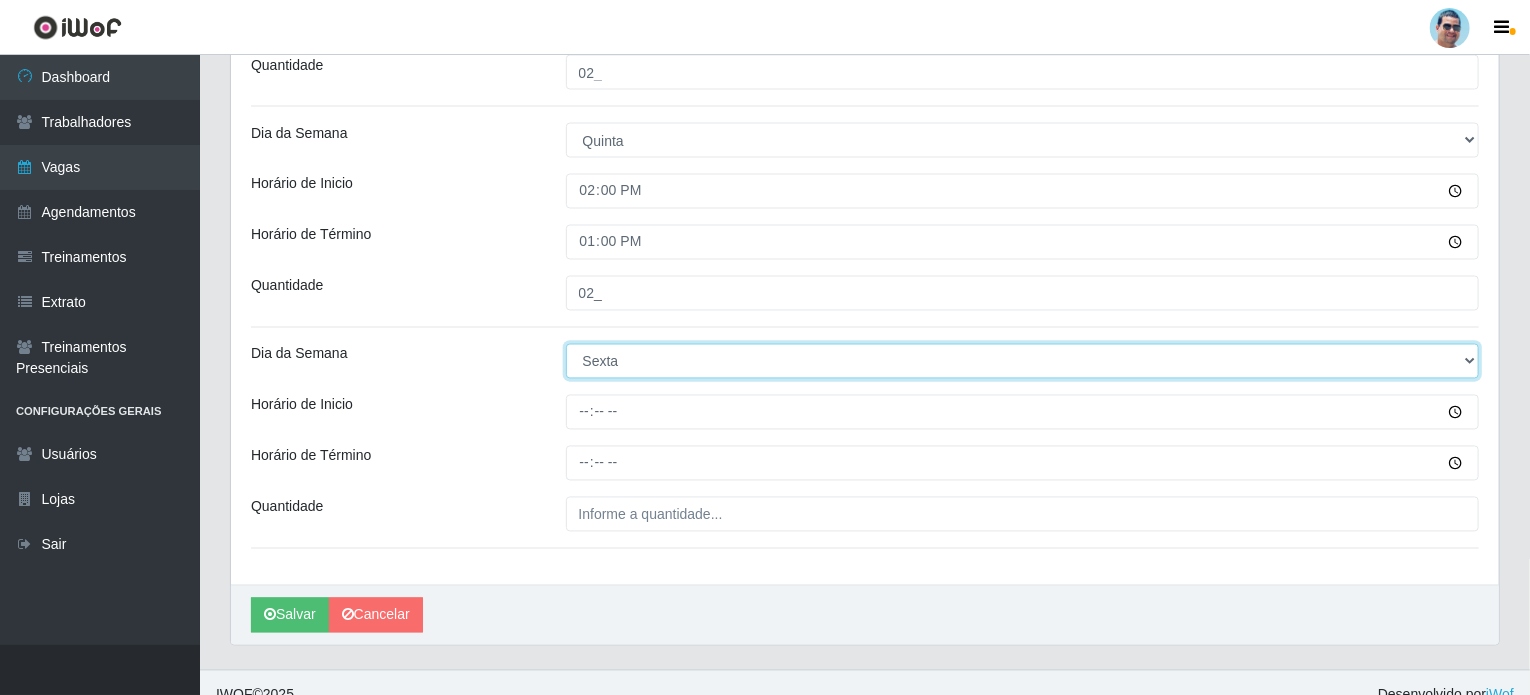 click on "[Selecione...] Segunda Terça Quarta Quinta Sexta Sábado Domingo" at bounding box center [1023, 361] 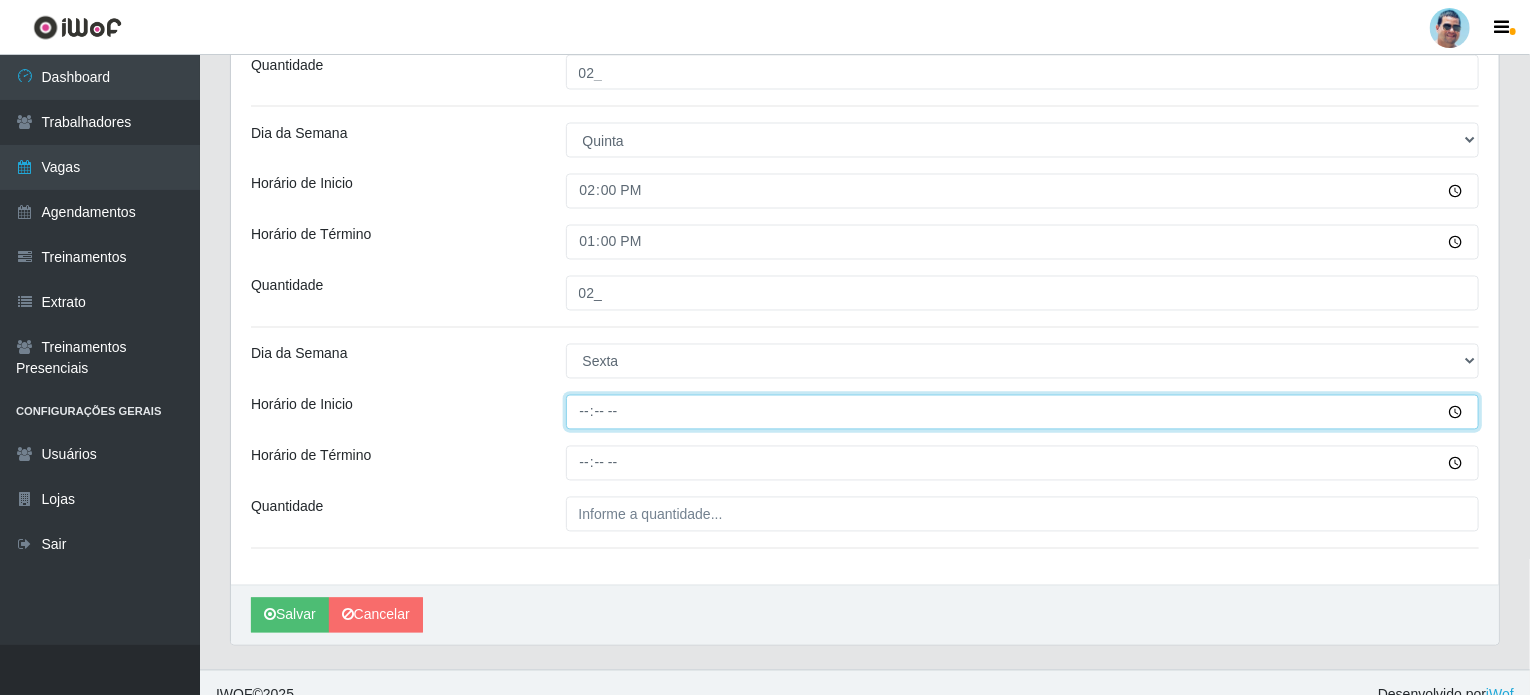 click on "Horário de Inicio" at bounding box center (1023, 412) 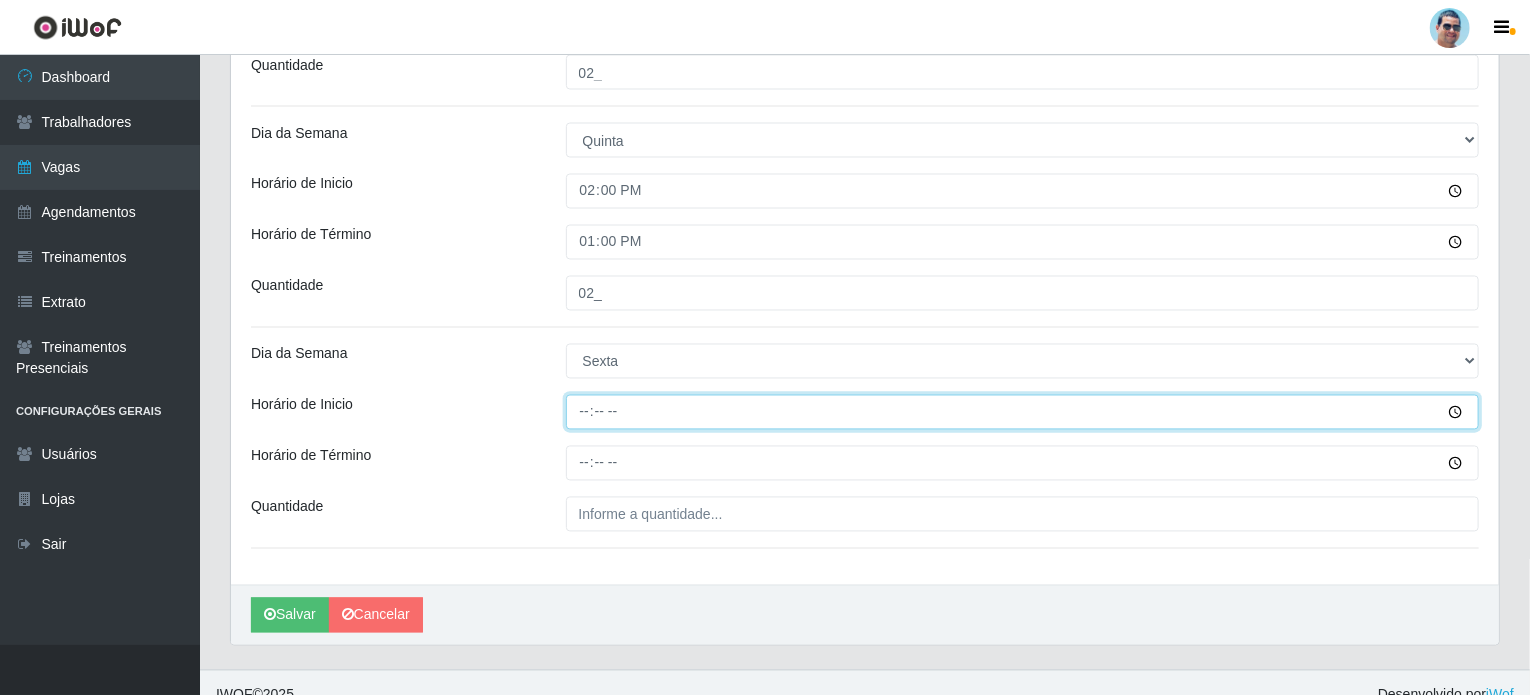 type on "09:00" 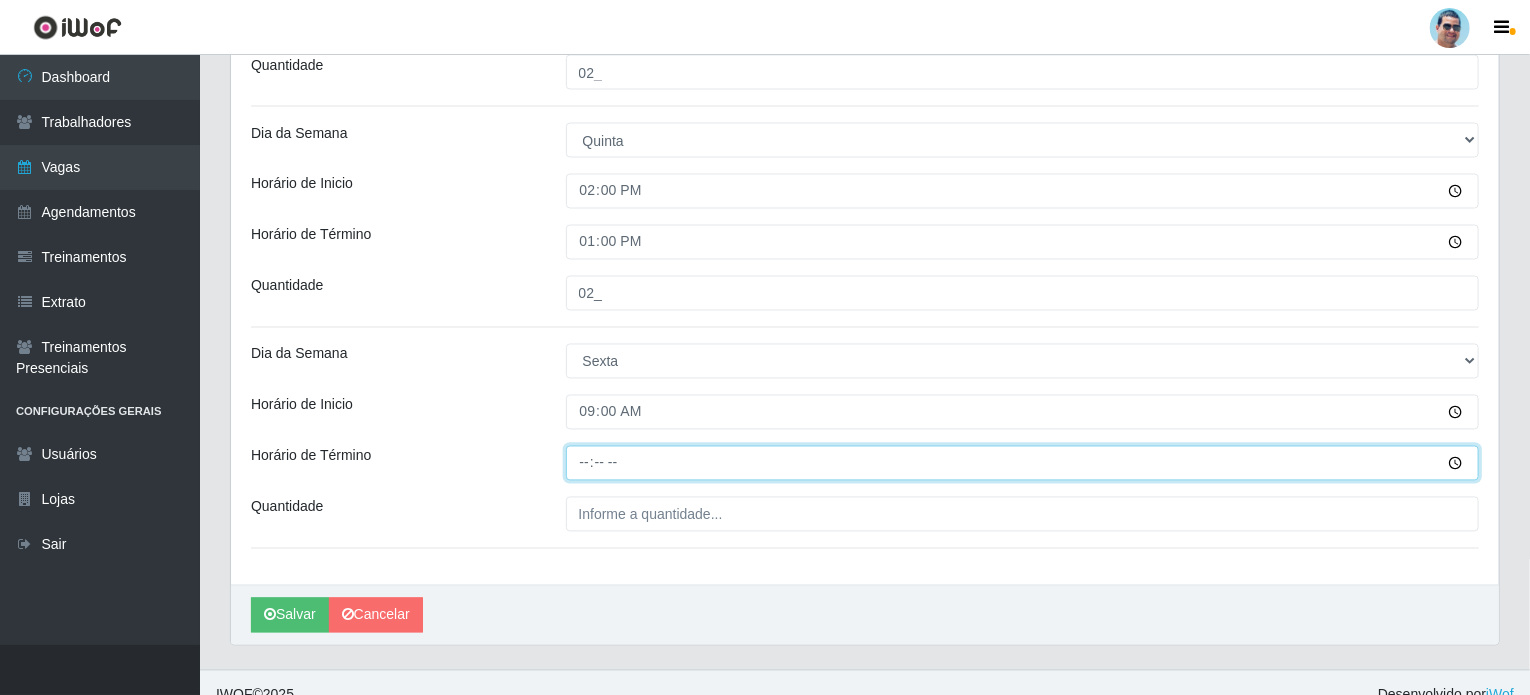 click on "Horário de Término" at bounding box center (1023, 463) 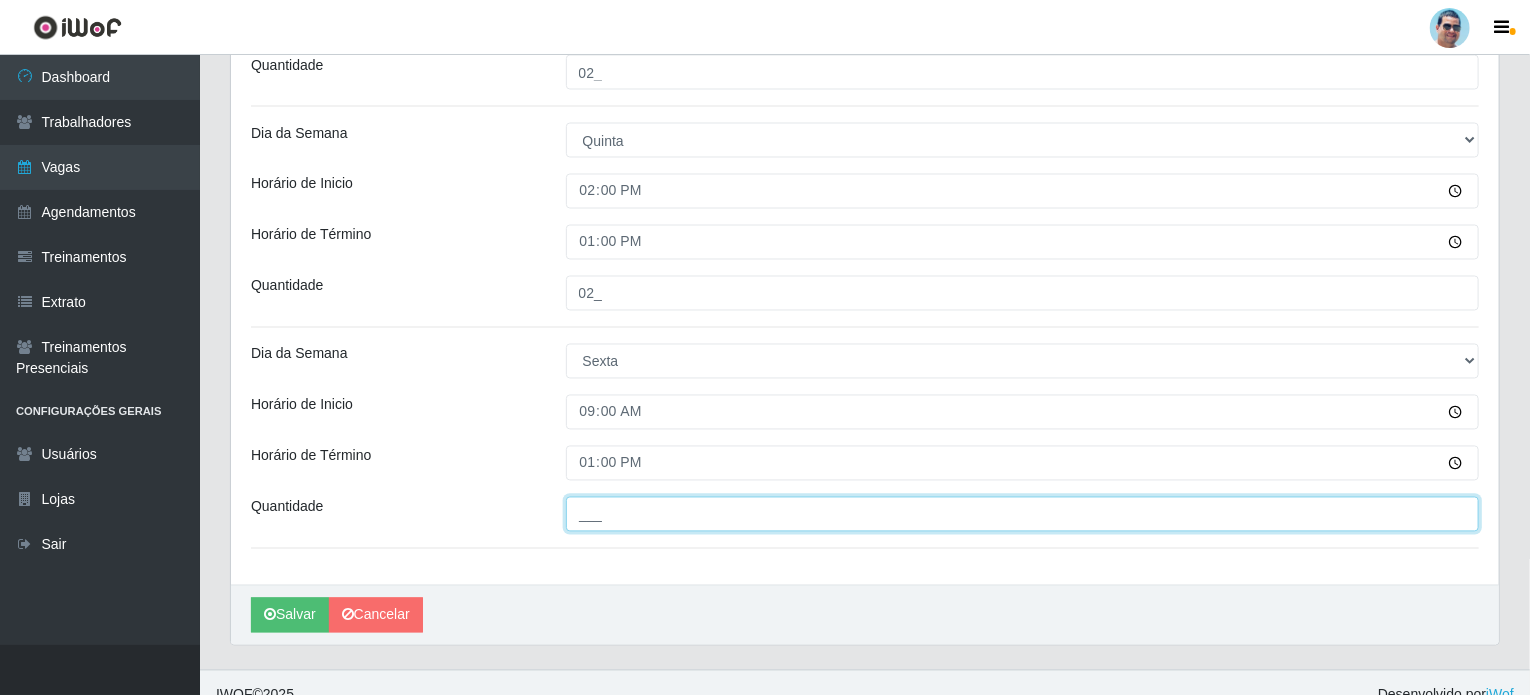 click on "___" at bounding box center [1023, 514] 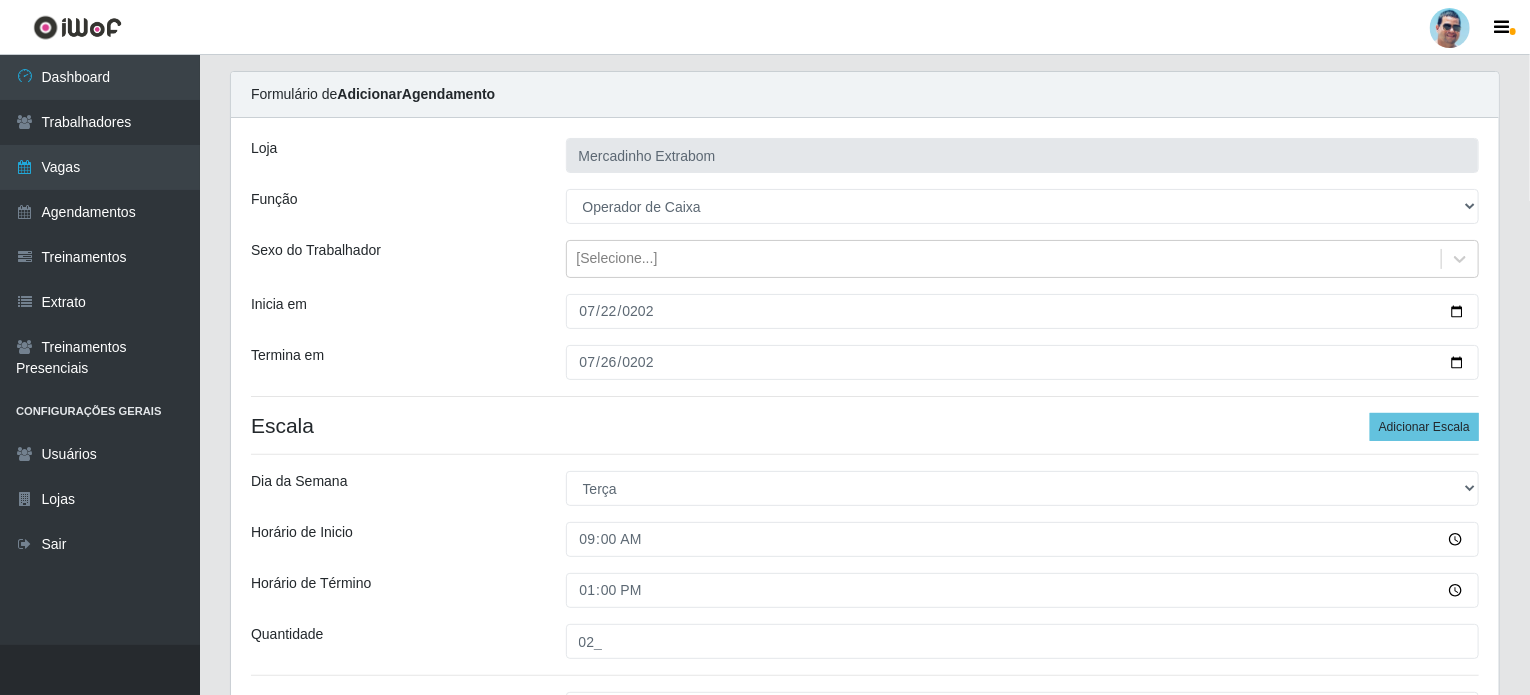 scroll, scrollTop: 200, scrollLeft: 0, axis: vertical 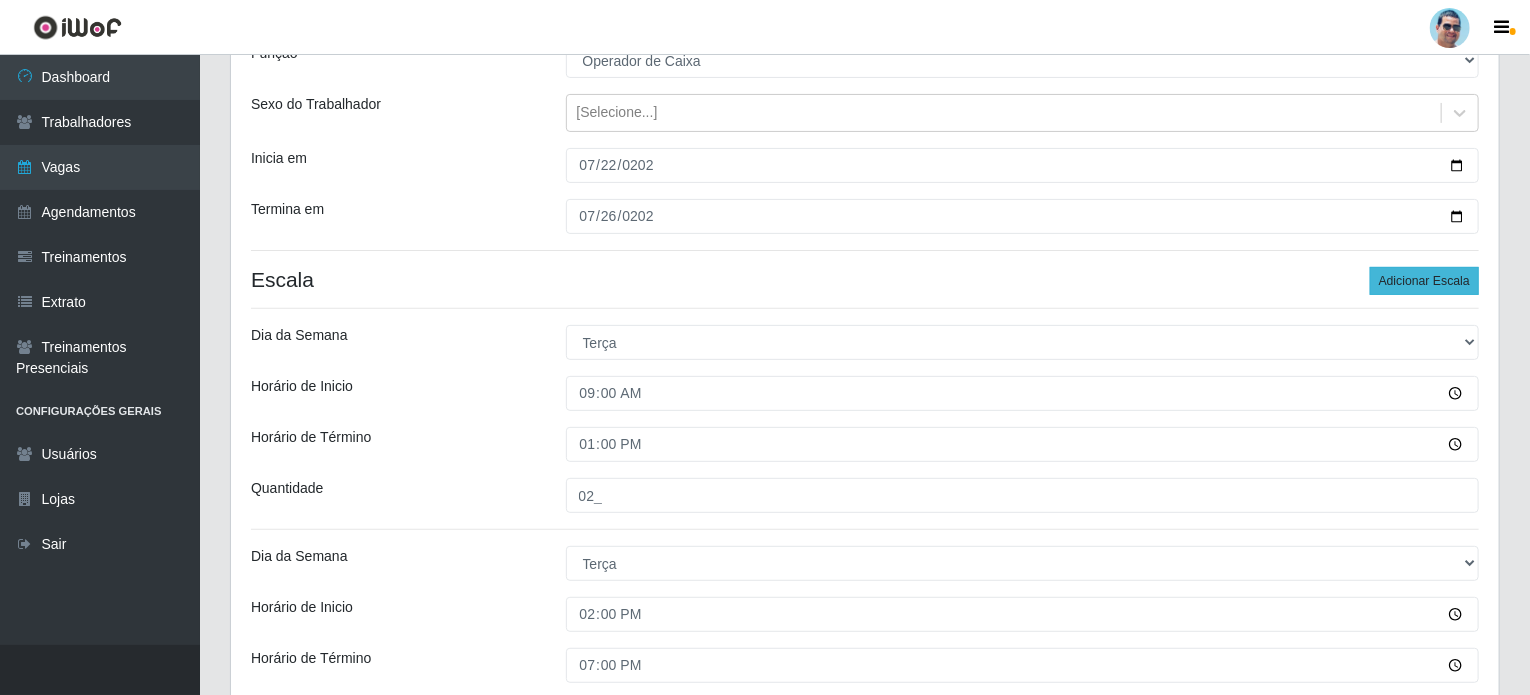 type on "01_" 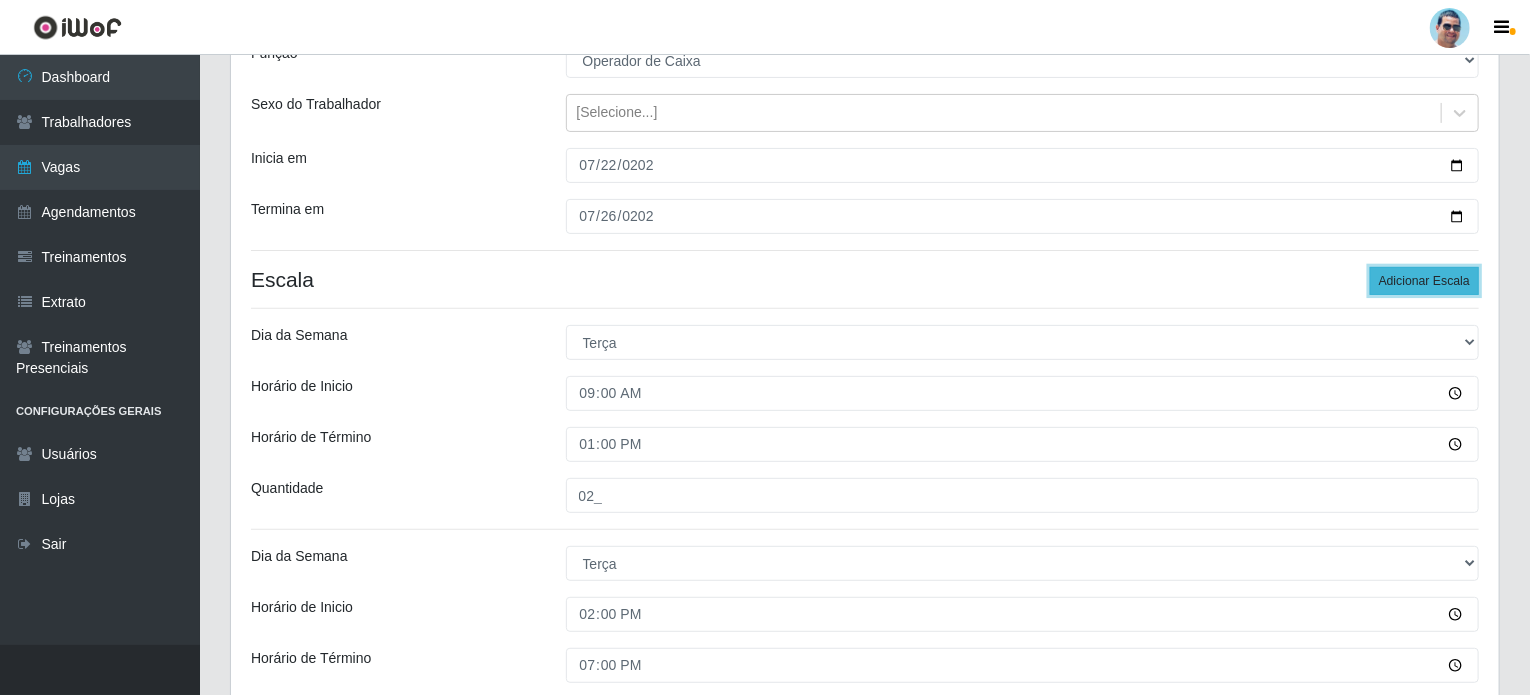 click on "Adicionar Escala" at bounding box center (1424, 281) 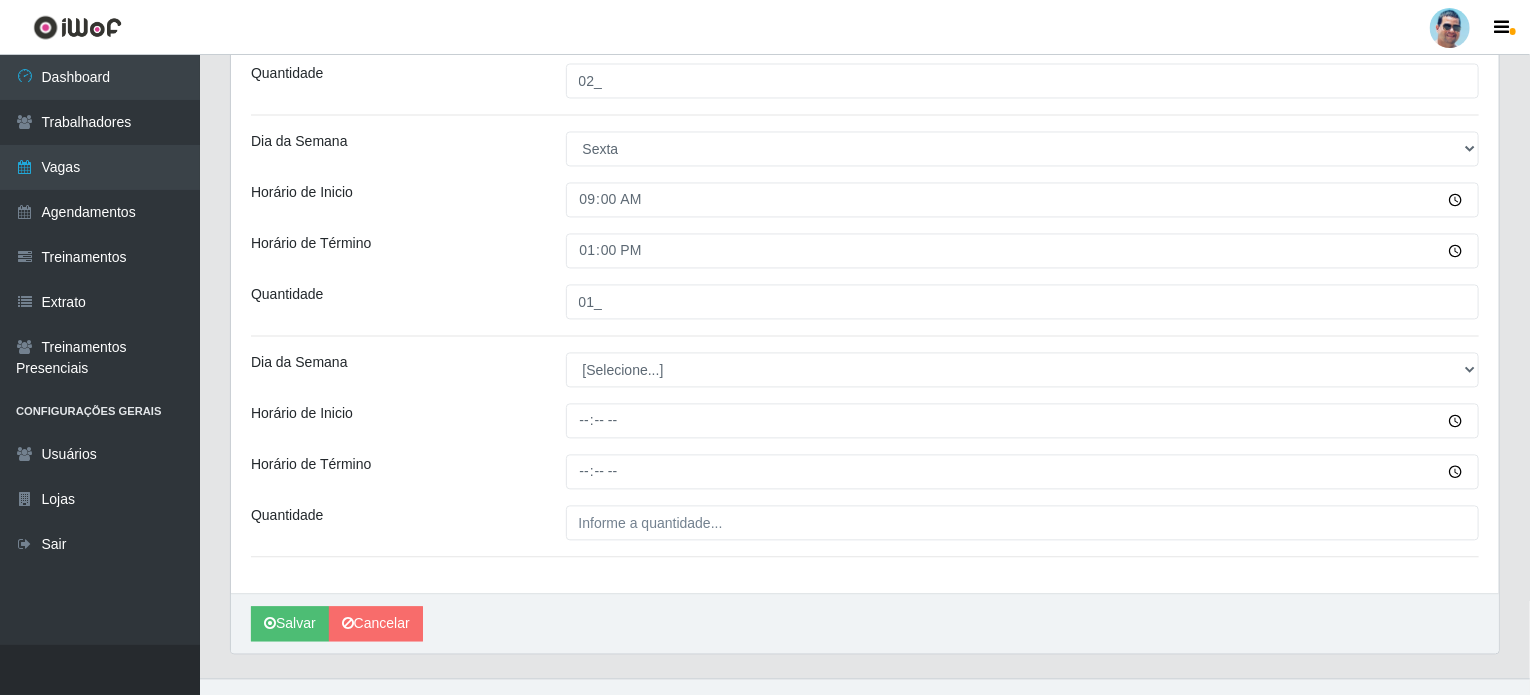 scroll, scrollTop: 1970, scrollLeft: 0, axis: vertical 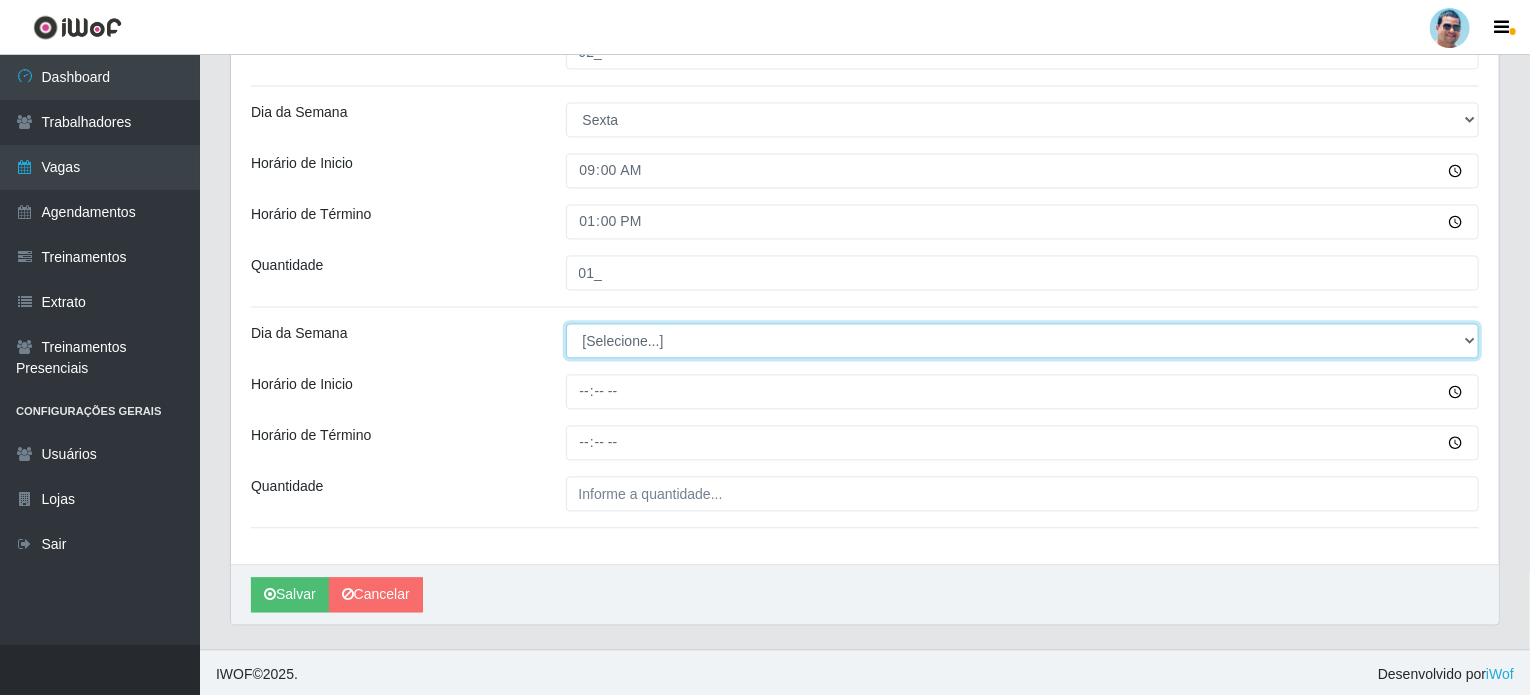 click on "[Selecione...] Segunda Terça Quarta Quinta Sexta Sábado Domingo" at bounding box center (1023, 340) 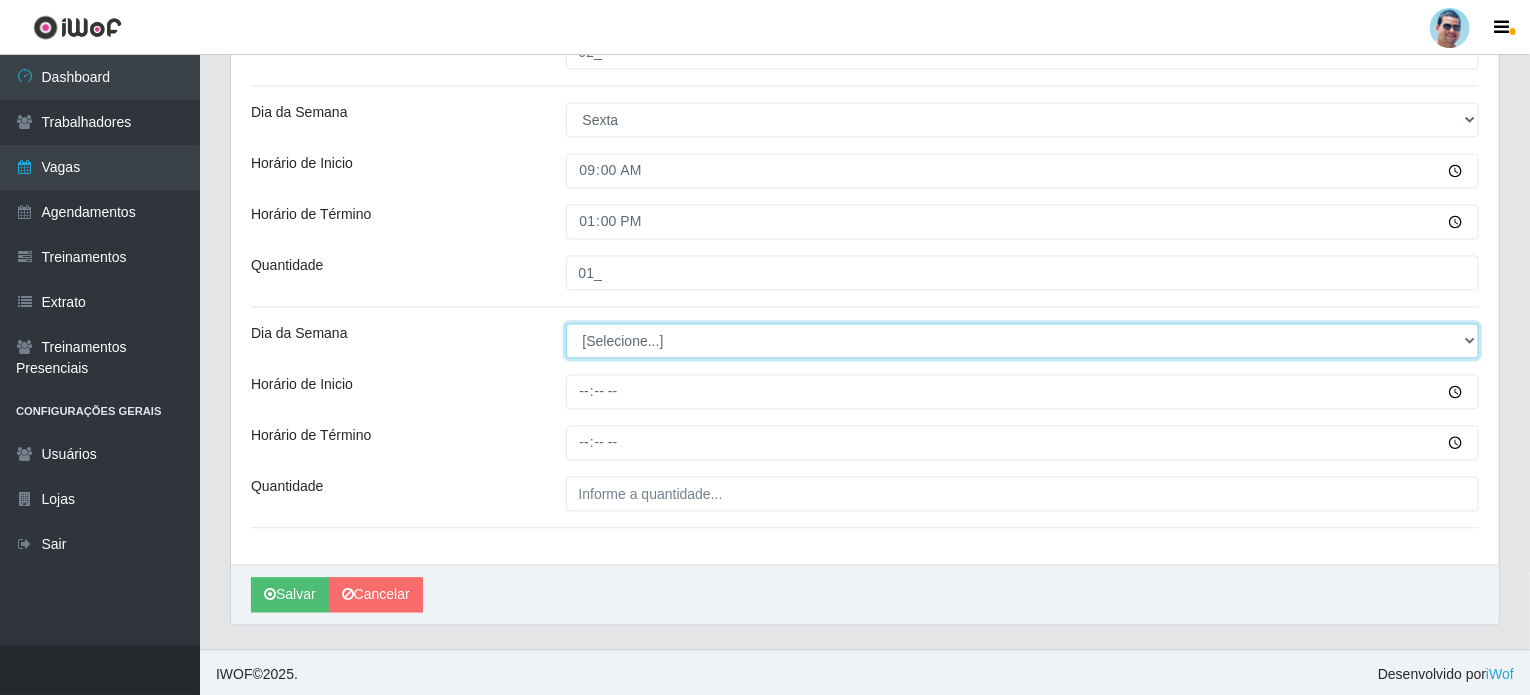 select on "5" 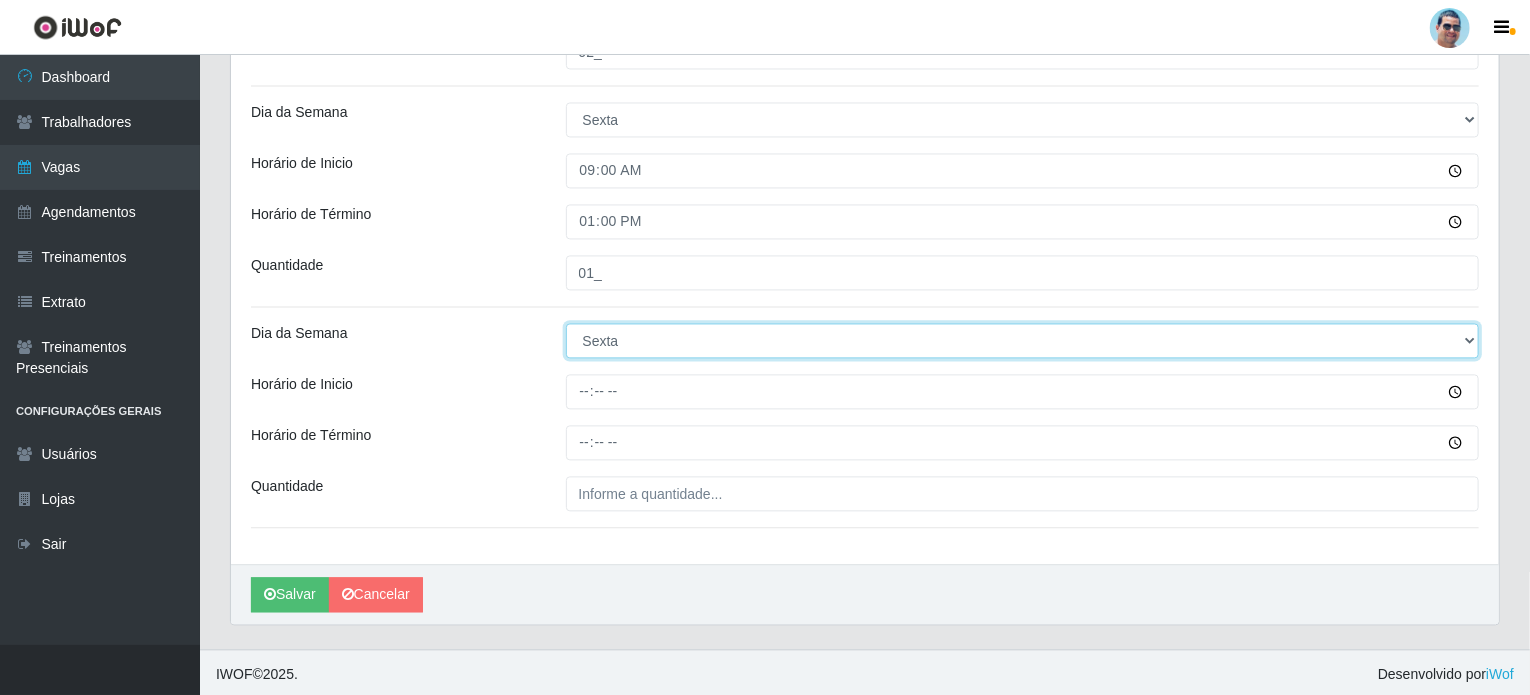 click on "[Selecione...] Segunda Terça Quarta Quinta Sexta Sábado Domingo" at bounding box center [1023, 340] 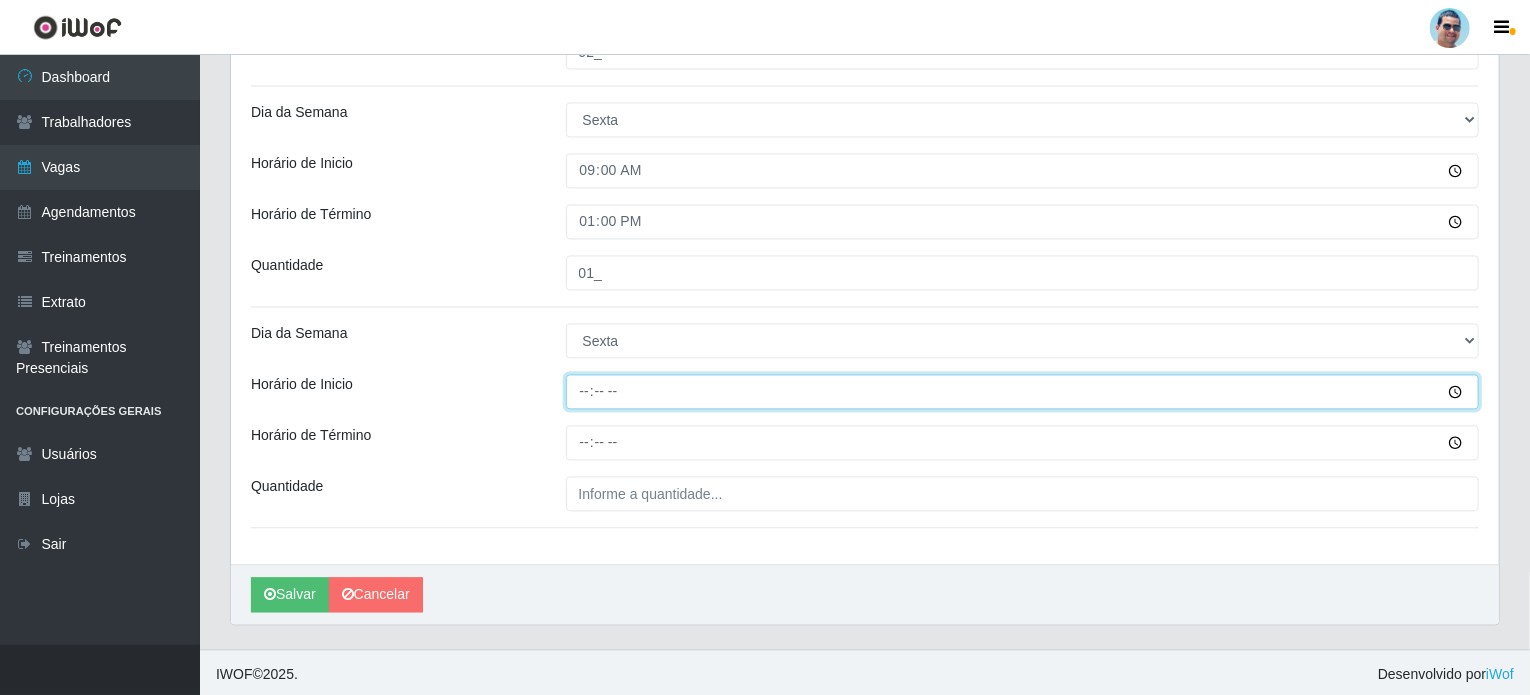 click on "Horário de Inicio" at bounding box center [1023, 391] 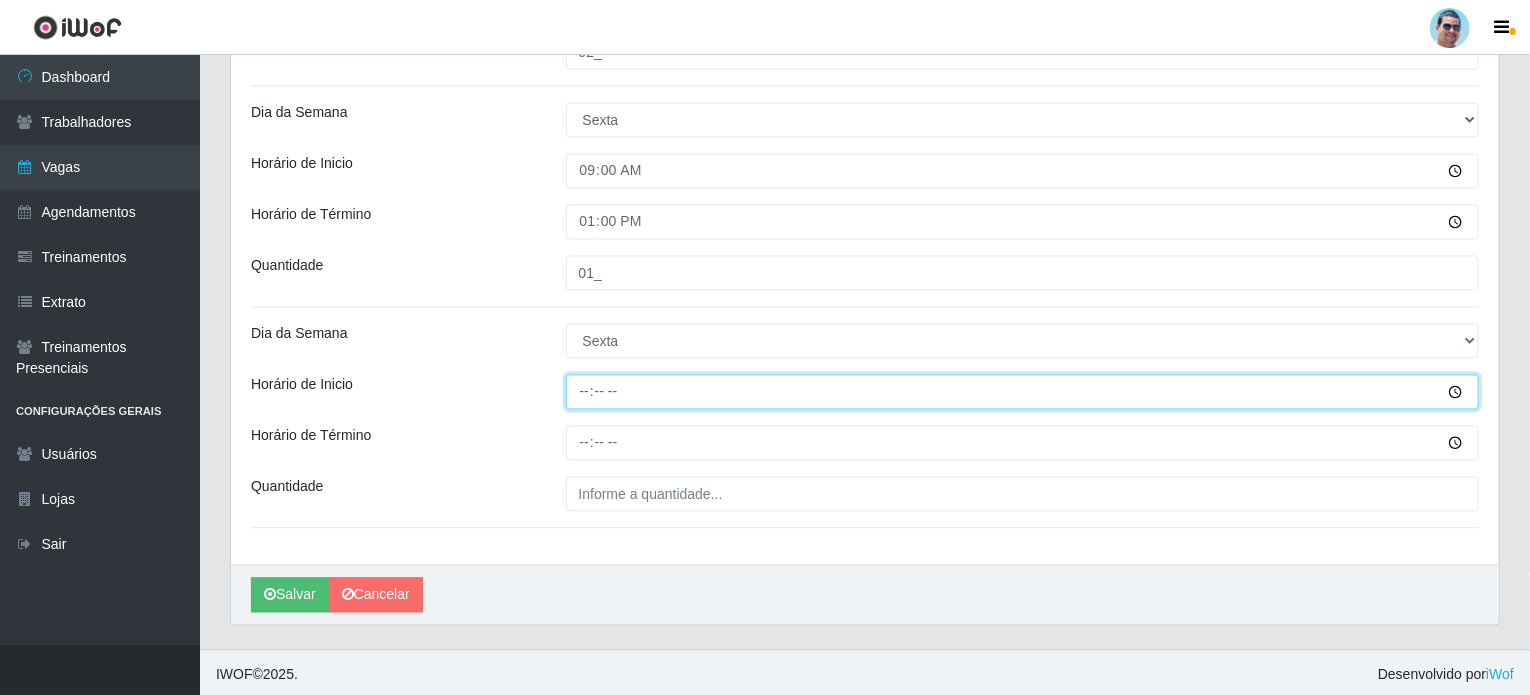 type on "14:00" 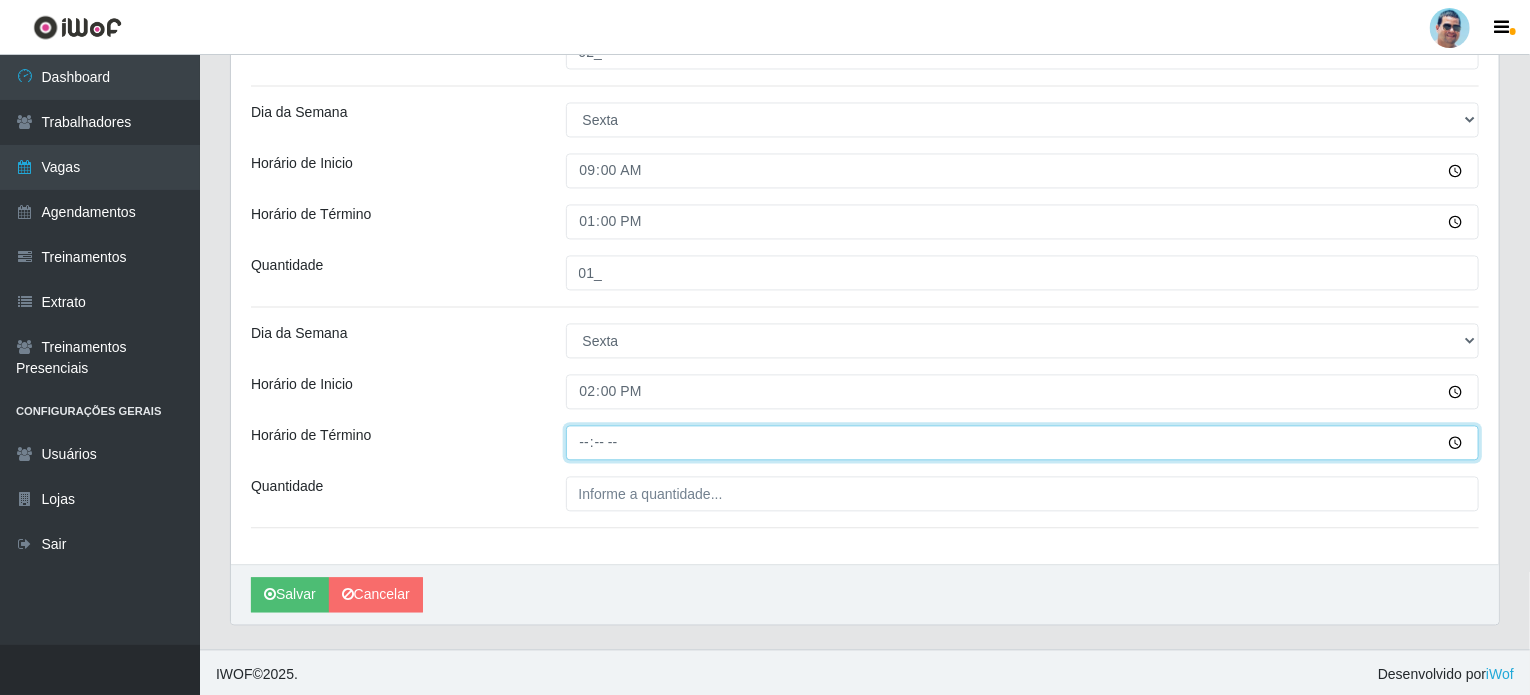 click on "Horário de Término" at bounding box center [1023, 442] 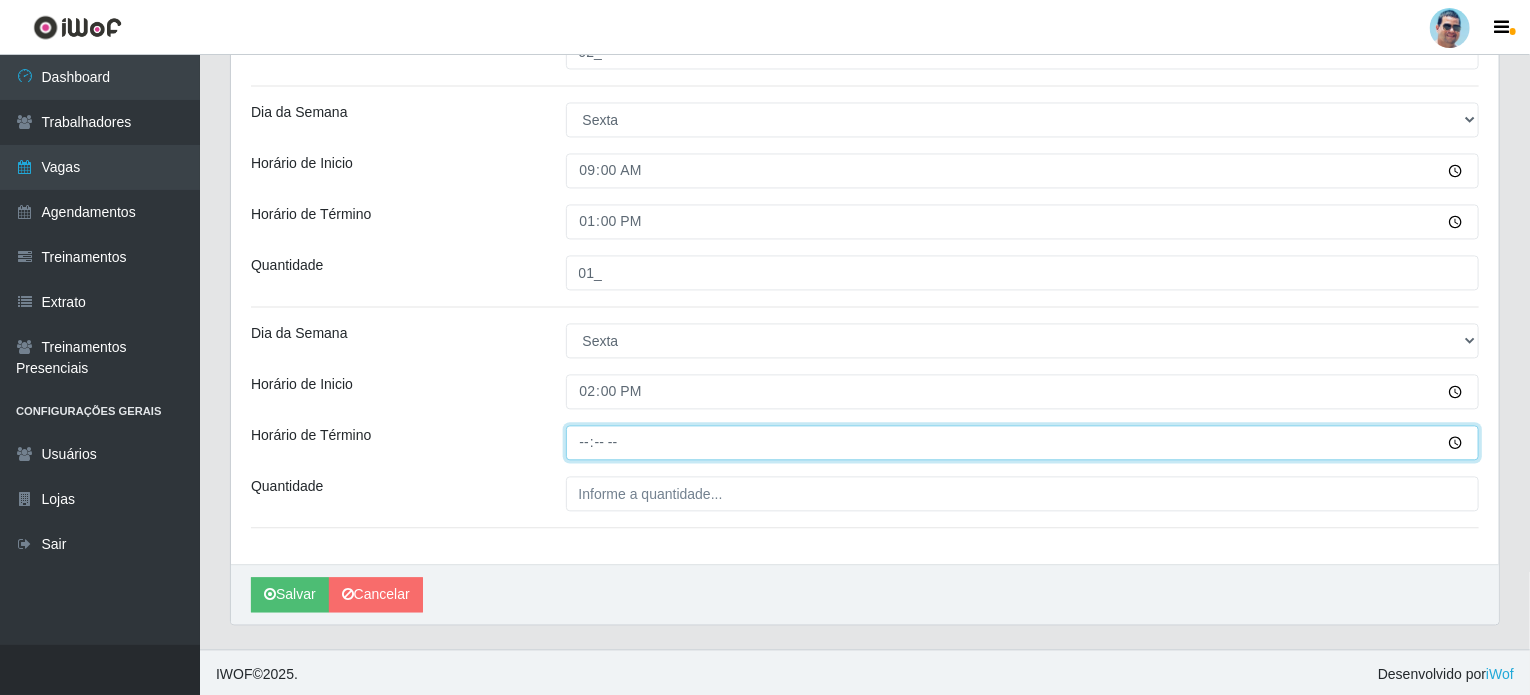 type on "19:00" 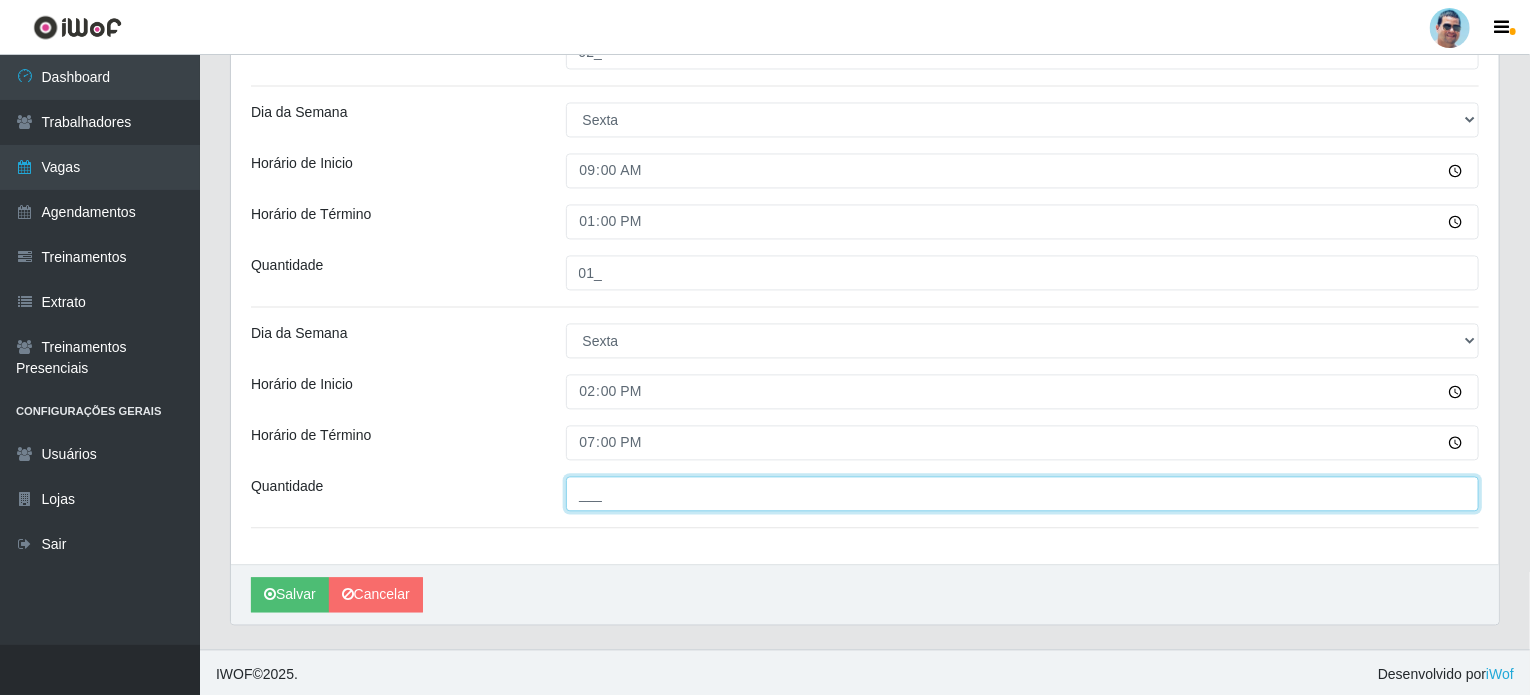 click on "___" at bounding box center [1023, 493] 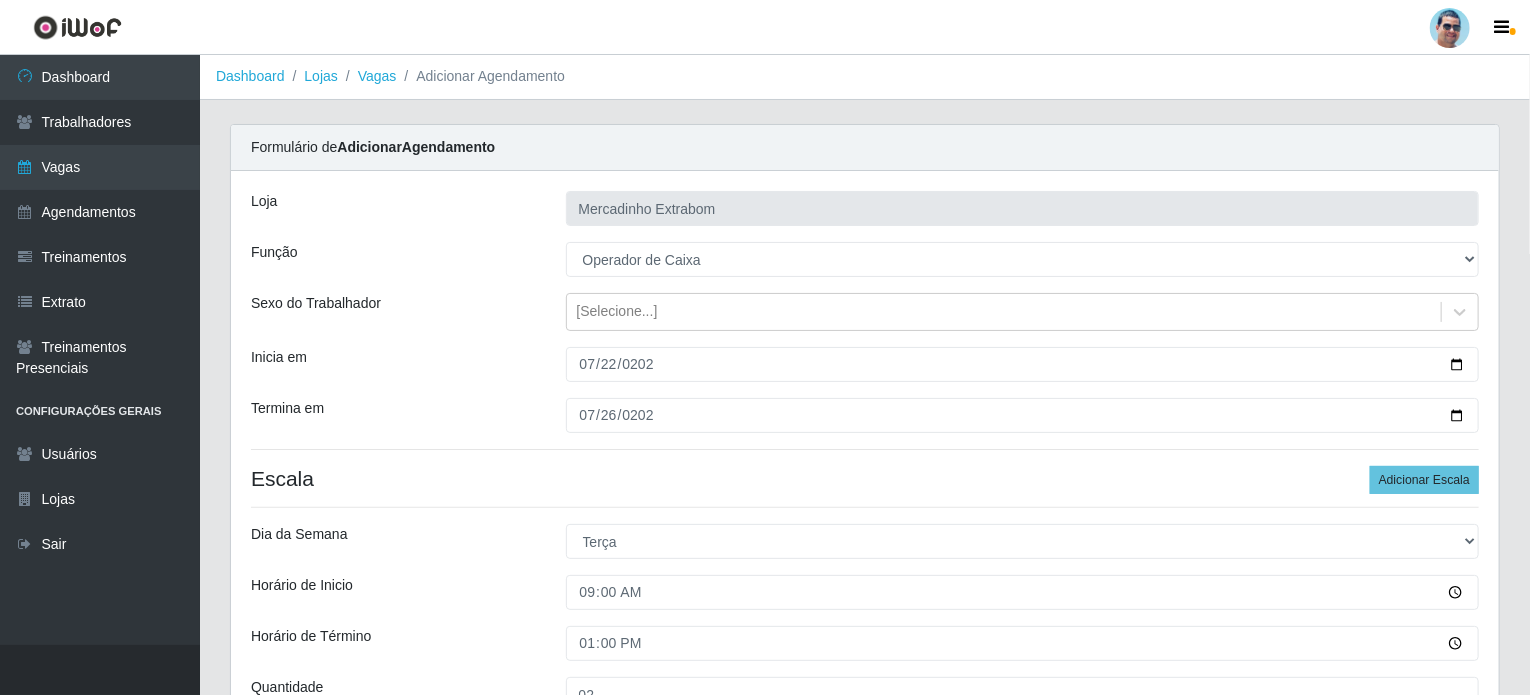 scroll, scrollTop: 0, scrollLeft: 0, axis: both 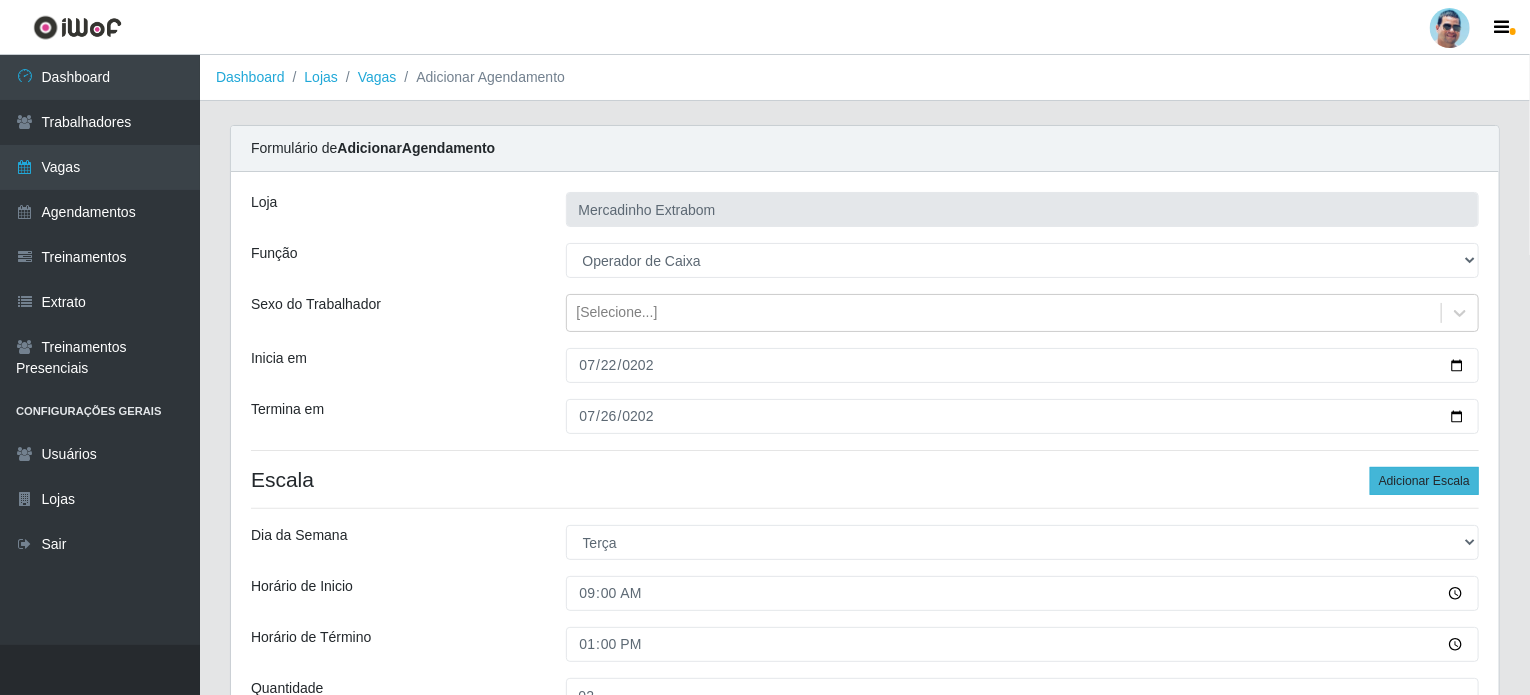 type on "02_" 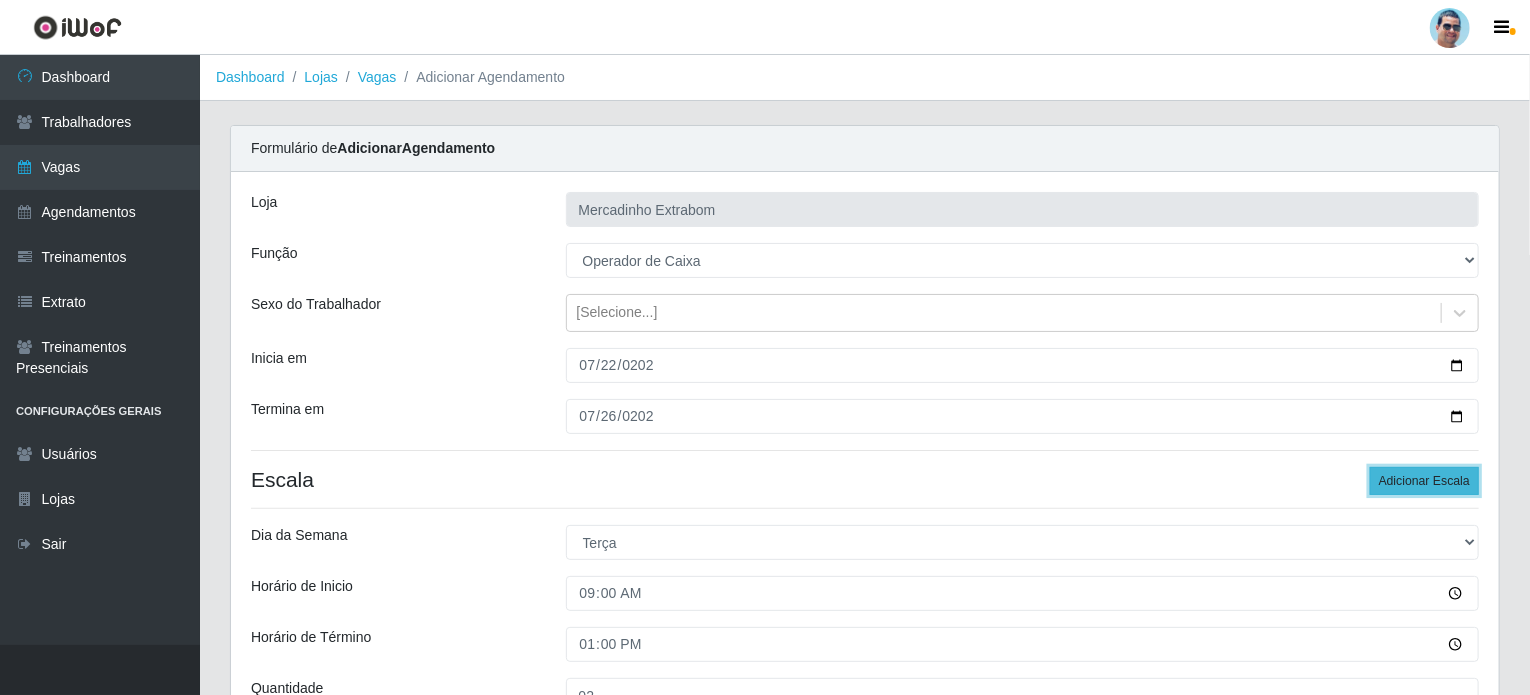 click on "Adicionar Escala" at bounding box center (1424, 481) 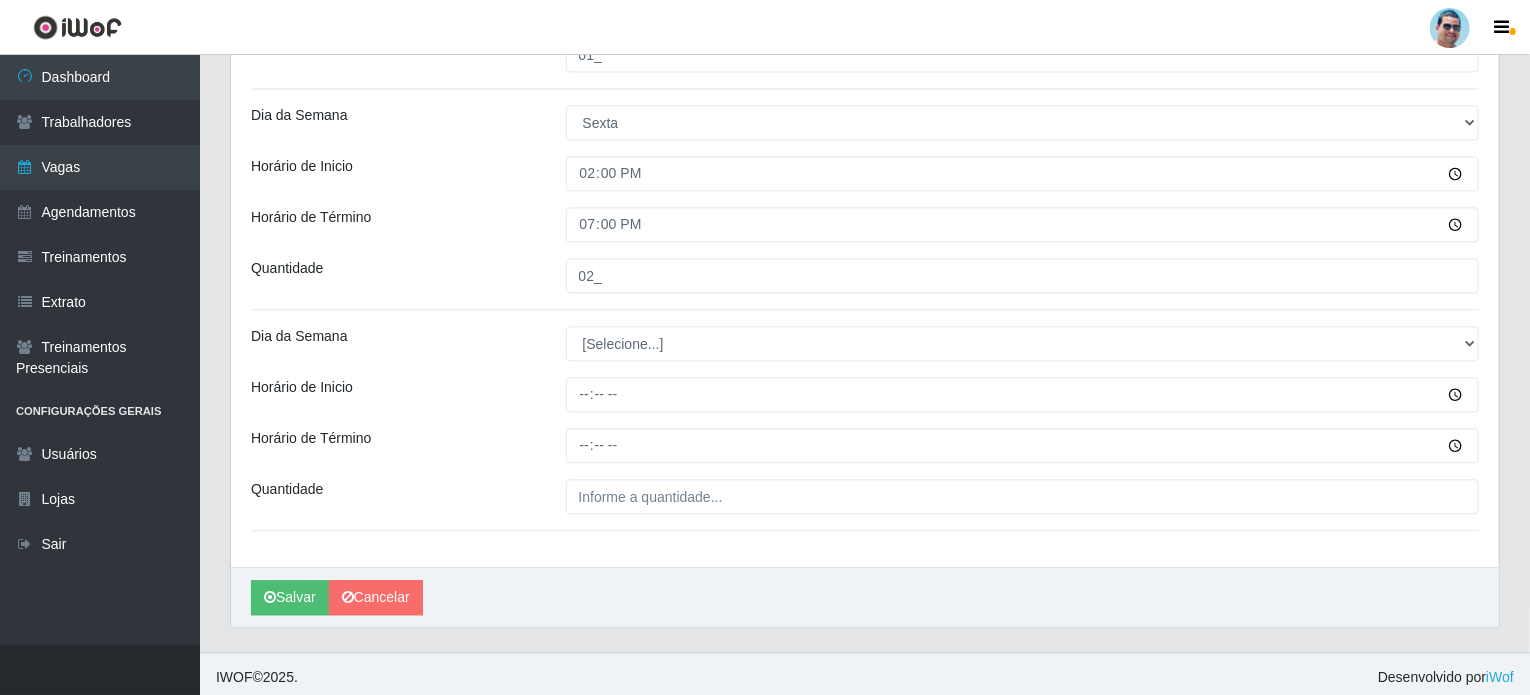 scroll, scrollTop: 2191, scrollLeft: 0, axis: vertical 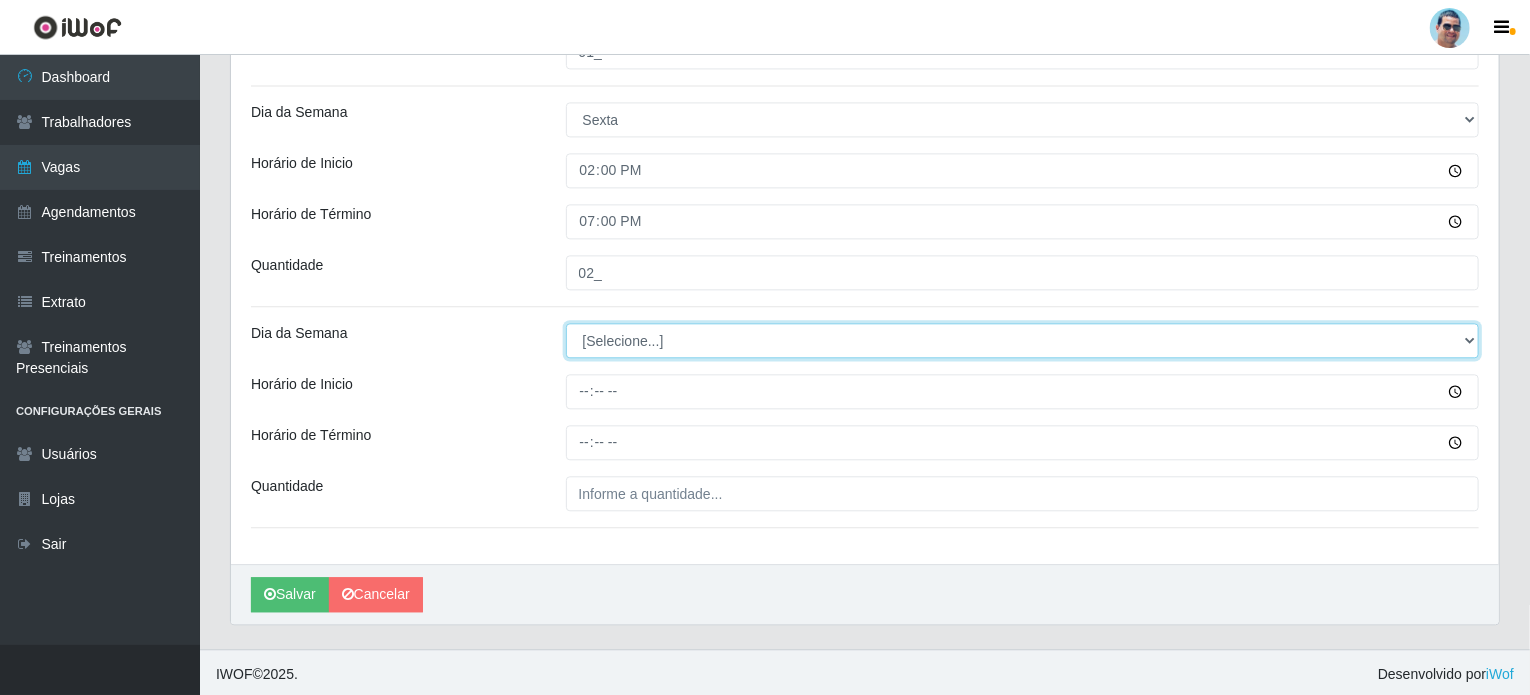 click on "[Selecione...] Segunda Terça Quarta Quinta Sexta Sábado Domingo" at bounding box center (1023, 340) 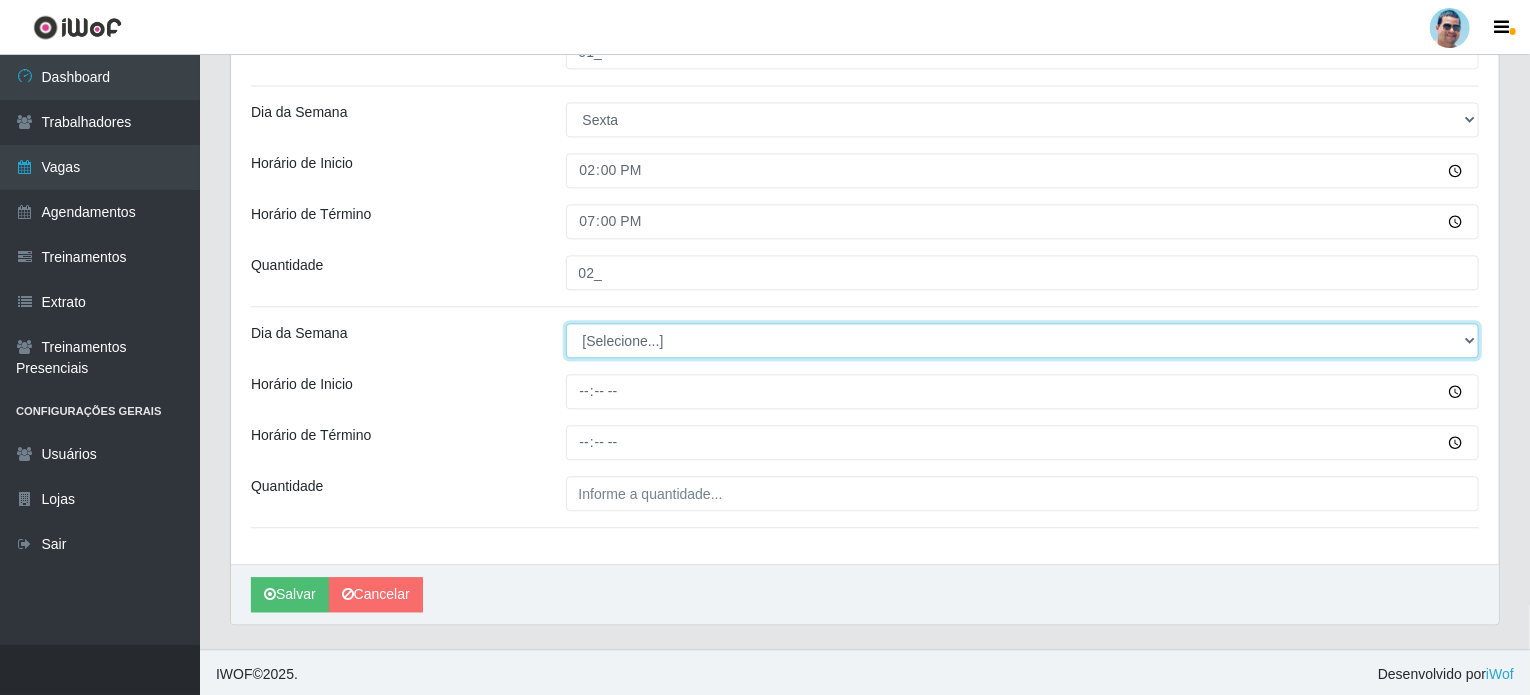 select on "6" 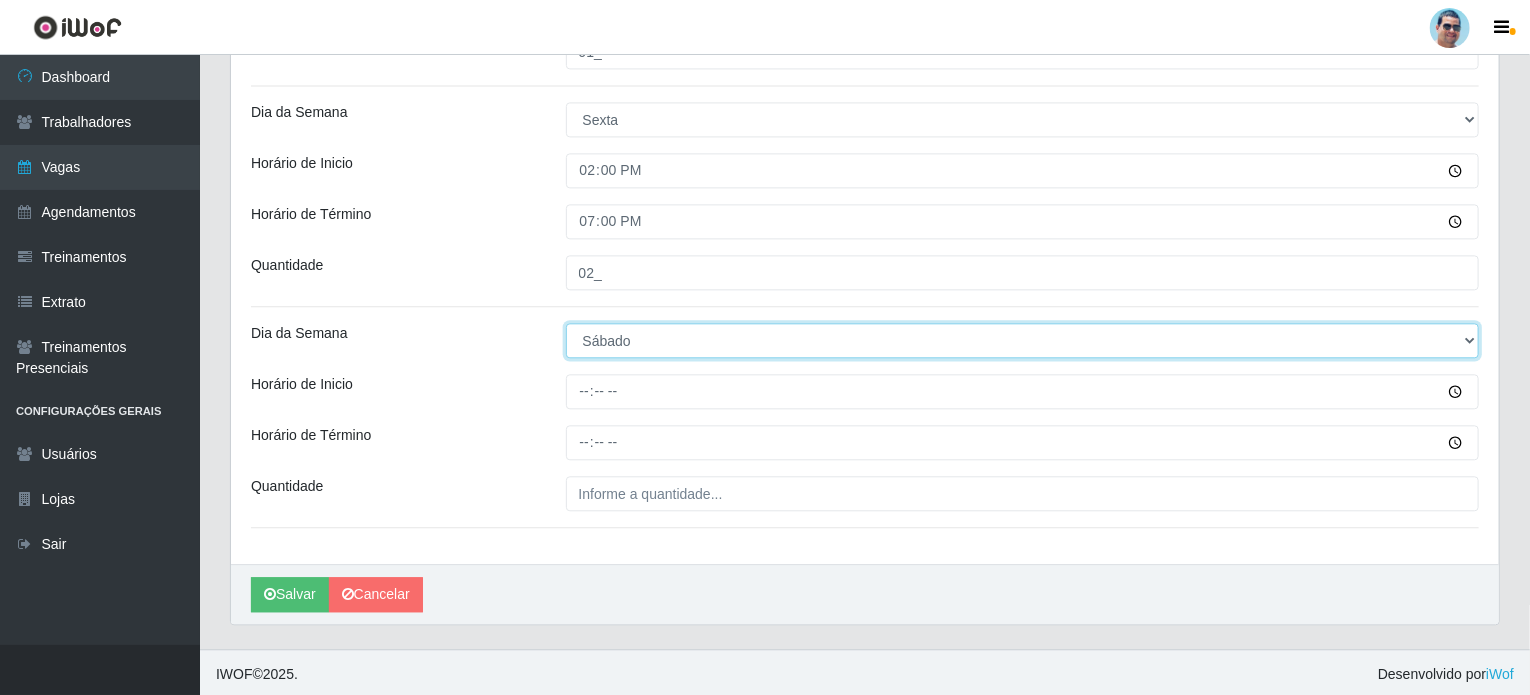 click on "[Selecione...] Segunda Terça Quarta Quinta Sexta Sábado Domingo" at bounding box center (1023, 340) 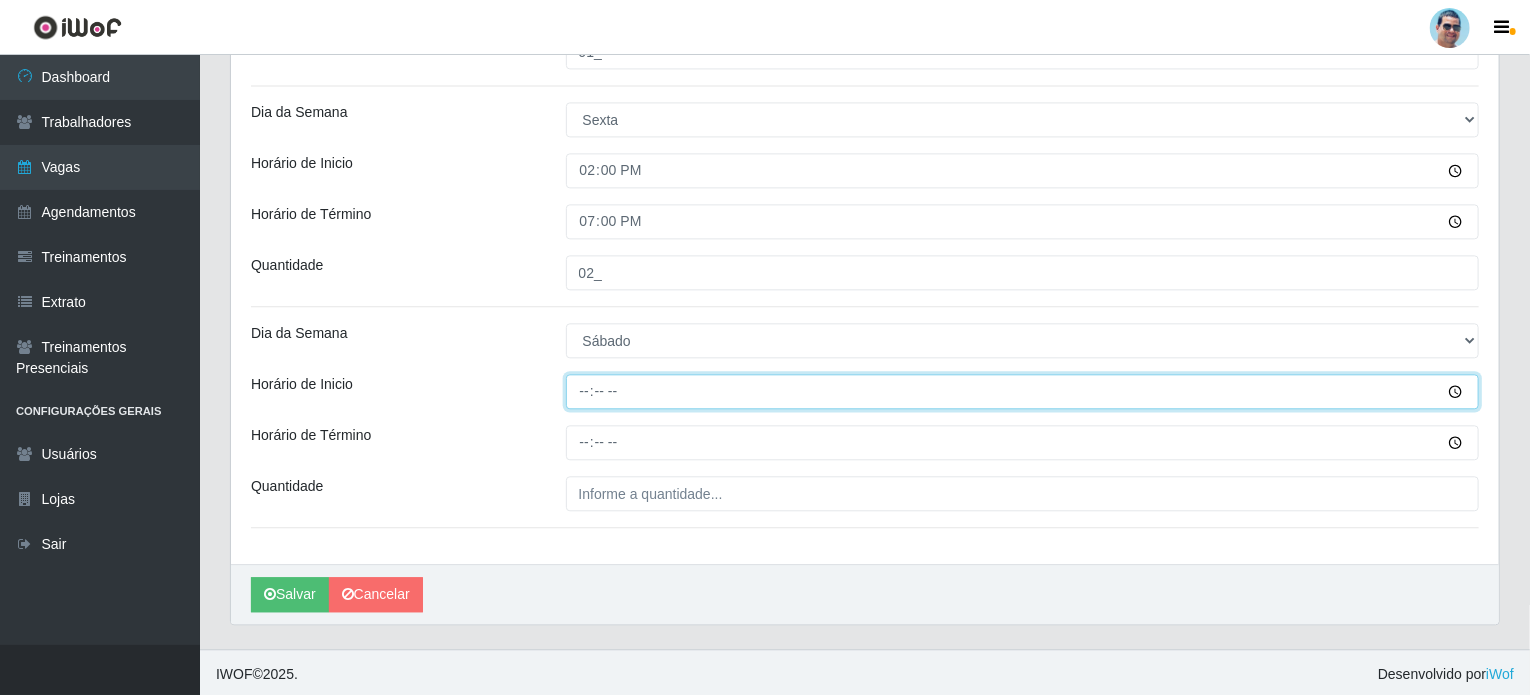 click on "Horário de Inicio" at bounding box center [1023, 391] 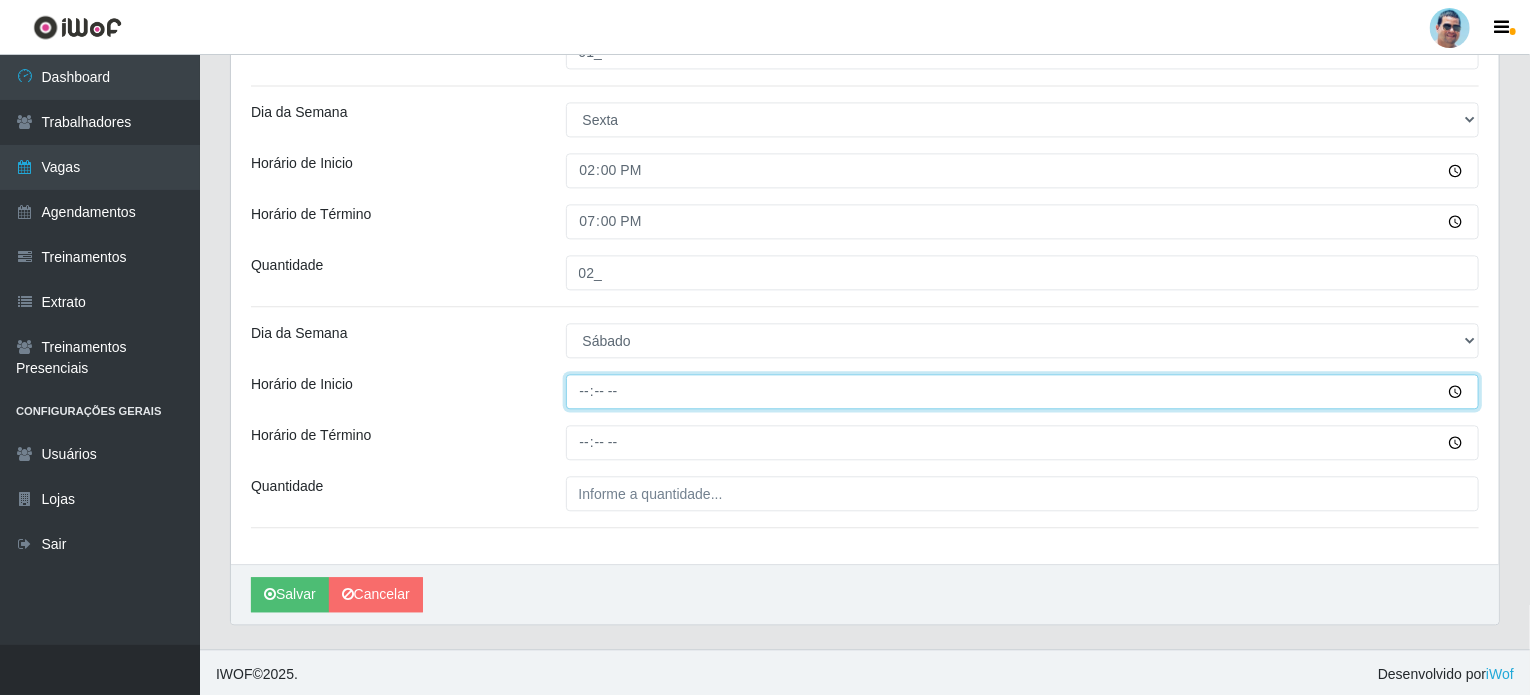 type on "07:00" 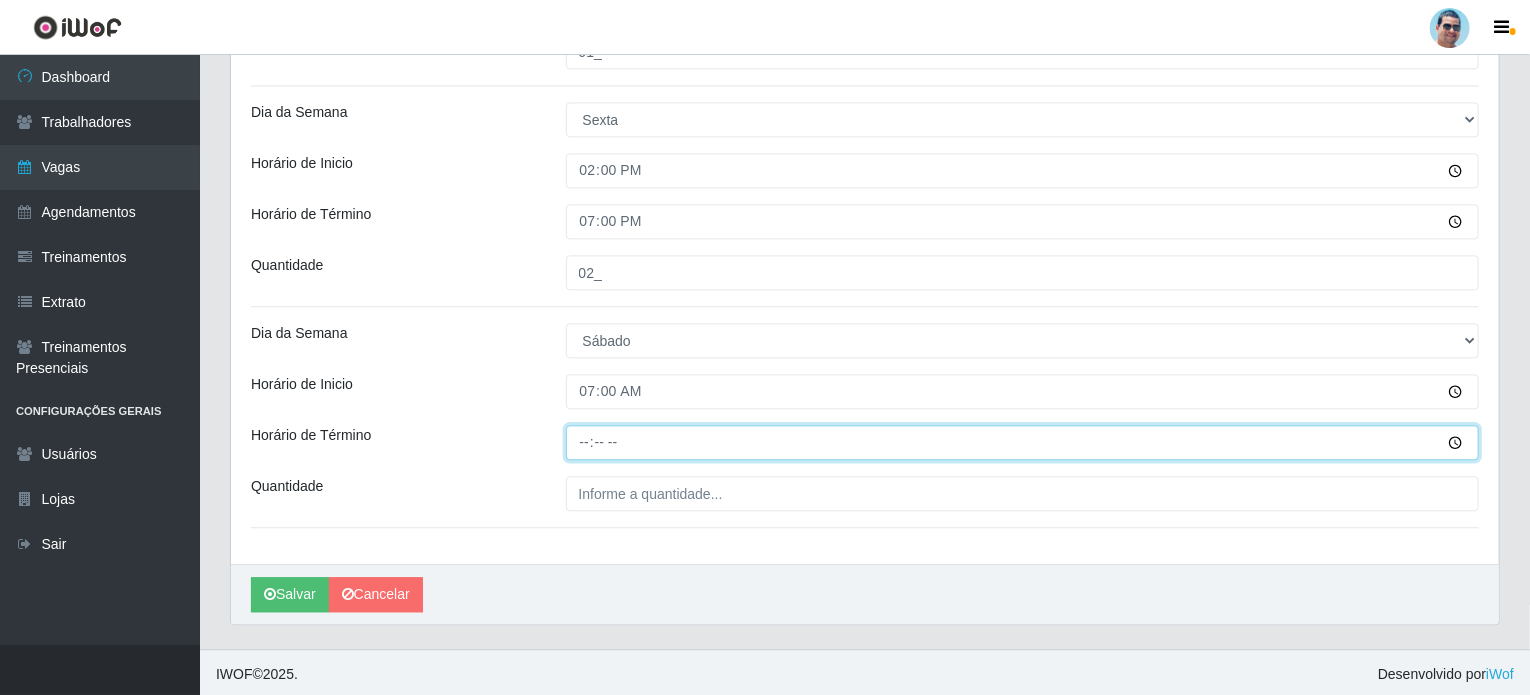 click on "Horário de Término" at bounding box center (1023, 442) 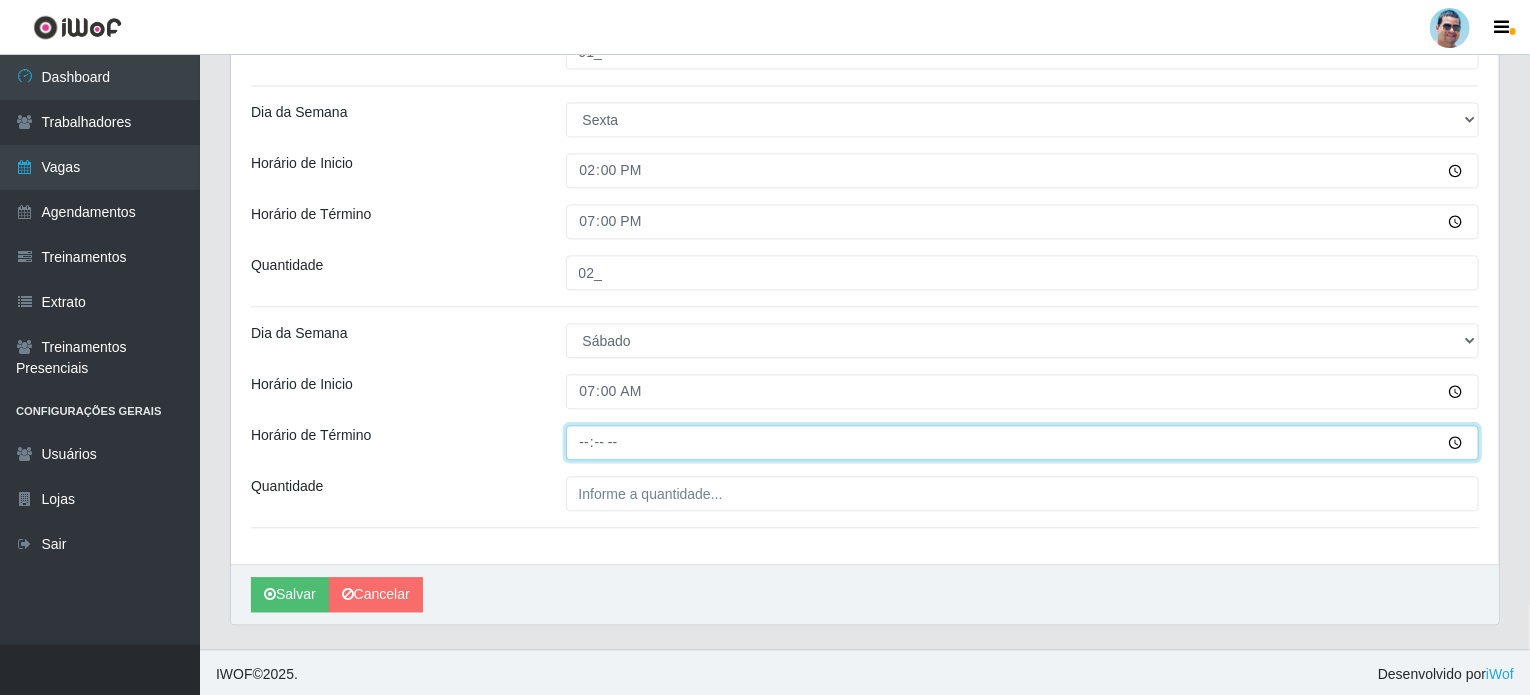type on "13:00" 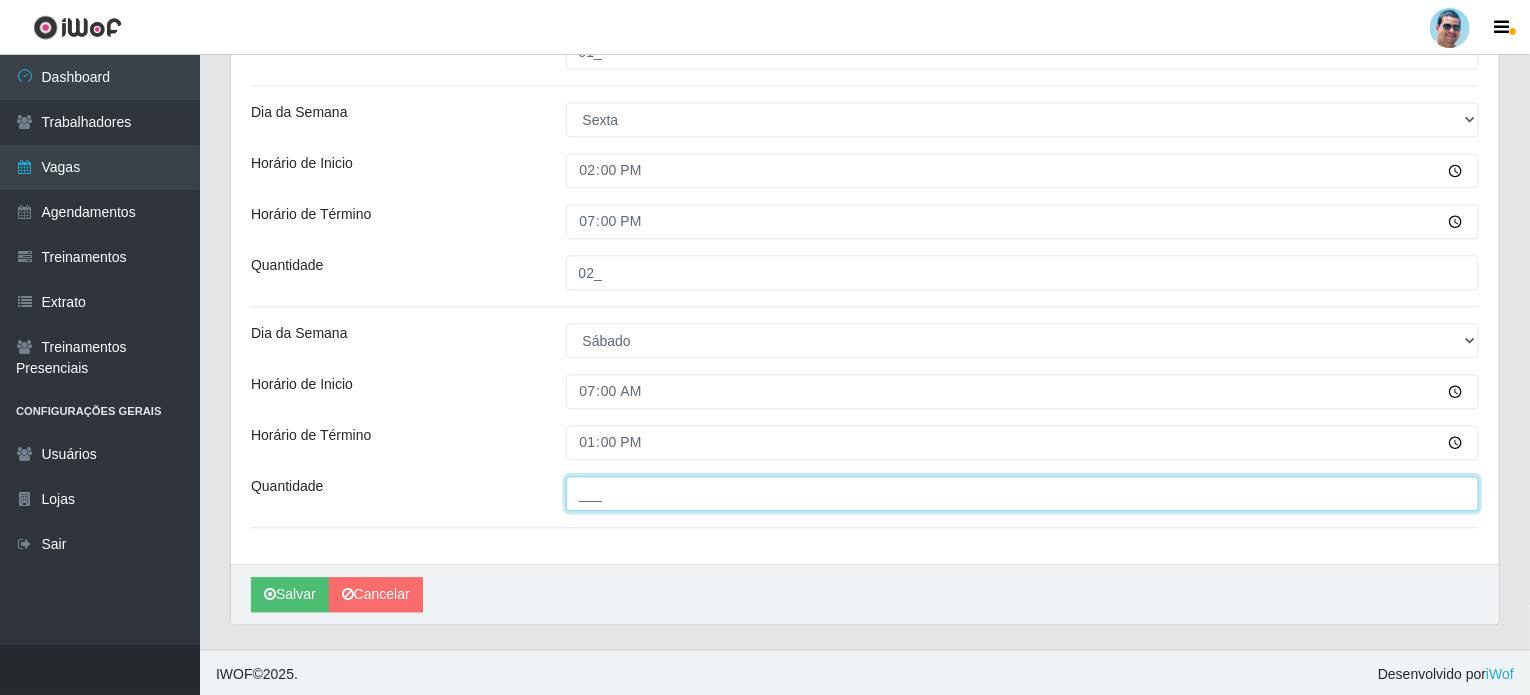 click on "___" at bounding box center [1023, 493] 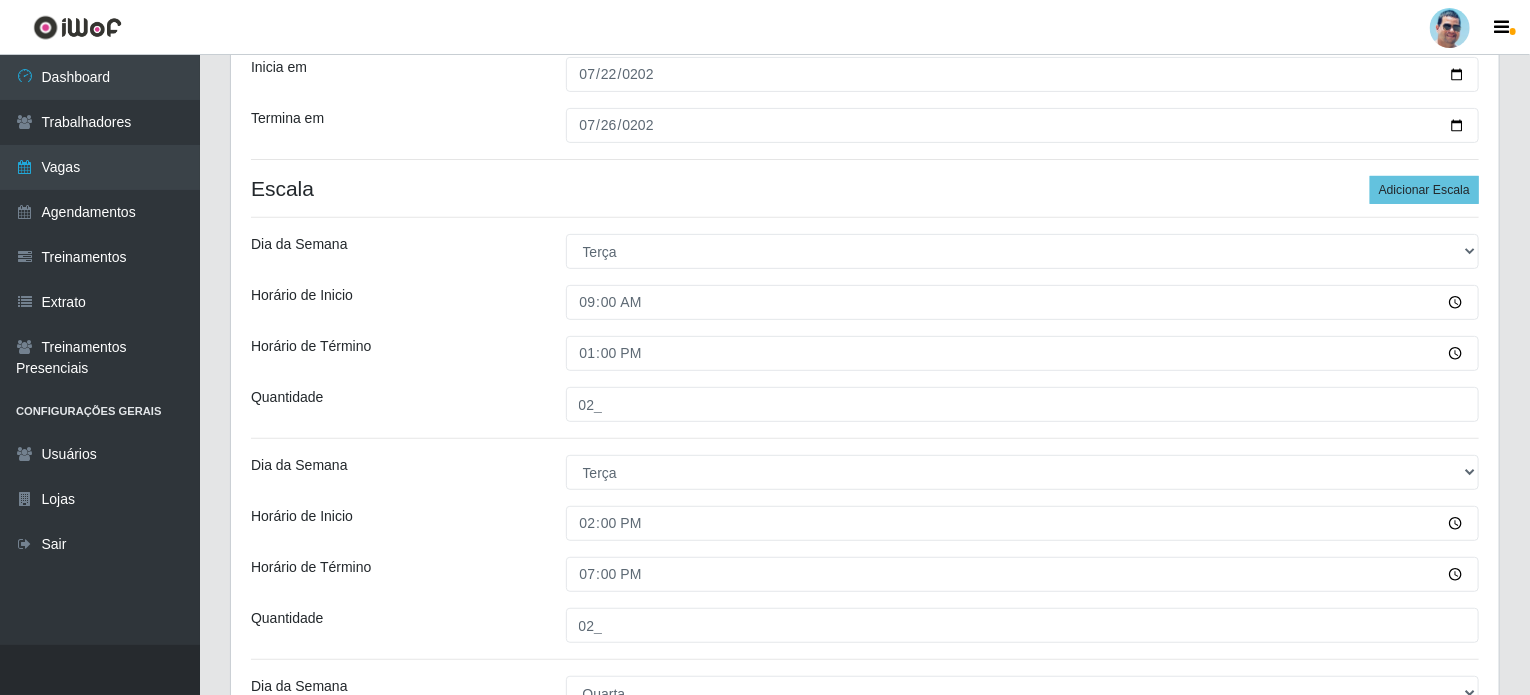 scroll, scrollTop: 191, scrollLeft: 0, axis: vertical 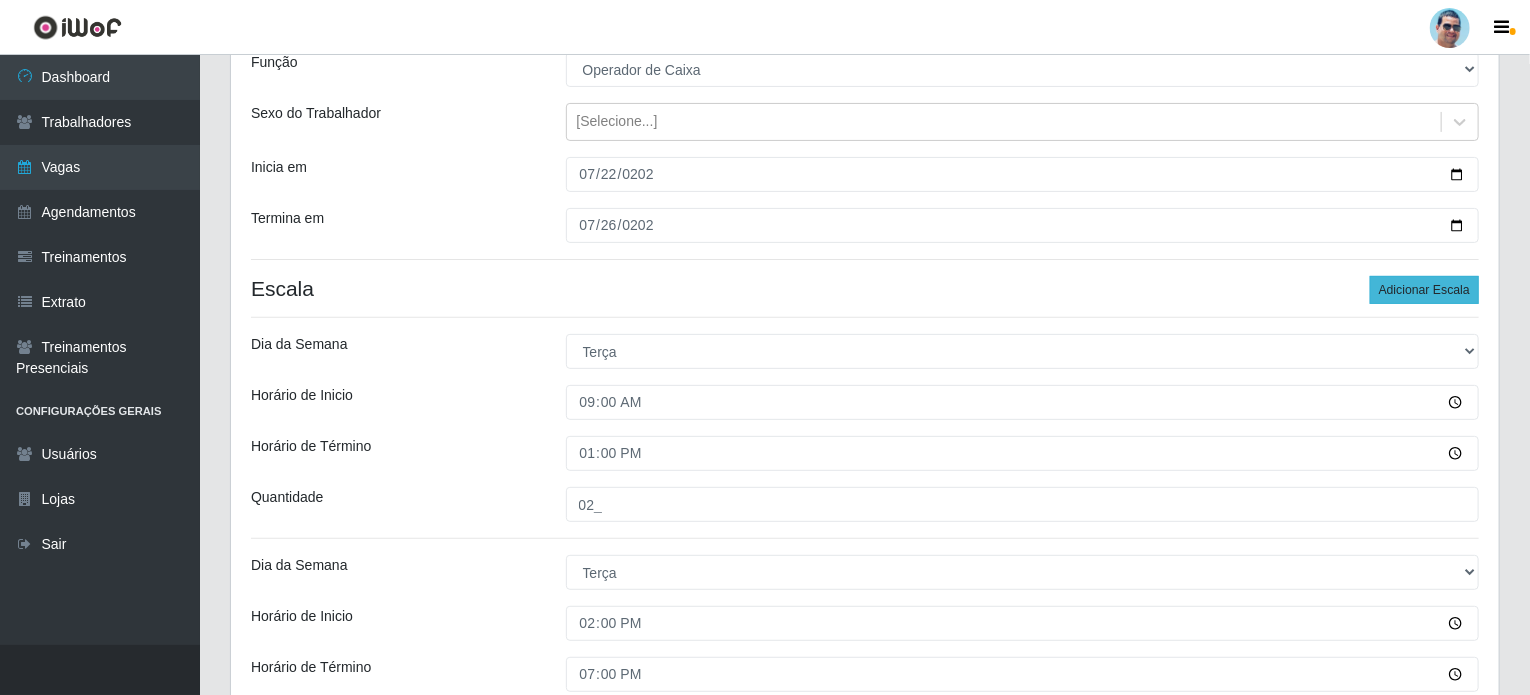 type on "02_" 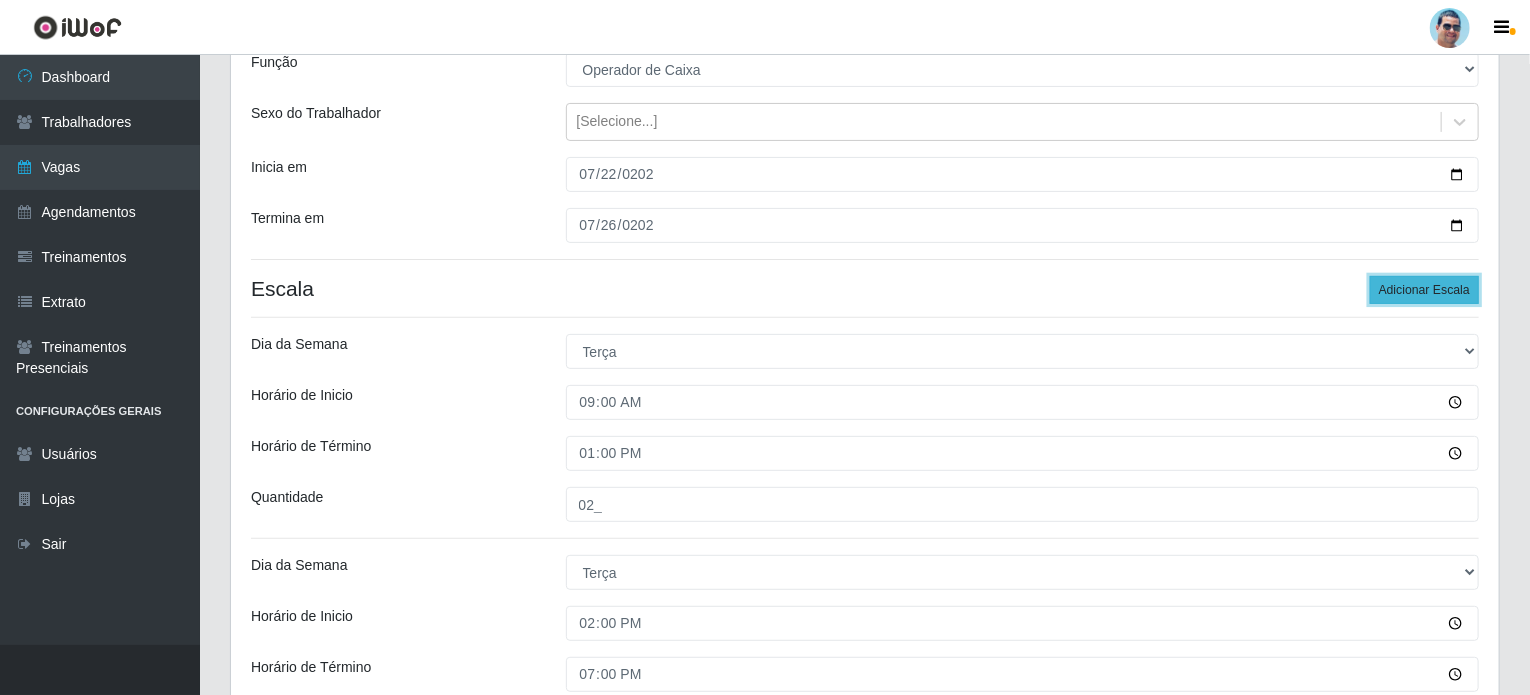 click on "Adicionar Escala" at bounding box center [1424, 290] 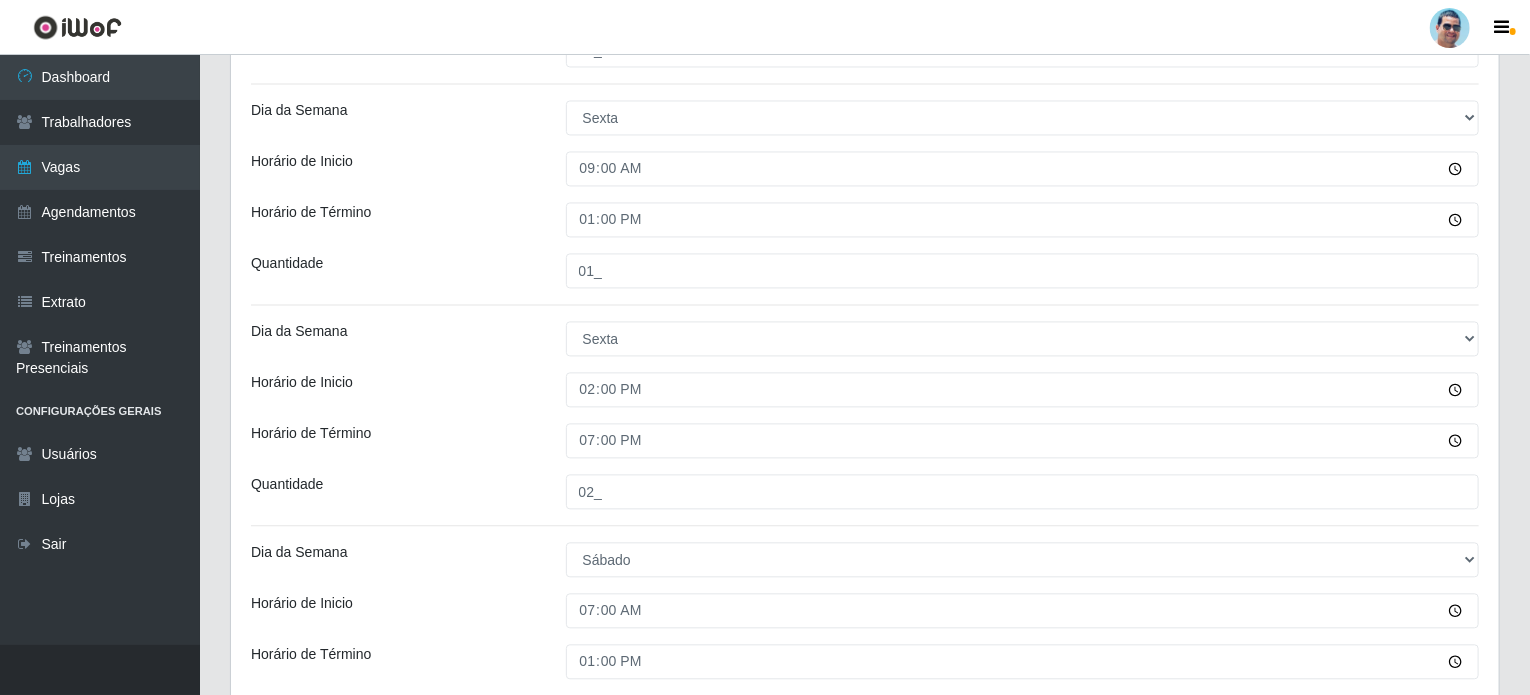 scroll, scrollTop: 2291, scrollLeft: 0, axis: vertical 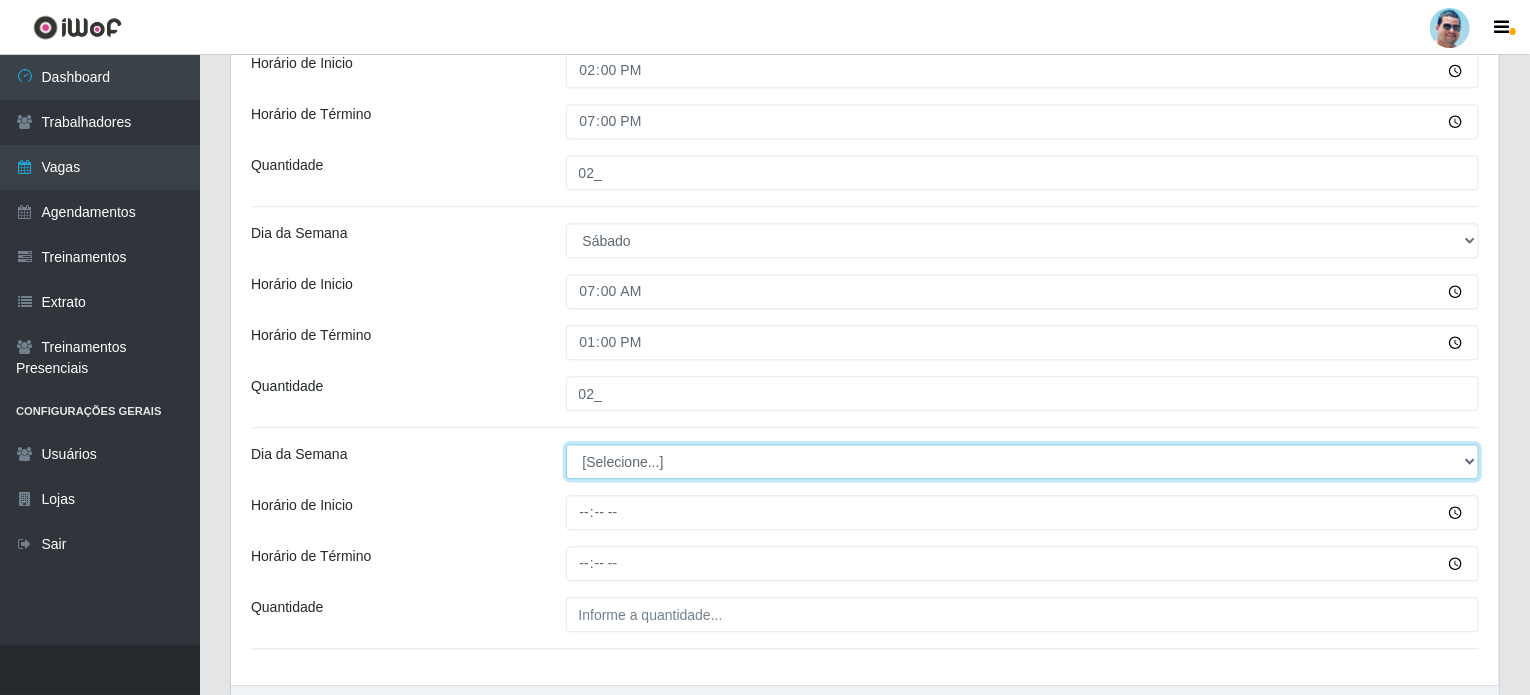click on "[Selecione...] Segunda Terça Quarta Quinta Sexta Sábado Domingo" at bounding box center (1023, 461) 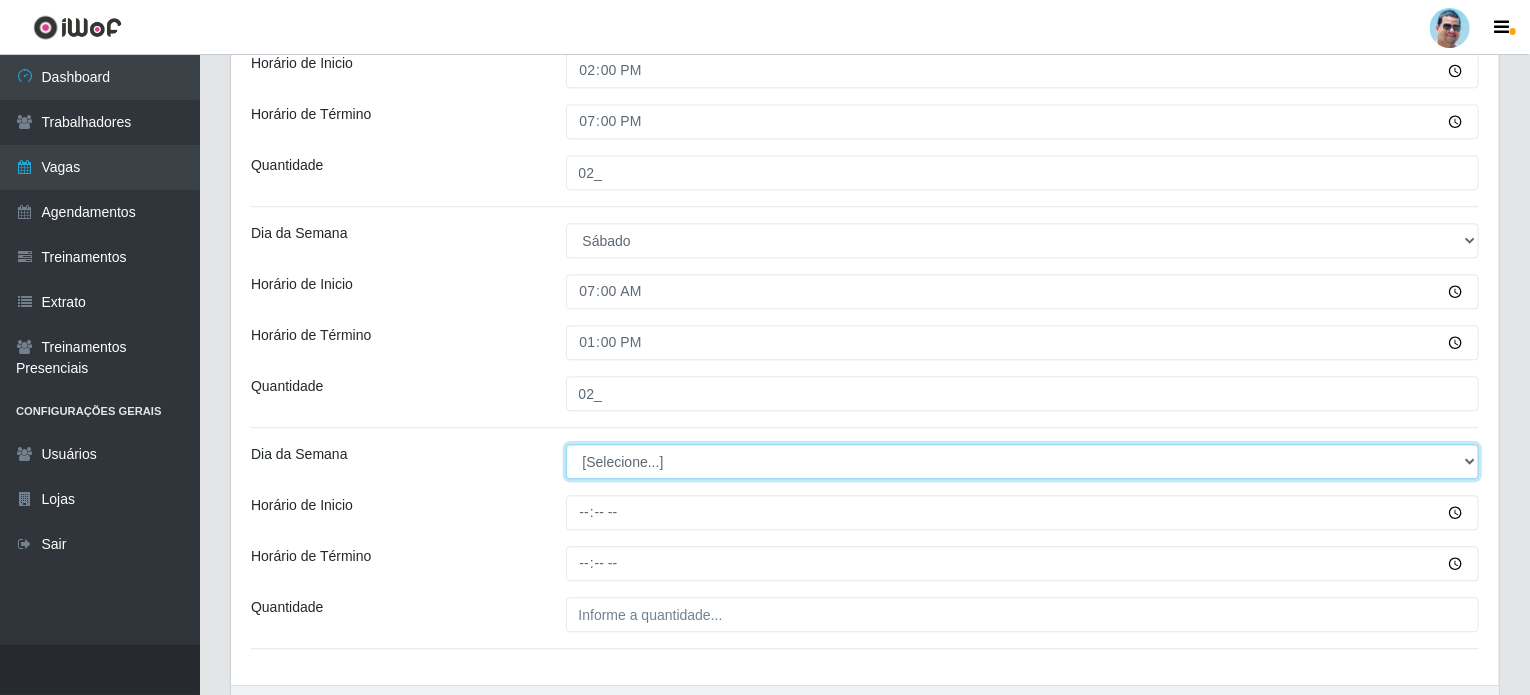 select on "6" 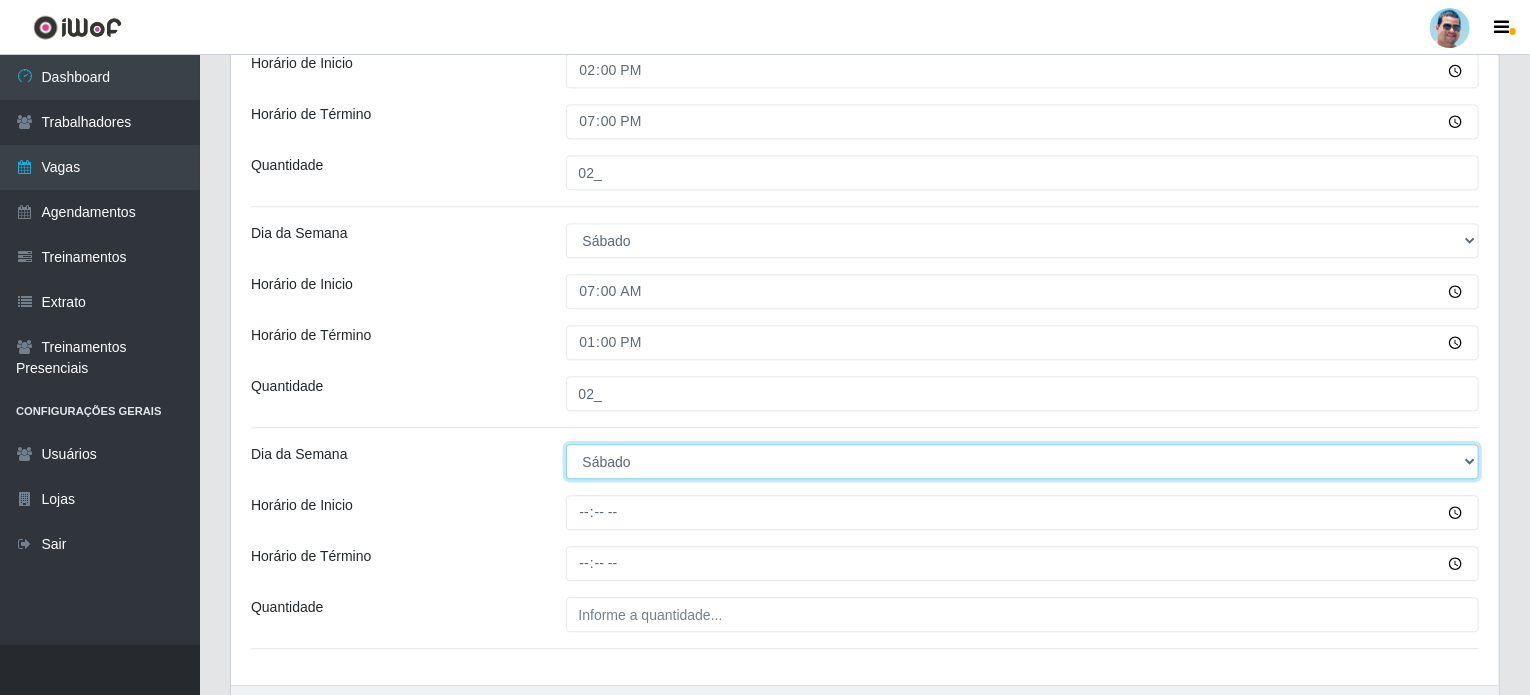click on "[Selecione...] Segunda Terça Quarta Quinta Sexta Sábado Domingo" at bounding box center [1023, 461] 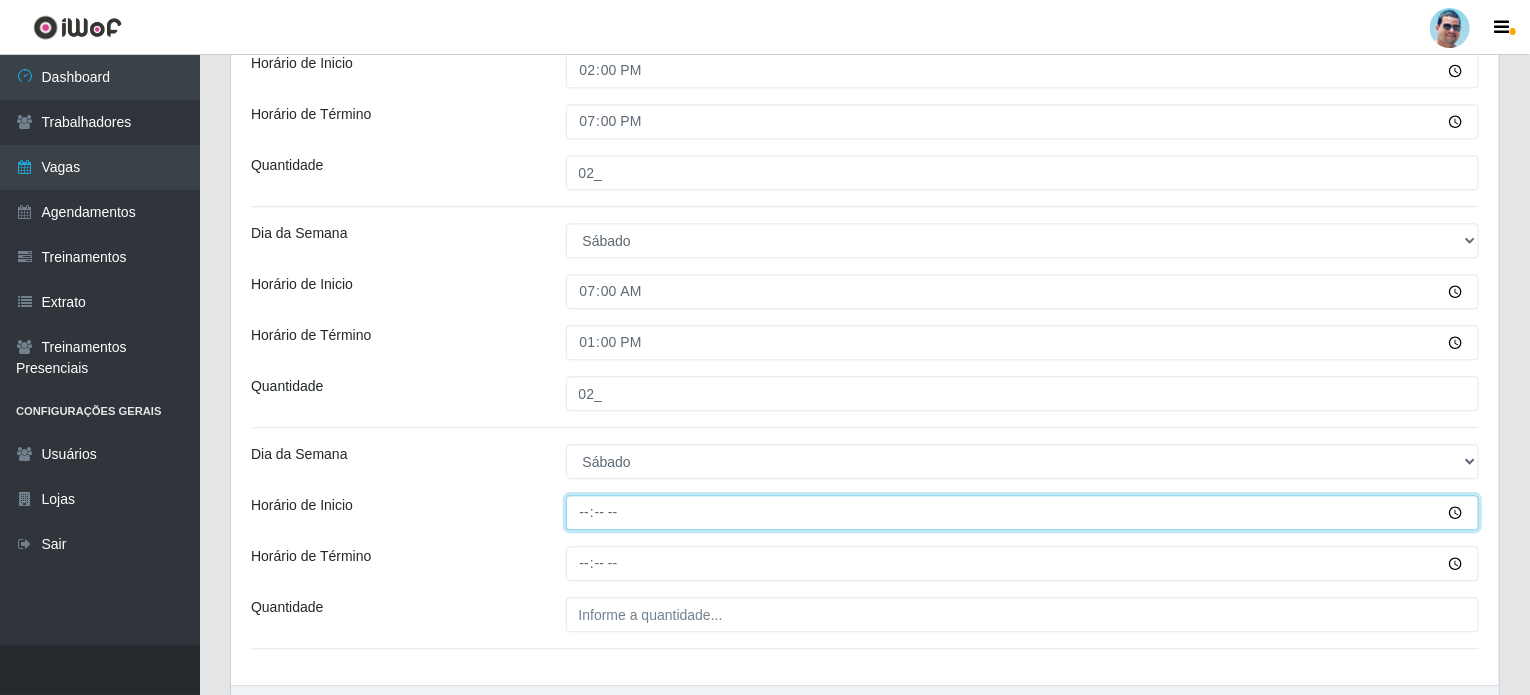 click on "Horário de Inicio" at bounding box center [1023, 512] 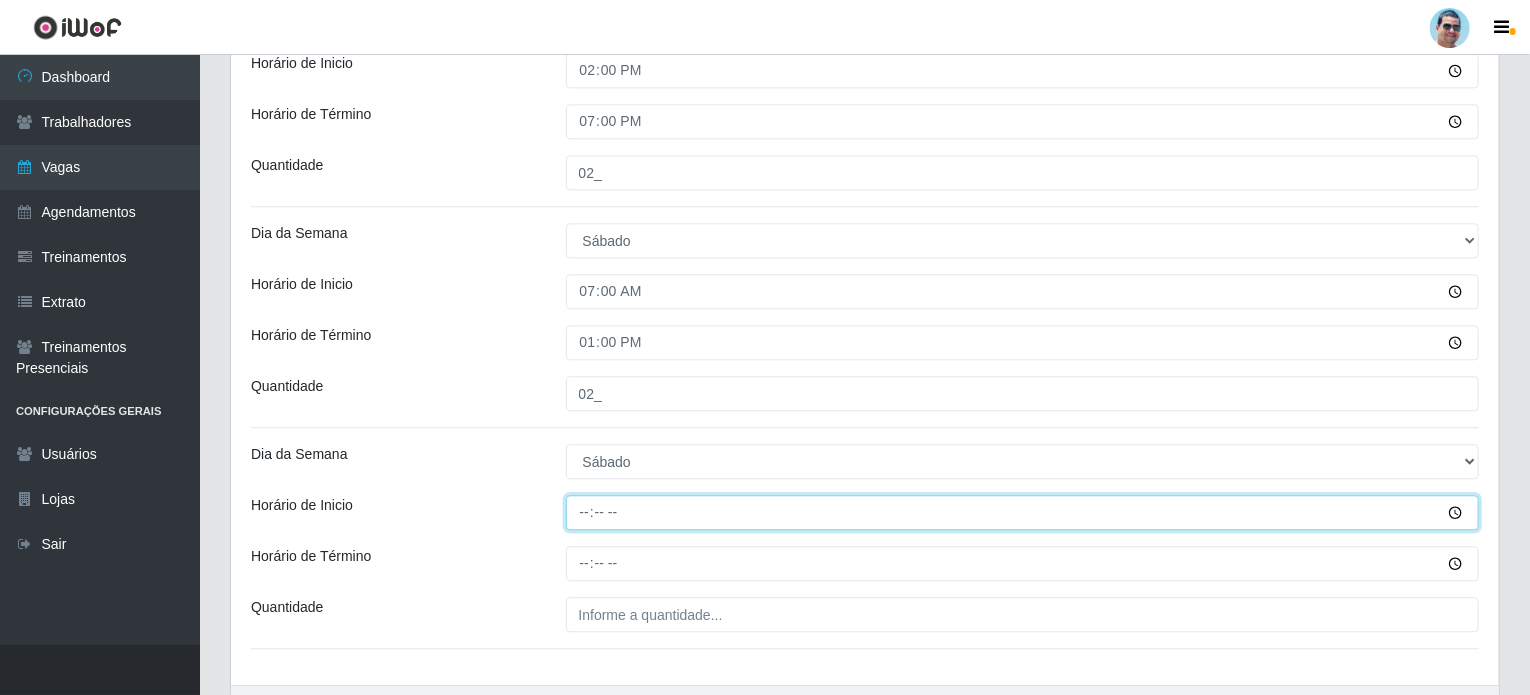 type on "13:00" 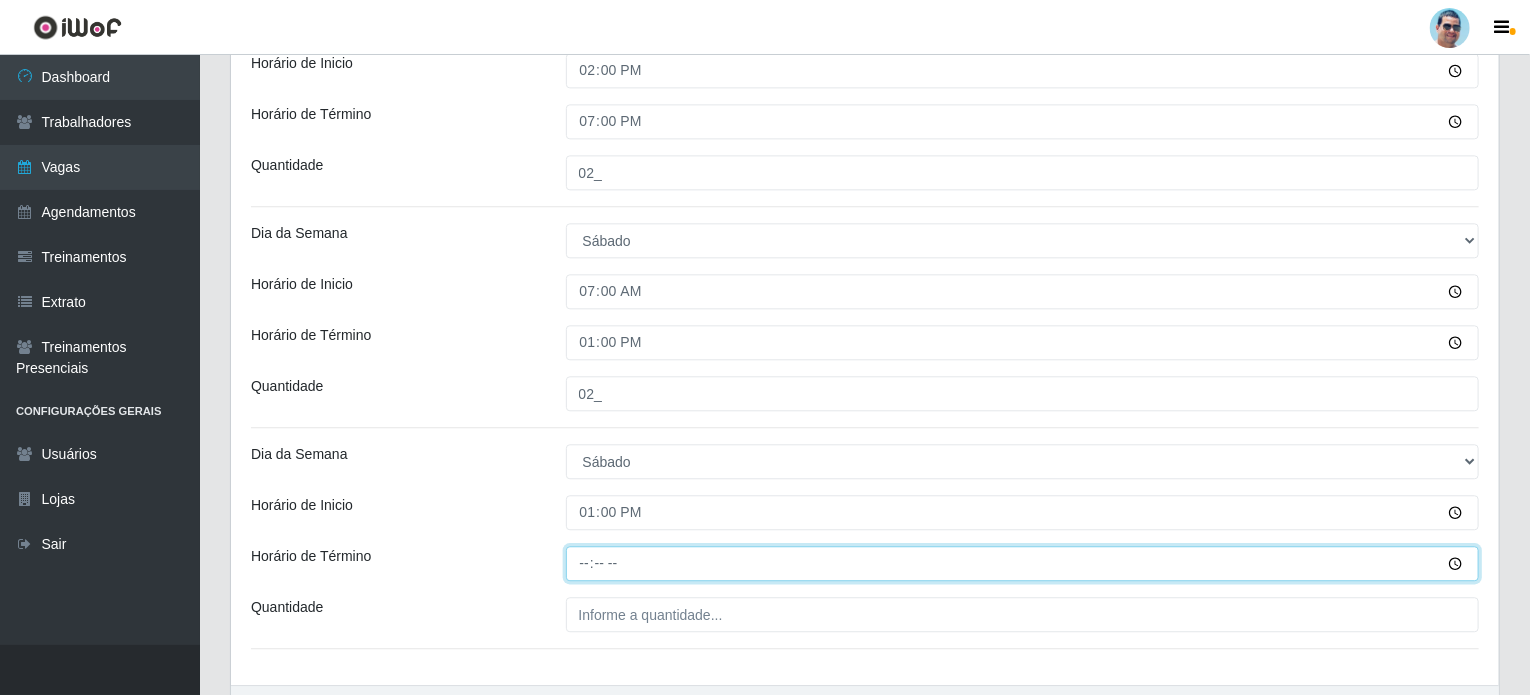 click on "Horário de Término" at bounding box center [1023, 563] 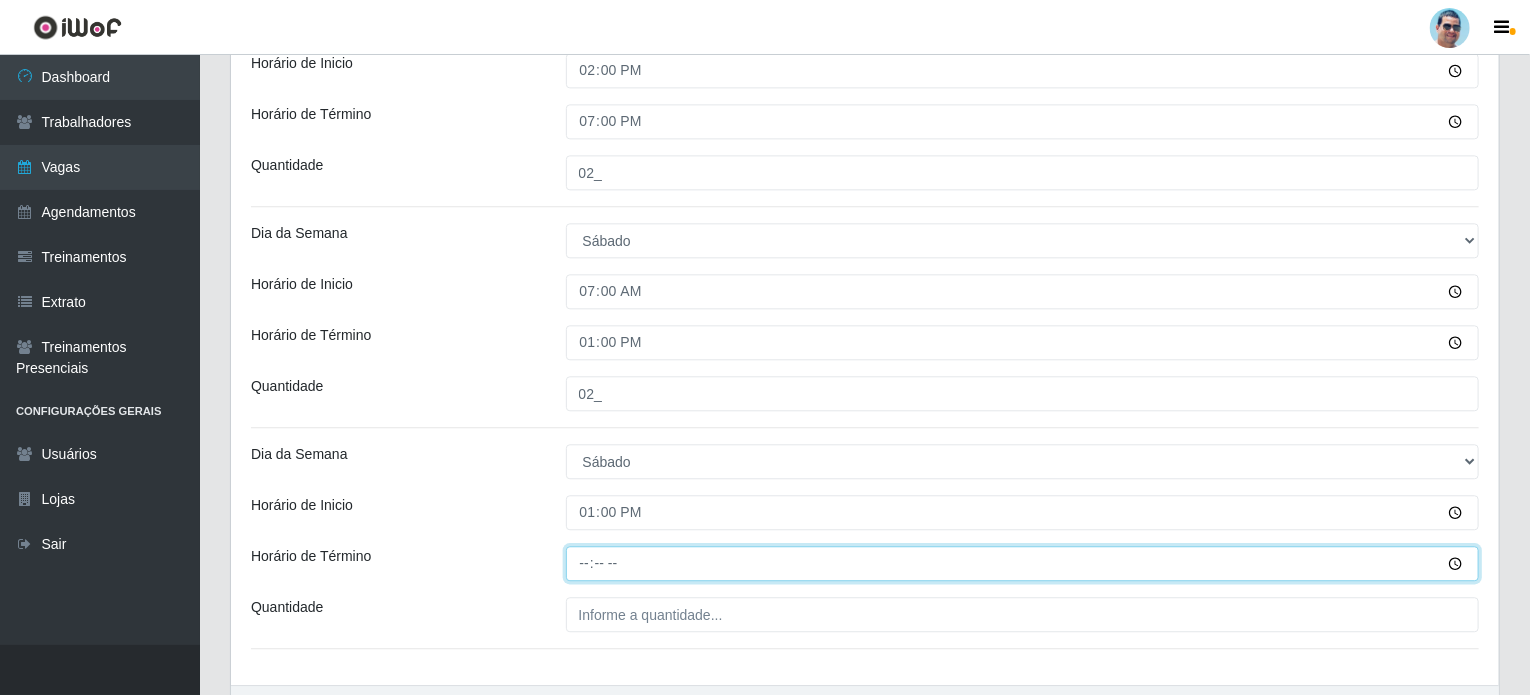 type on "17:00" 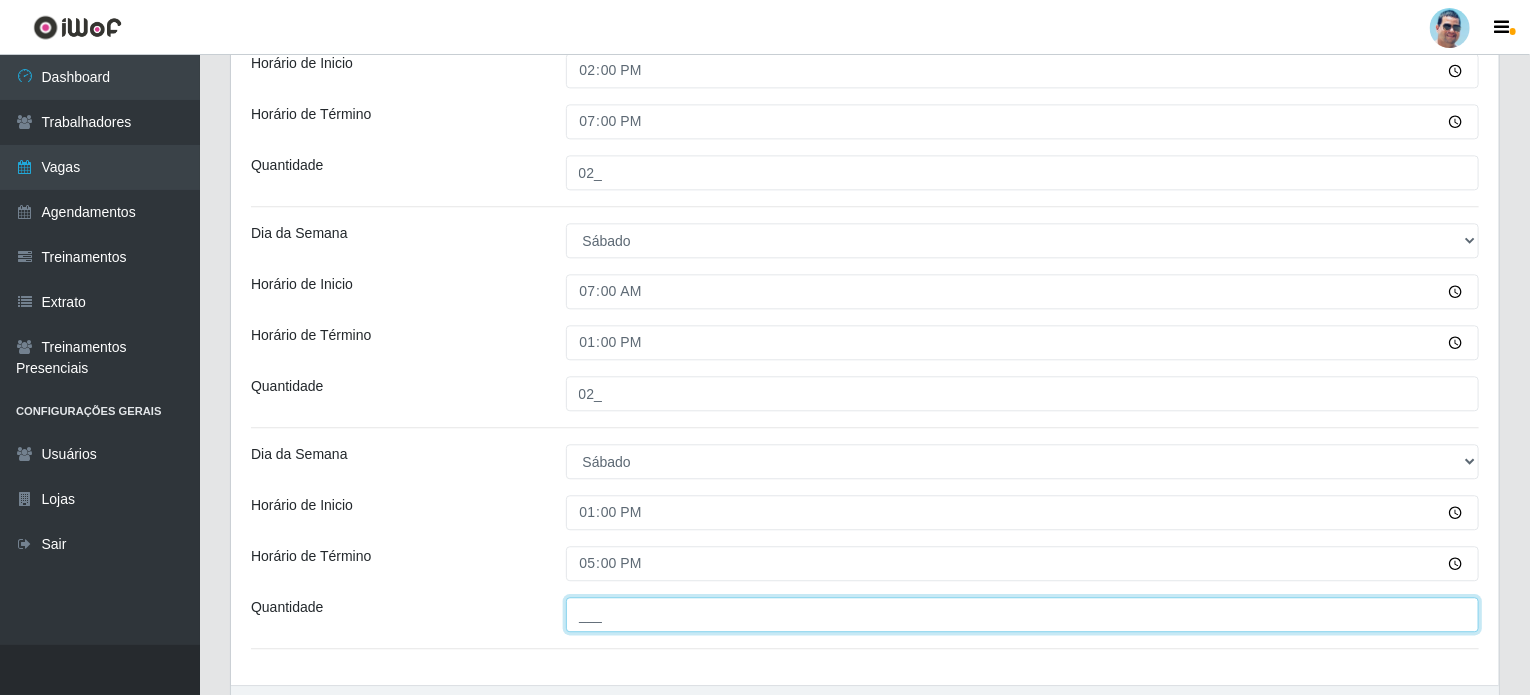 click on "___" at bounding box center (1023, 614) 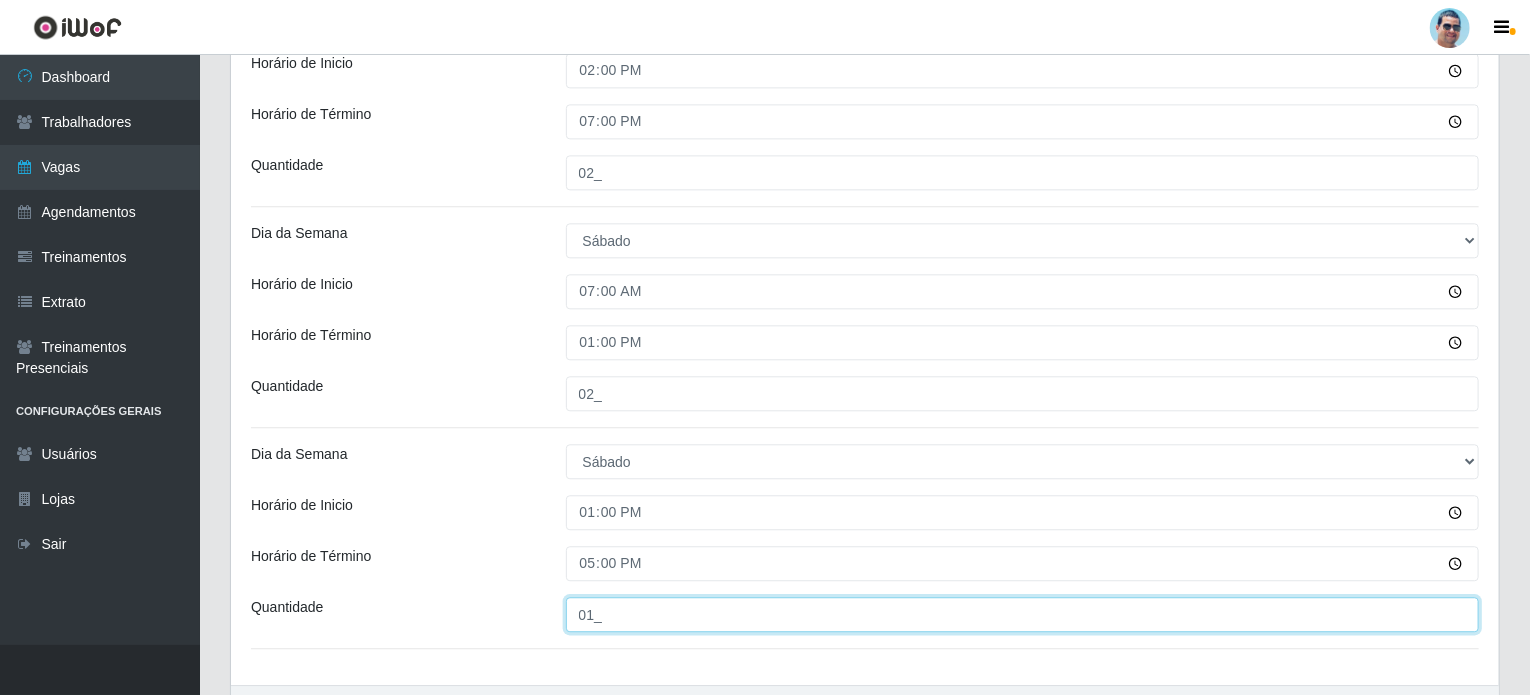 type on "01_" 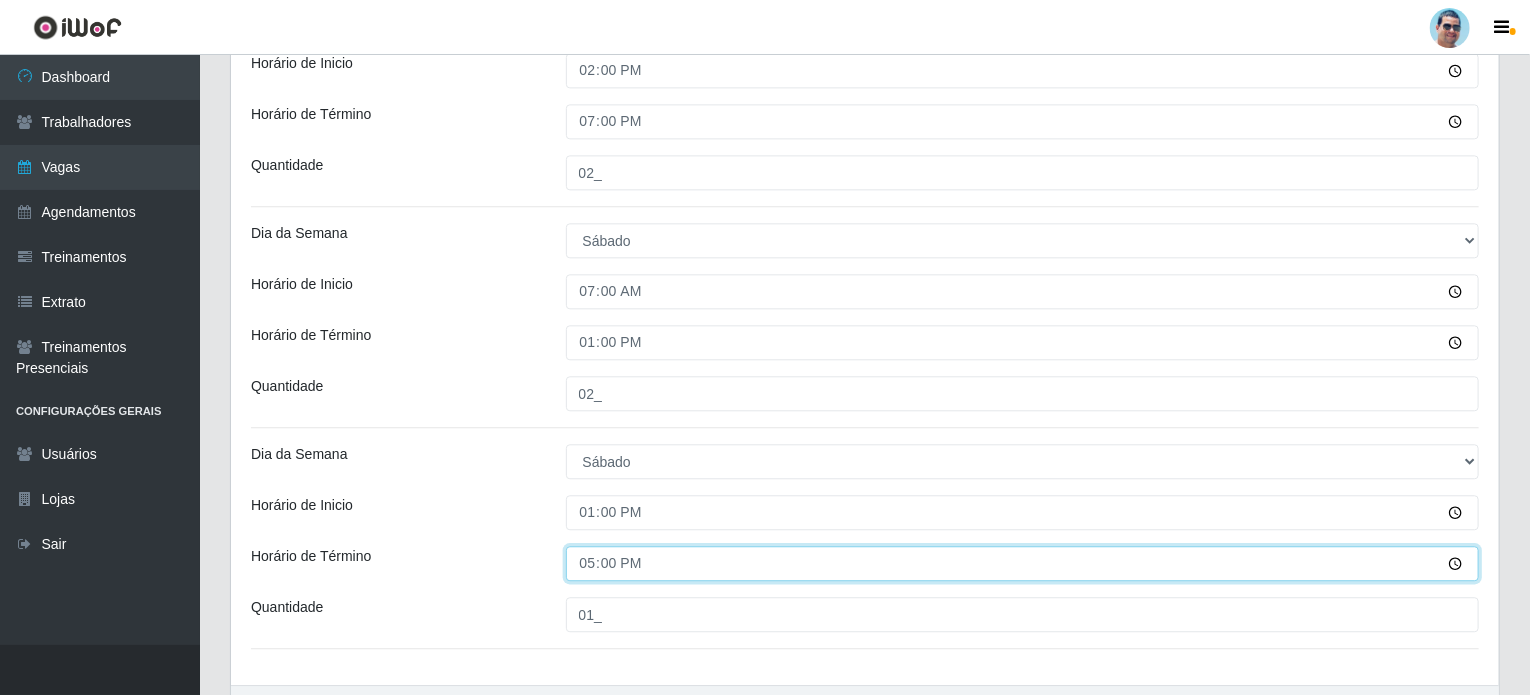 click on "17:00" at bounding box center (1023, 563) 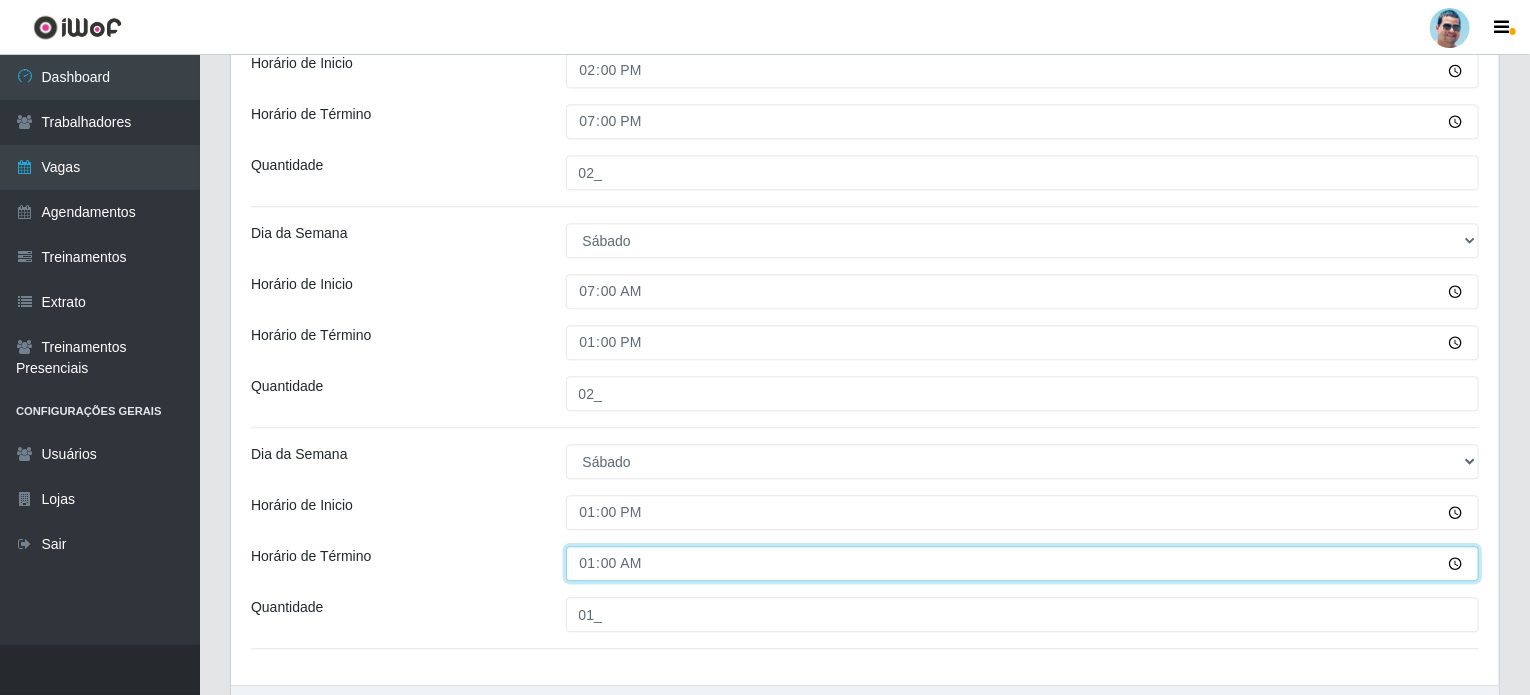 type on "18:00" 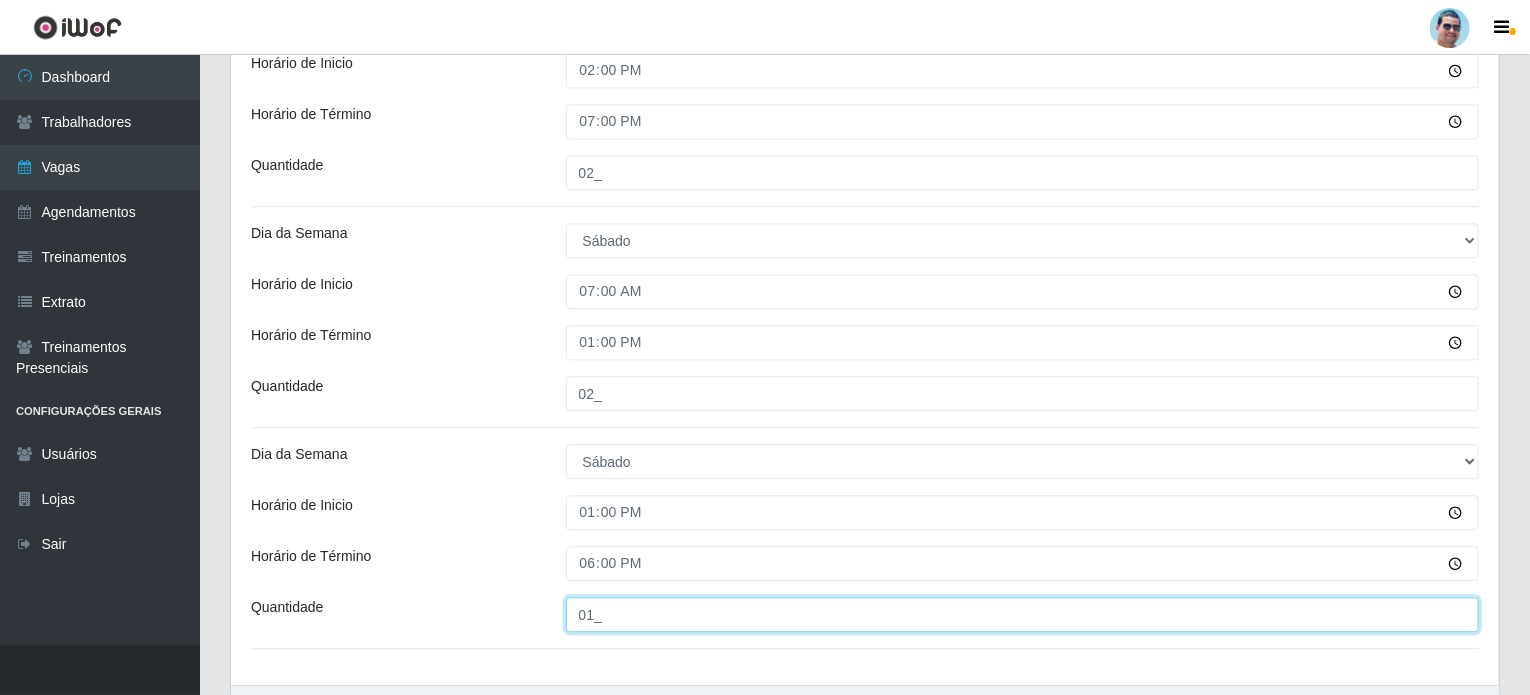 click on "01_" at bounding box center (1023, 614) 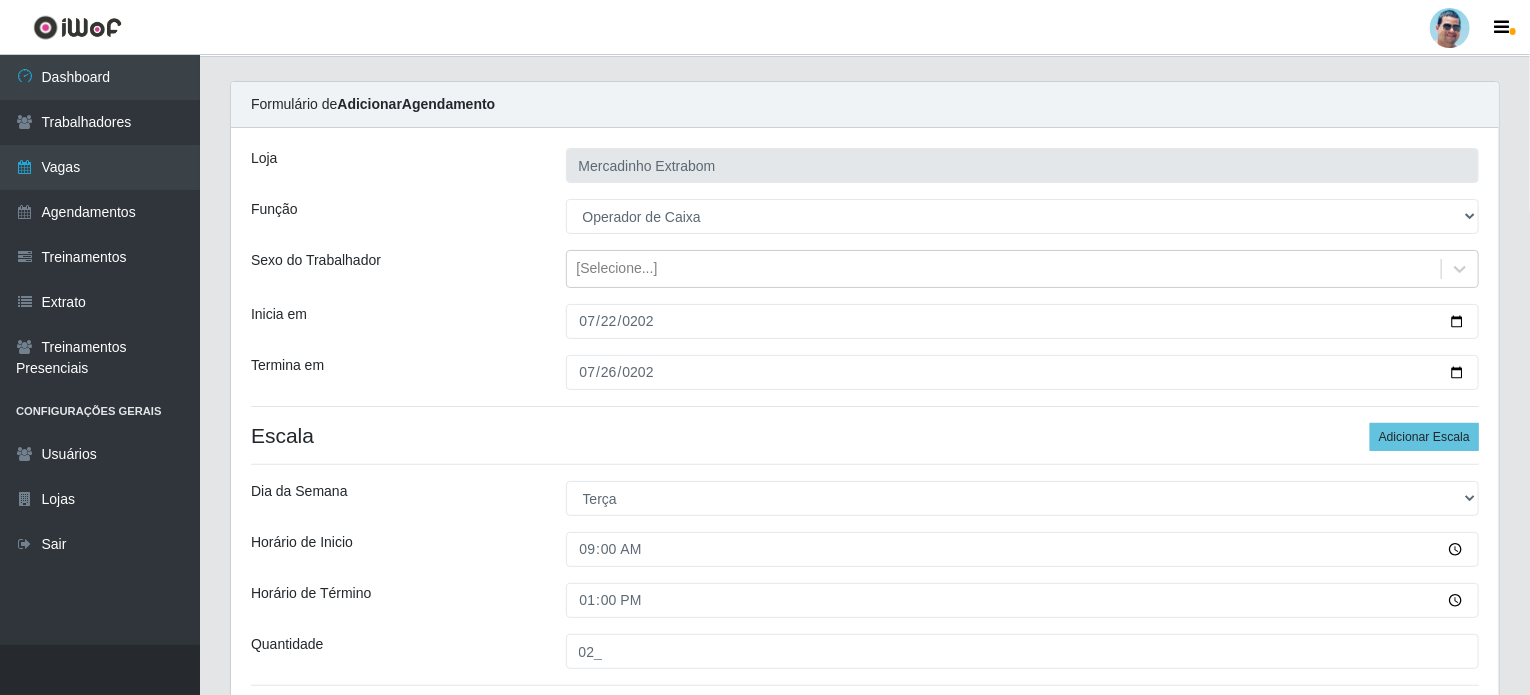 scroll, scrollTop: 0, scrollLeft: 0, axis: both 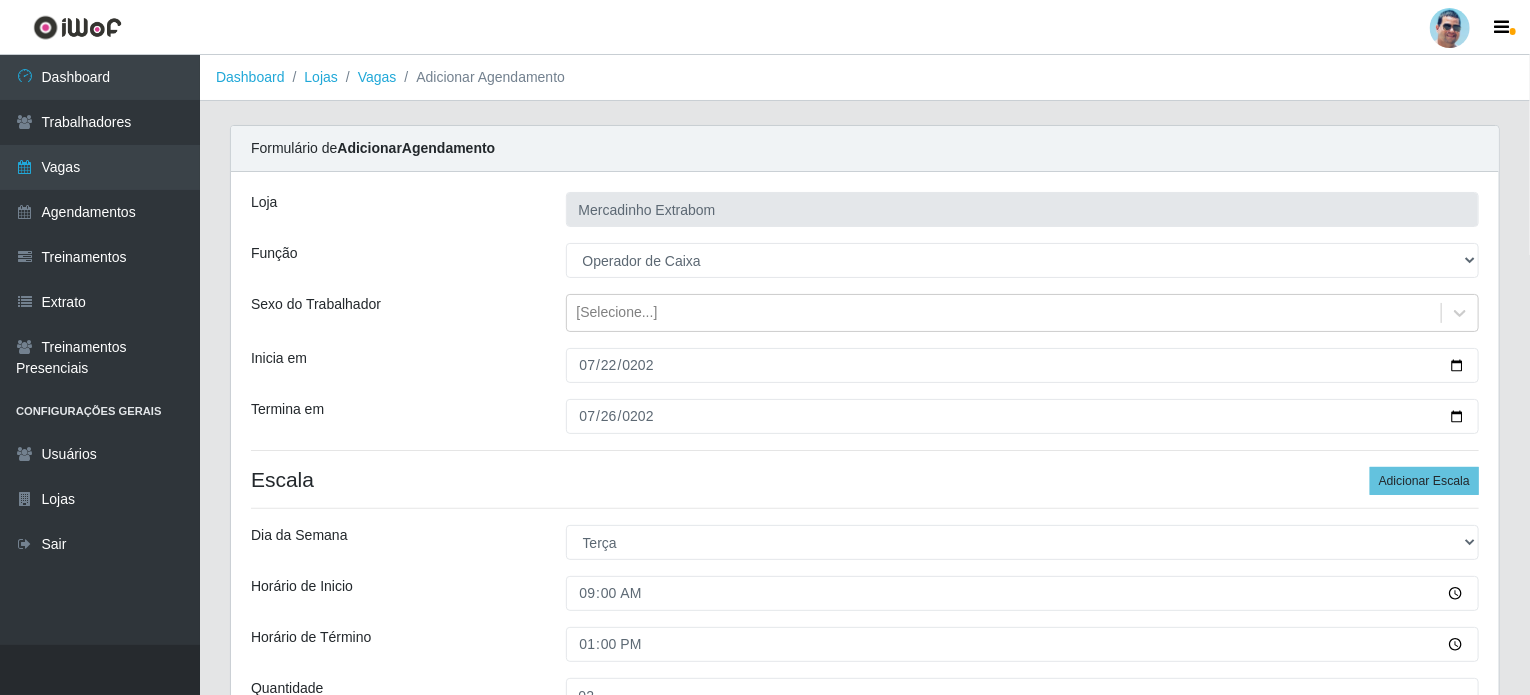 type on "02_" 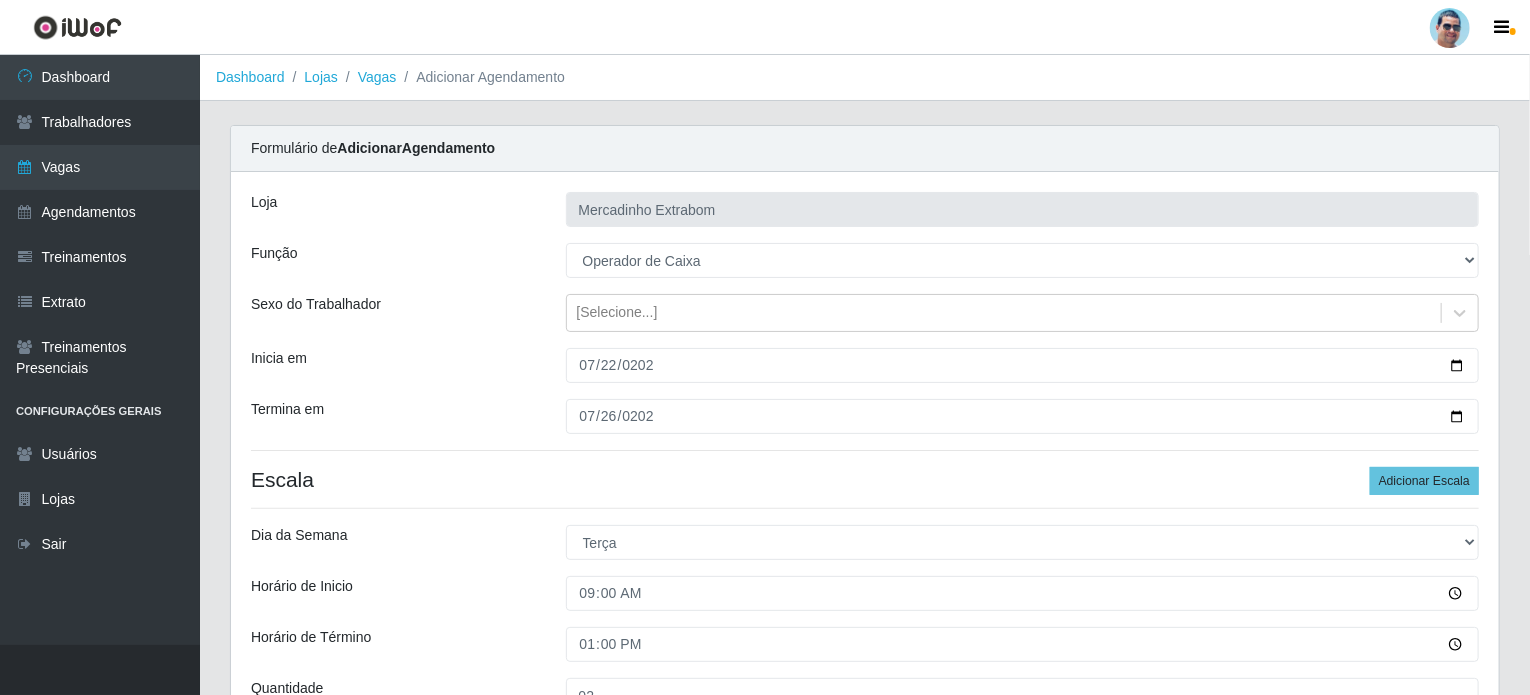 click on "Escala Adicionar Escala" at bounding box center (865, 479) 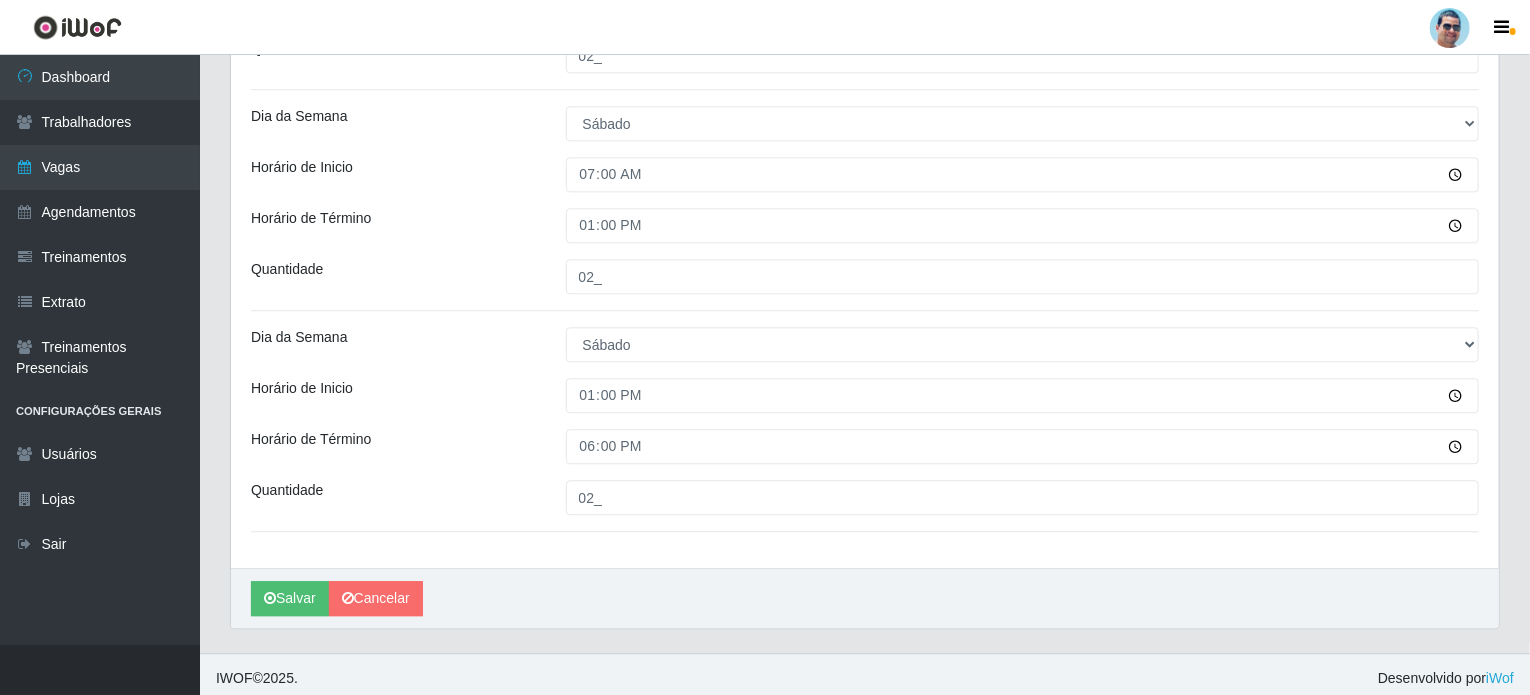 scroll, scrollTop: 2412, scrollLeft: 0, axis: vertical 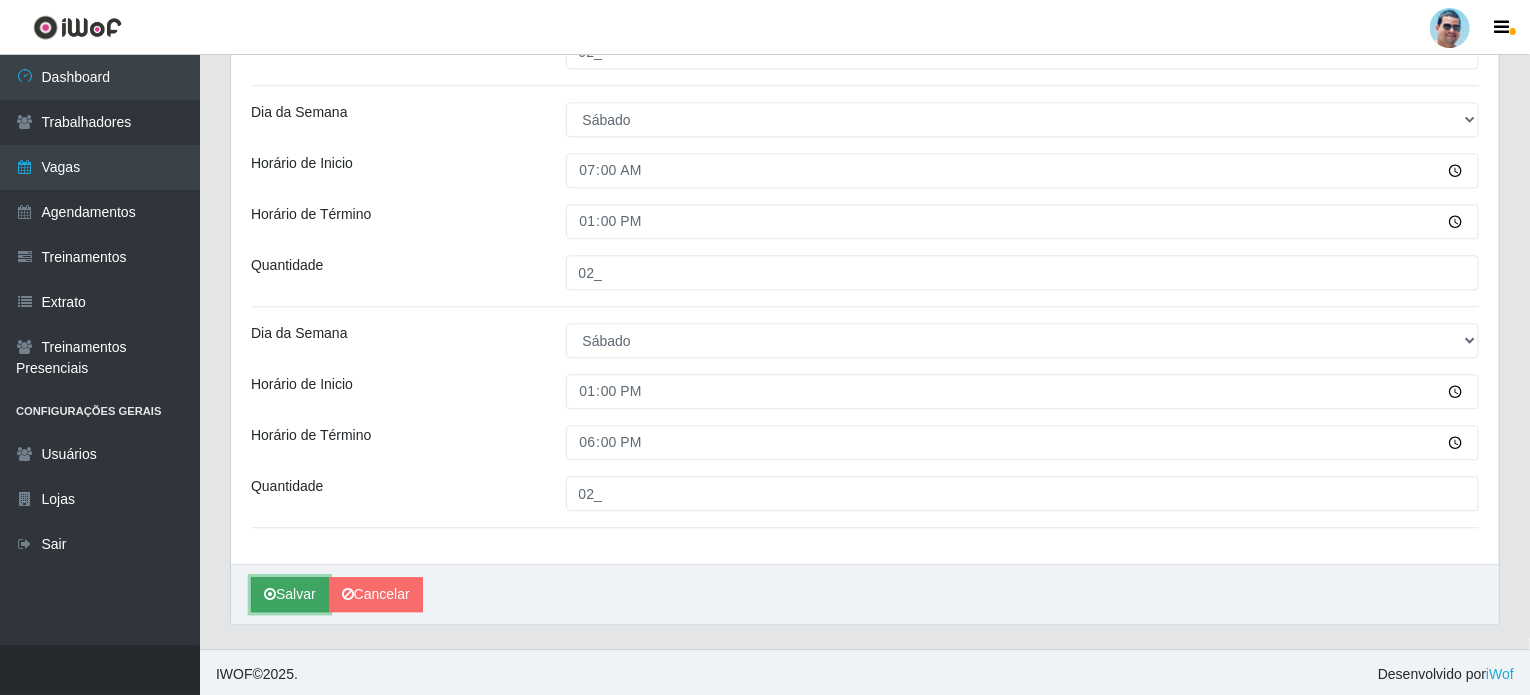 click on "Salvar" at bounding box center (290, 594) 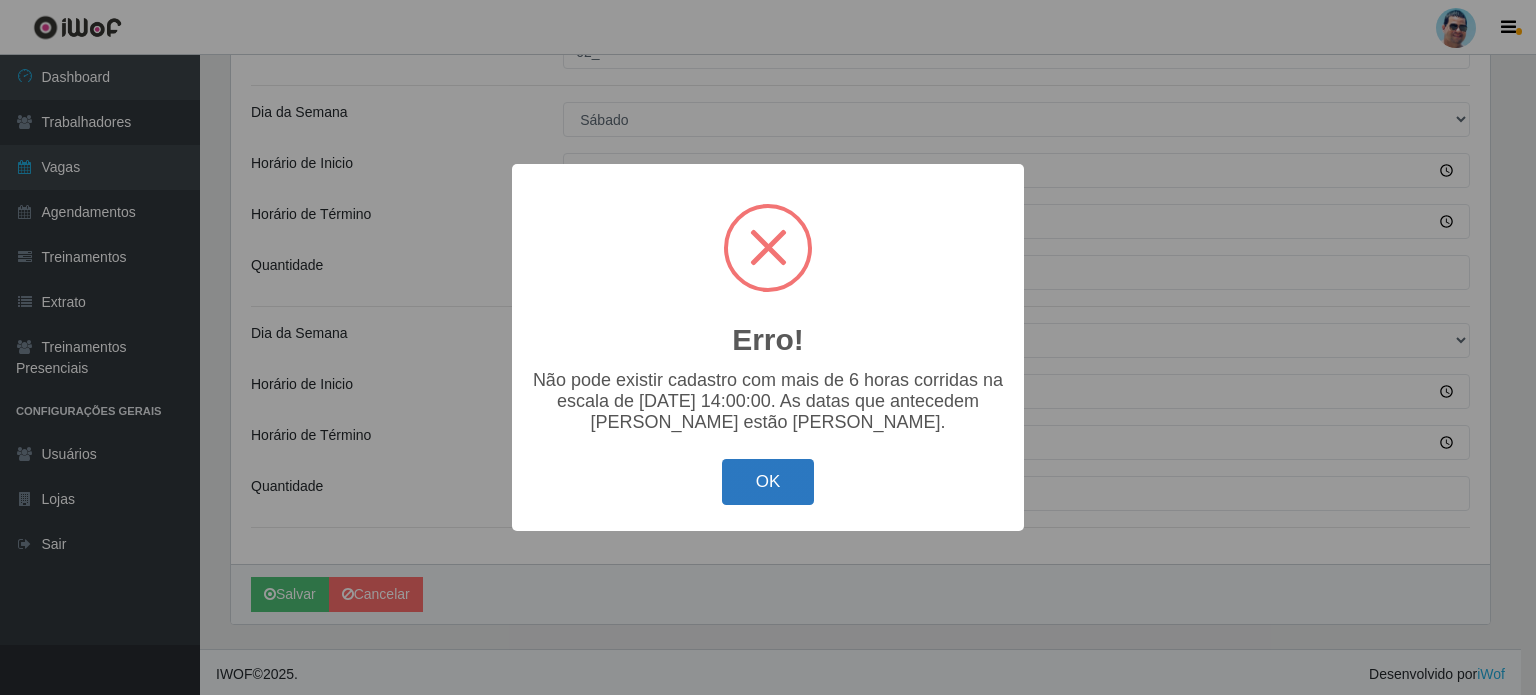 click on "OK" at bounding box center [768, 482] 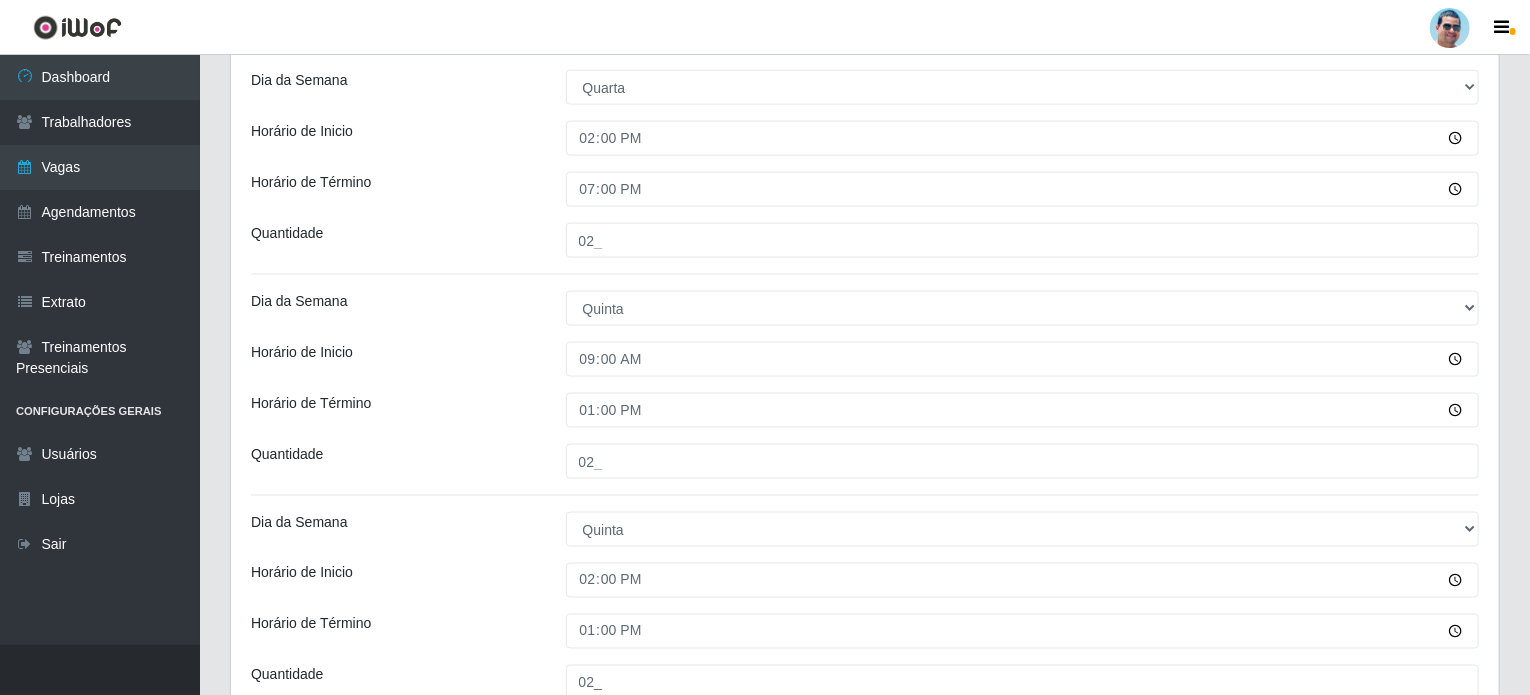 scroll, scrollTop: 1400, scrollLeft: 0, axis: vertical 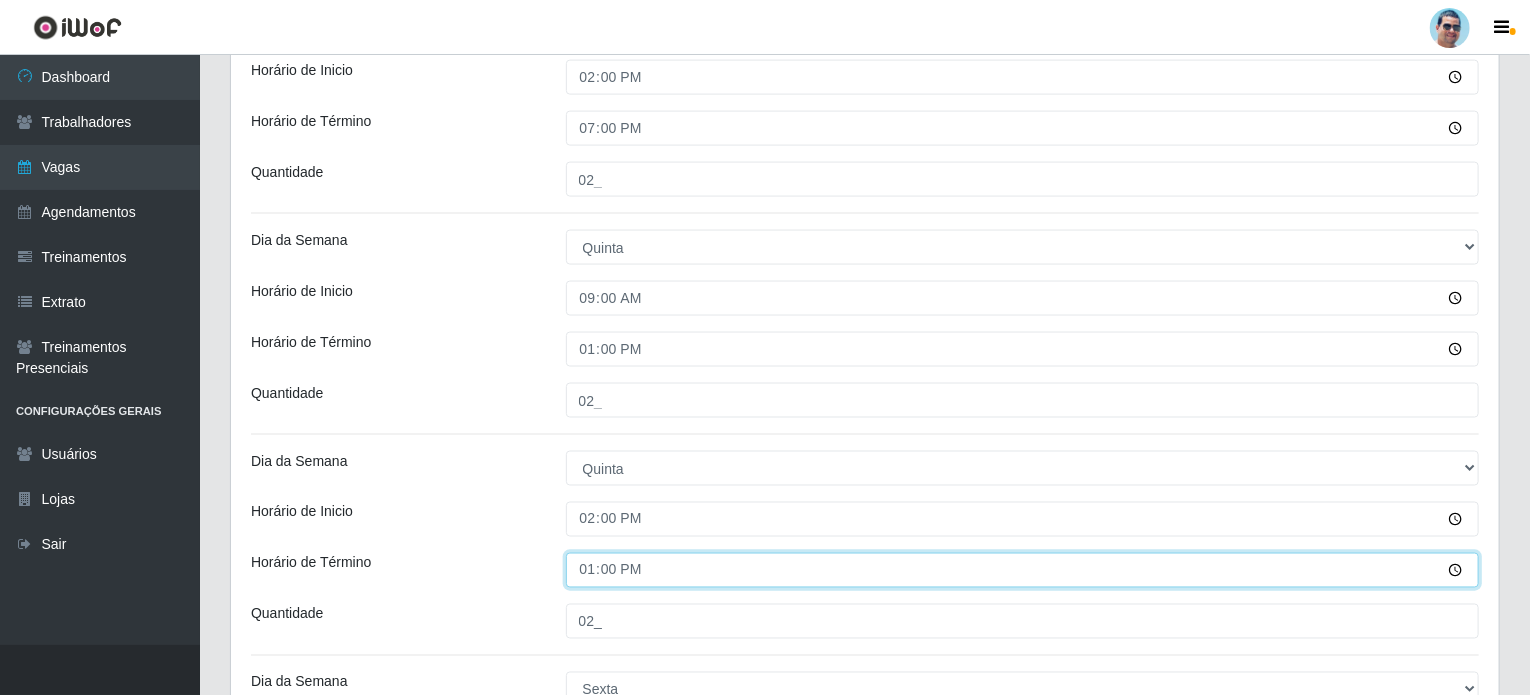 click on "13:00" at bounding box center [1023, 570] 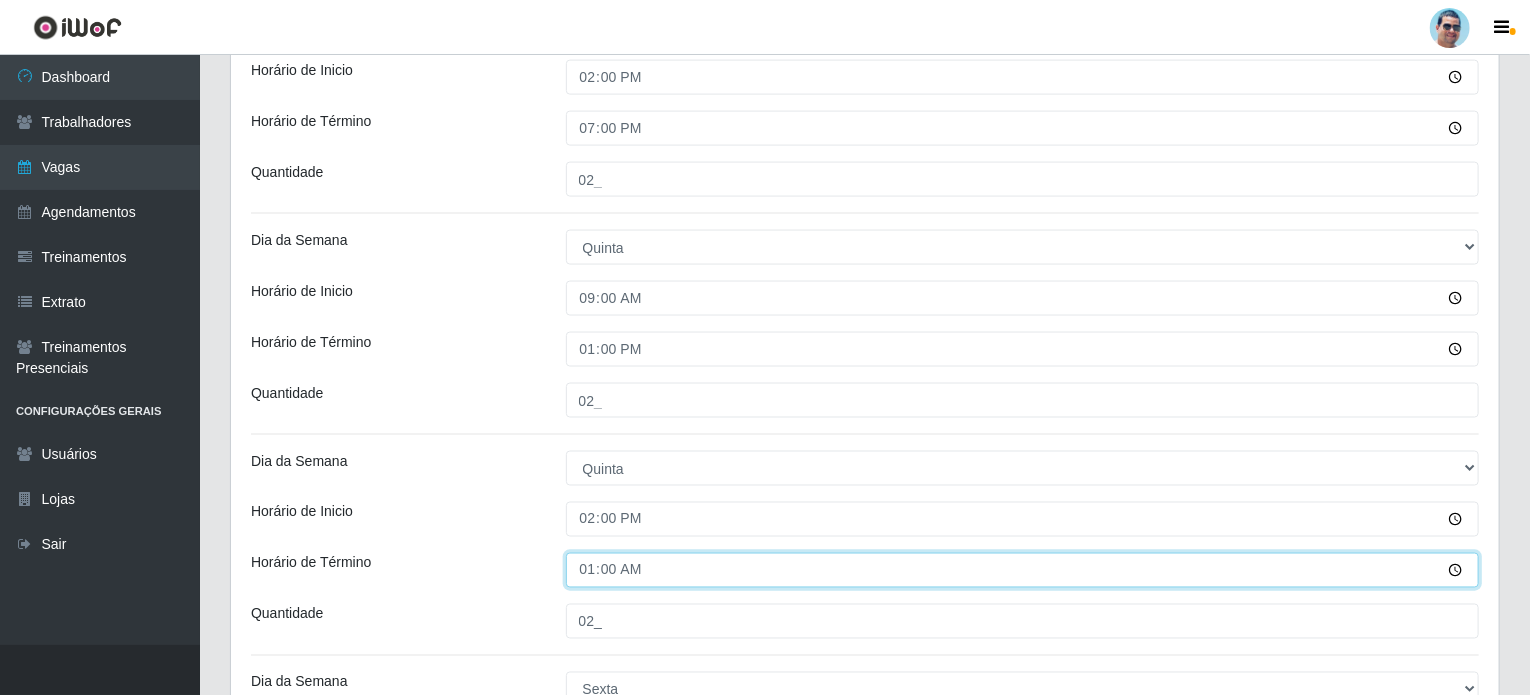 type on "19:00" 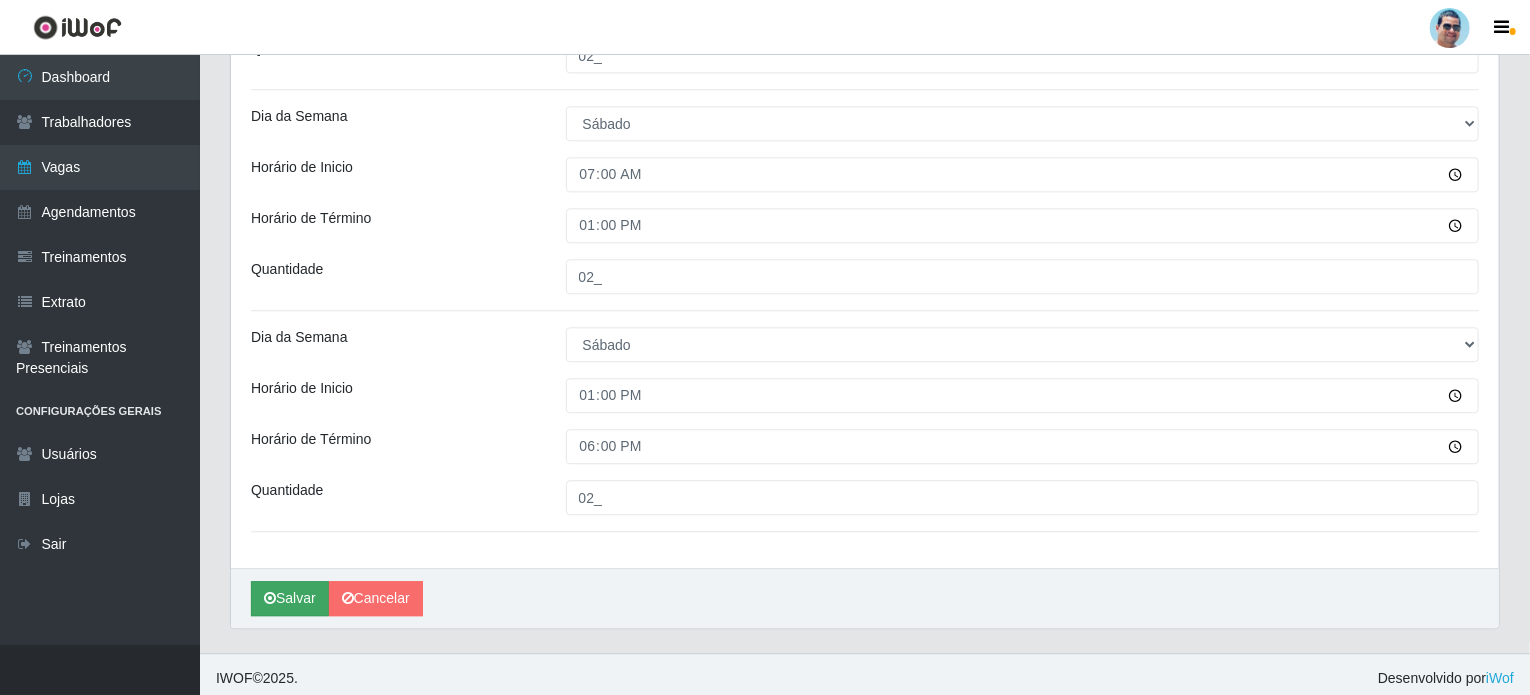 scroll, scrollTop: 2412, scrollLeft: 0, axis: vertical 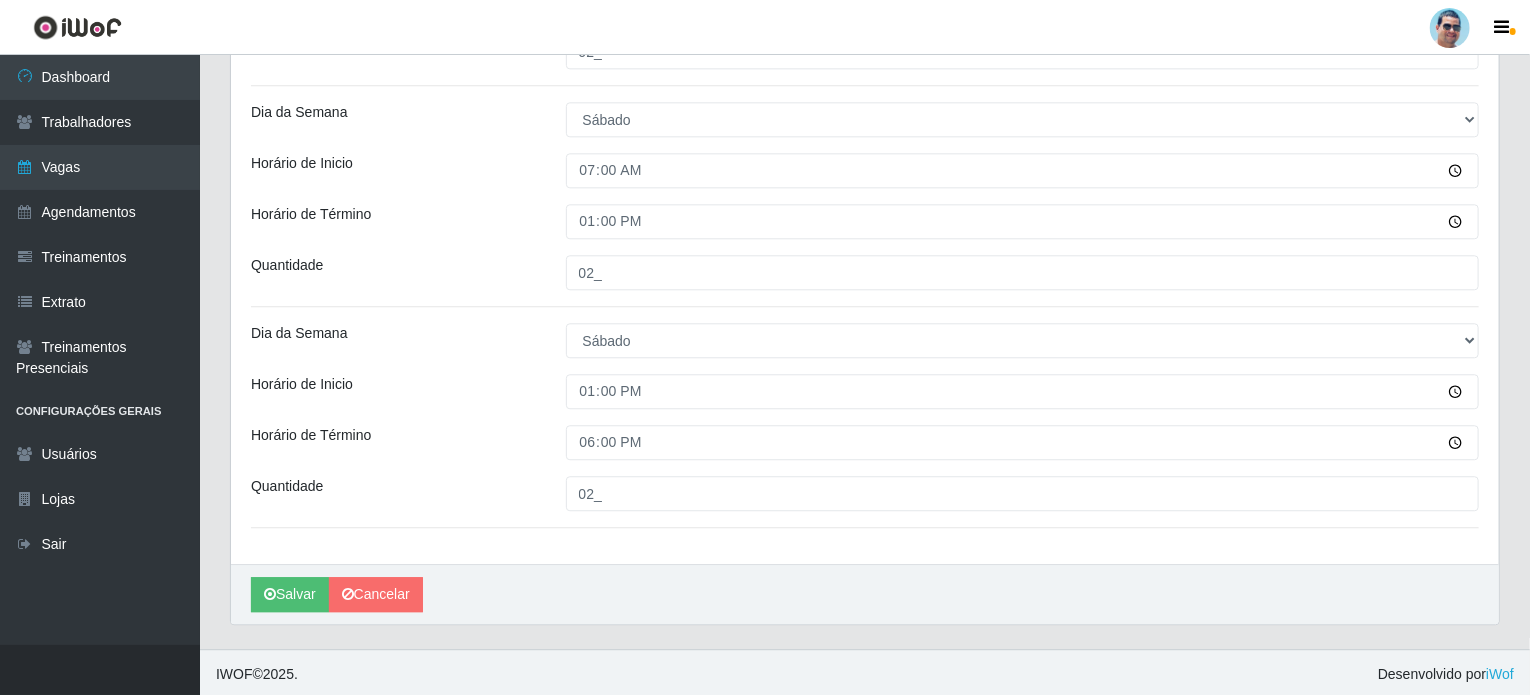 click on "Salvar  Cancelar" at bounding box center (865, 594) 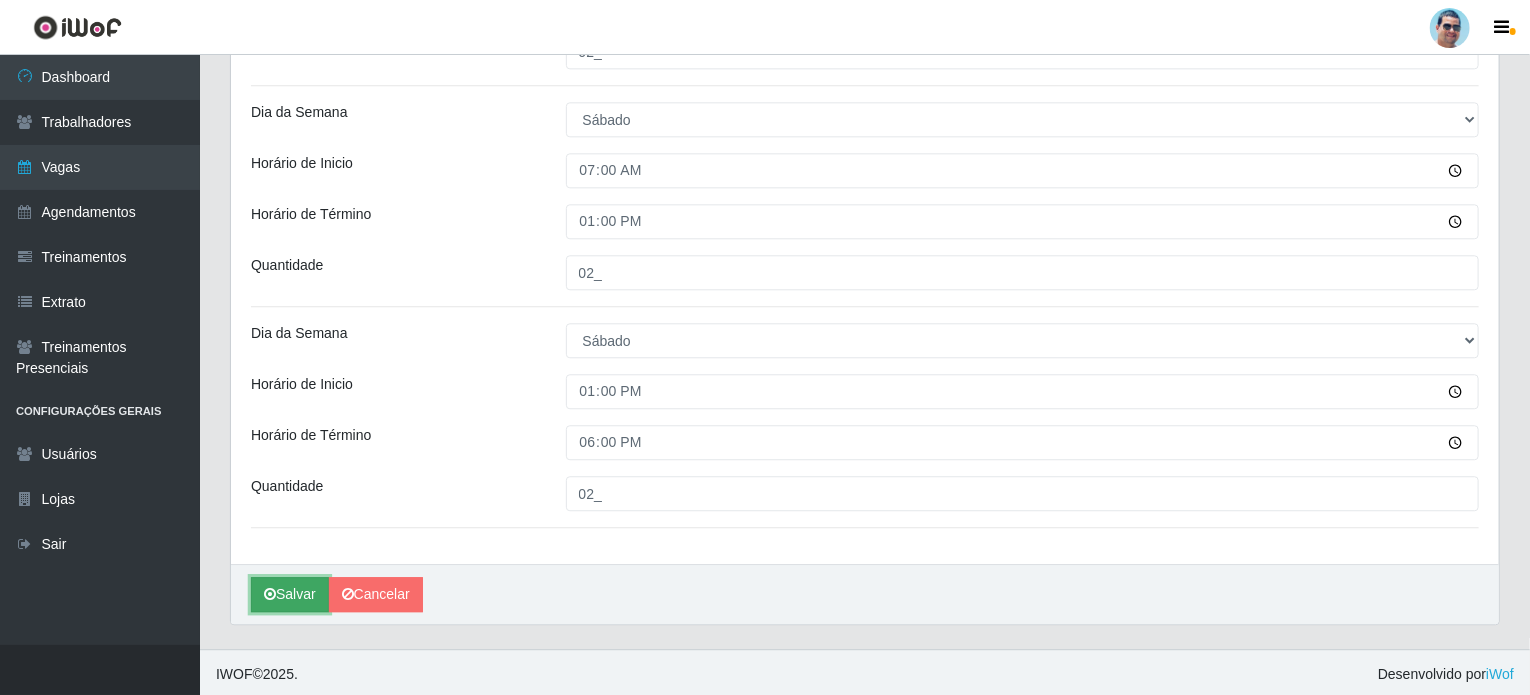 click on "Salvar" at bounding box center [290, 594] 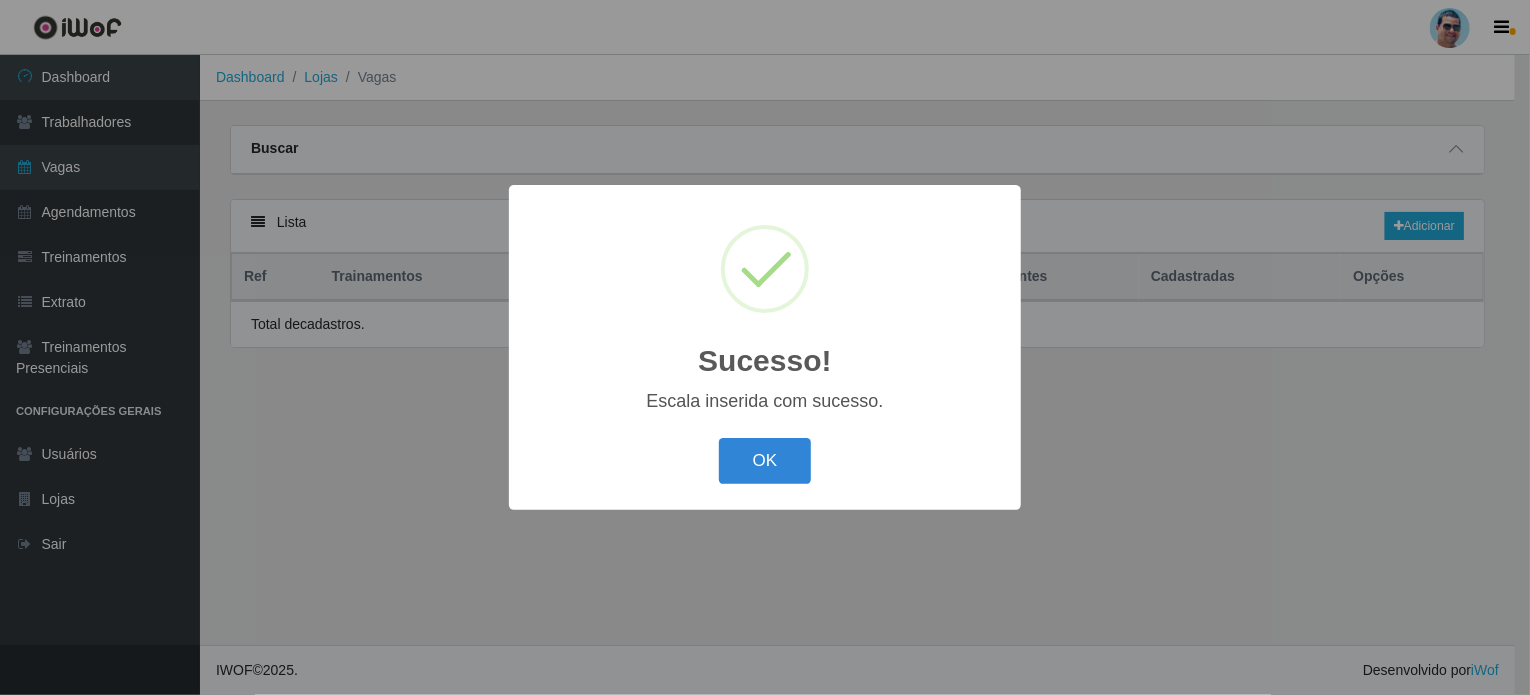 scroll, scrollTop: 0, scrollLeft: 0, axis: both 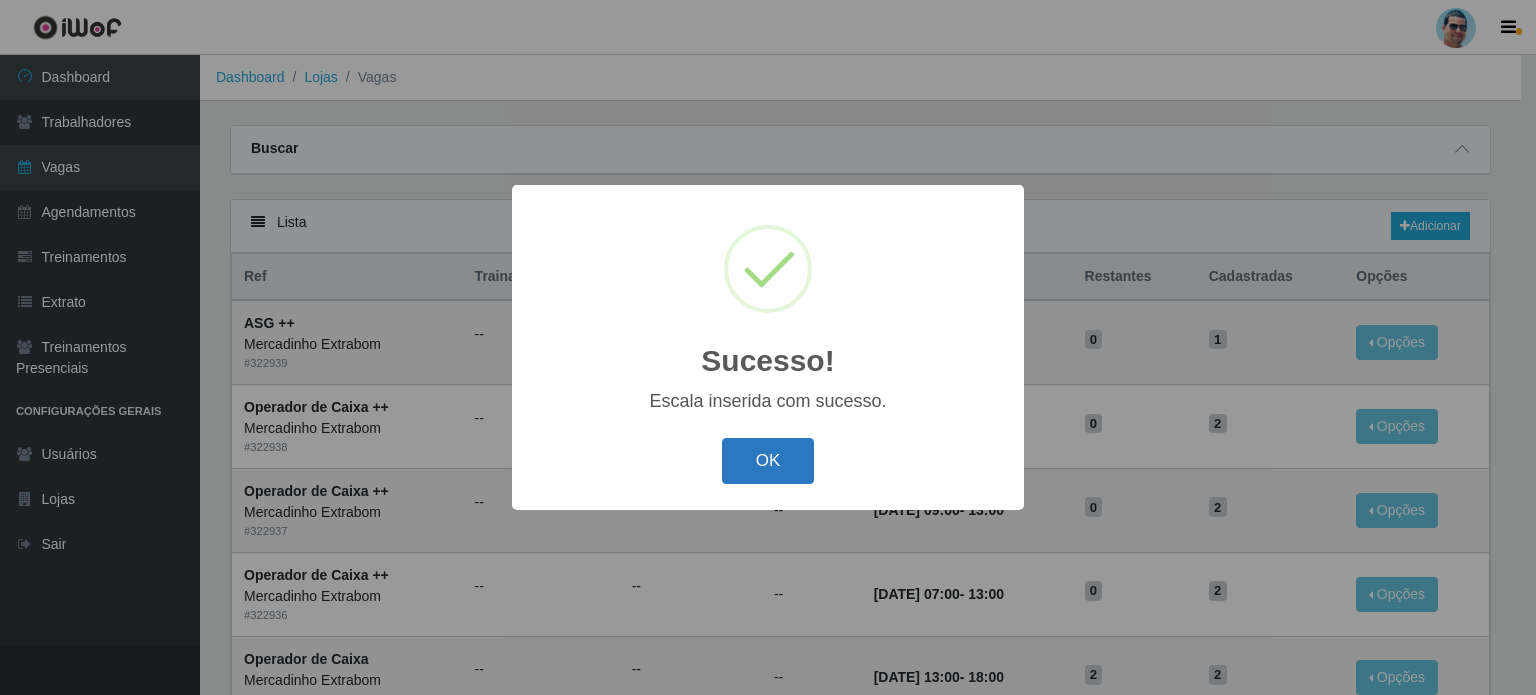 click on "OK" at bounding box center (768, 461) 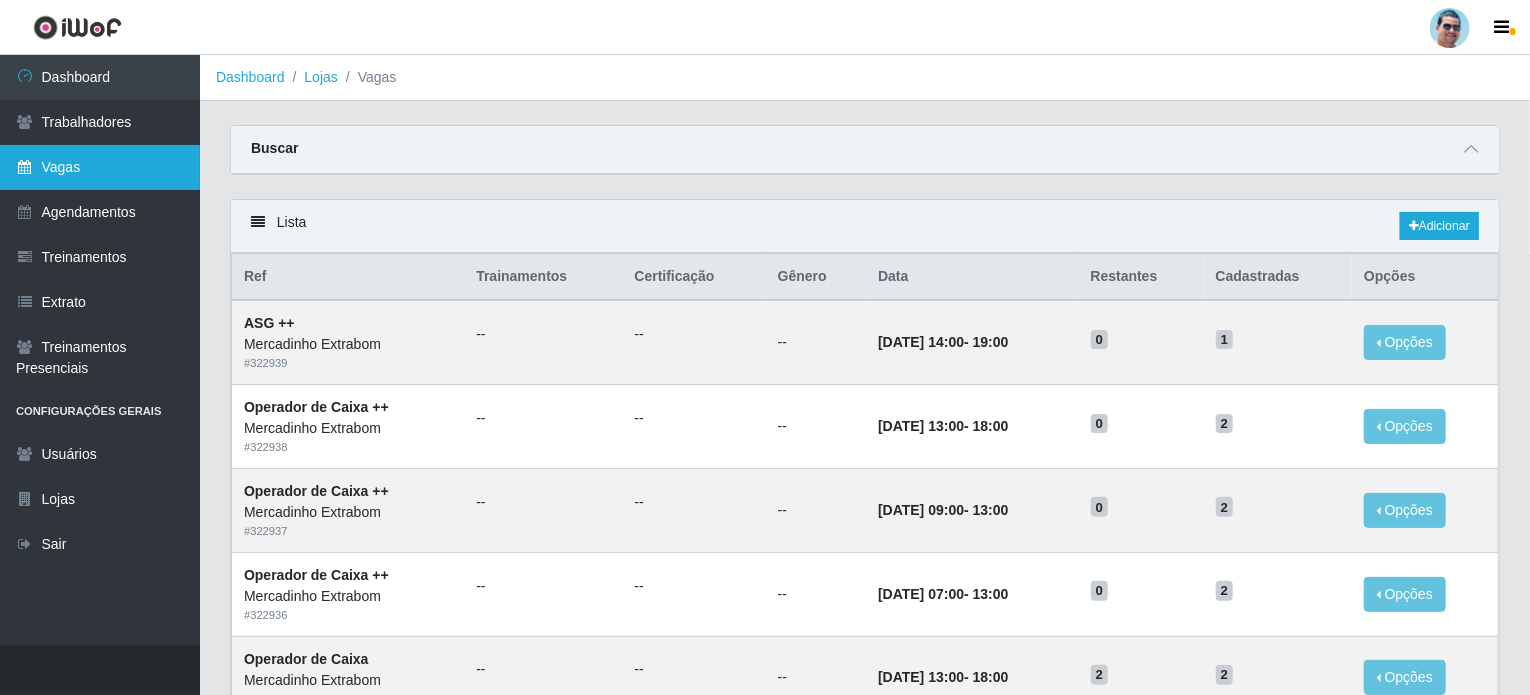 click on "Vagas" at bounding box center (100, 167) 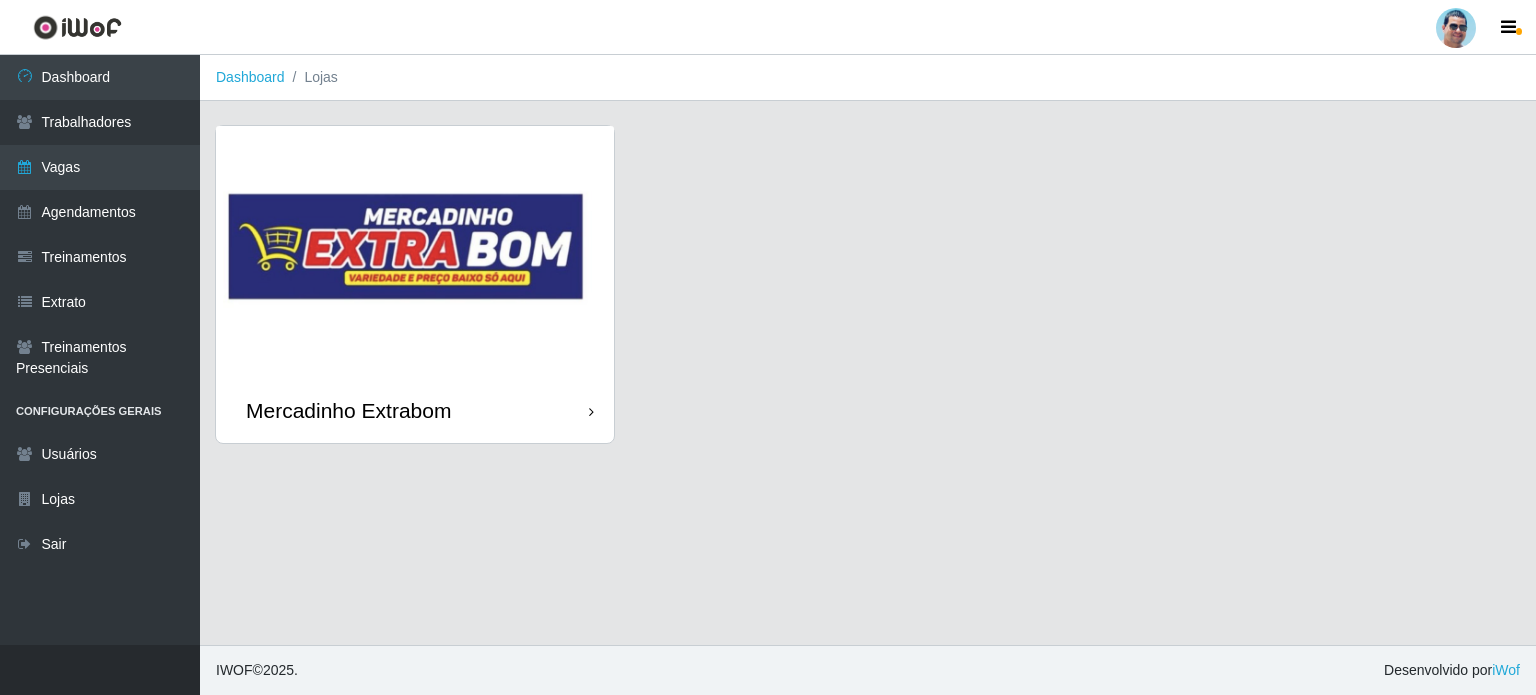 click on "Mercadinho Extrabom" at bounding box center (348, 410) 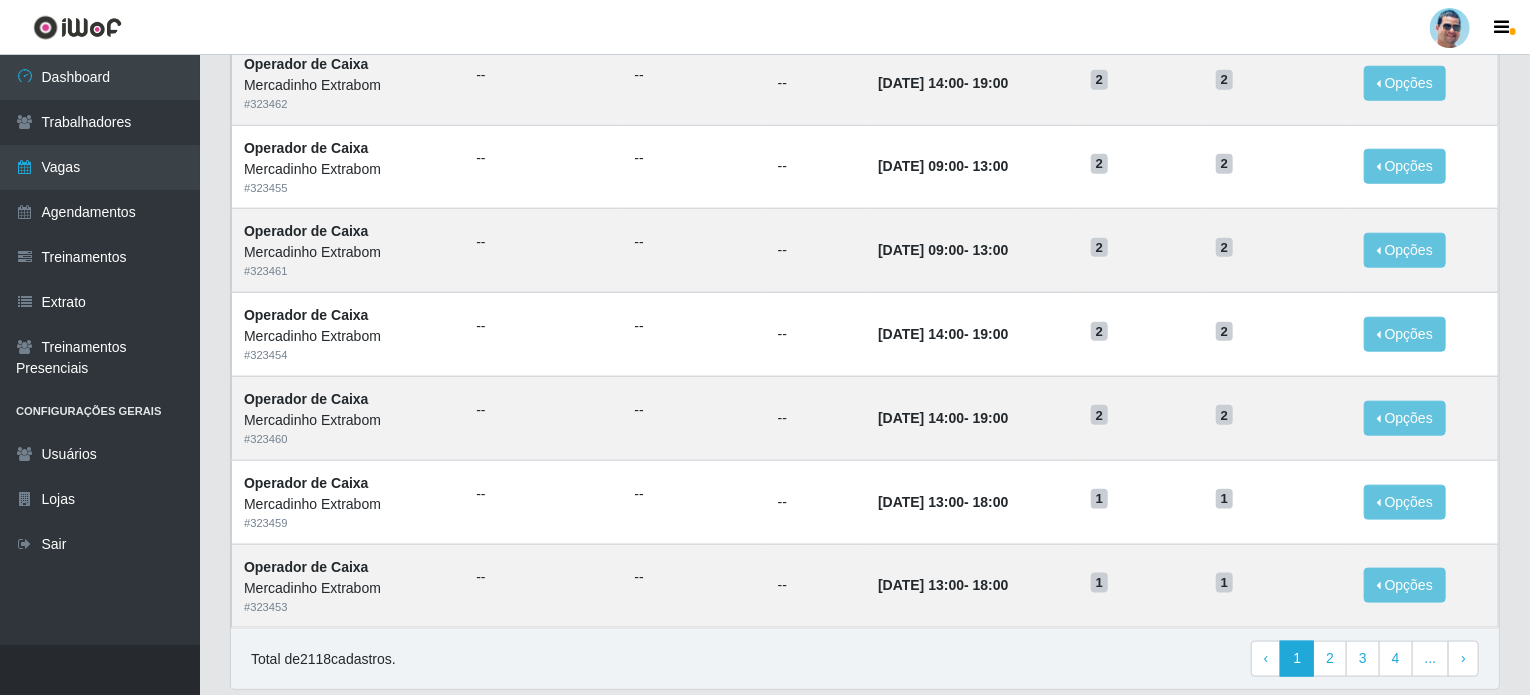 scroll, scrollTop: 993, scrollLeft: 0, axis: vertical 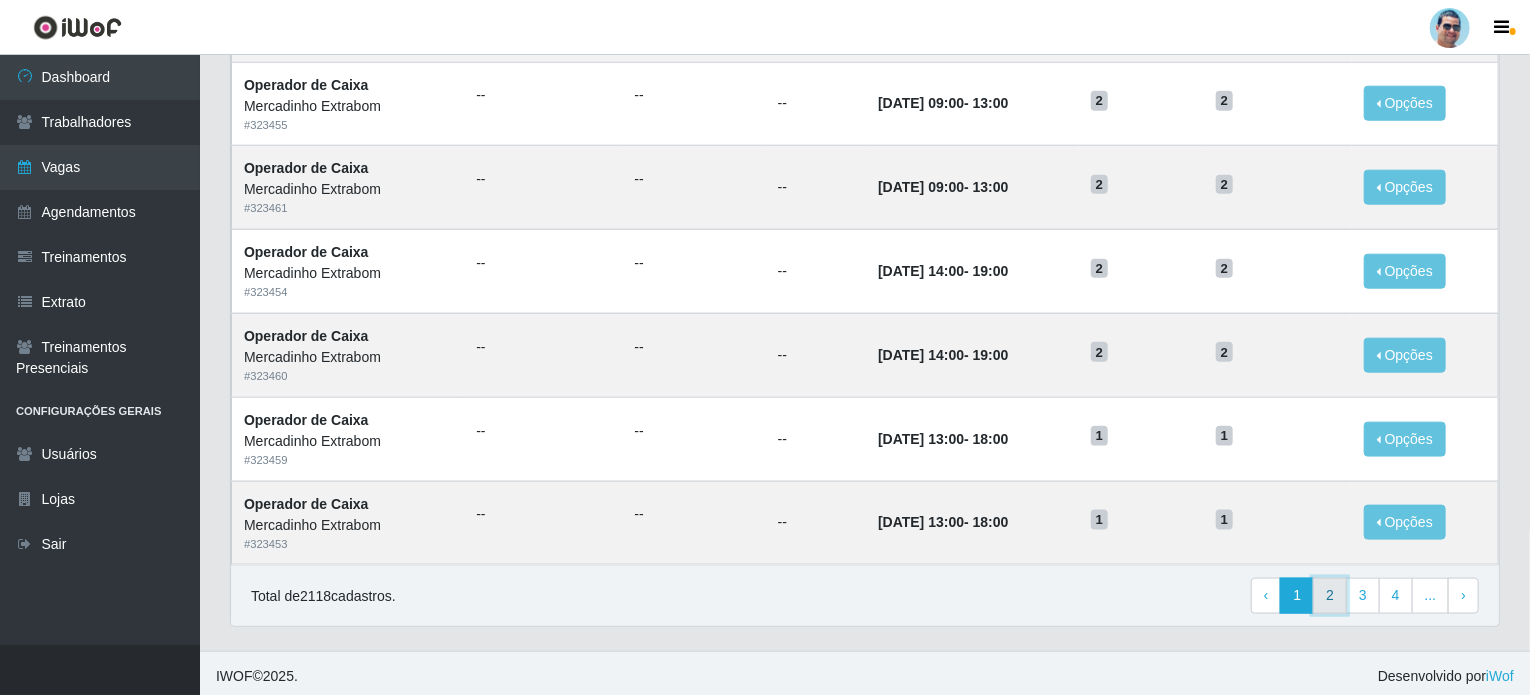 click on "2" at bounding box center (1330, 596) 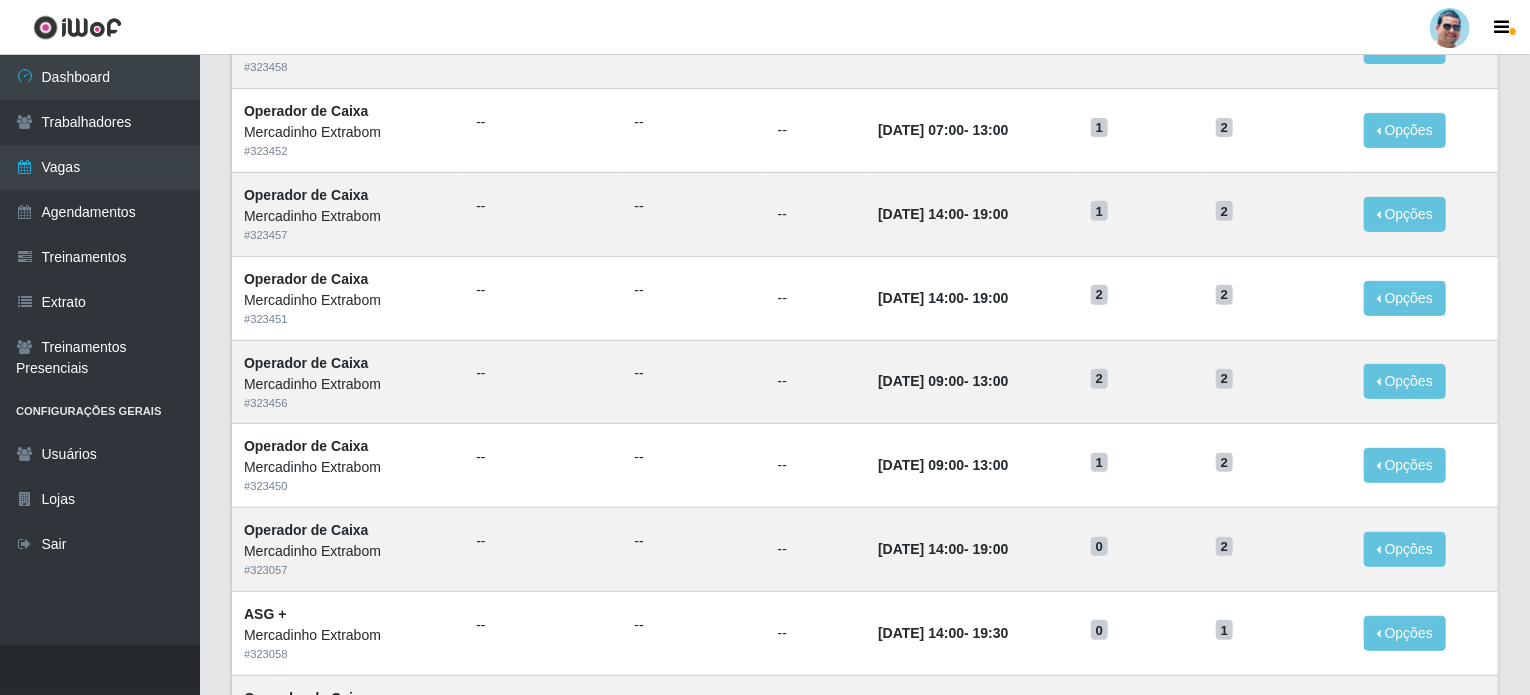 scroll, scrollTop: 293, scrollLeft: 0, axis: vertical 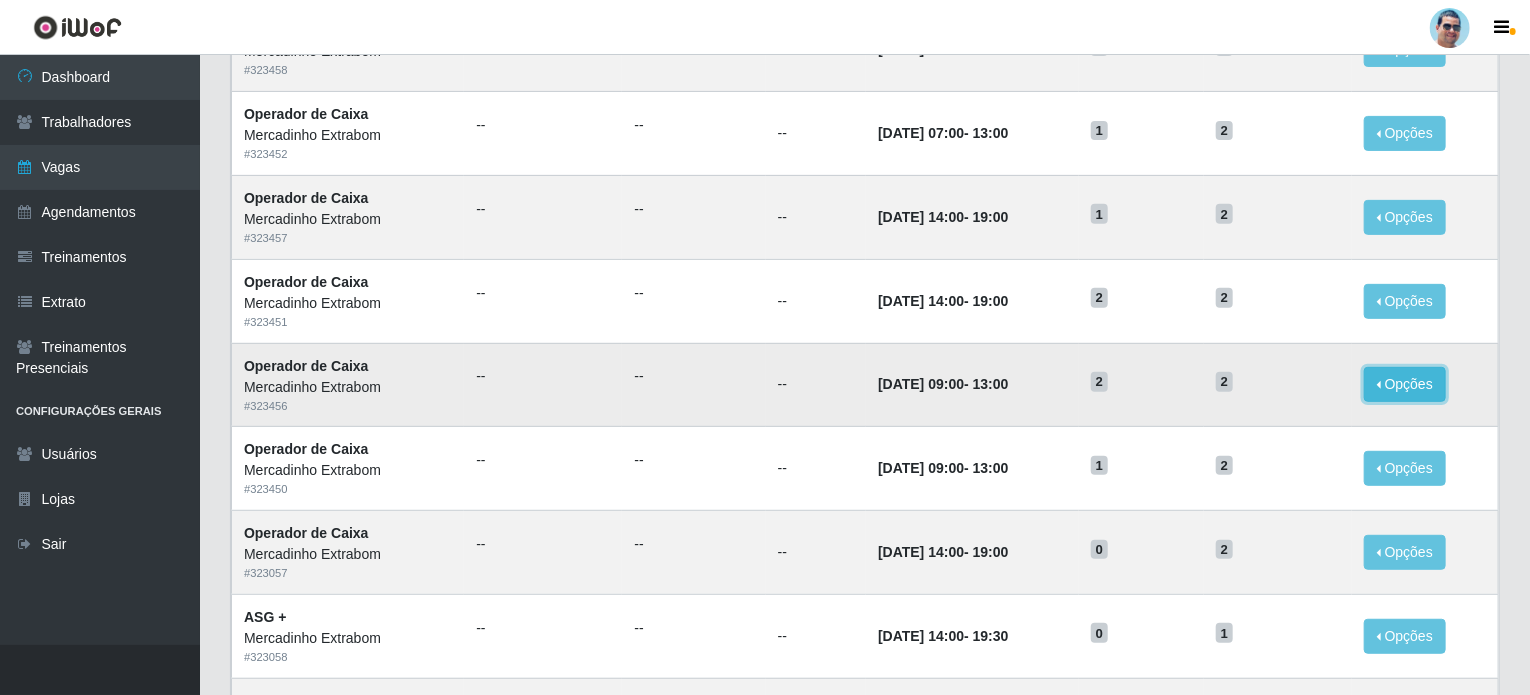 click on "Opções" at bounding box center [1405, 384] 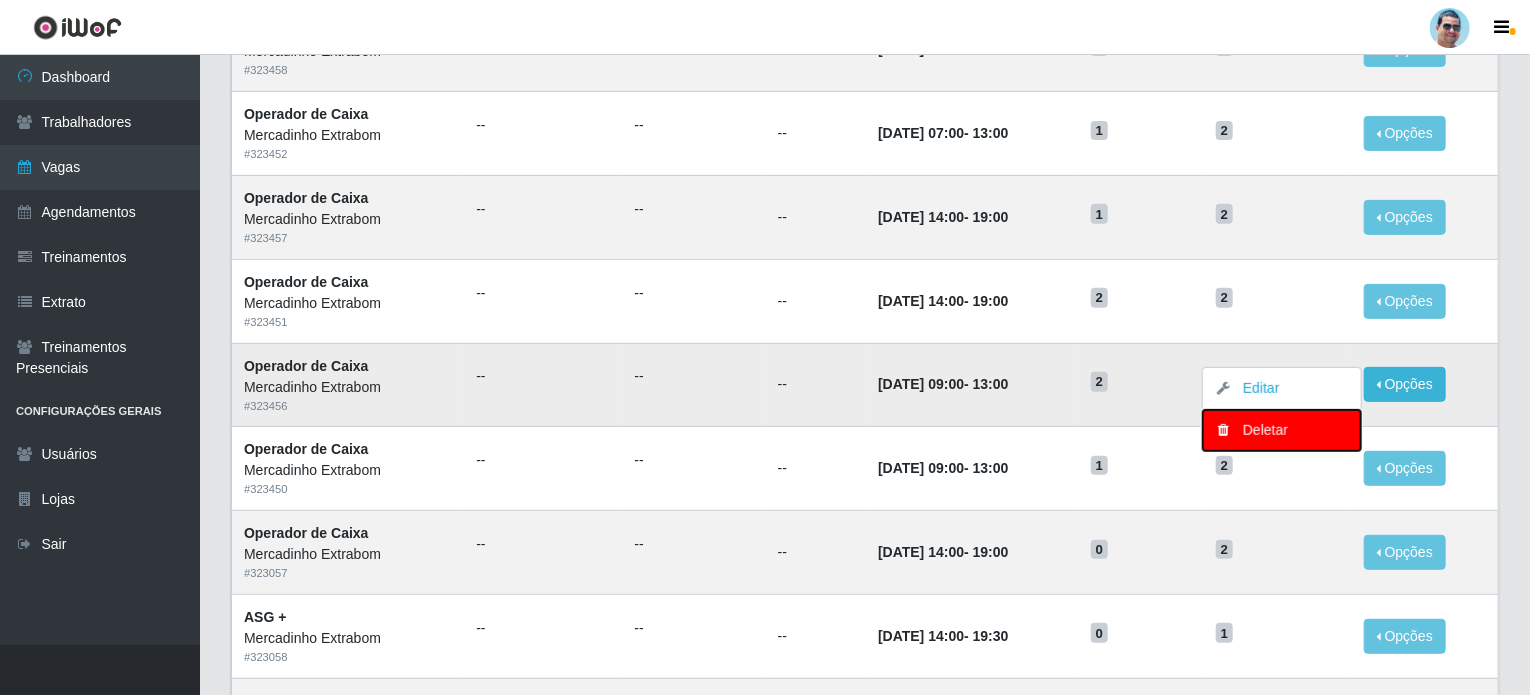 click on "Deletar" at bounding box center [1282, 430] 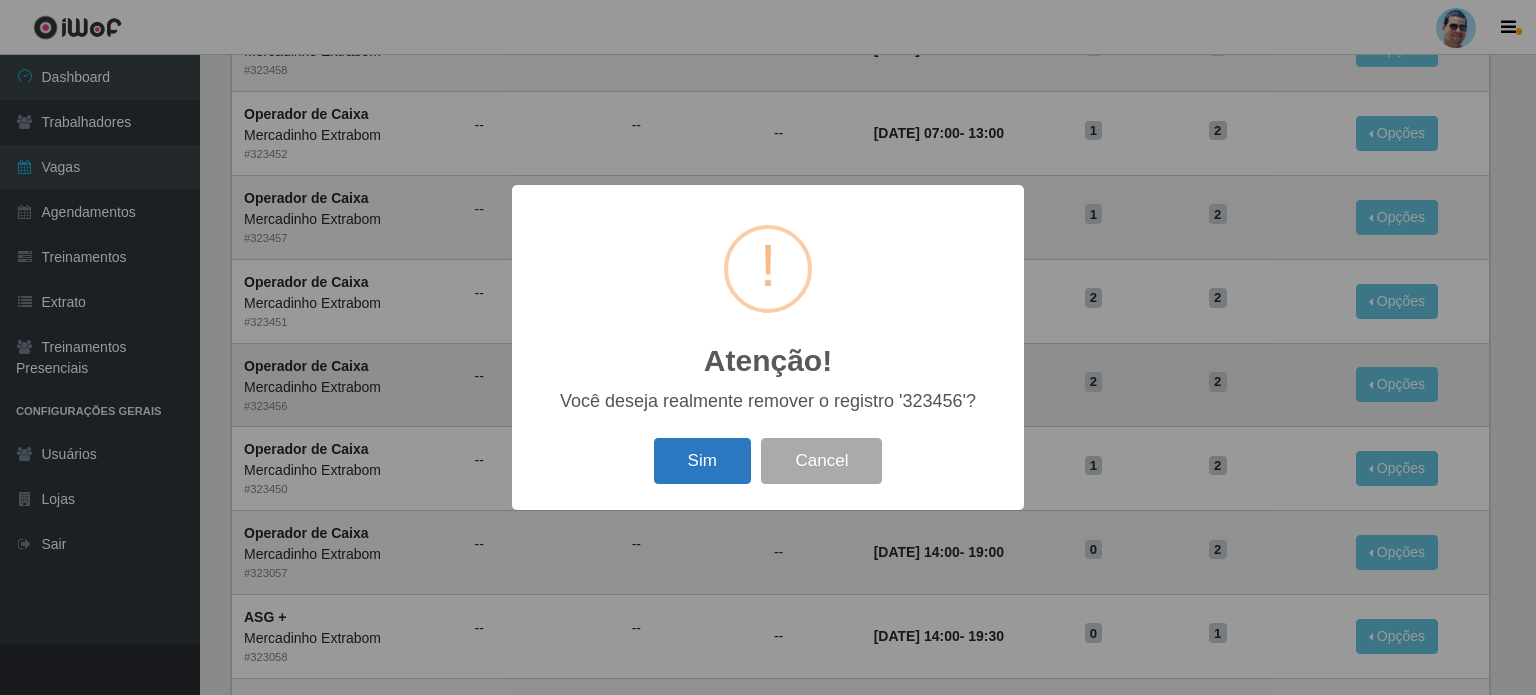 click on "Sim" at bounding box center [702, 461] 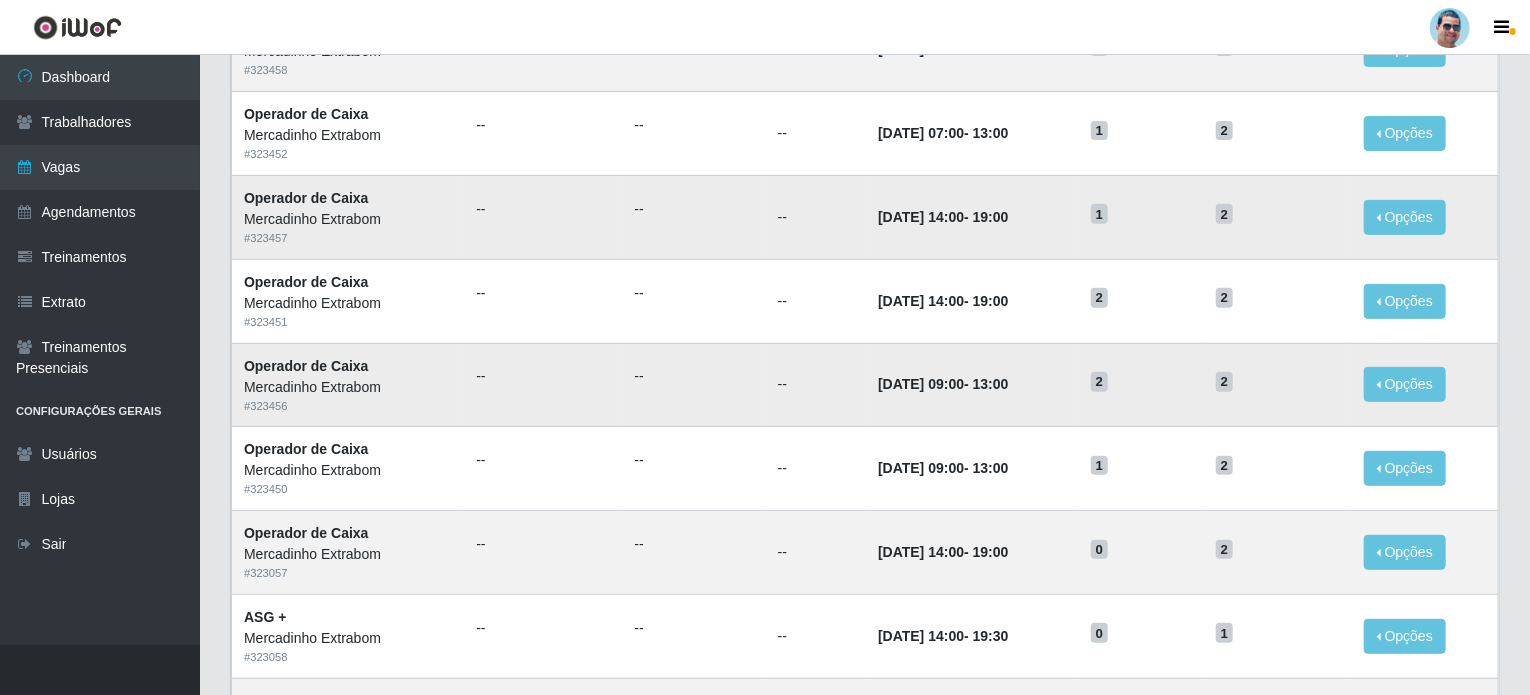 scroll, scrollTop: 0, scrollLeft: 0, axis: both 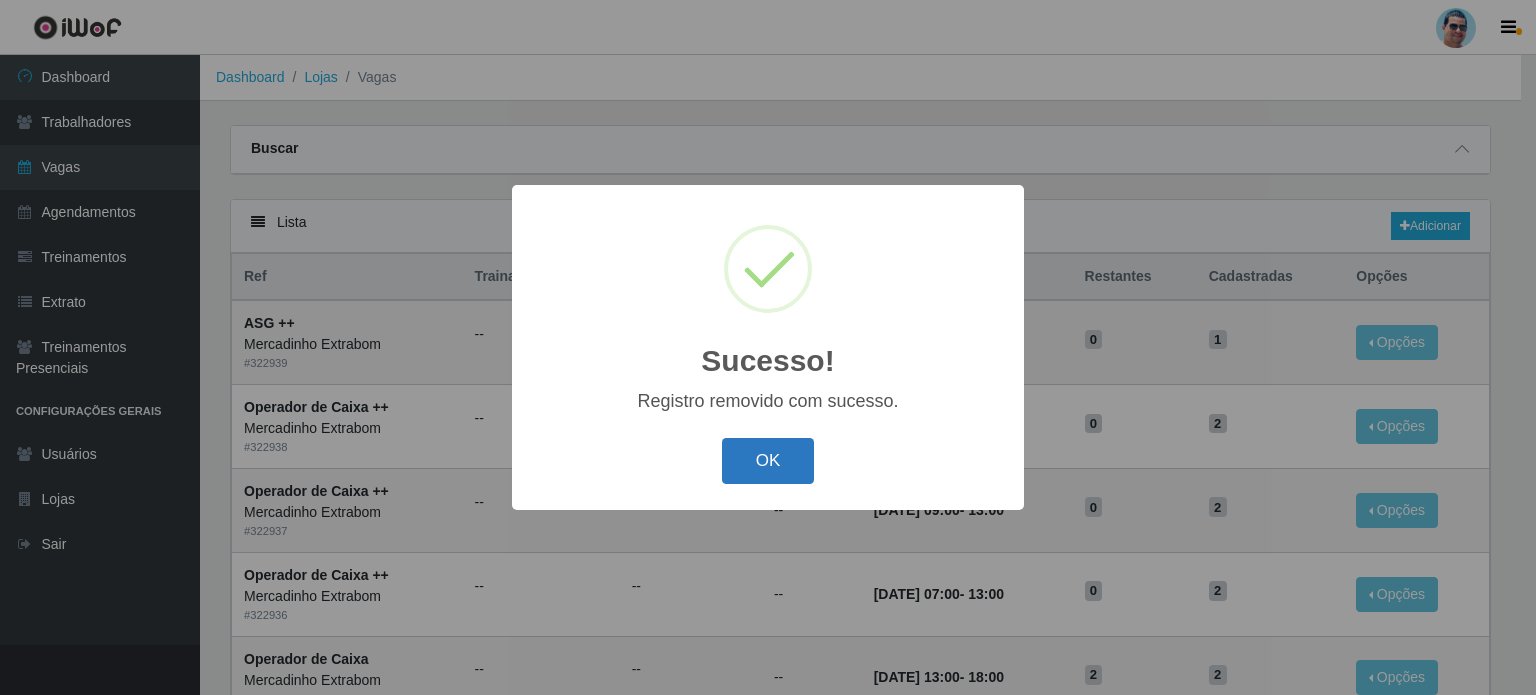 click on "Sucesso! × Registro removido com sucesso. OK Cancel" at bounding box center (768, 347) 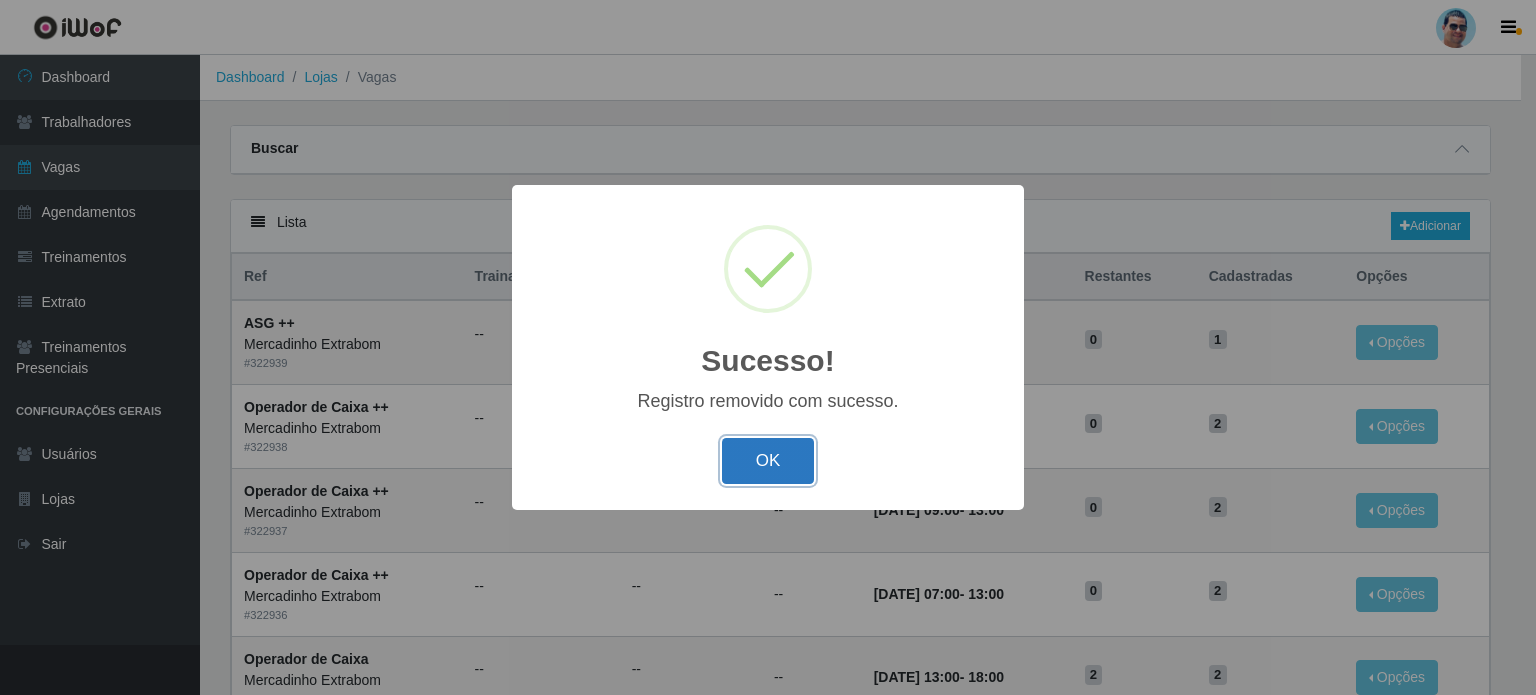 click on "OK" at bounding box center [768, 461] 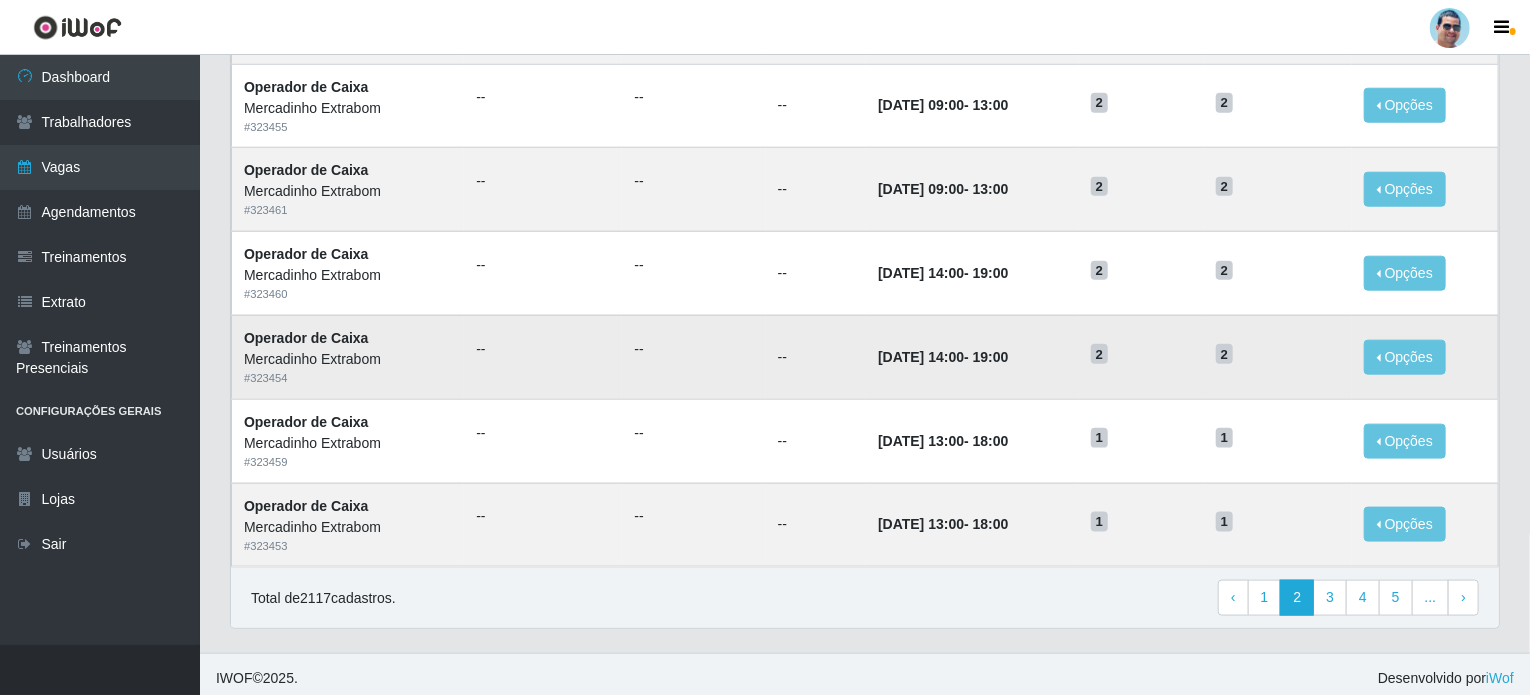 scroll, scrollTop: 993, scrollLeft: 0, axis: vertical 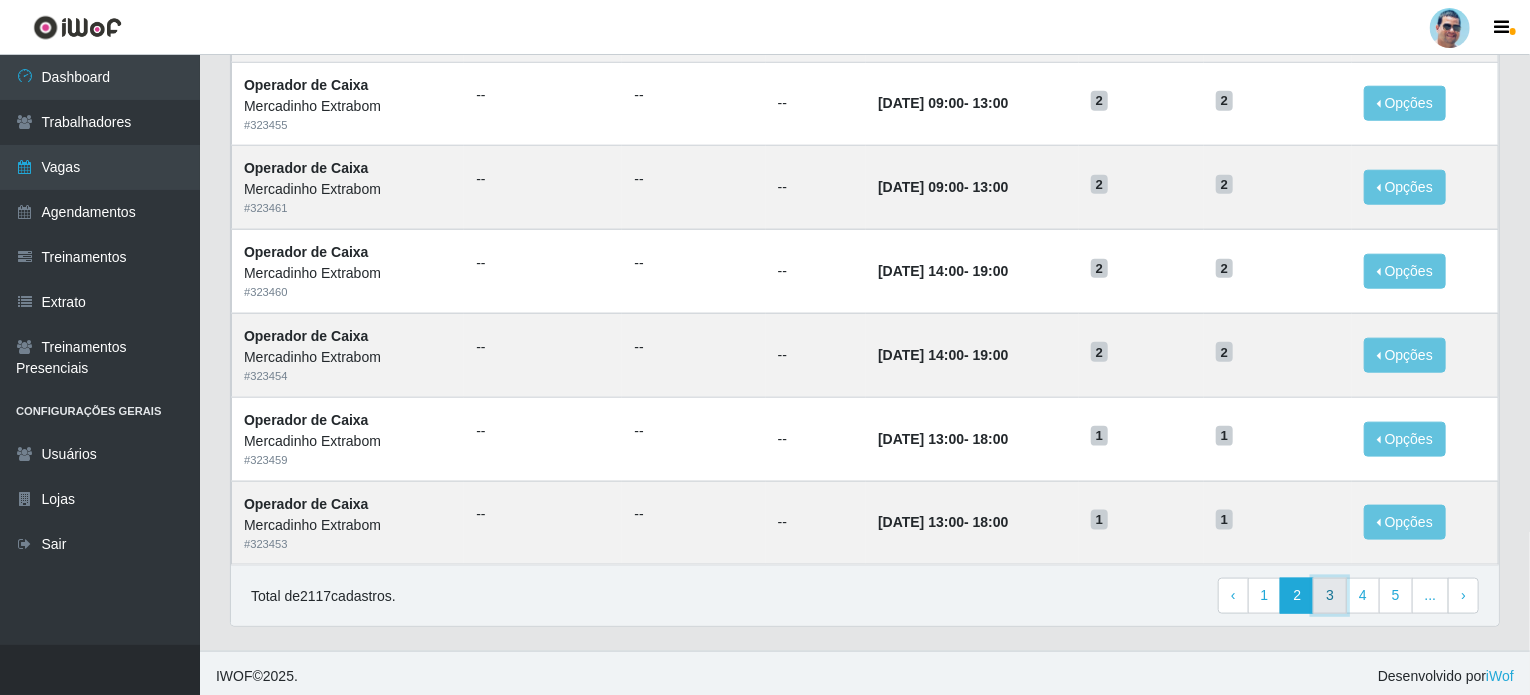 click on "3" at bounding box center [1330, 596] 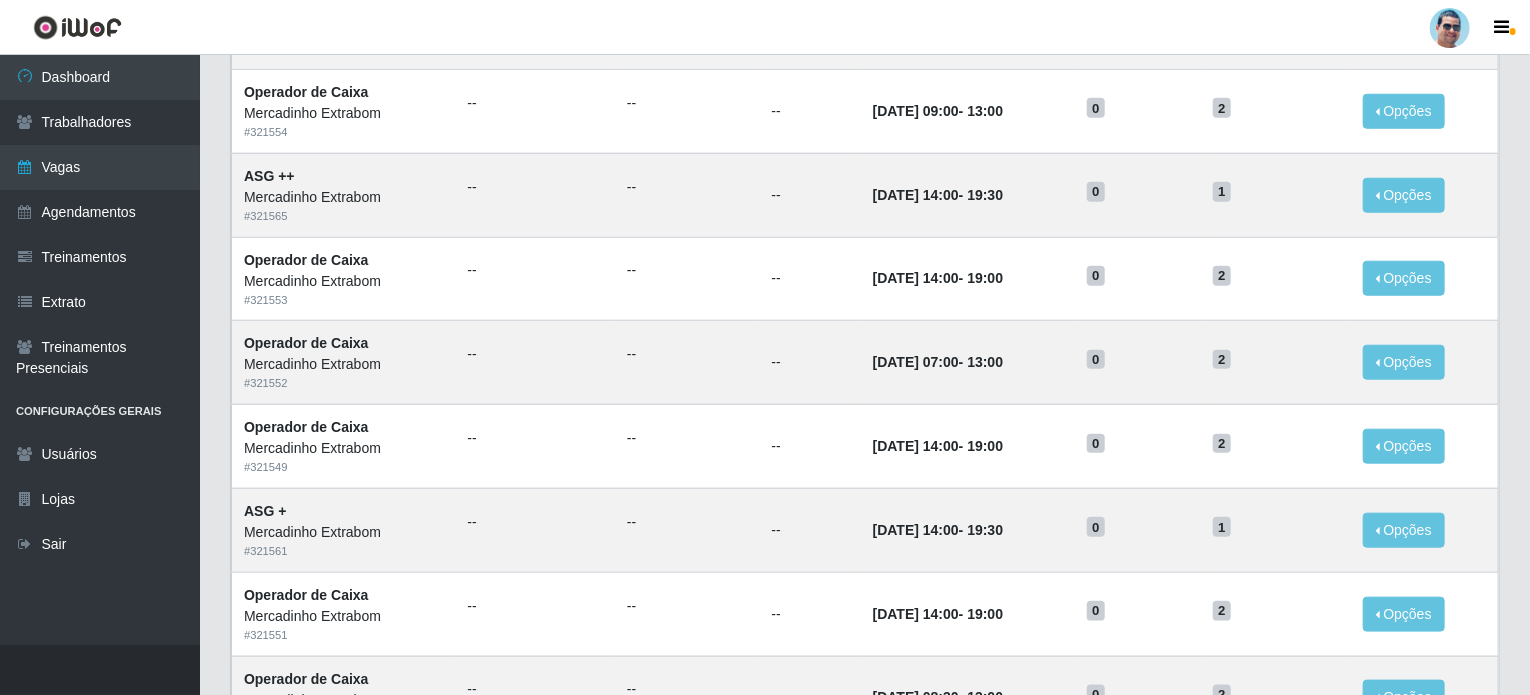 scroll, scrollTop: 993, scrollLeft: 0, axis: vertical 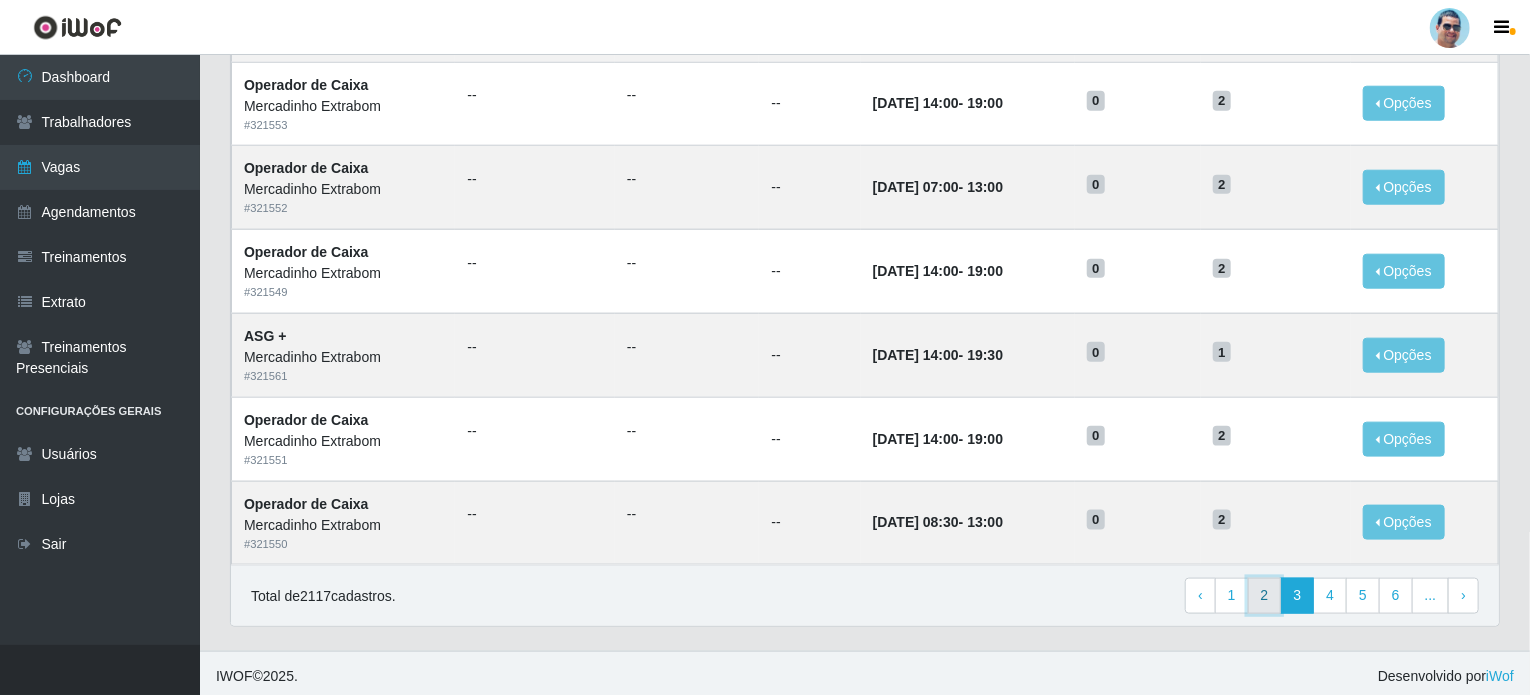 click on "2" at bounding box center [1265, 596] 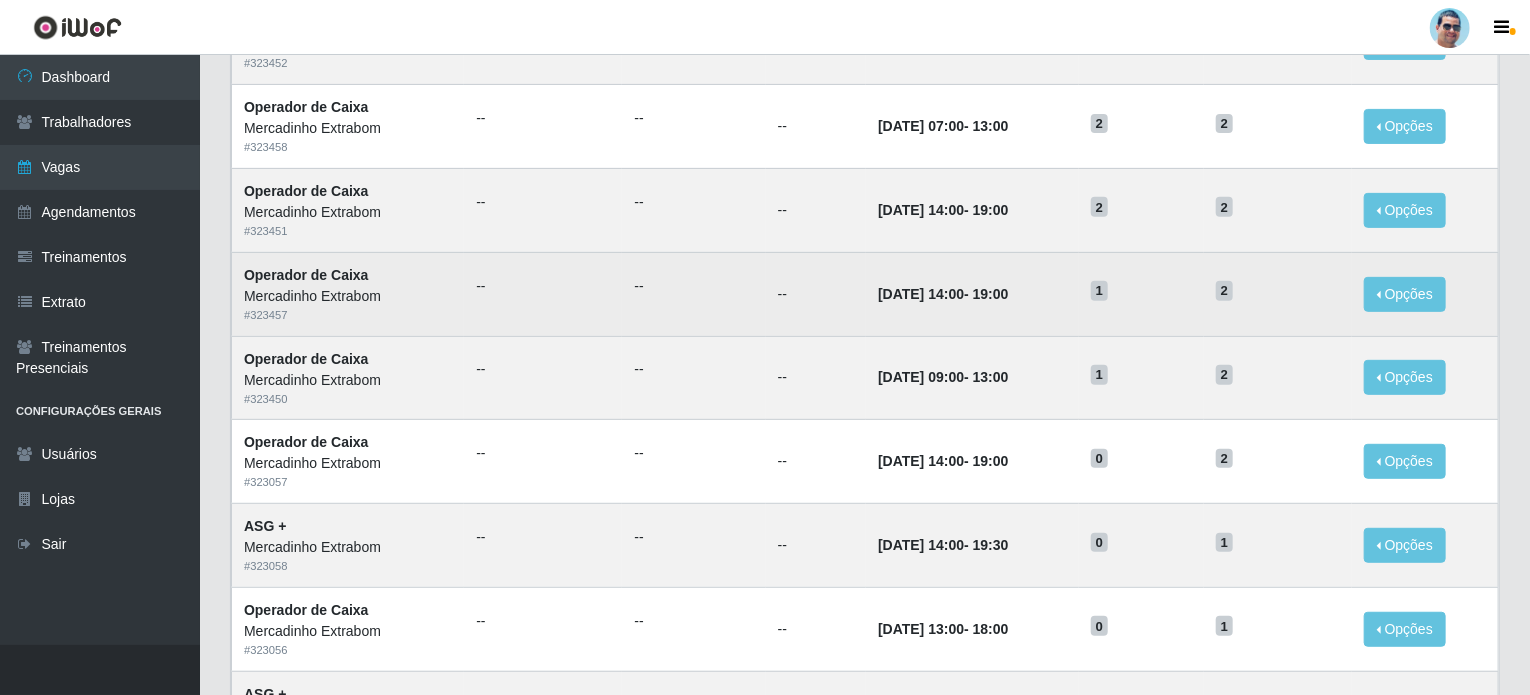 scroll, scrollTop: 200, scrollLeft: 0, axis: vertical 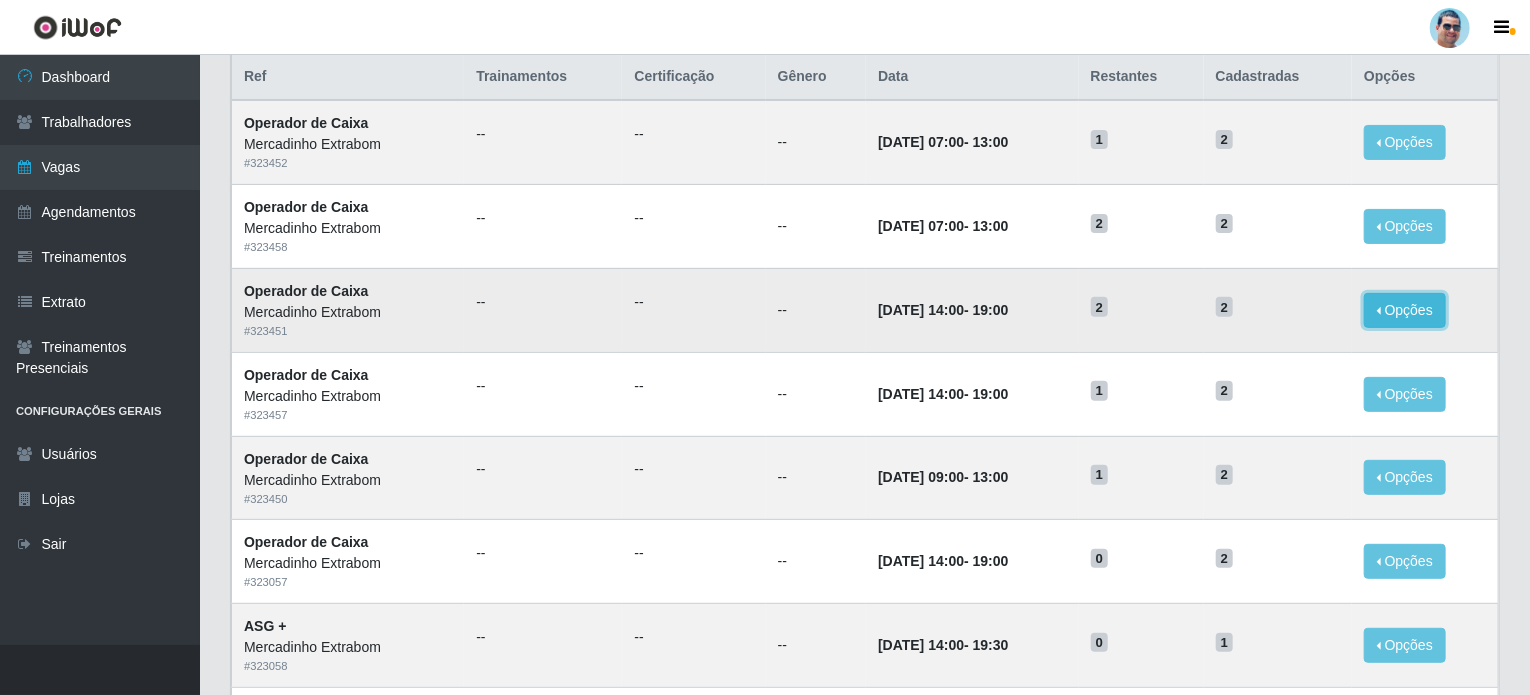 click on "Opções" at bounding box center (1405, 310) 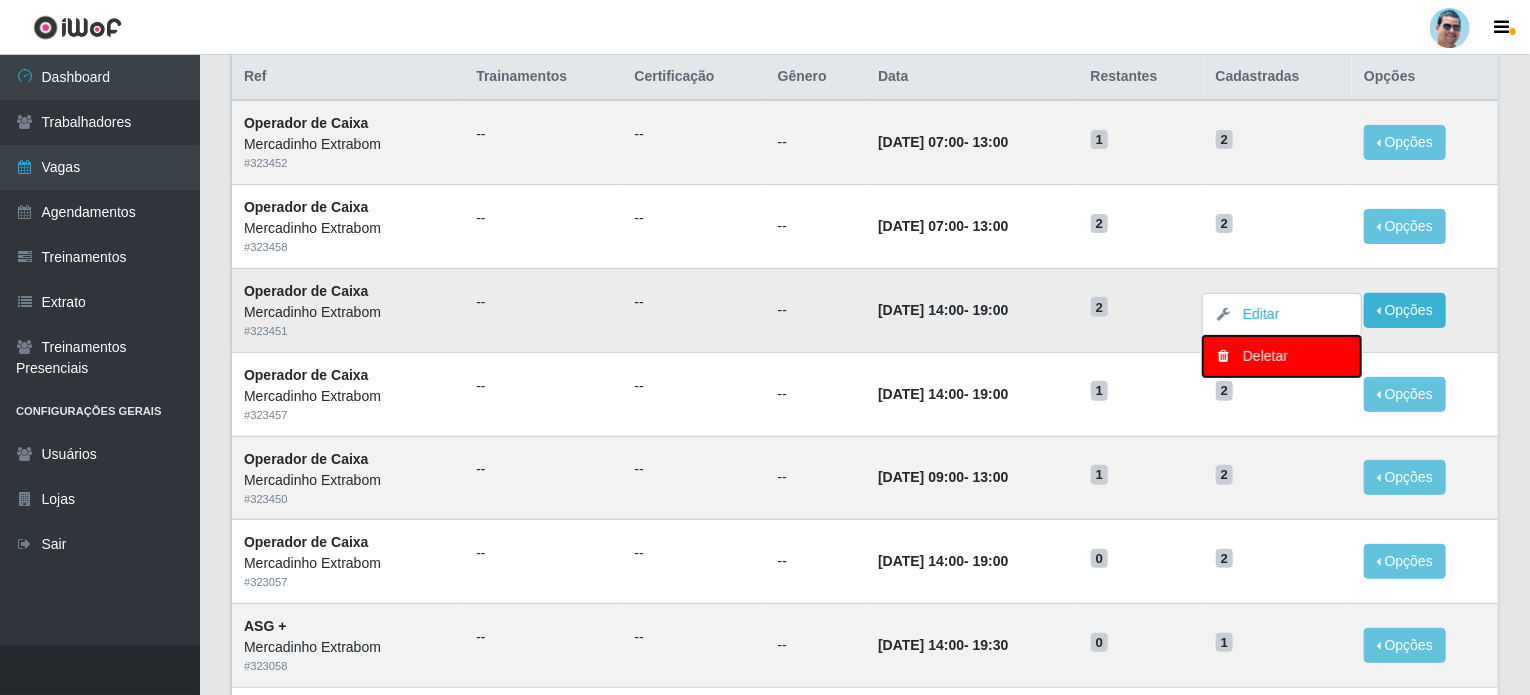 click on "Deletar" at bounding box center [1282, 356] 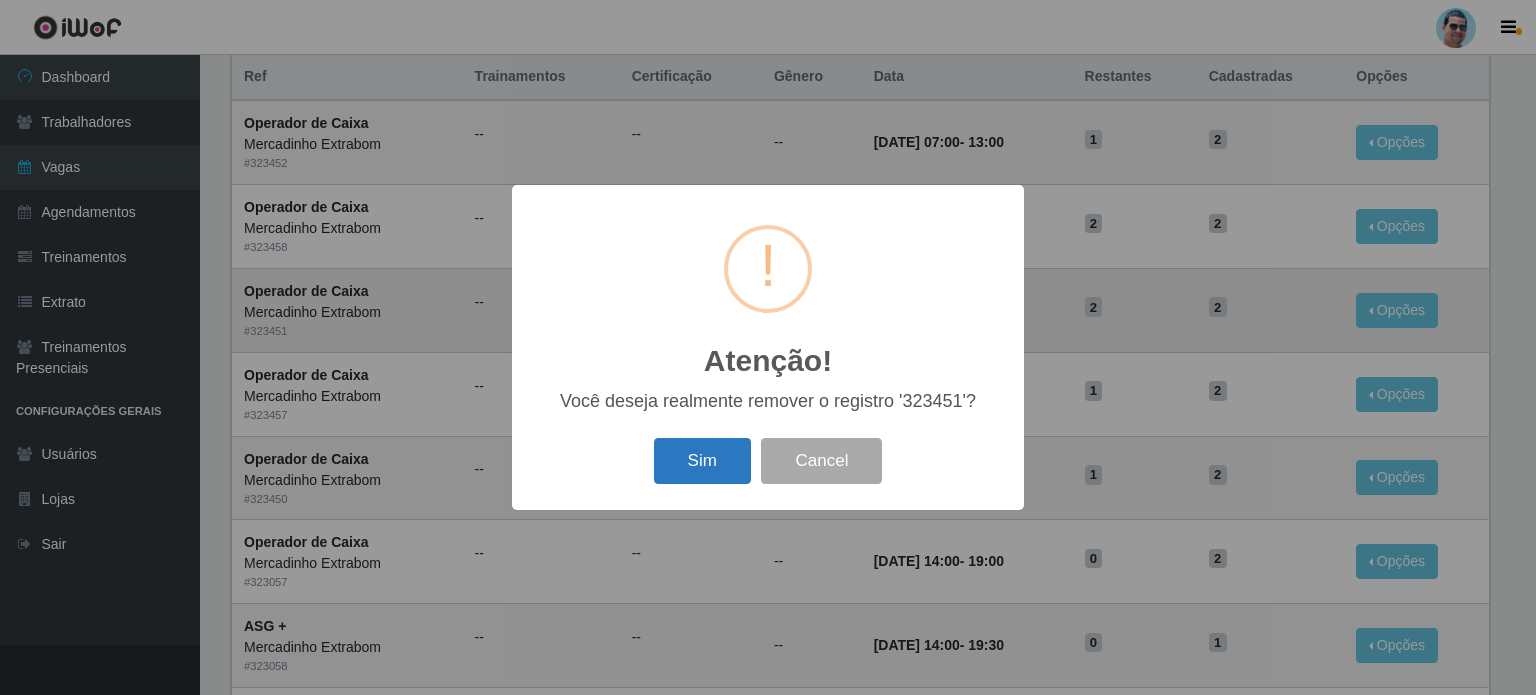 click on "Sim" at bounding box center [702, 461] 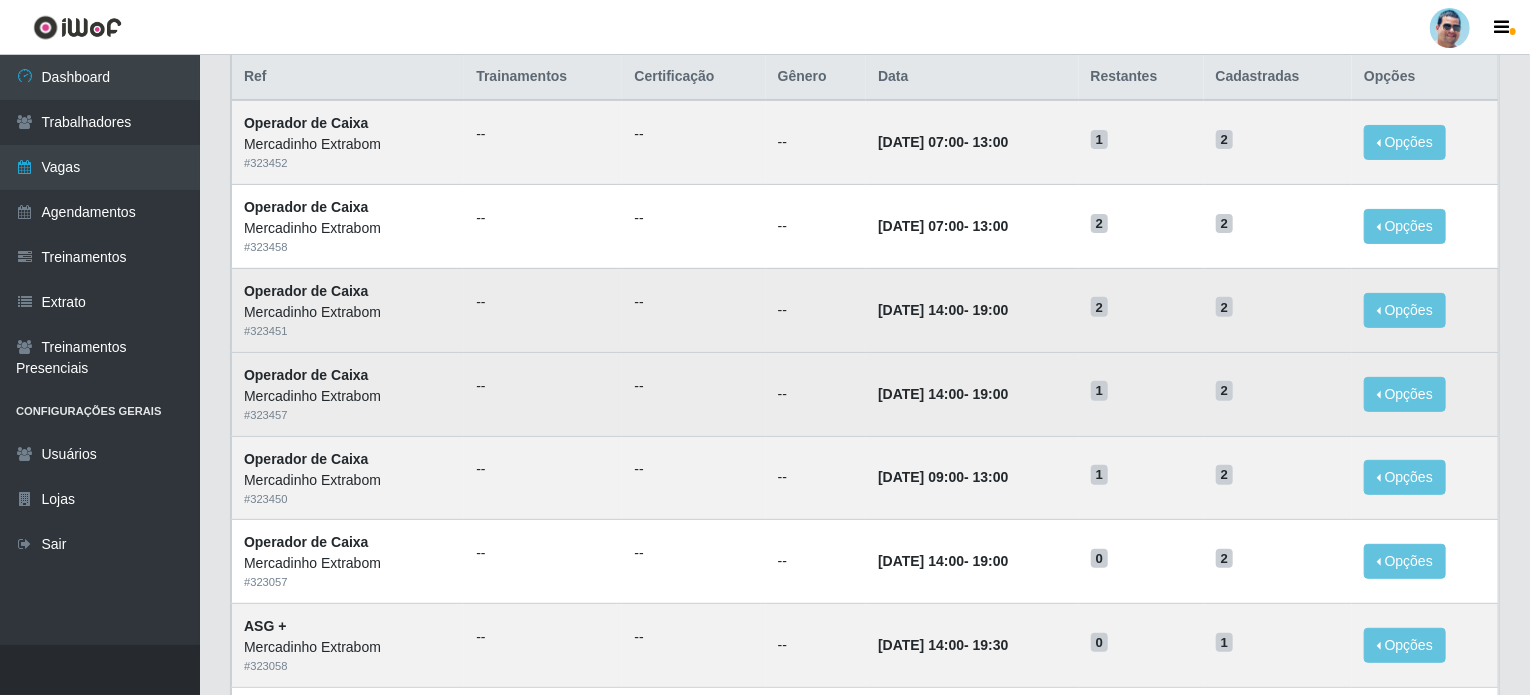 scroll, scrollTop: 0, scrollLeft: 0, axis: both 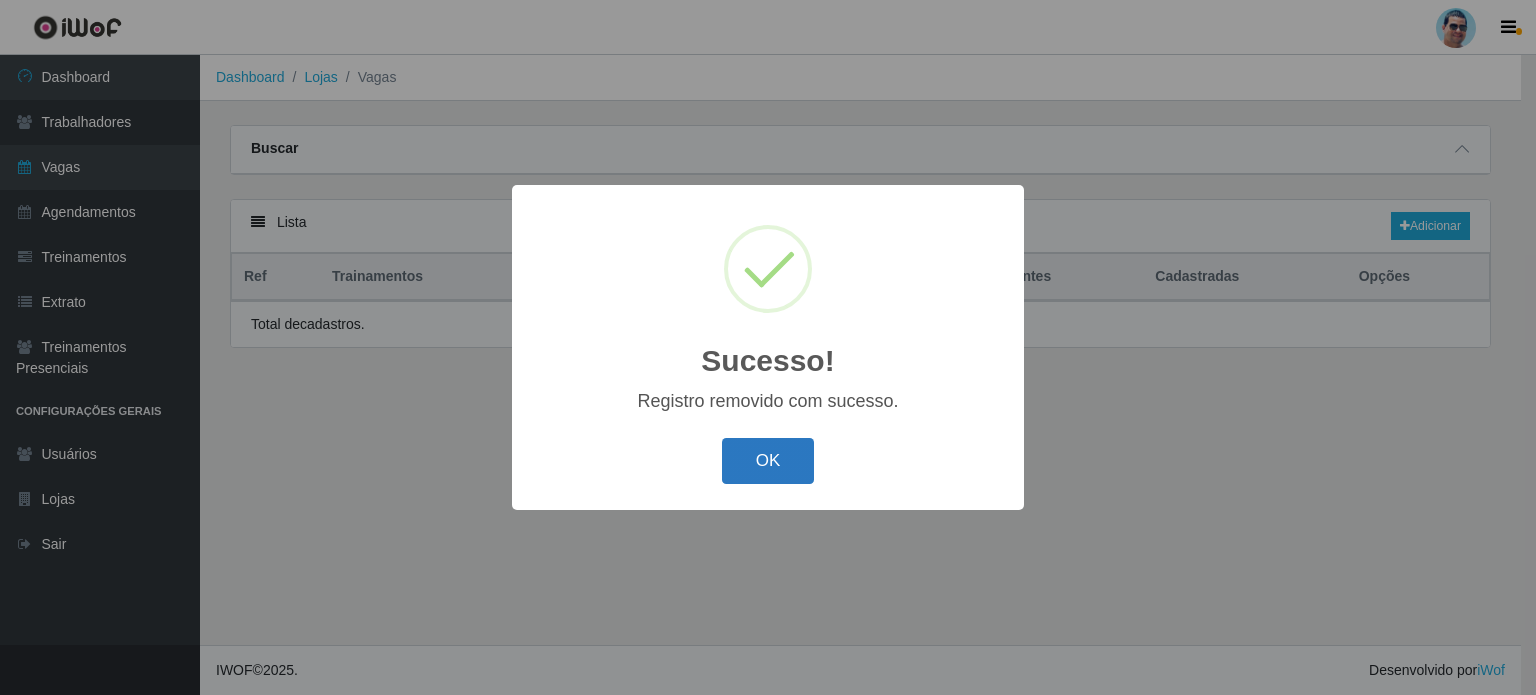 click on "OK" at bounding box center [768, 461] 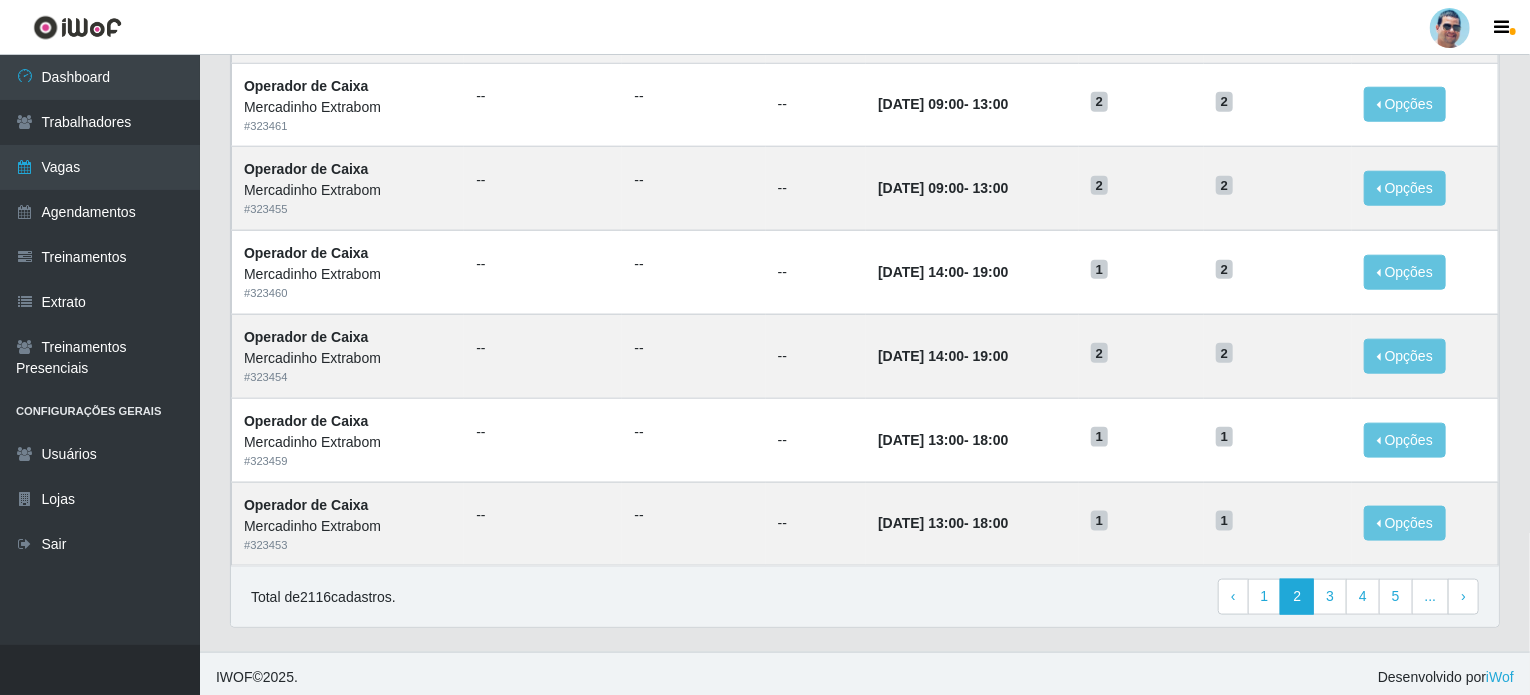 scroll, scrollTop: 993, scrollLeft: 0, axis: vertical 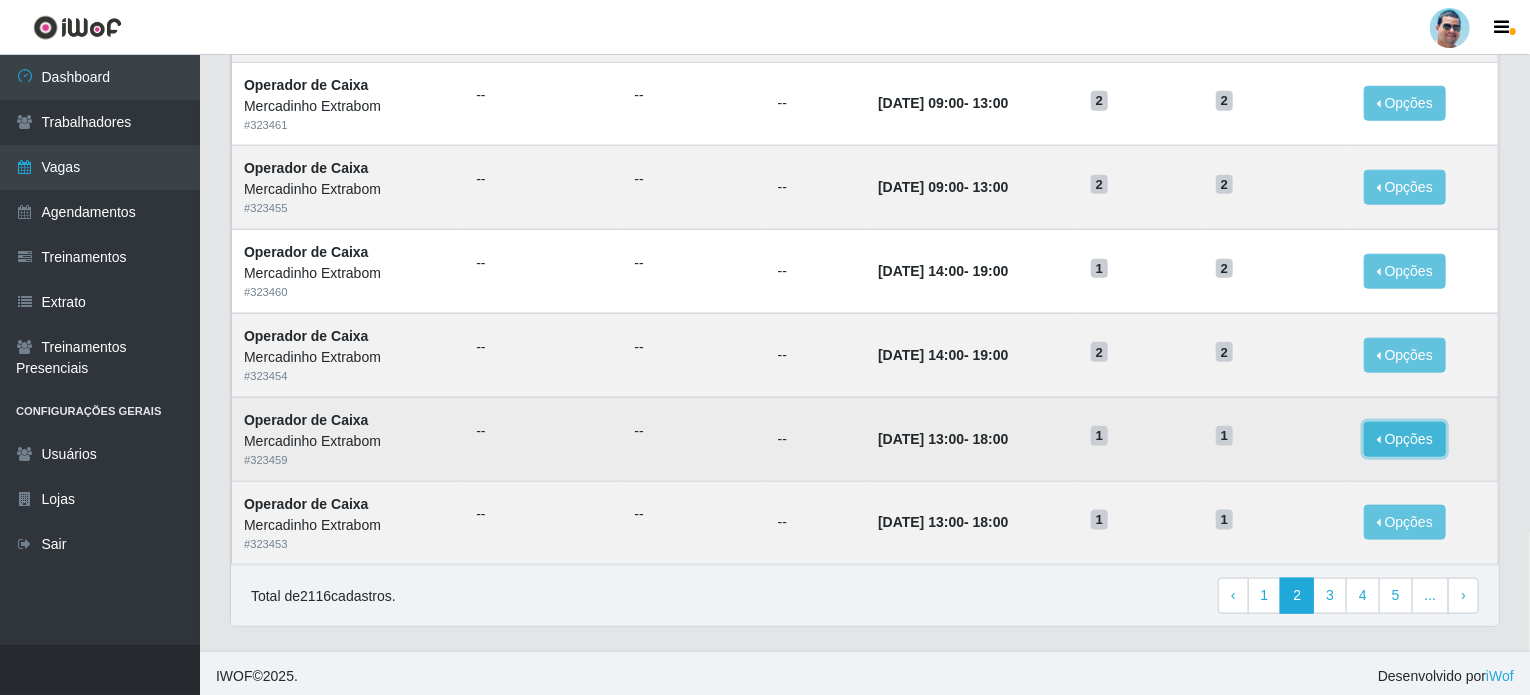 click on "Opções" at bounding box center (1405, 439) 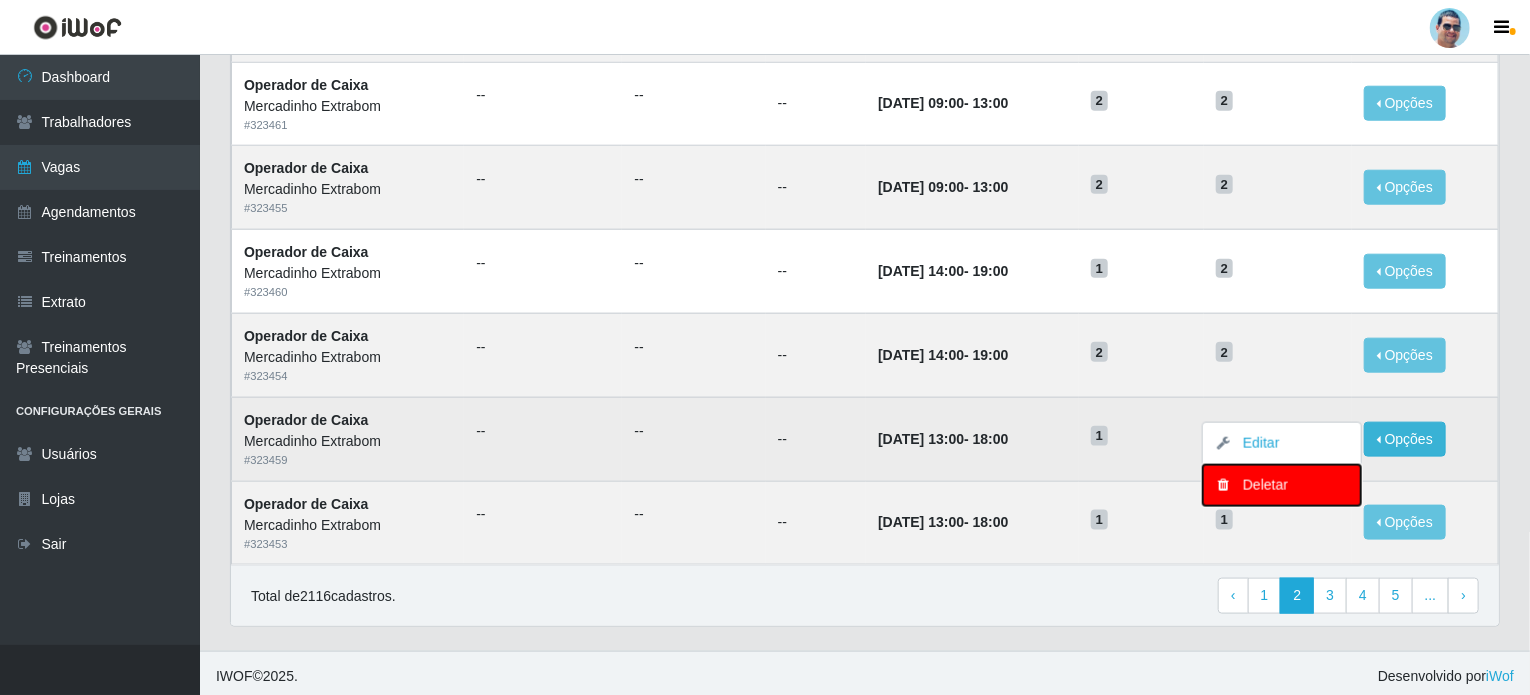 click on "Deletar" at bounding box center [1282, 485] 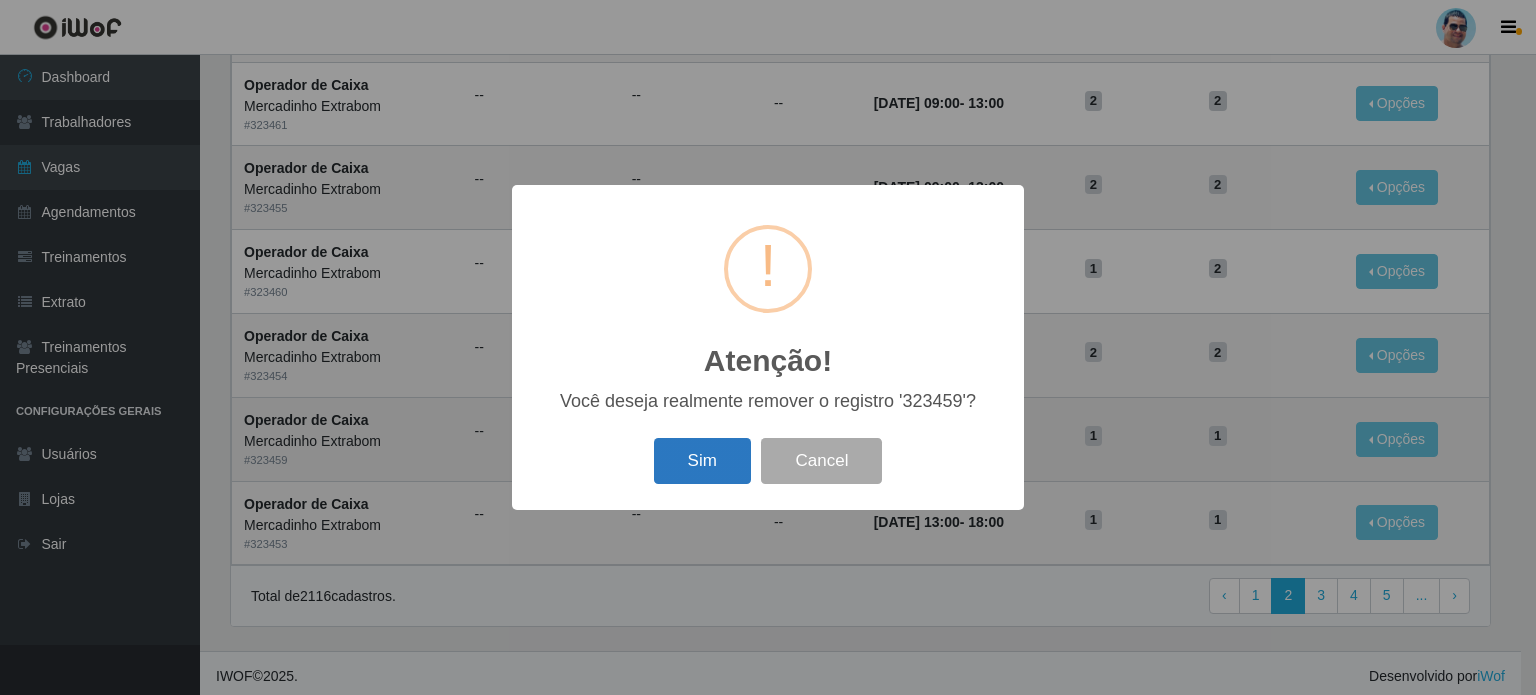 click on "Sim" at bounding box center [702, 461] 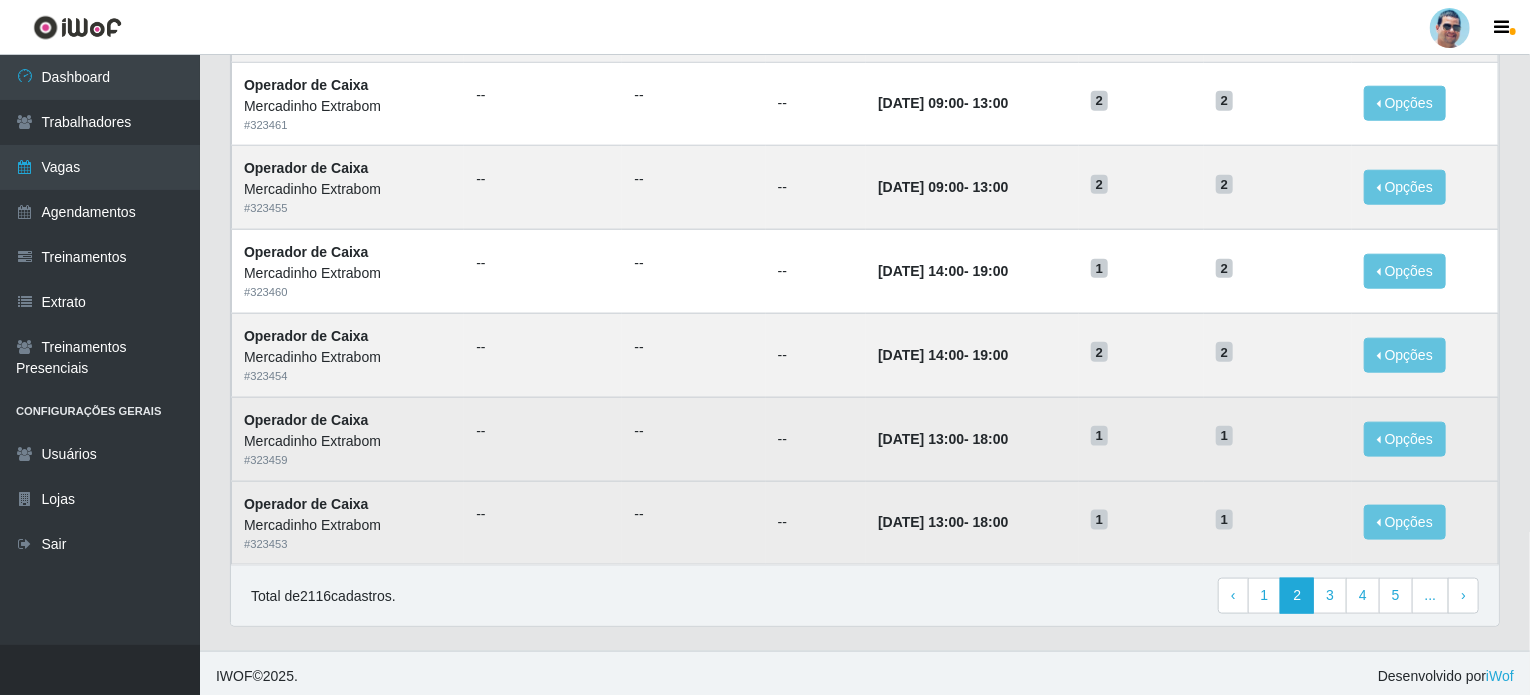 scroll, scrollTop: 0, scrollLeft: 0, axis: both 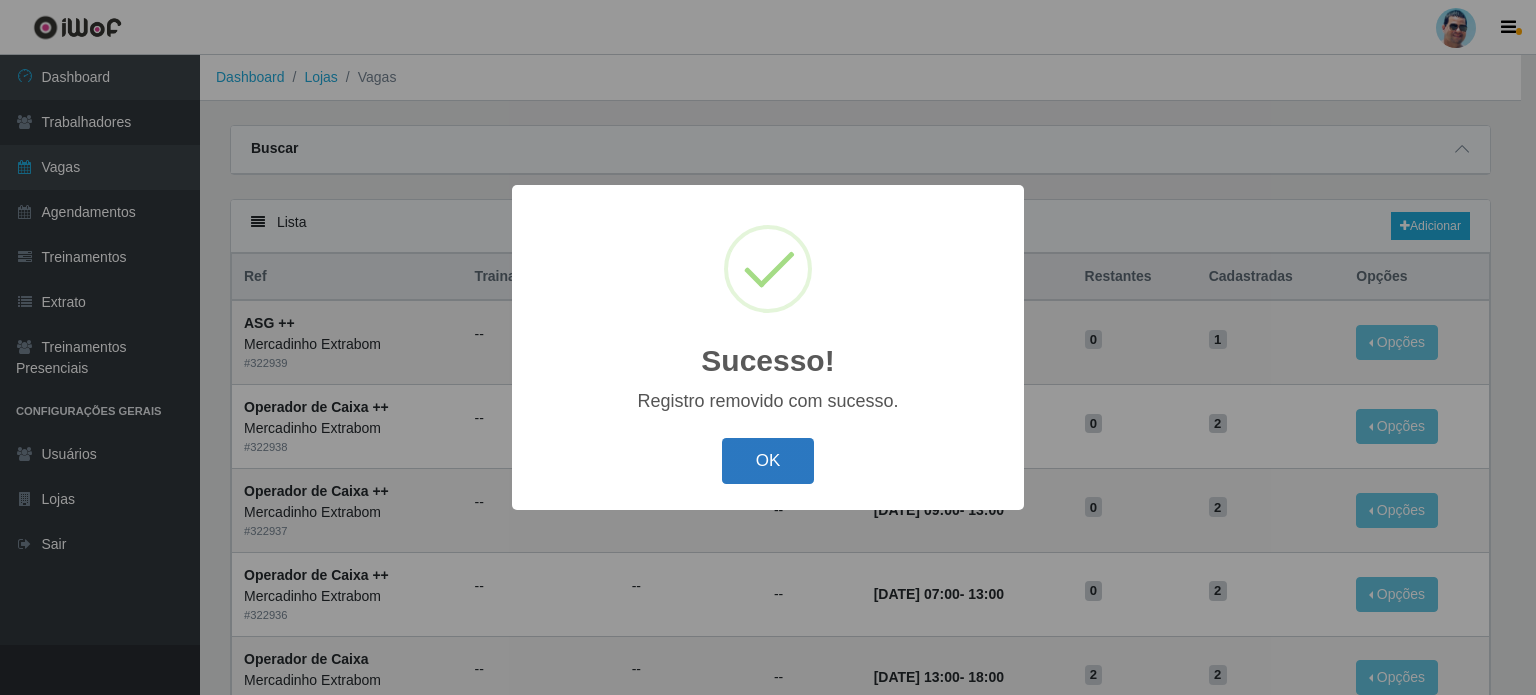 click on "OK" at bounding box center [768, 461] 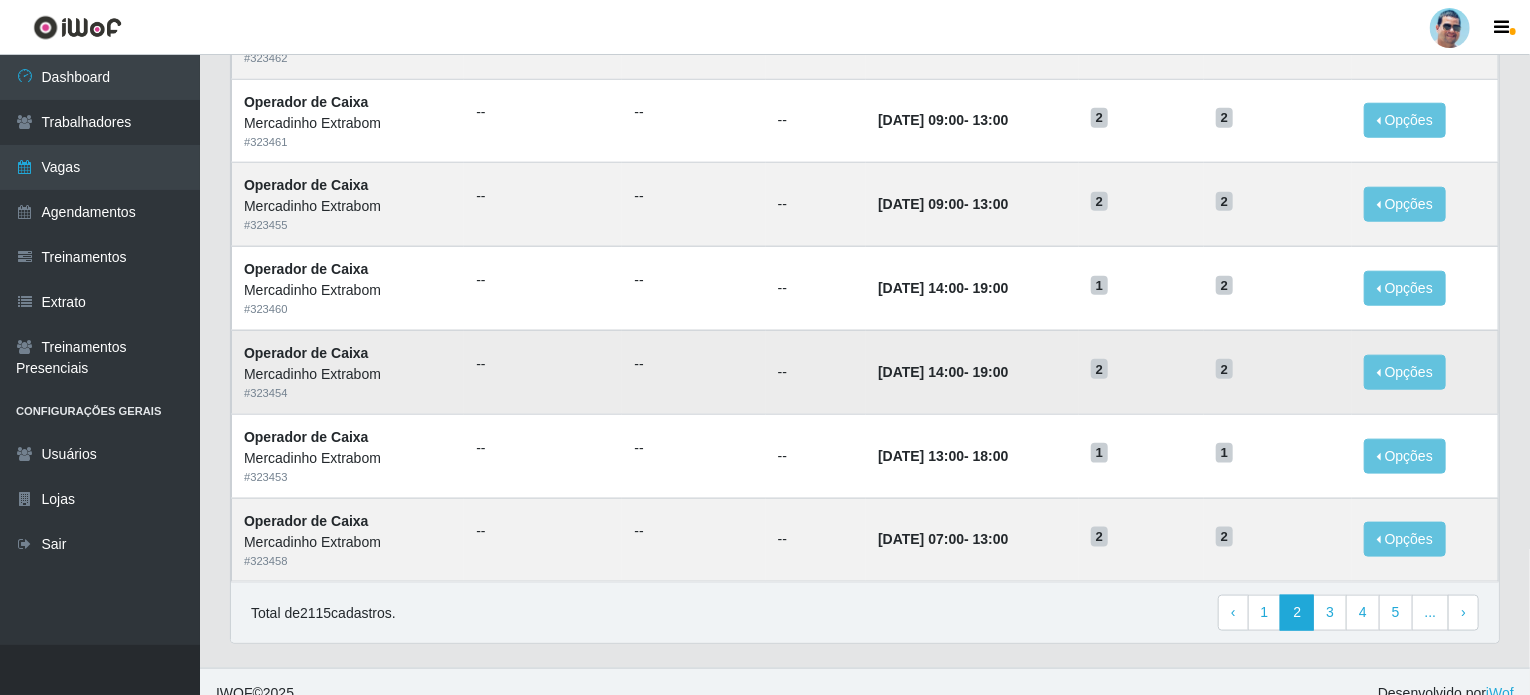 scroll, scrollTop: 993, scrollLeft: 0, axis: vertical 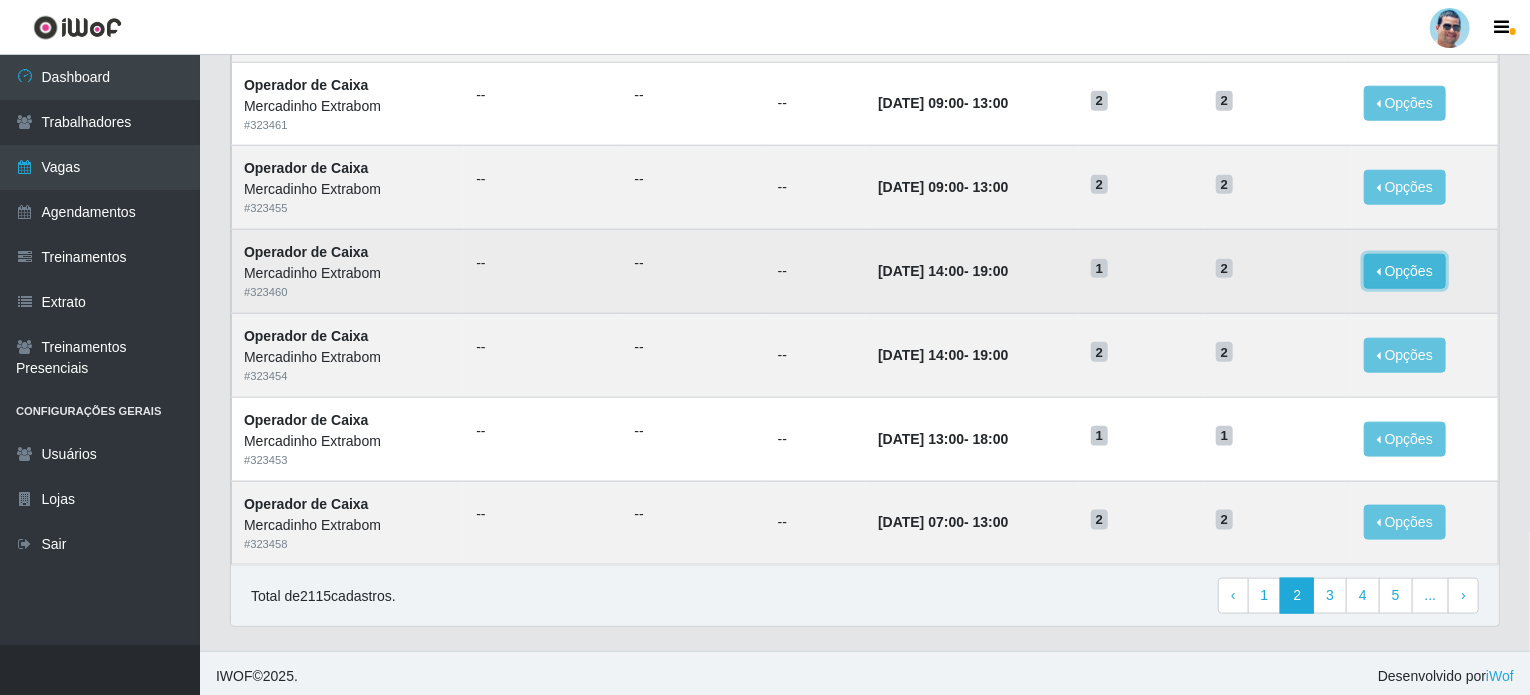 click on "Opções" at bounding box center [1405, 271] 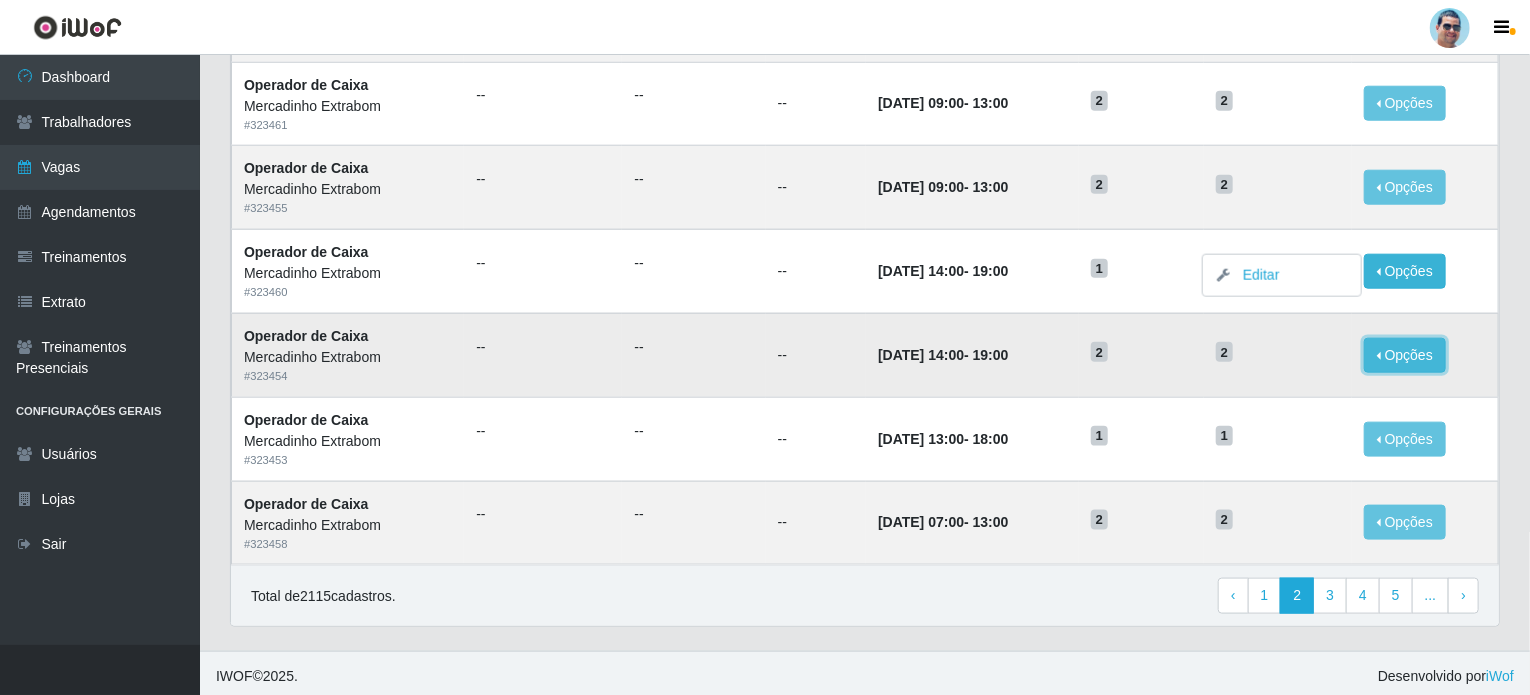 click on "Opções" at bounding box center [1405, 355] 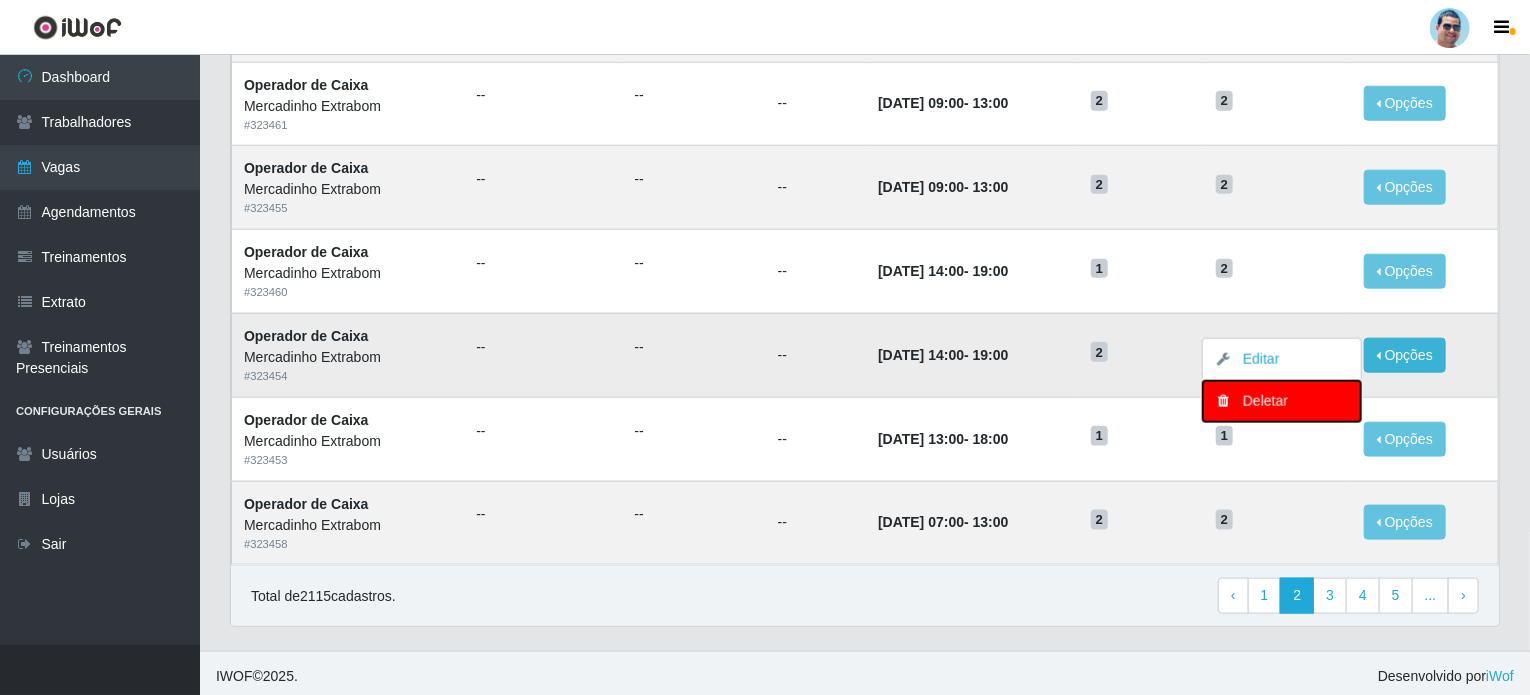 click on "Deletar" at bounding box center [1282, 401] 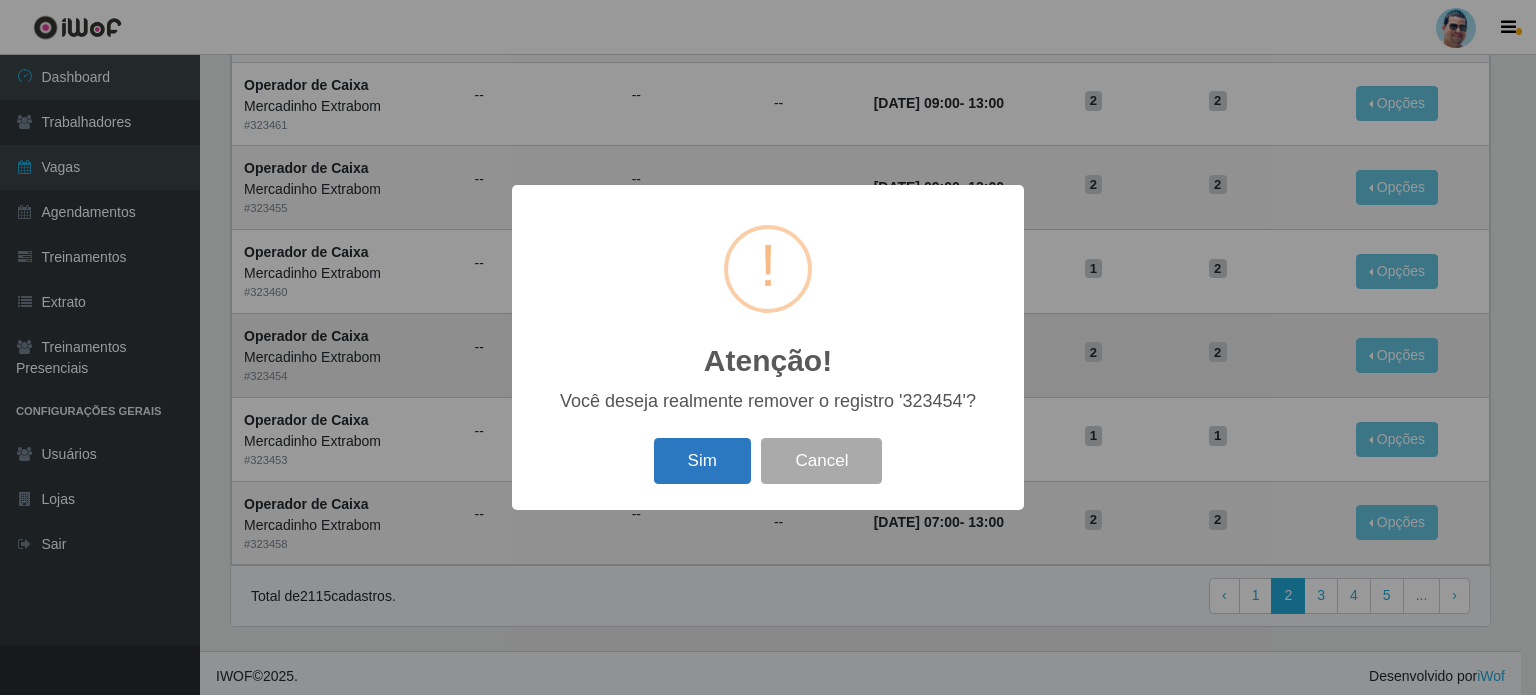 click on "Sim" at bounding box center (702, 461) 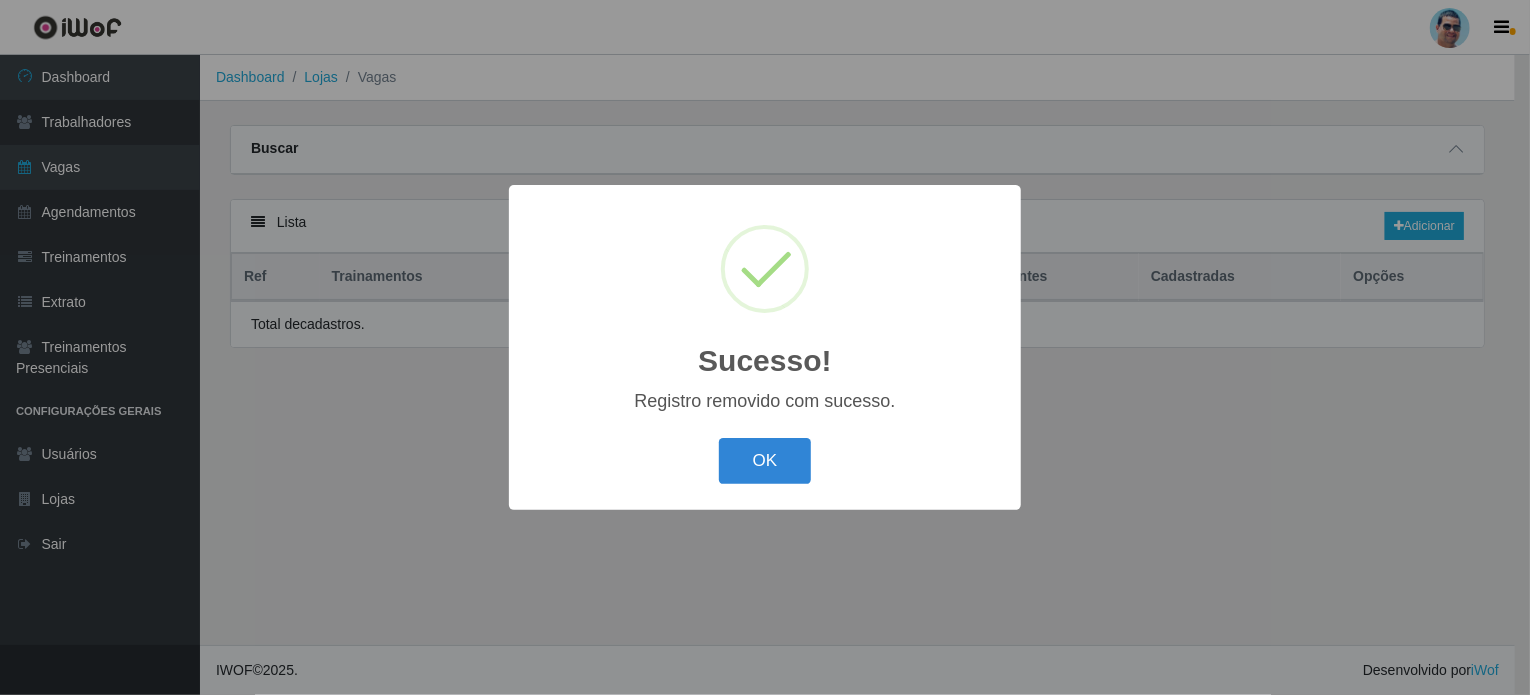 scroll, scrollTop: 0, scrollLeft: 0, axis: both 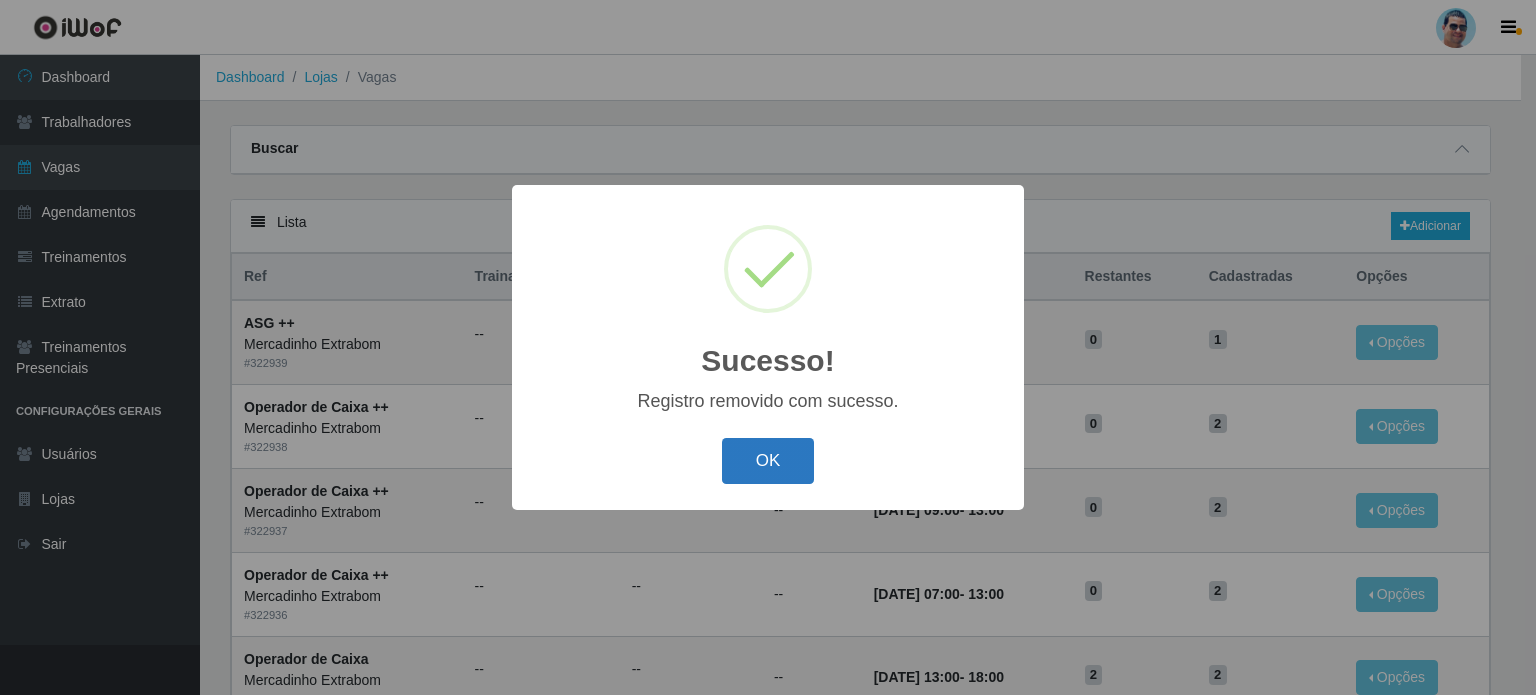 click on "OK" at bounding box center (768, 461) 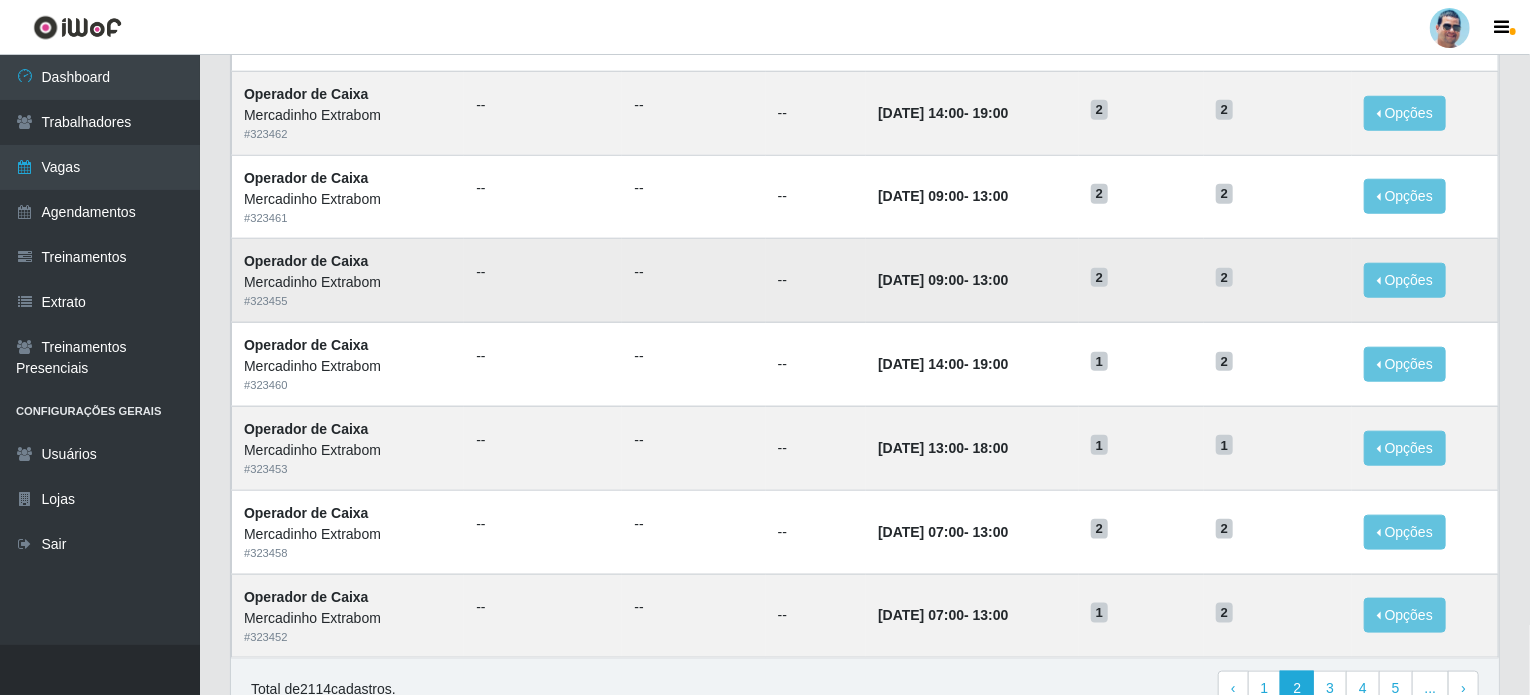 scroll, scrollTop: 800, scrollLeft: 0, axis: vertical 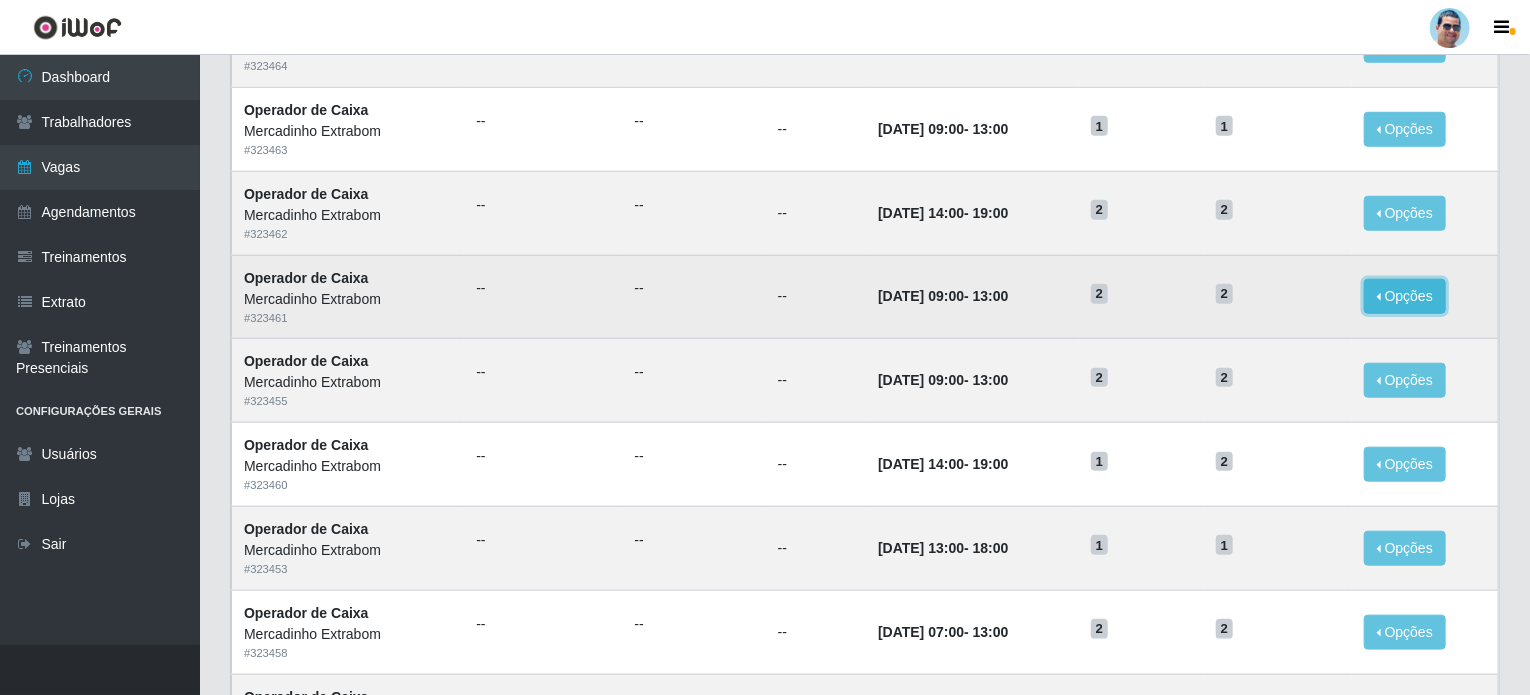 click on "Opções" at bounding box center (1405, 296) 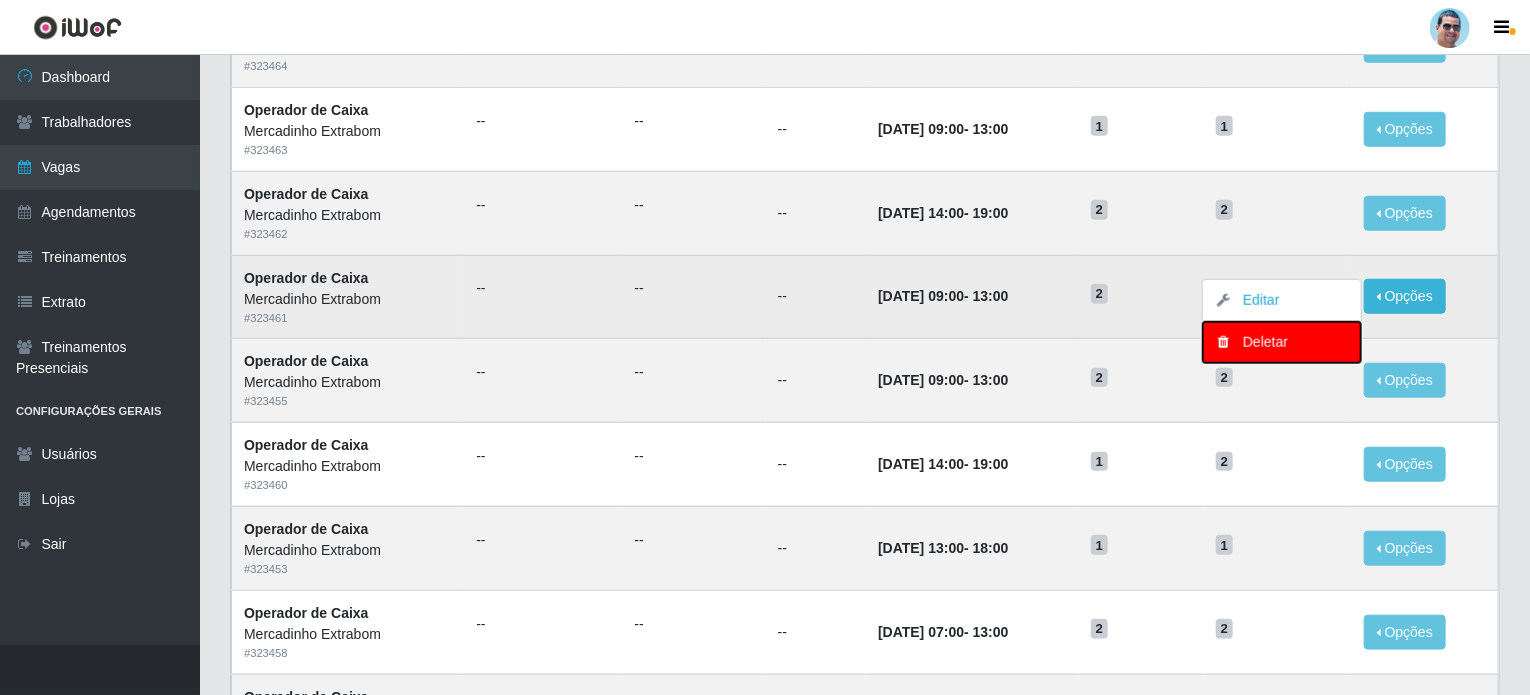 click on "Deletar" at bounding box center (1282, 342) 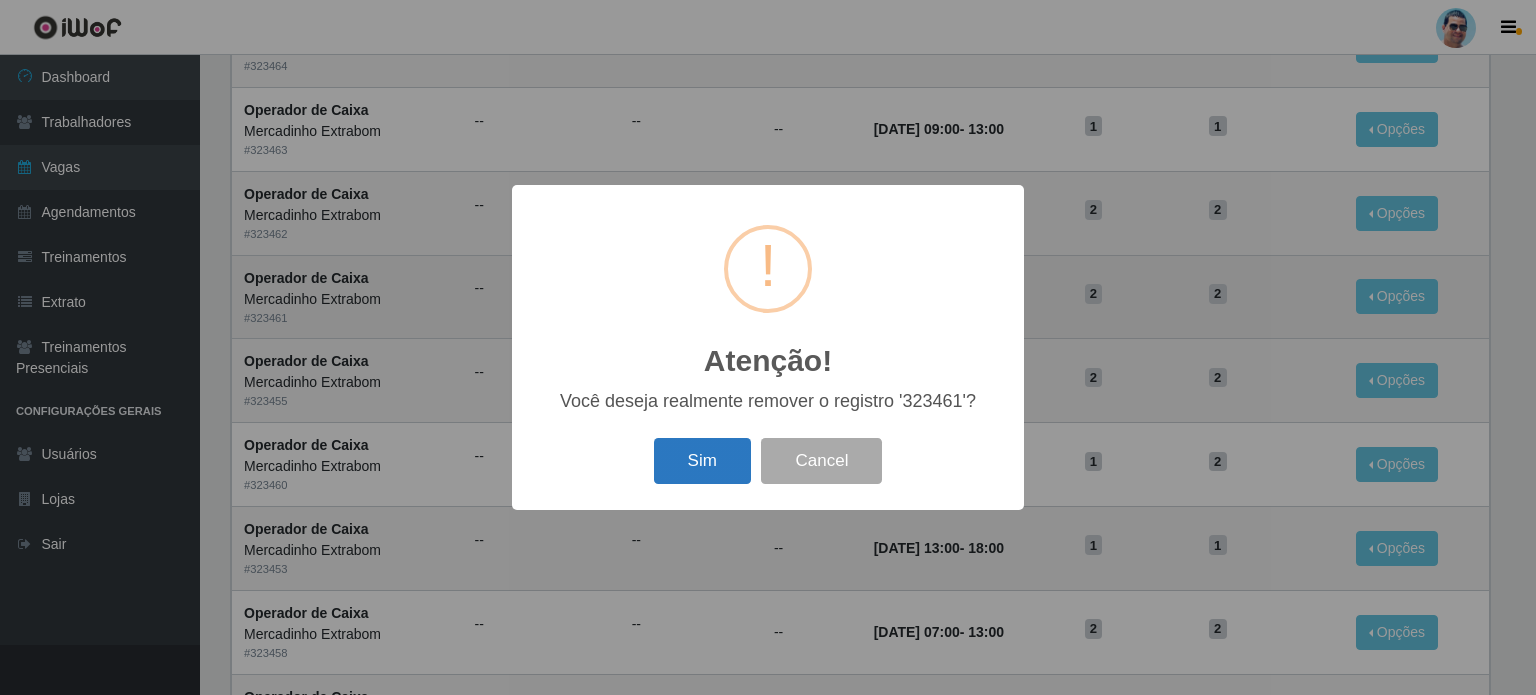click on "Sim" at bounding box center (702, 461) 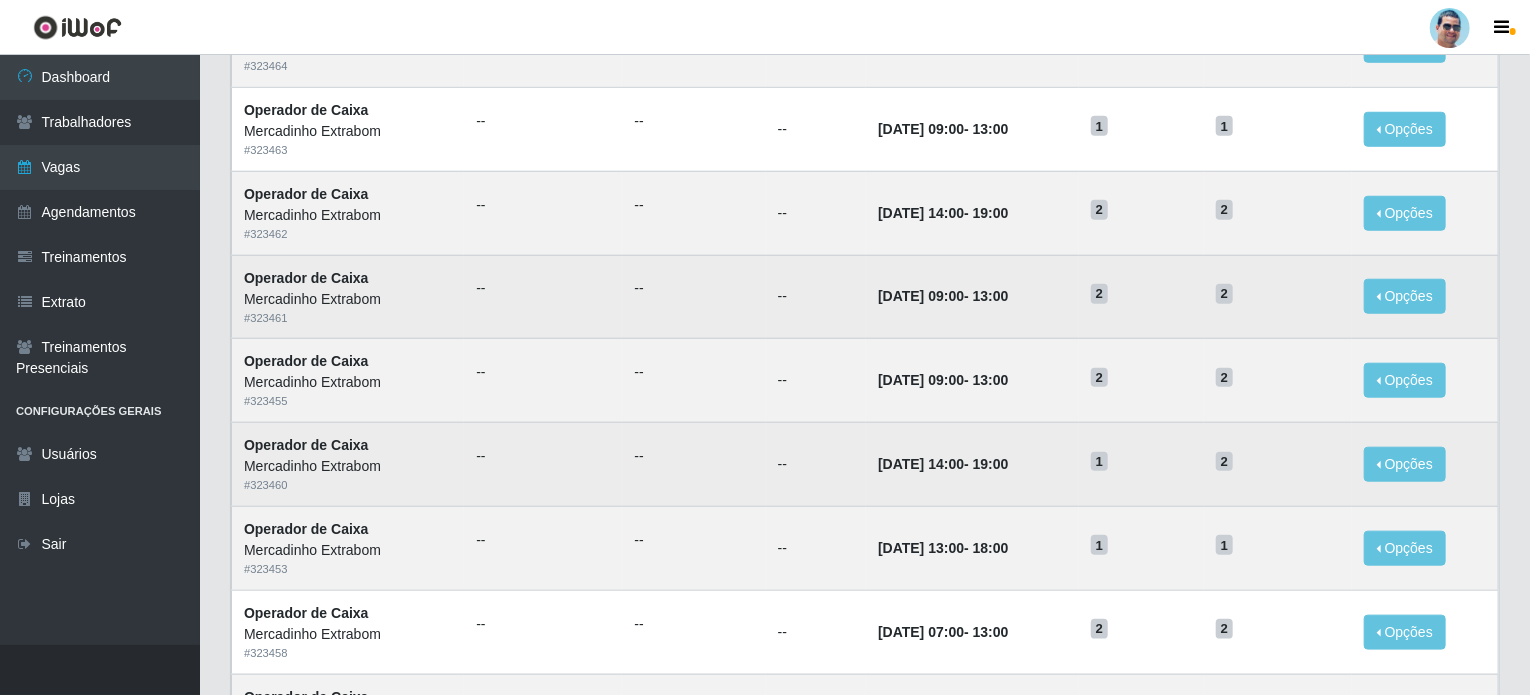 scroll, scrollTop: 0, scrollLeft: 0, axis: both 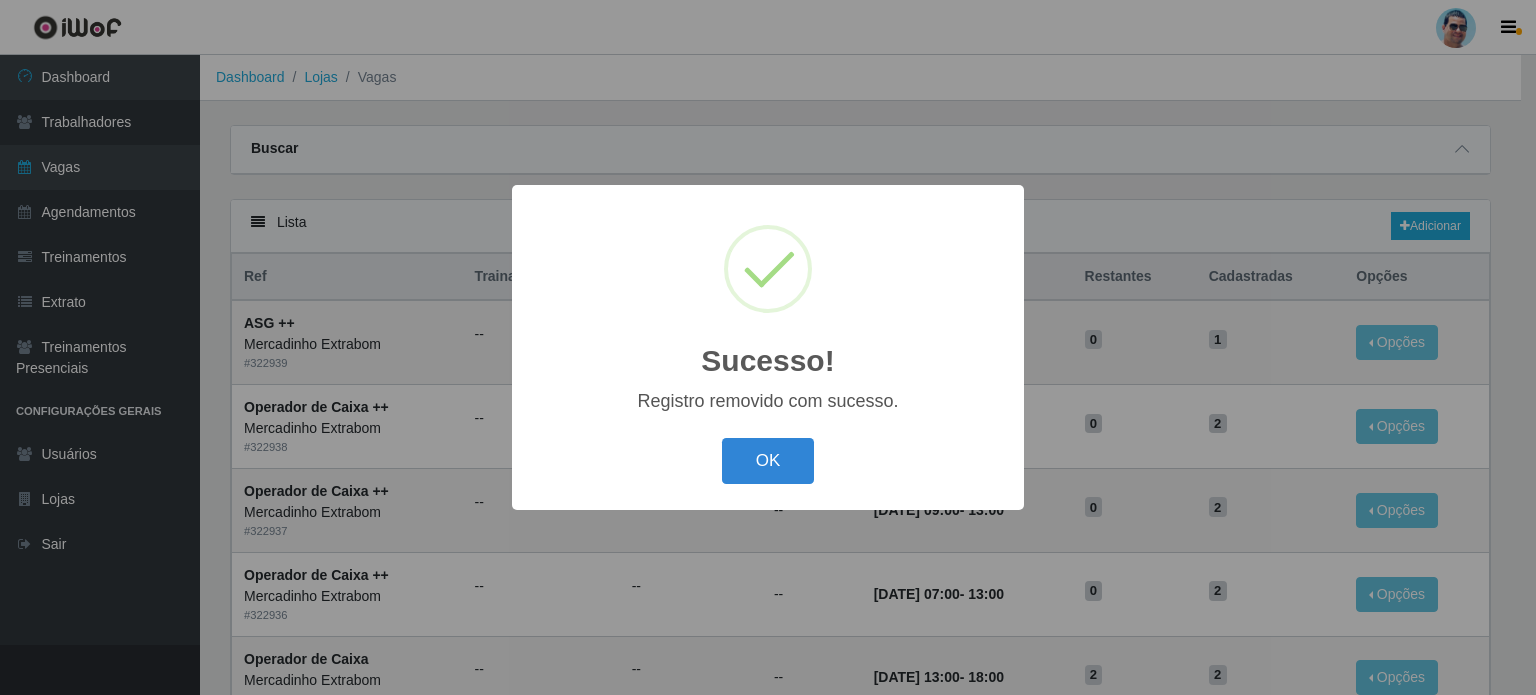 click on "OK Cancel" at bounding box center [768, 460] 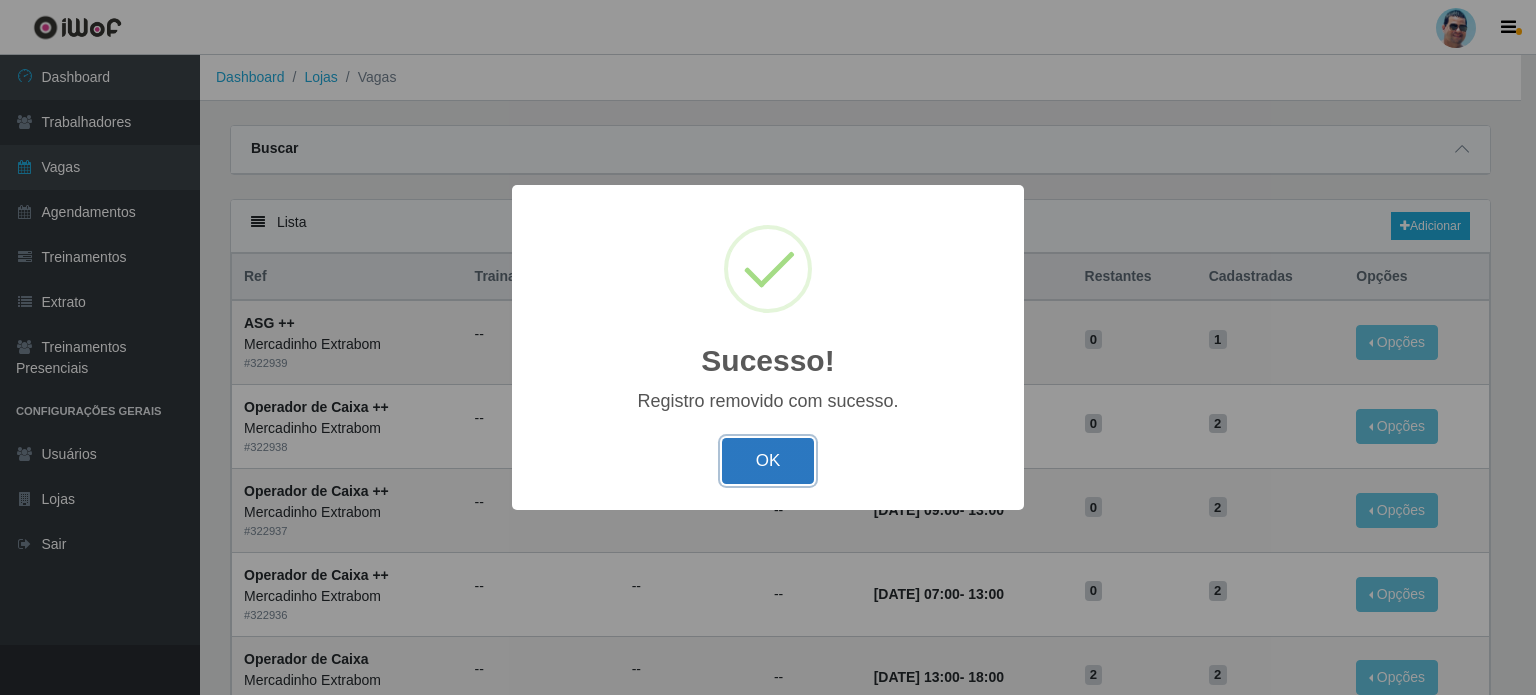 click on "OK" at bounding box center [768, 461] 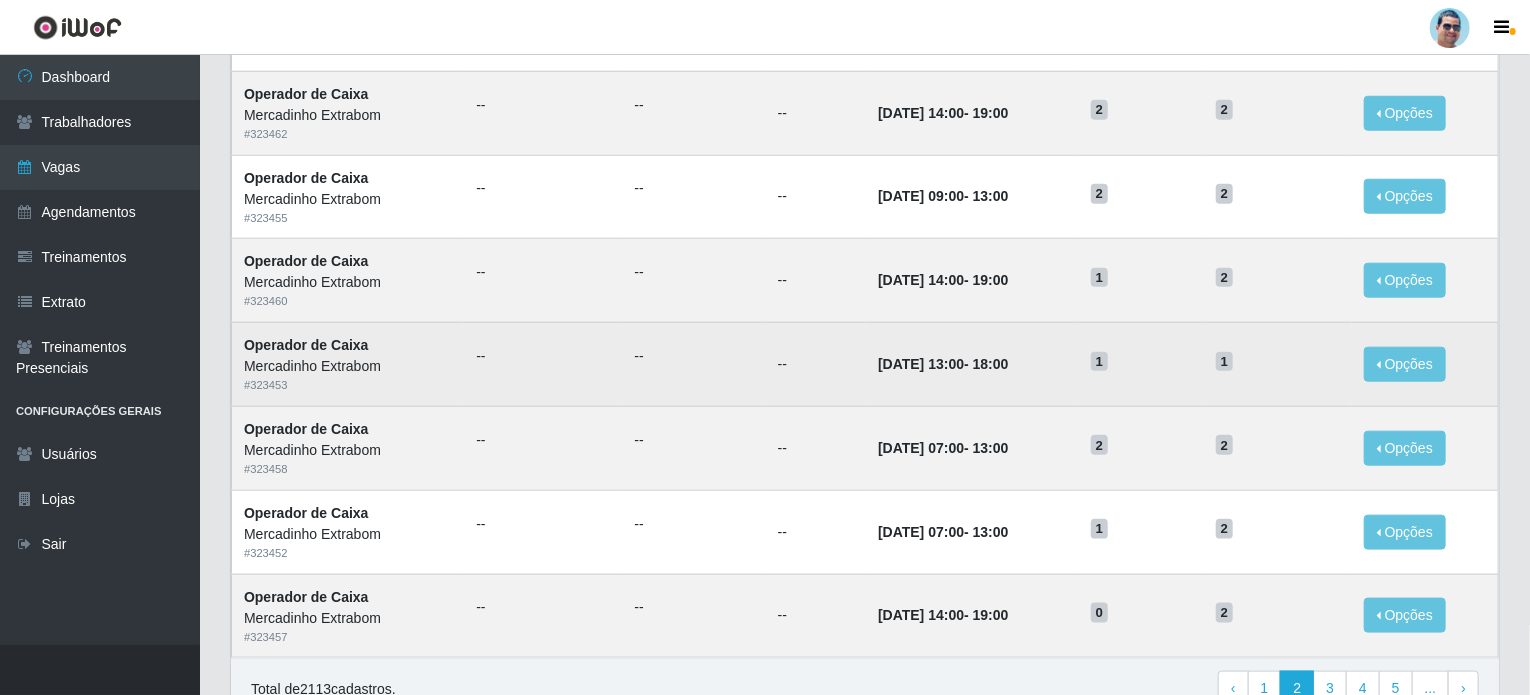 scroll, scrollTop: 993, scrollLeft: 0, axis: vertical 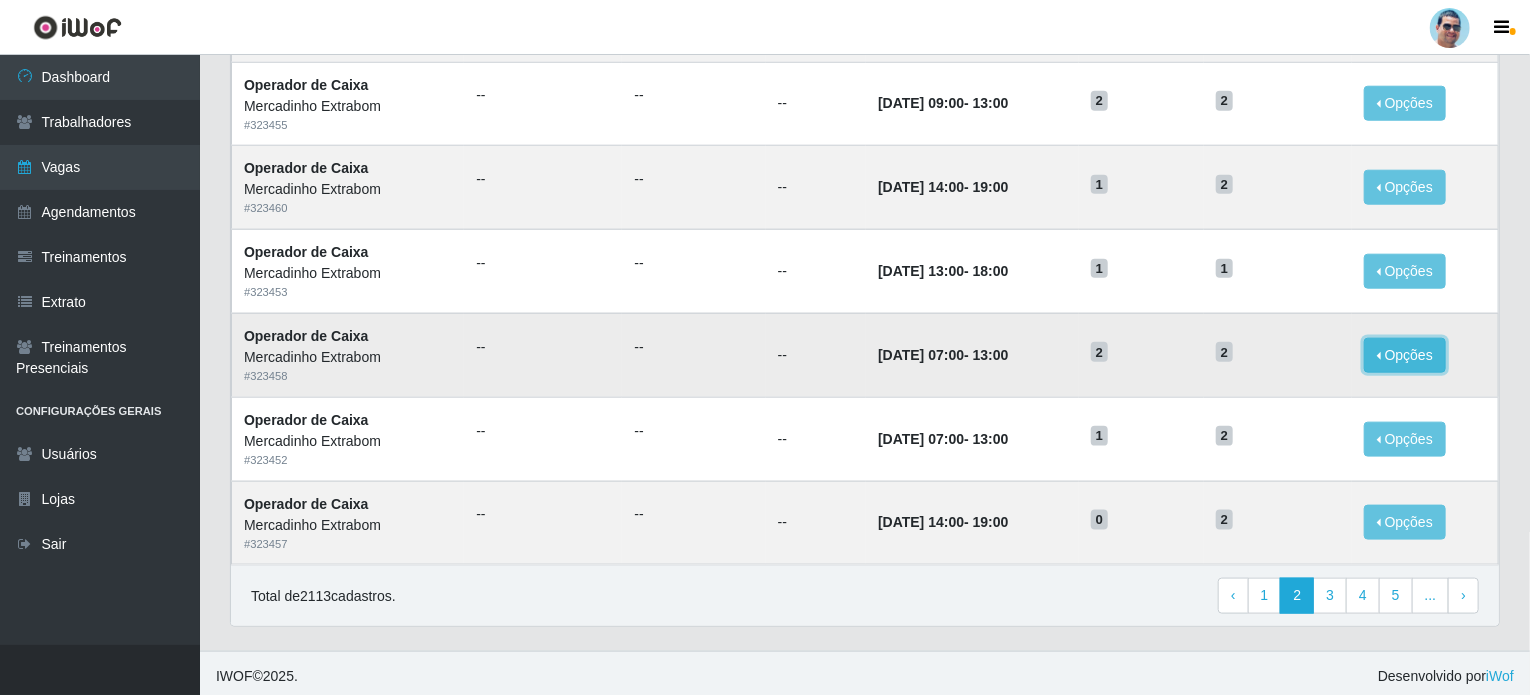 click on "Opções" at bounding box center (1405, 355) 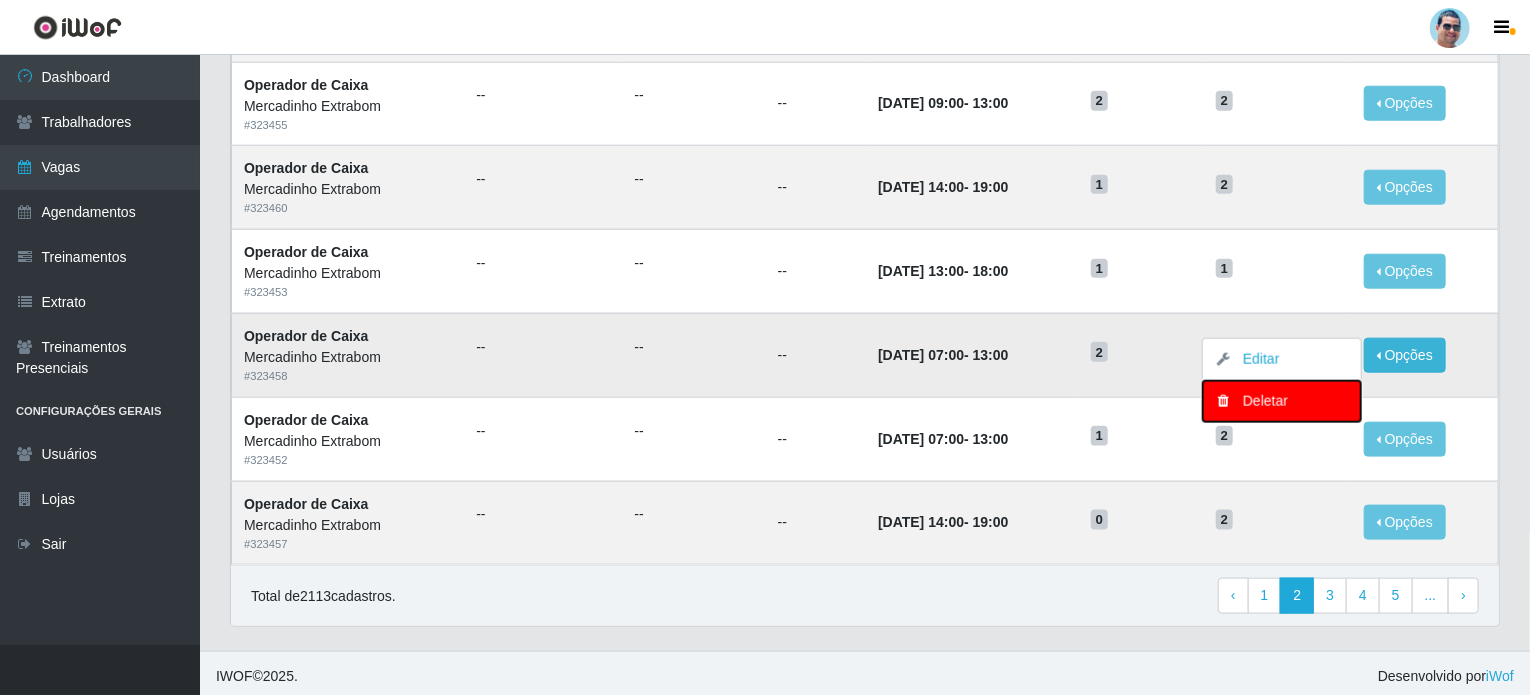 click on "Deletar" at bounding box center [1282, 401] 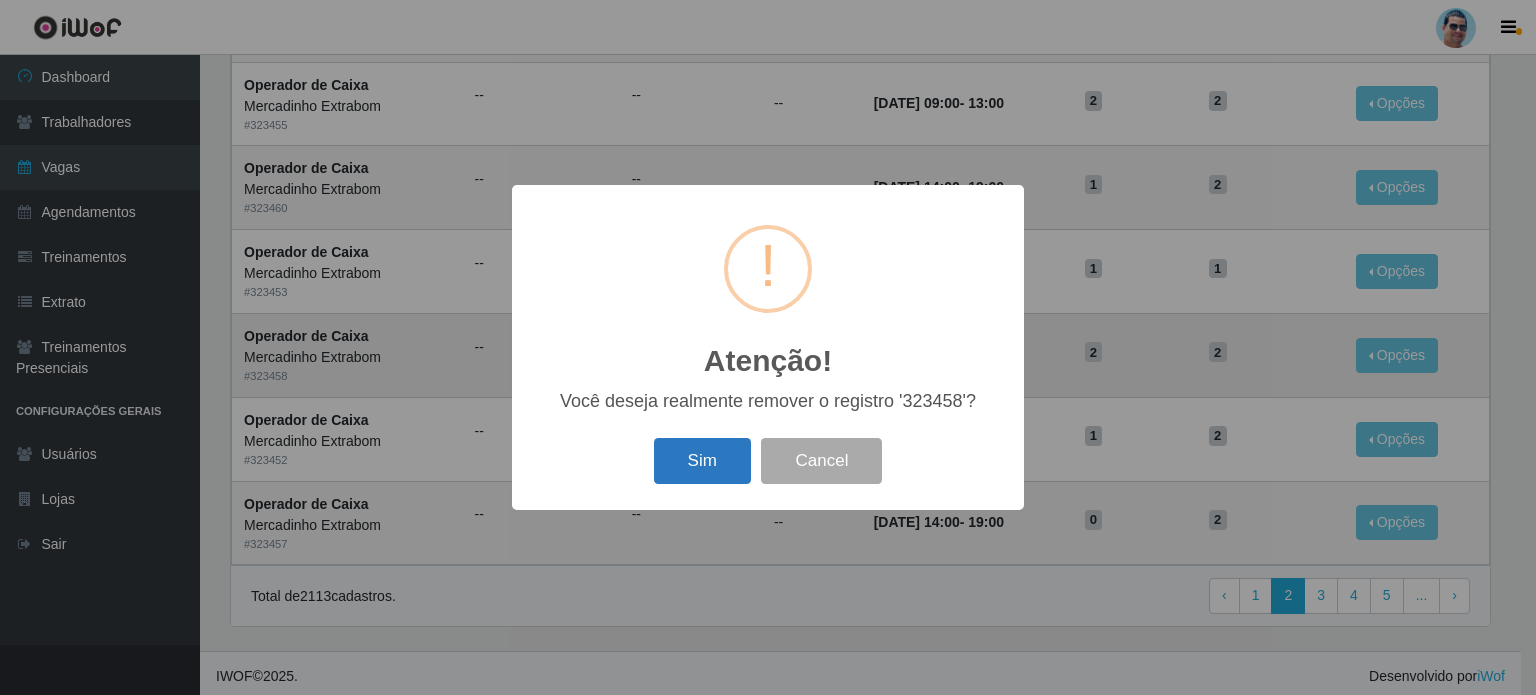 click on "Sim" at bounding box center (702, 461) 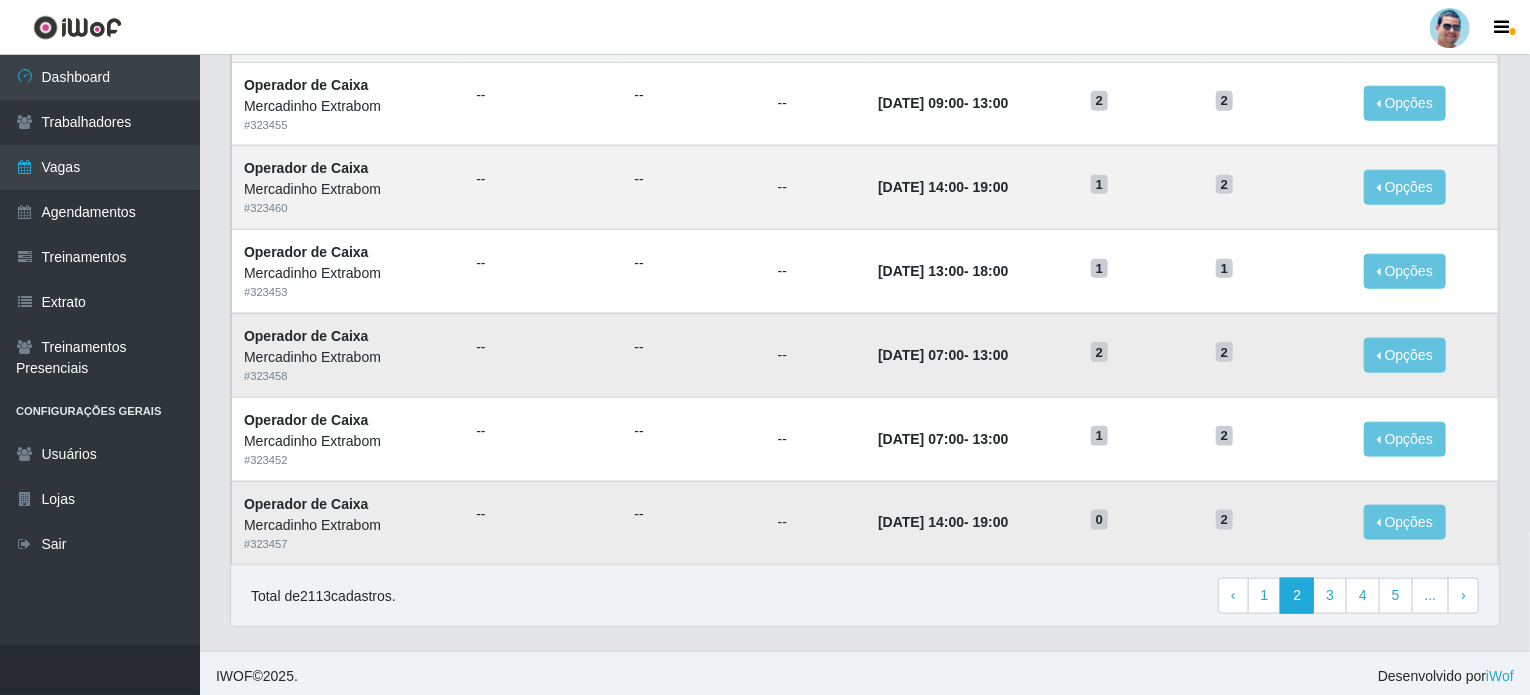 scroll, scrollTop: 0, scrollLeft: 0, axis: both 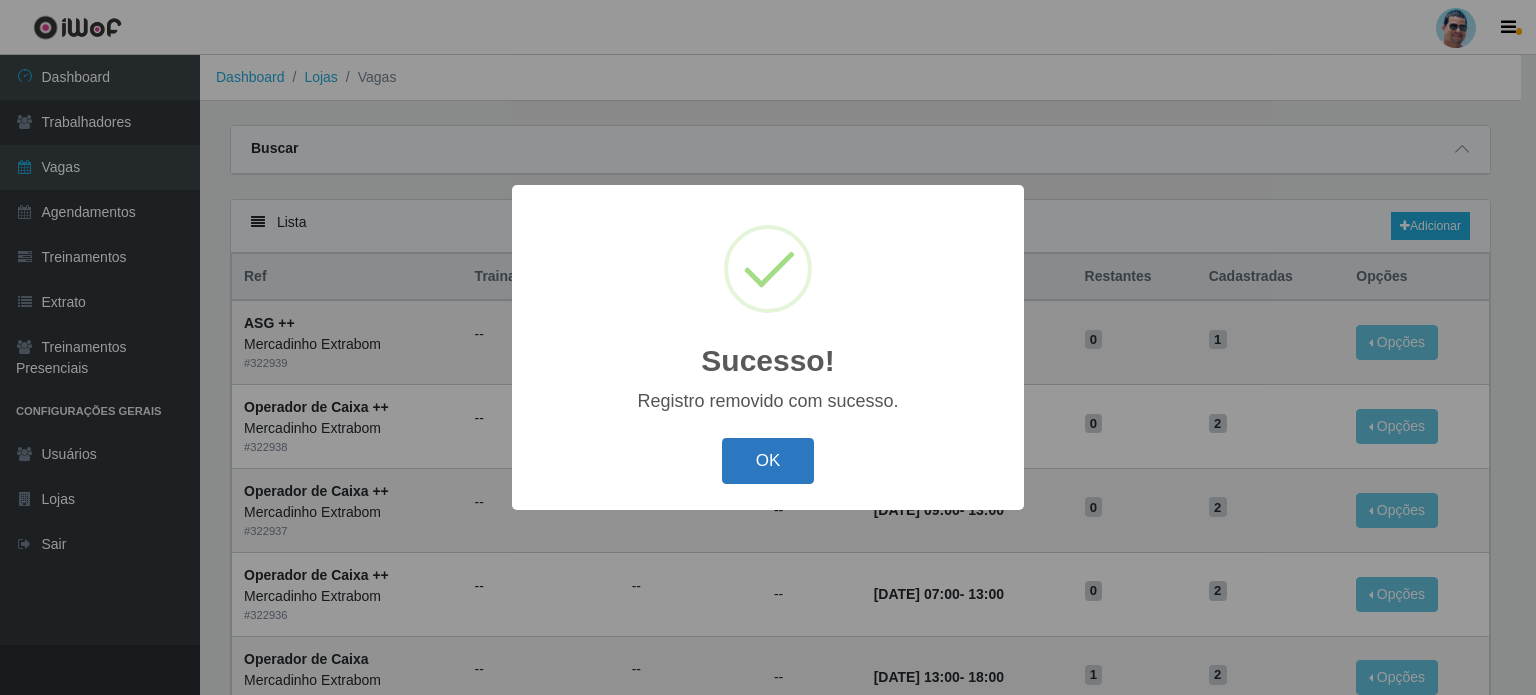 click on "OK" at bounding box center (768, 461) 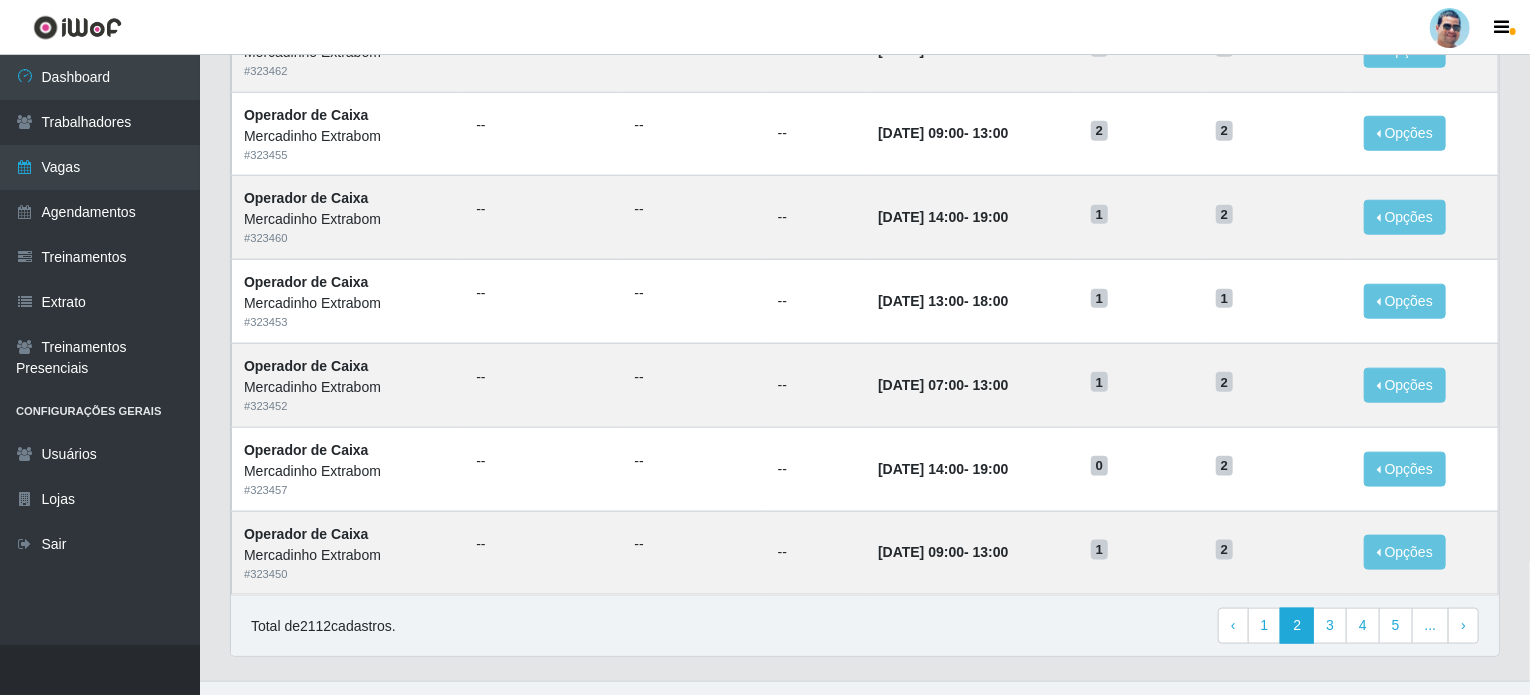 scroll, scrollTop: 993, scrollLeft: 0, axis: vertical 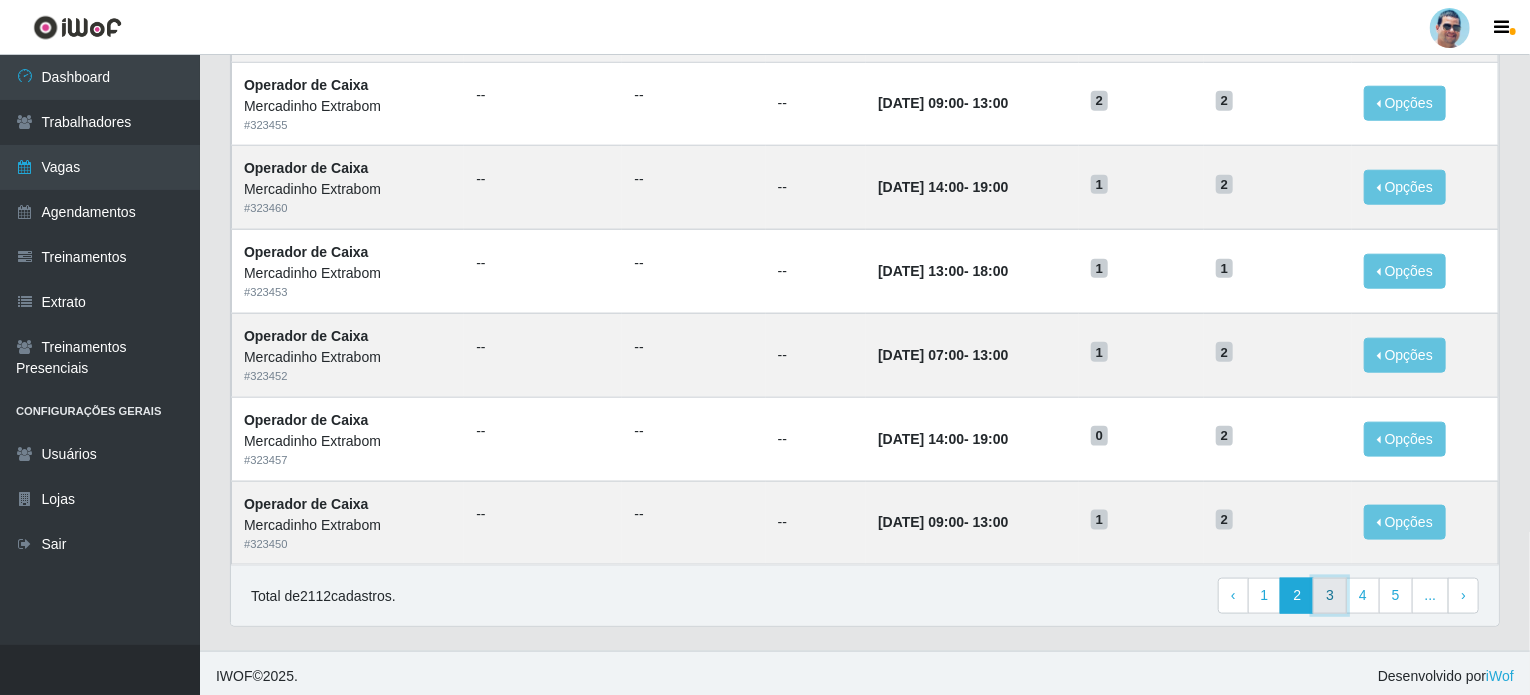 click on "3" at bounding box center [1330, 596] 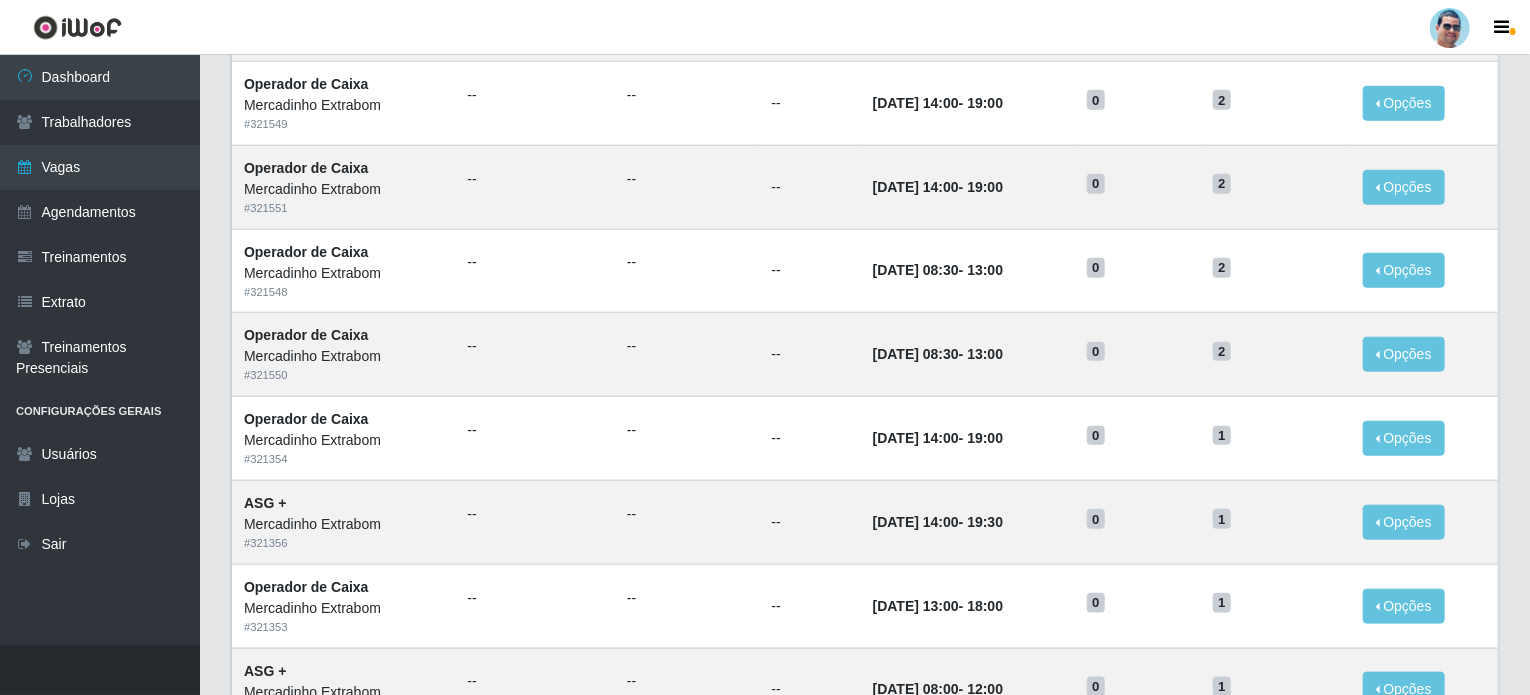 scroll, scrollTop: 993, scrollLeft: 0, axis: vertical 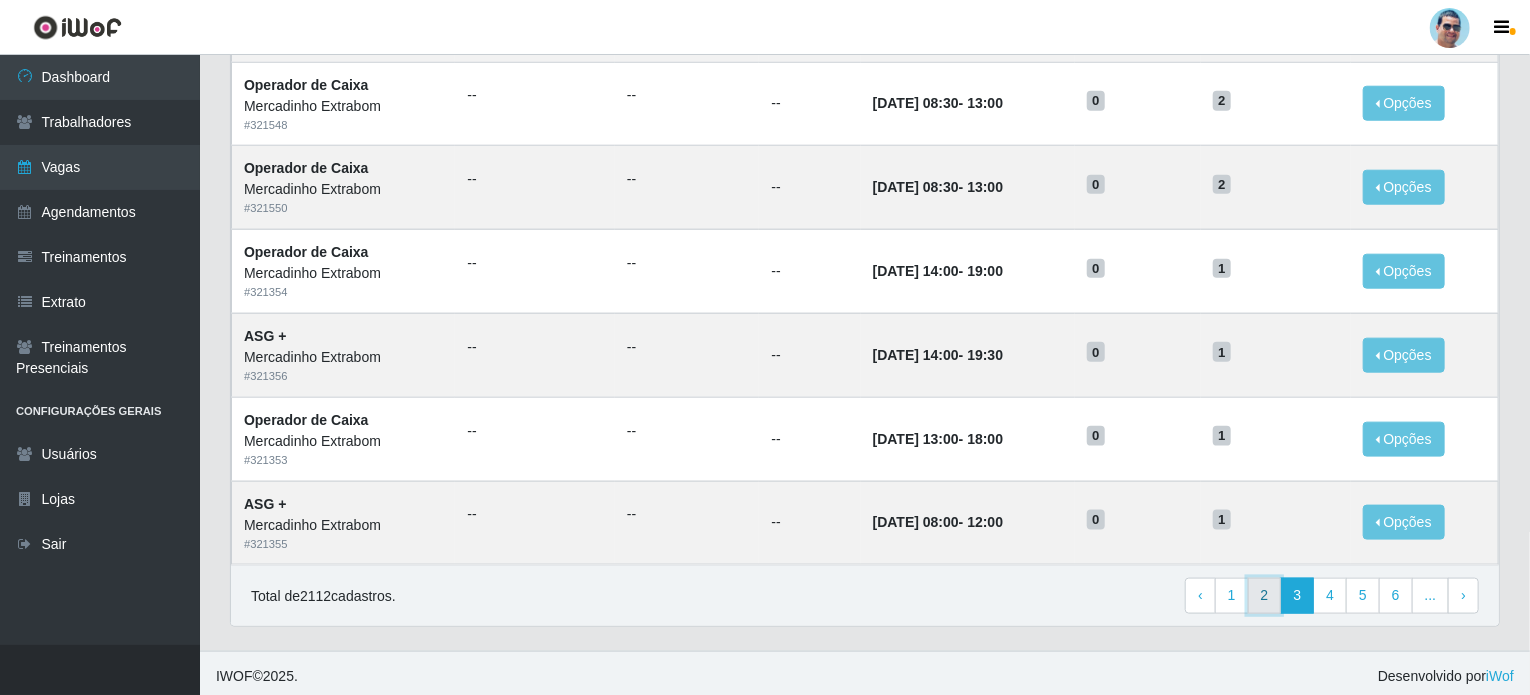 click on "2" at bounding box center [1265, 596] 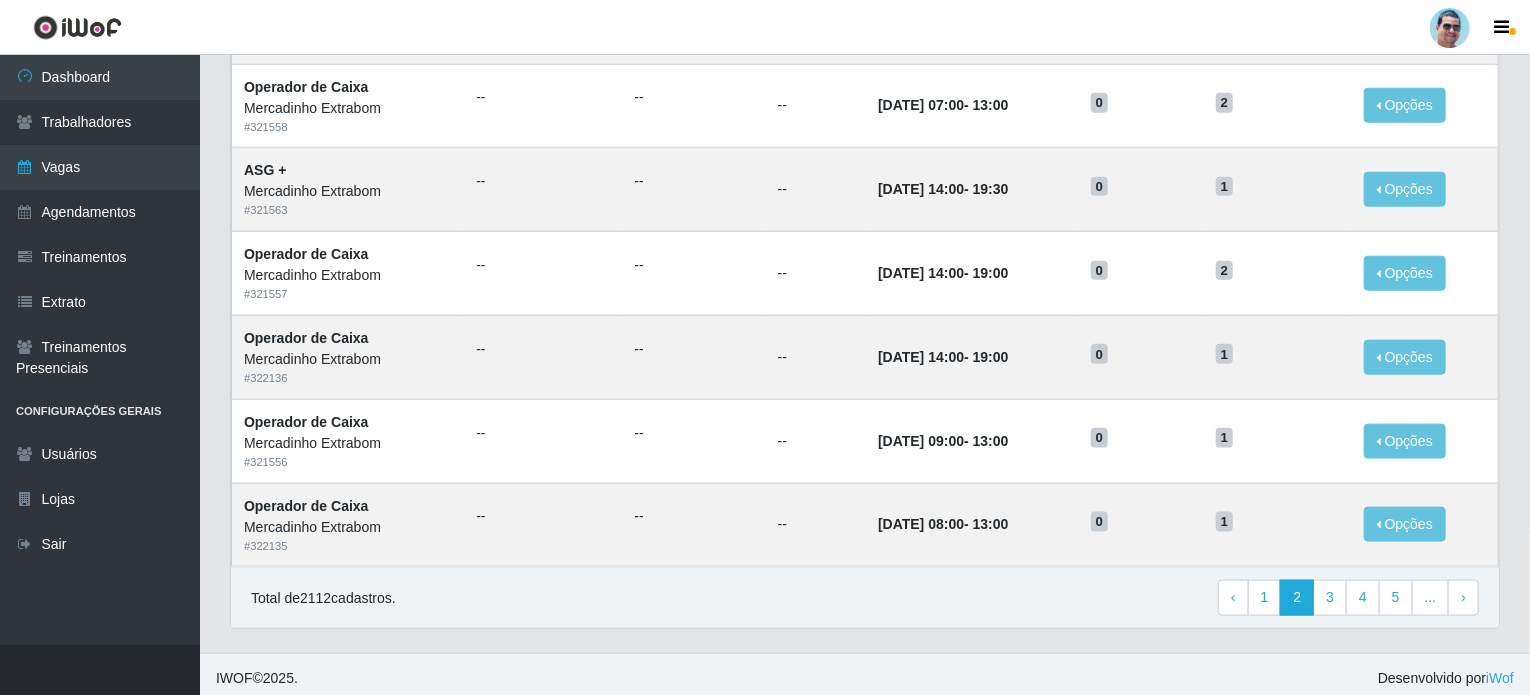 scroll, scrollTop: 993, scrollLeft: 0, axis: vertical 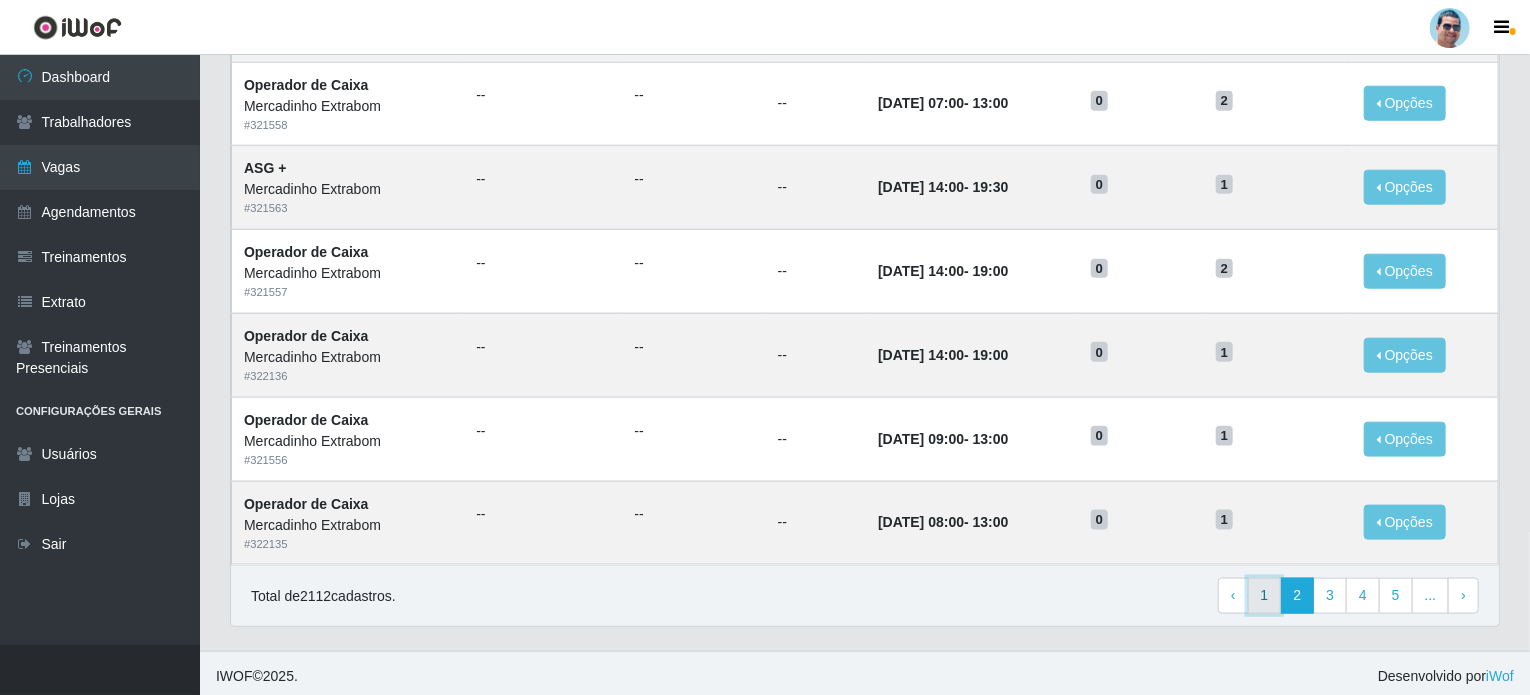 click on "1" at bounding box center (1265, 596) 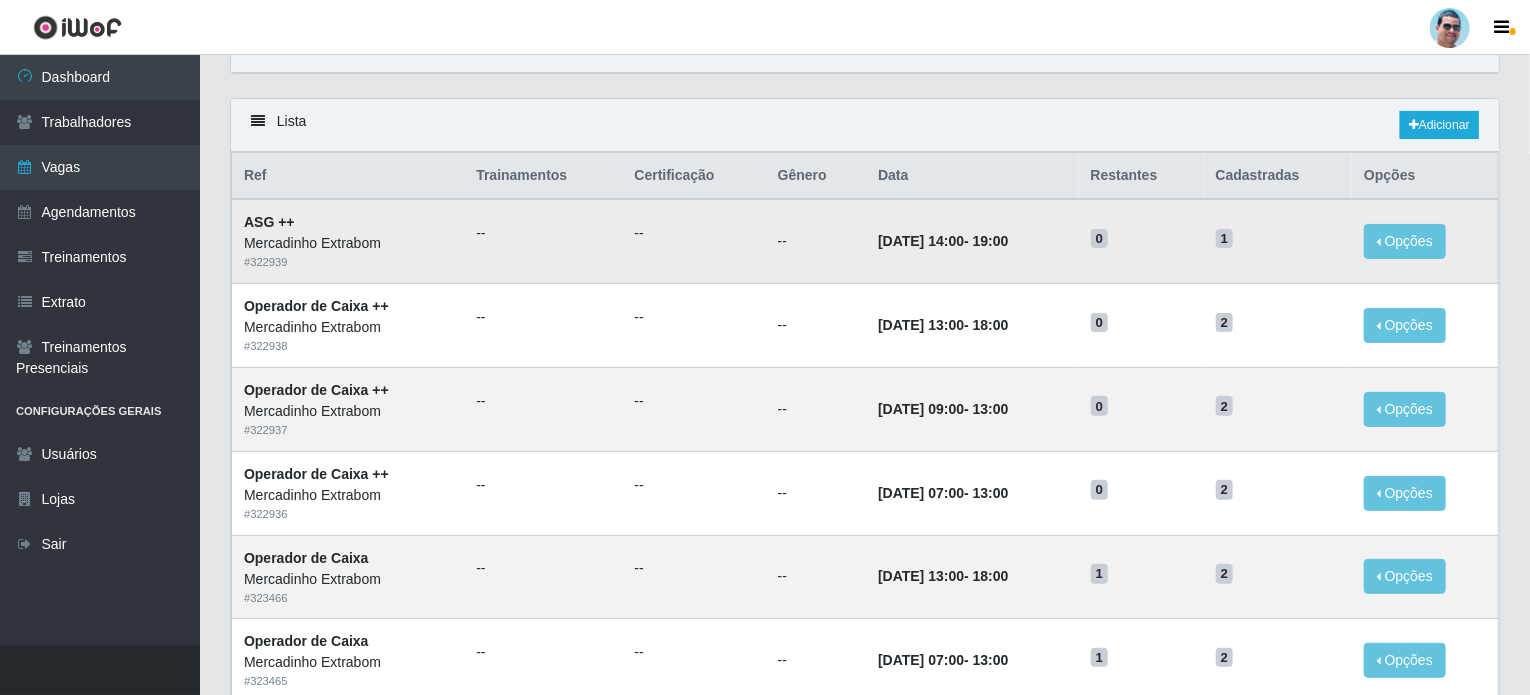 scroll, scrollTop: 0, scrollLeft: 0, axis: both 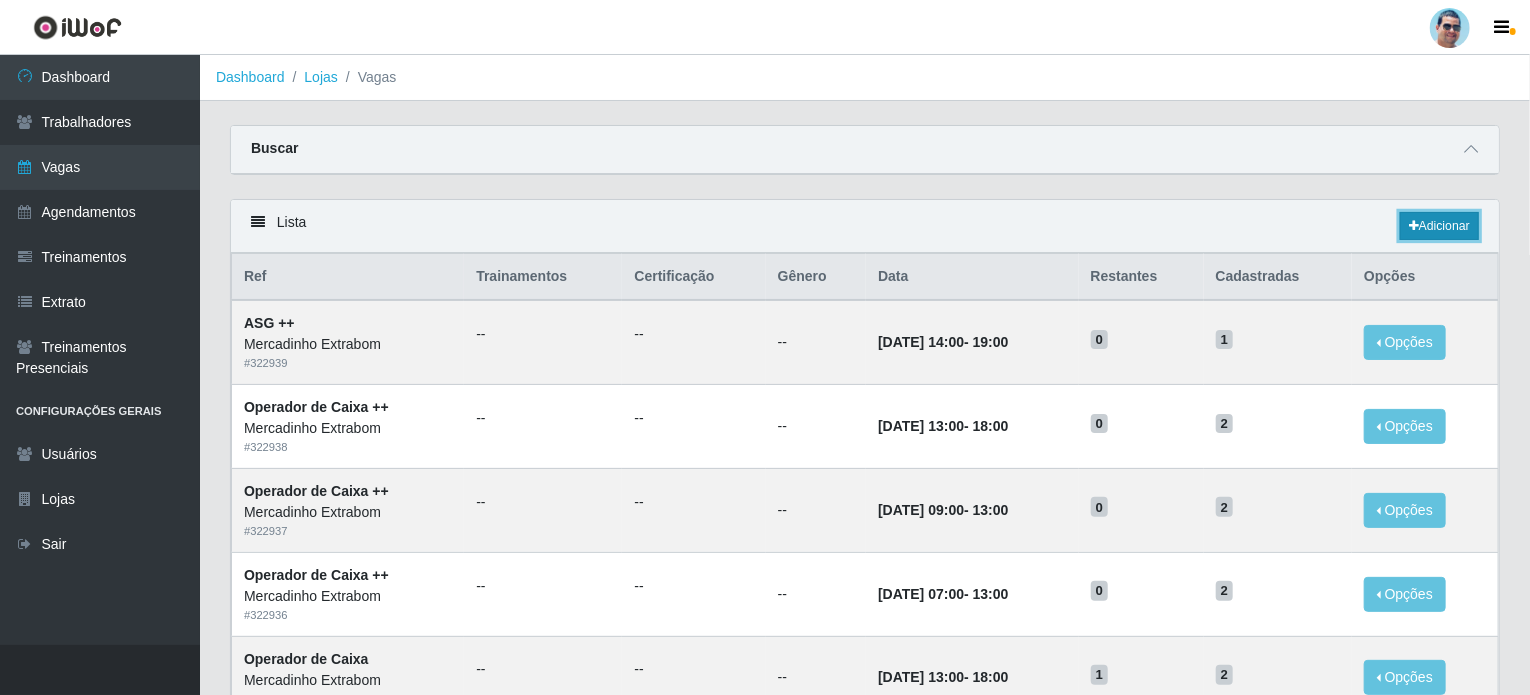 click on "Adicionar" at bounding box center (1439, 226) 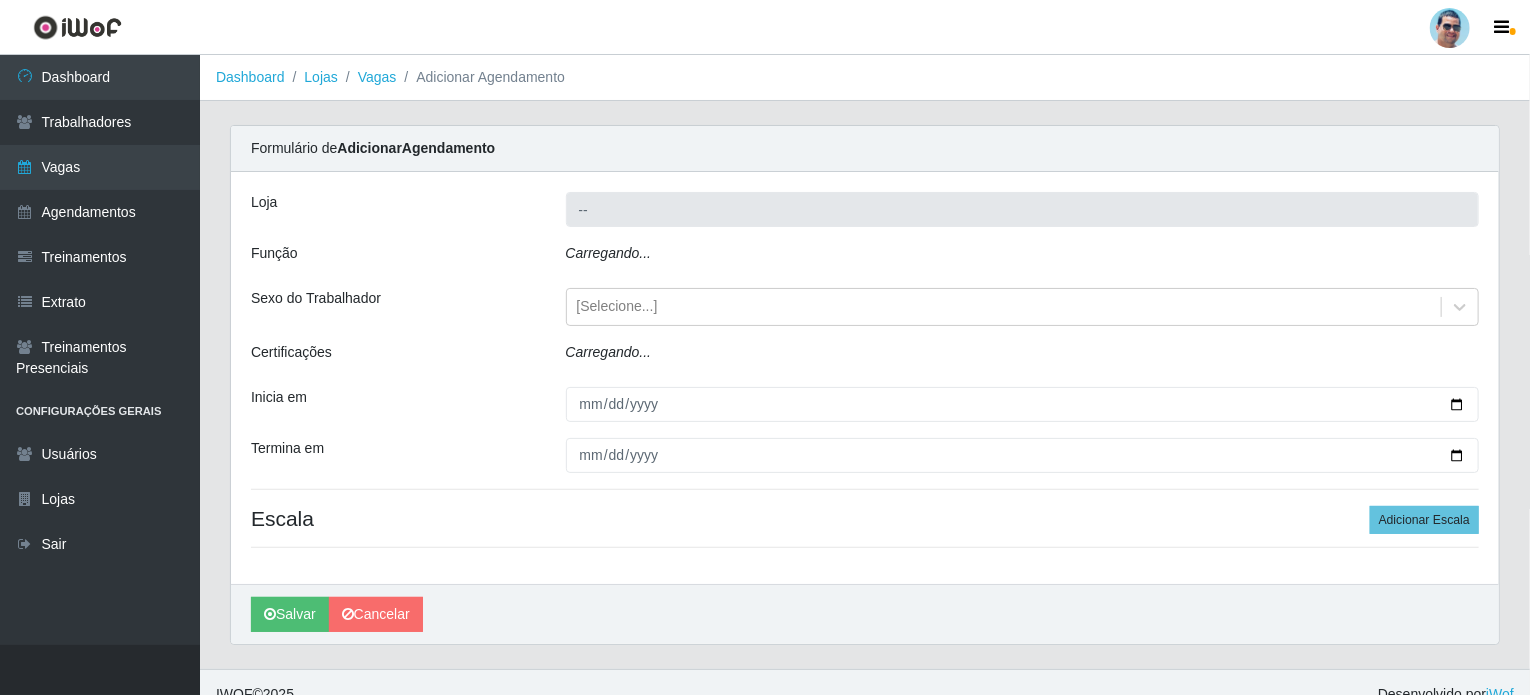 type on "Mercadinho Extrabom" 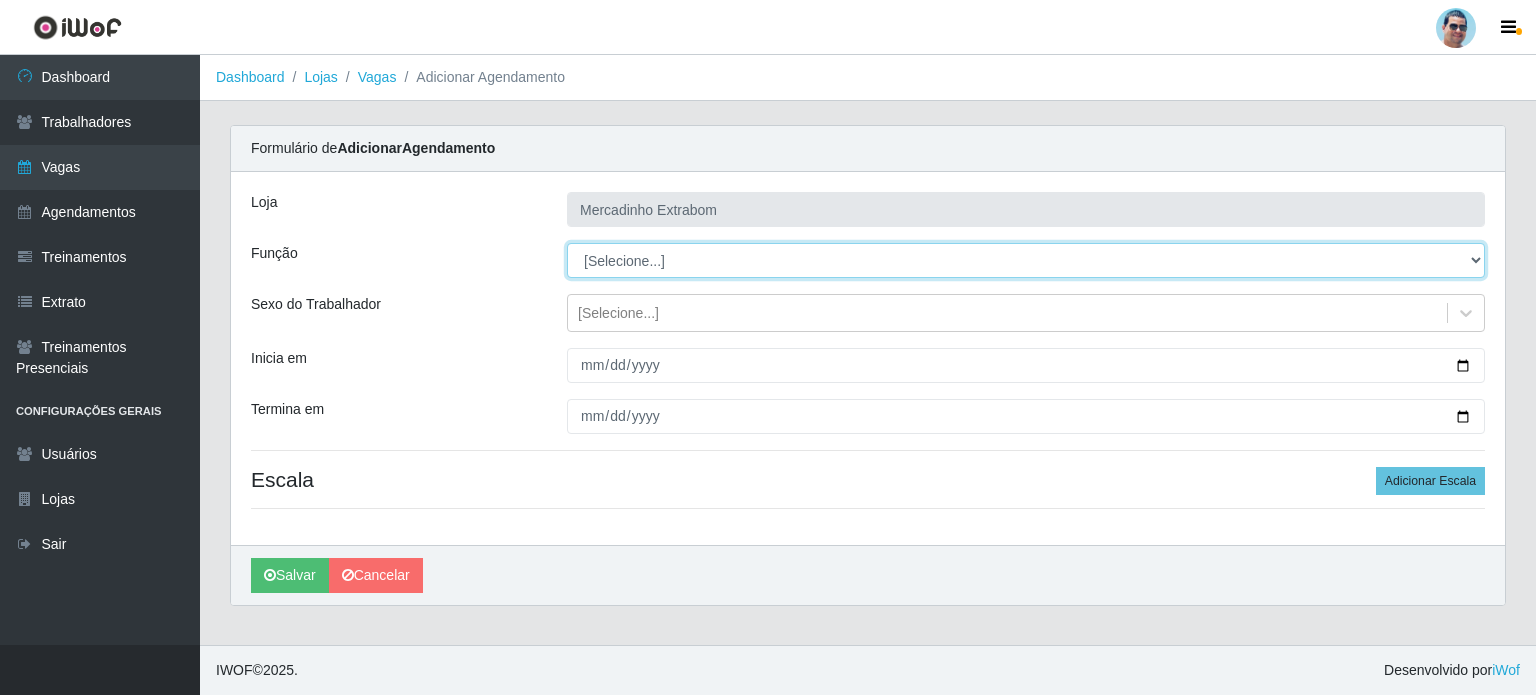 click on "[Selecione...] ASG ASG + ASG ++ Balconista Balconista + Balconista ++ Carregador e Descarregador de Caminhão Carregador e Descarregador de Caminhão + Carregador e Descarregador de Caminhão ++ Embalador Embalador + Embalador ++ Operador de Caixa Operador de Caixa + Operador de Caixa ++ Repositor  Repositor + Repositor ++" at bounding box center [1026, 260] 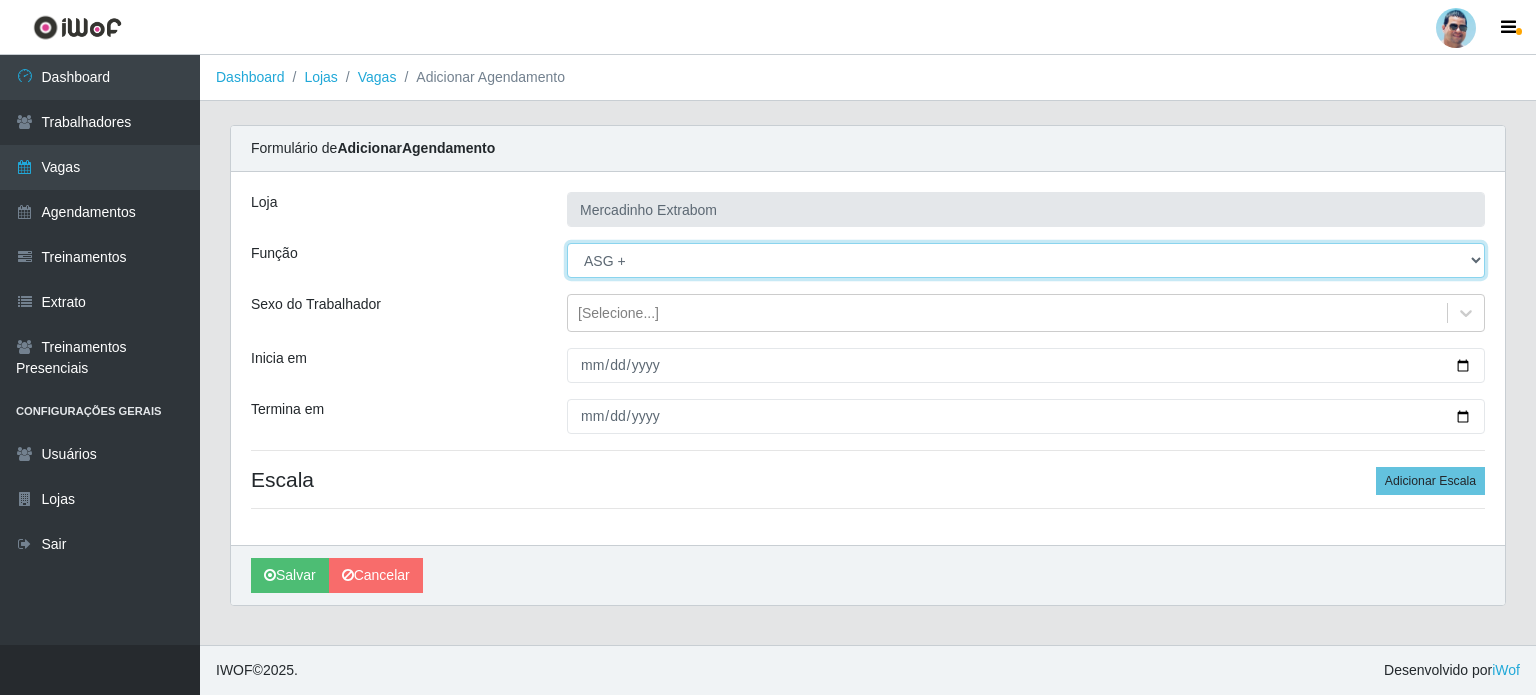 click on "[Selecione...] ASG ASG + ASG ++ Balconista Balconista + Balconista ++ Carregador e Descarregador de Caminhão Carregador e Descarregador de Caminhão + Carregador e Descarregador de Caminhão ++ Embalador Embalador + Embalador ++ Operador de Caixa Operador de Caixa + Operador de Caixa ++ Repositor  Repositor + Repositor ++" at bounding box center [1026, 260] 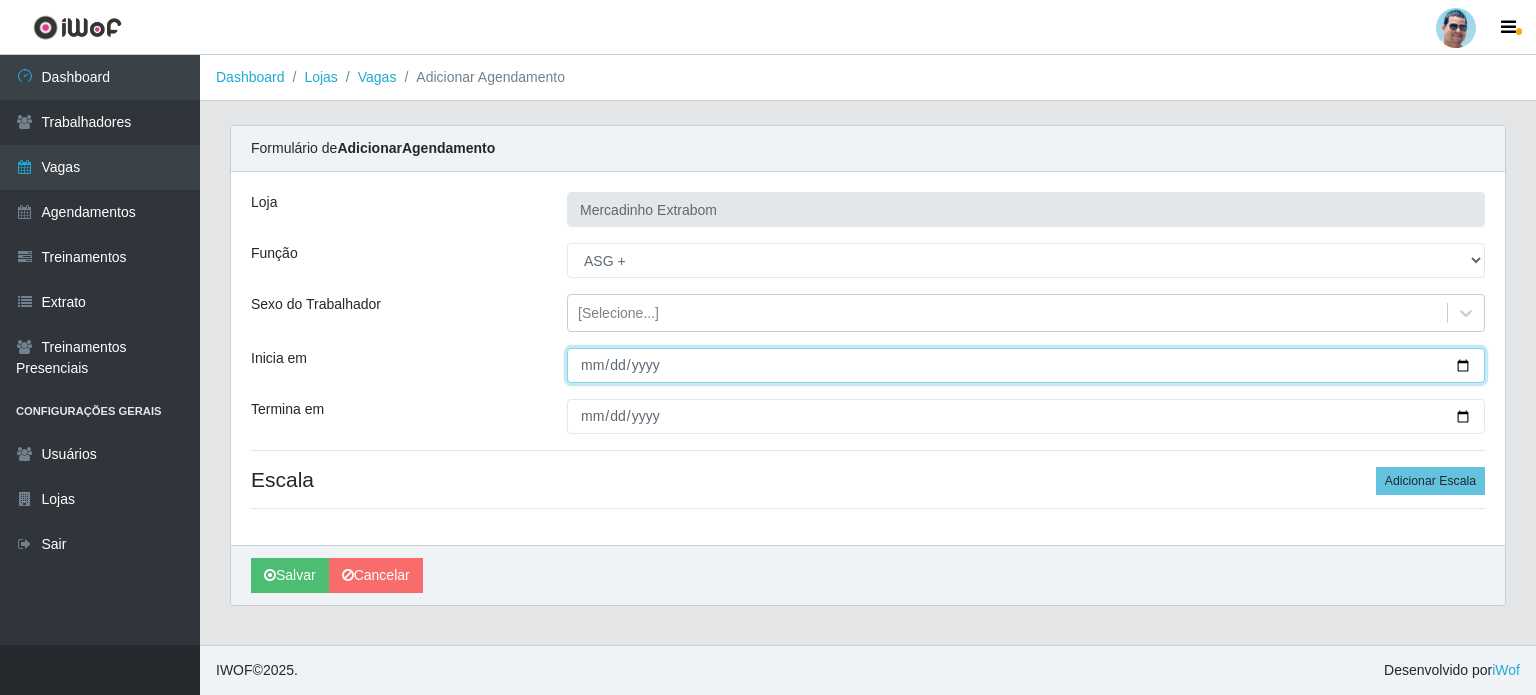 click on "Inicia em" at bounding box center (1026, 365) 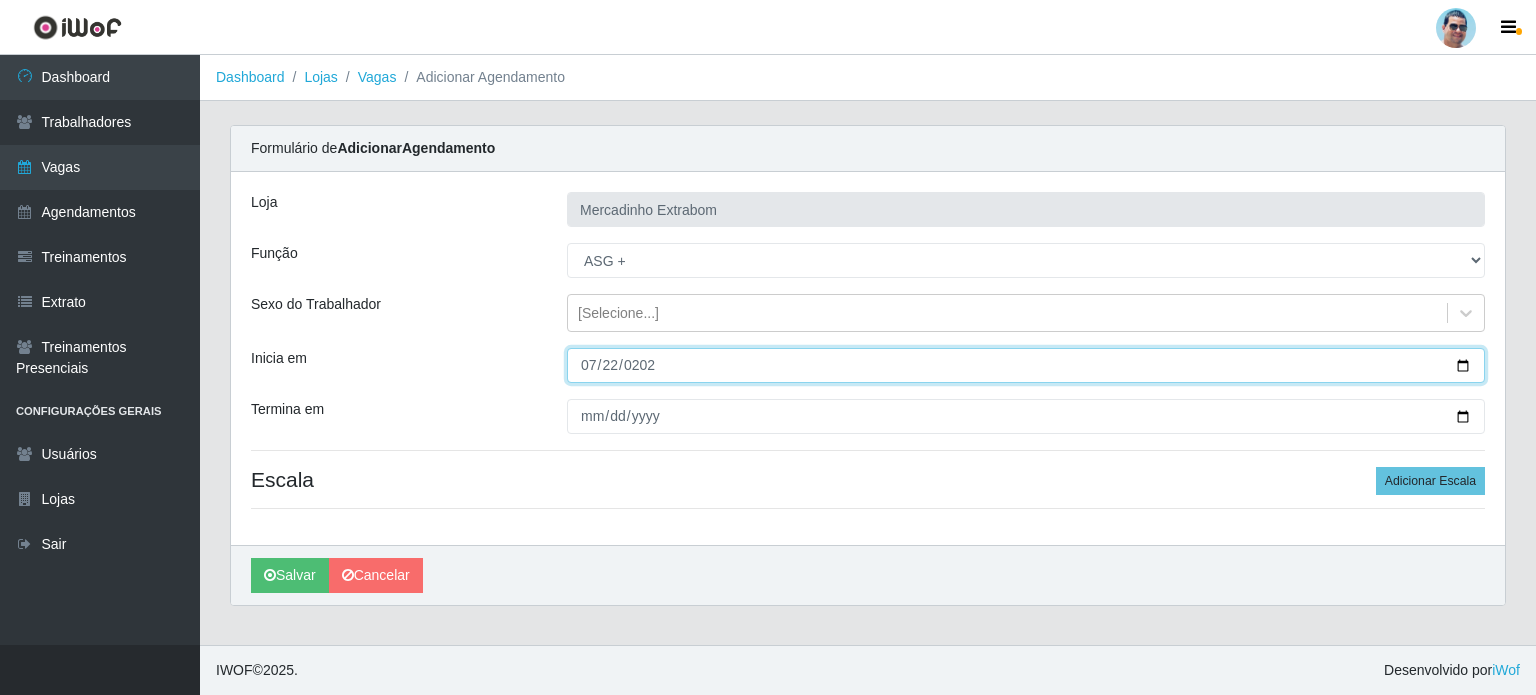 type on "[DATE]" 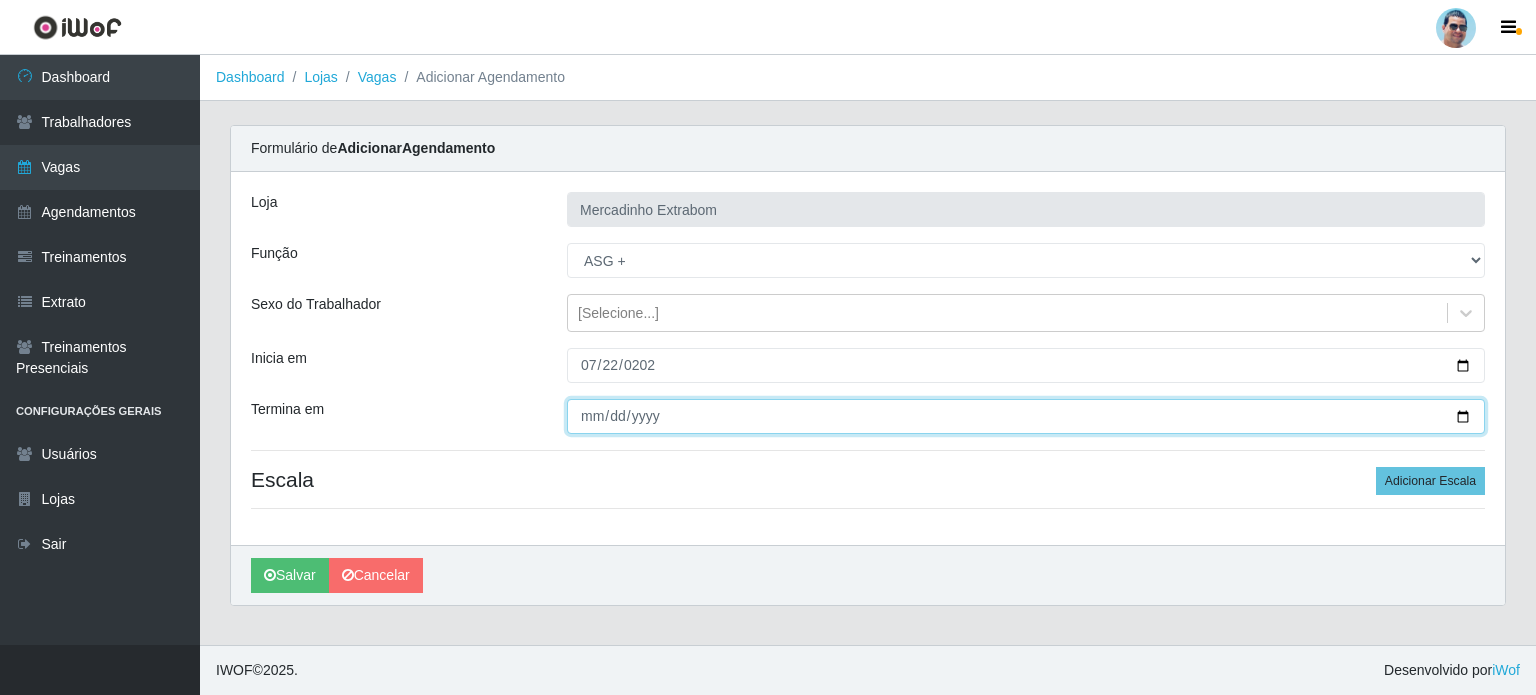 click on "Termina em" at bounding box center (1026, 416) 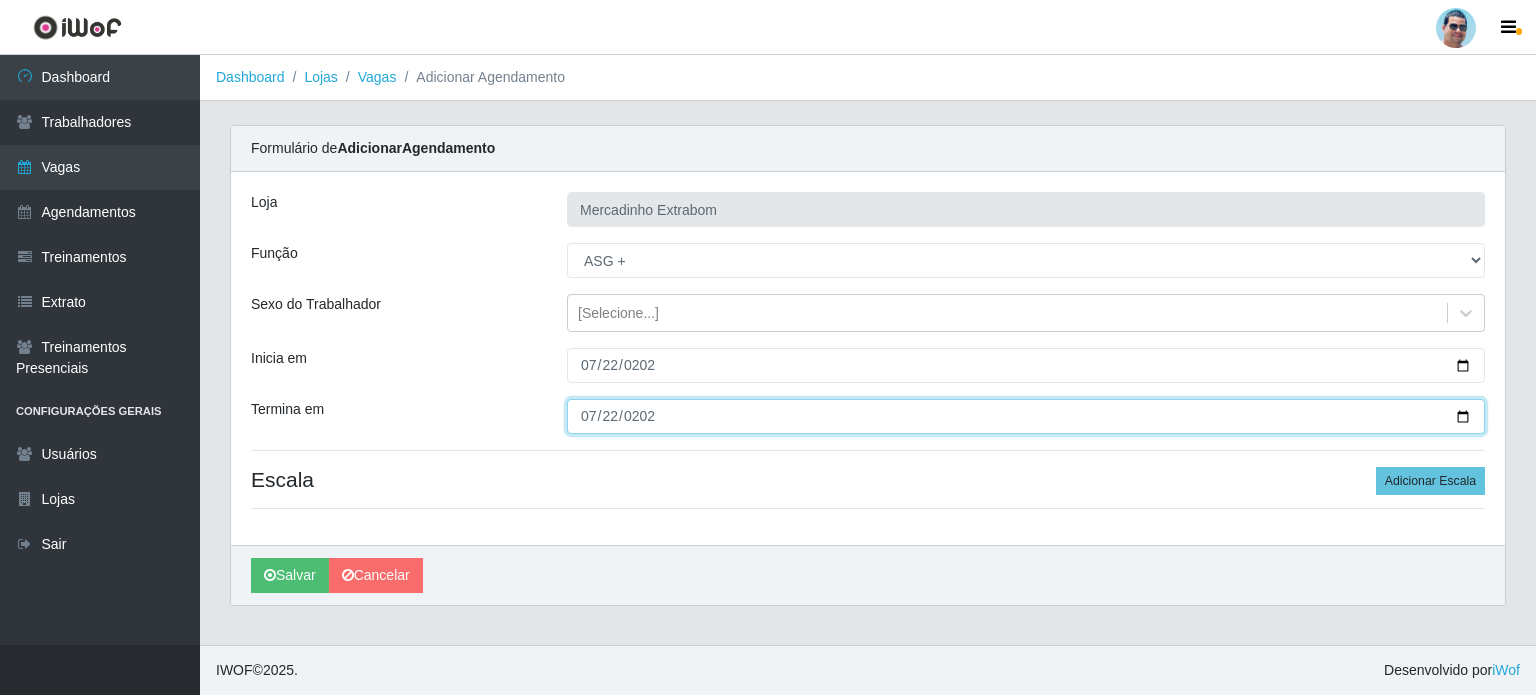 type on "[DATE]" 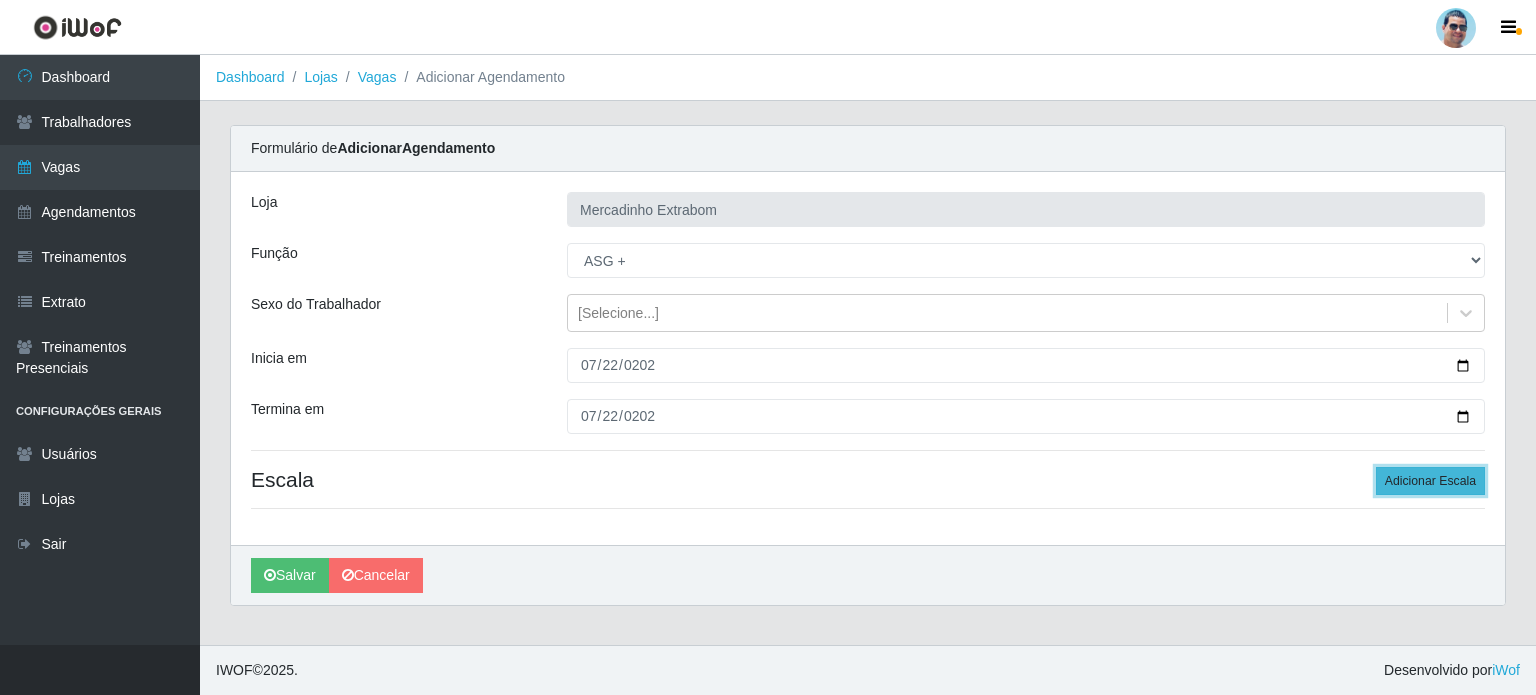 click on "Adicionar Escala" at bounding box center [1430, 481] 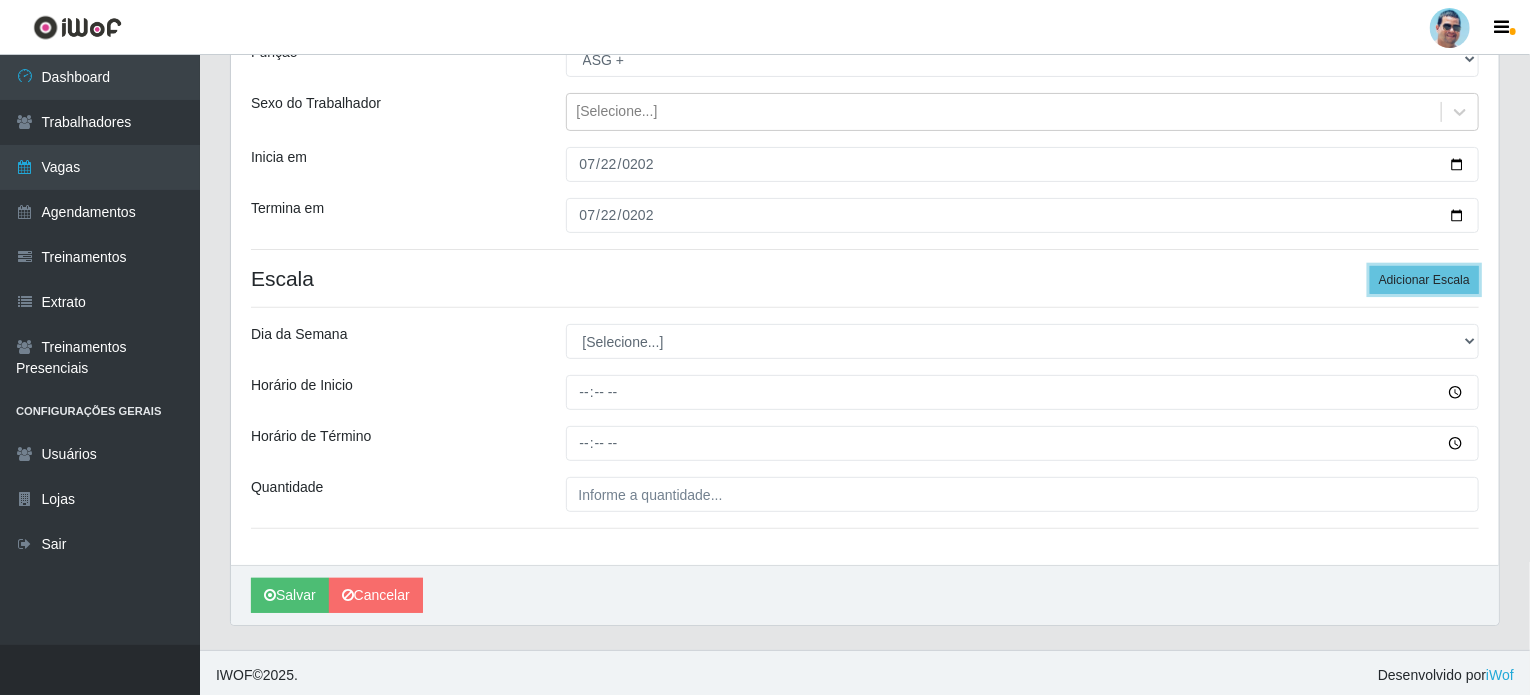 scroll, scrollTop: 204, scrollLeft: 0, axis: vertical 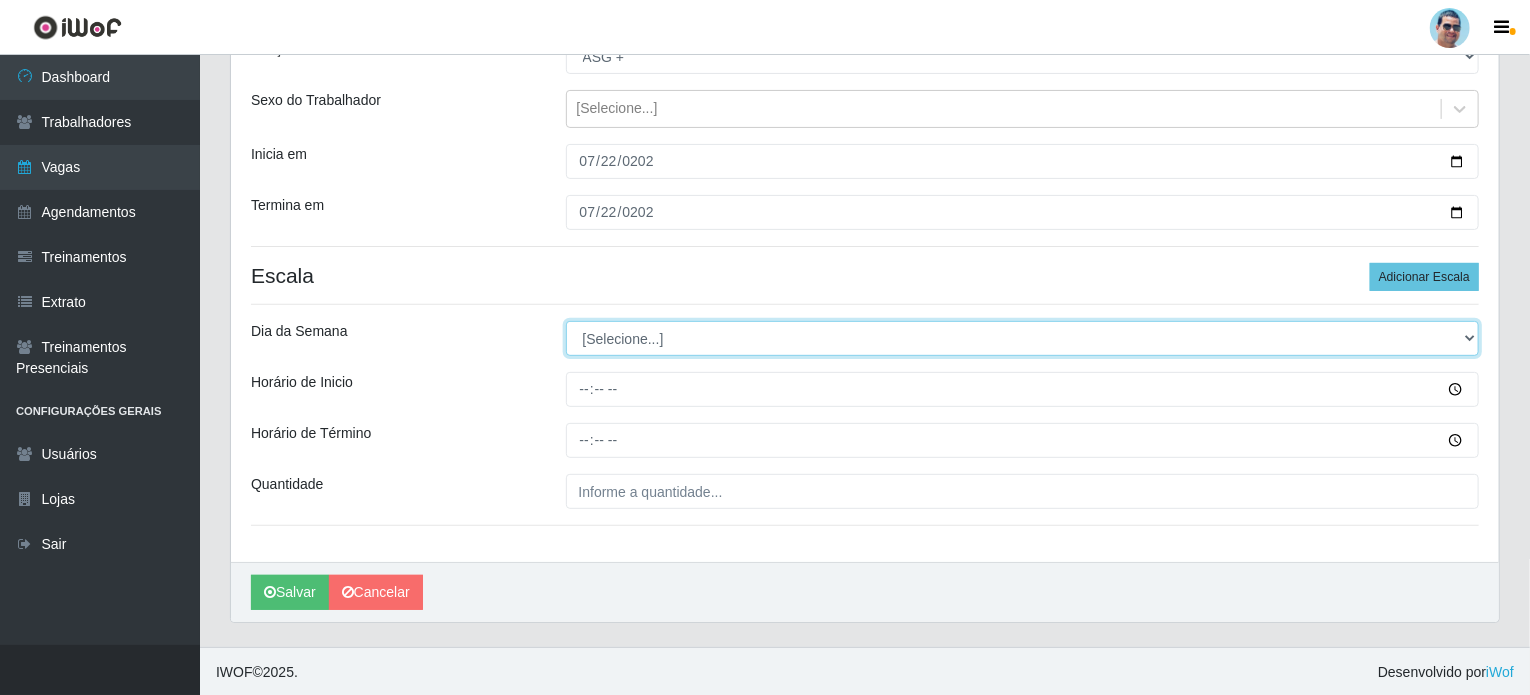 click on "[Selecione...] Segunda Terça Quarta Quinta Sexta Sábado Domingo" at bounding box center [1023, 338] 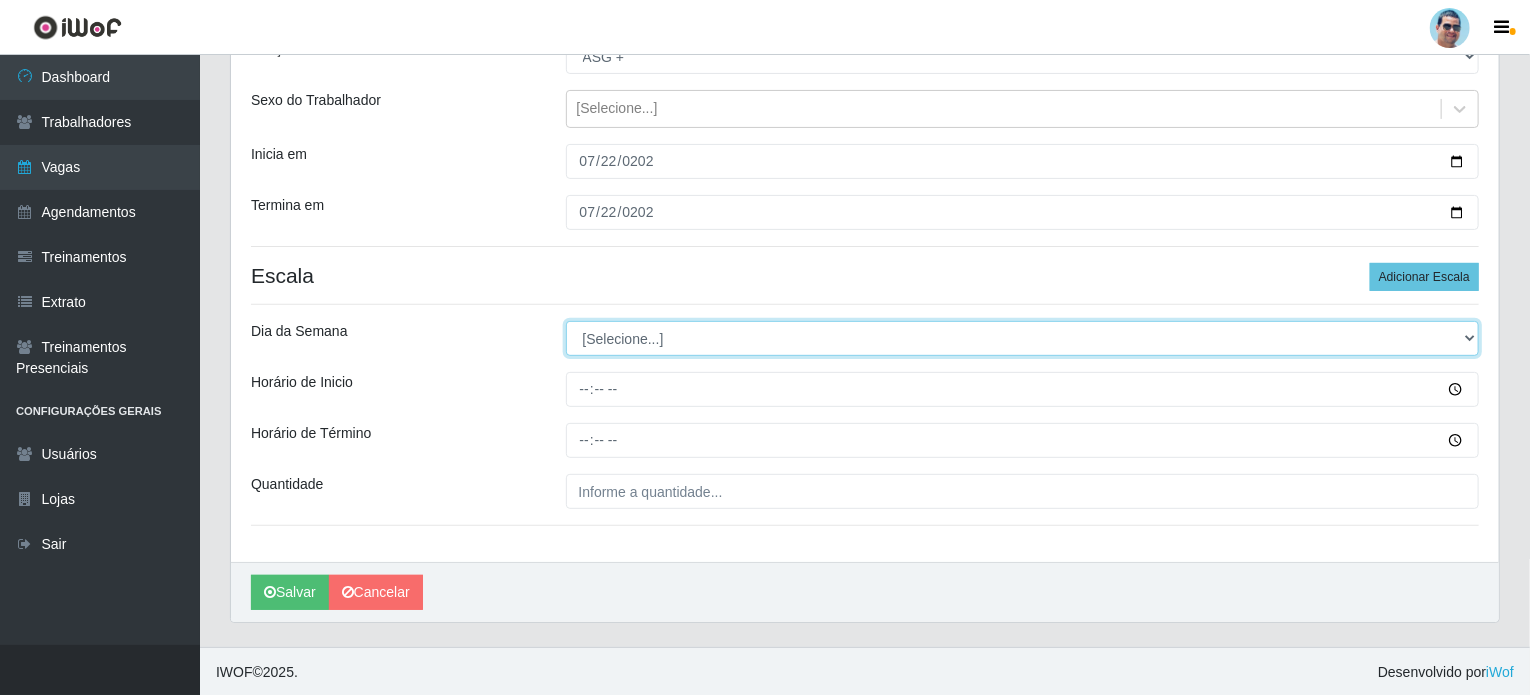 select on "2" 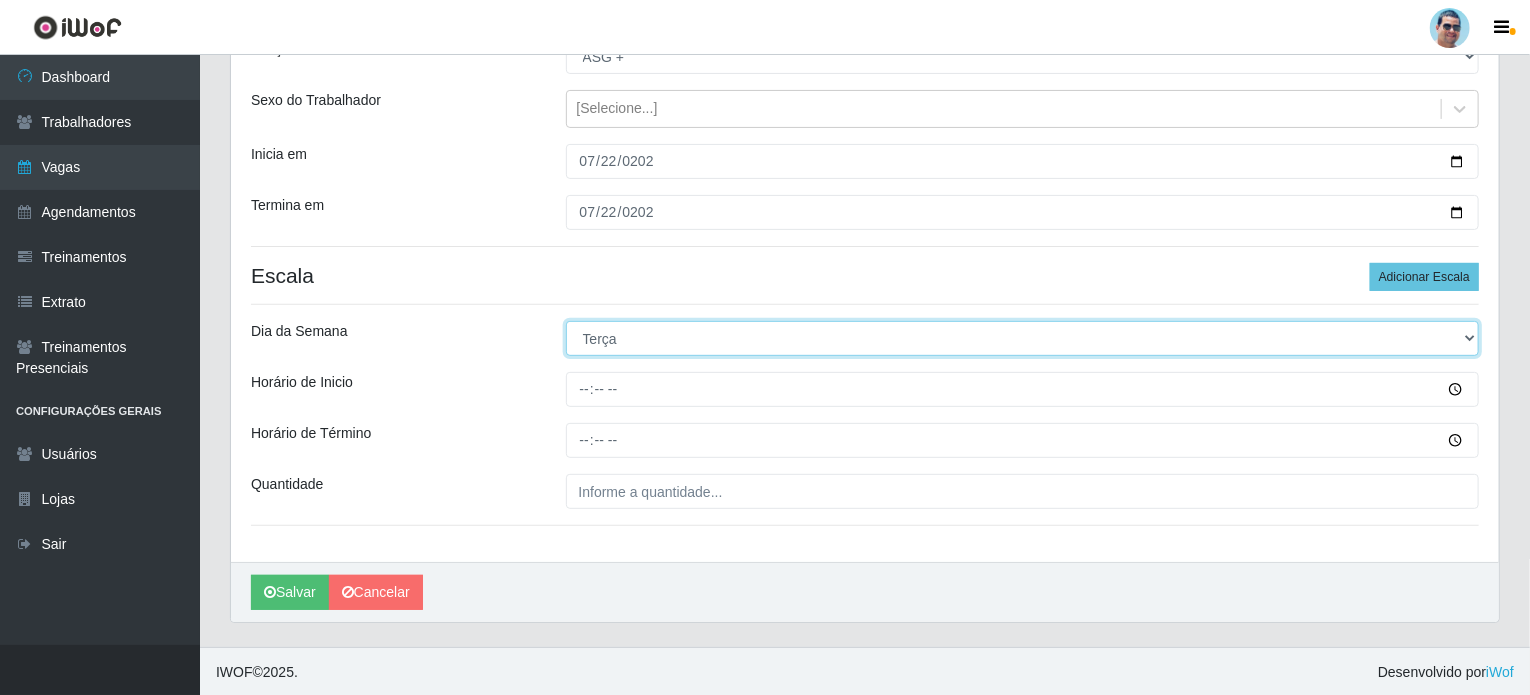 click on "[Selecione...] Segunda Terça Quarta Quinta Sexta Sábado Domingo" at bounding box center [1023, 338] 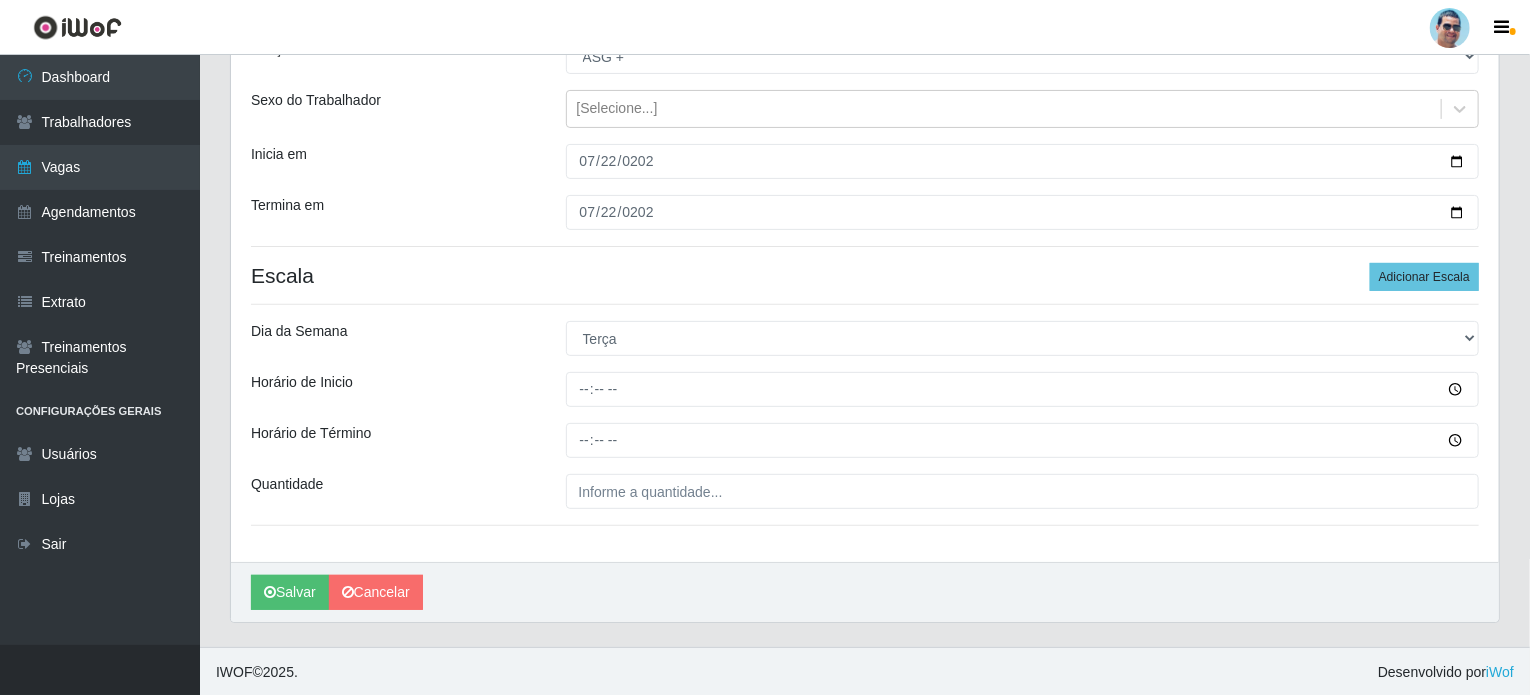 drag, startPoint x: 564, startPoint y: 388, endPoint x: 586, endPoint y: 384, distance: 22.36068 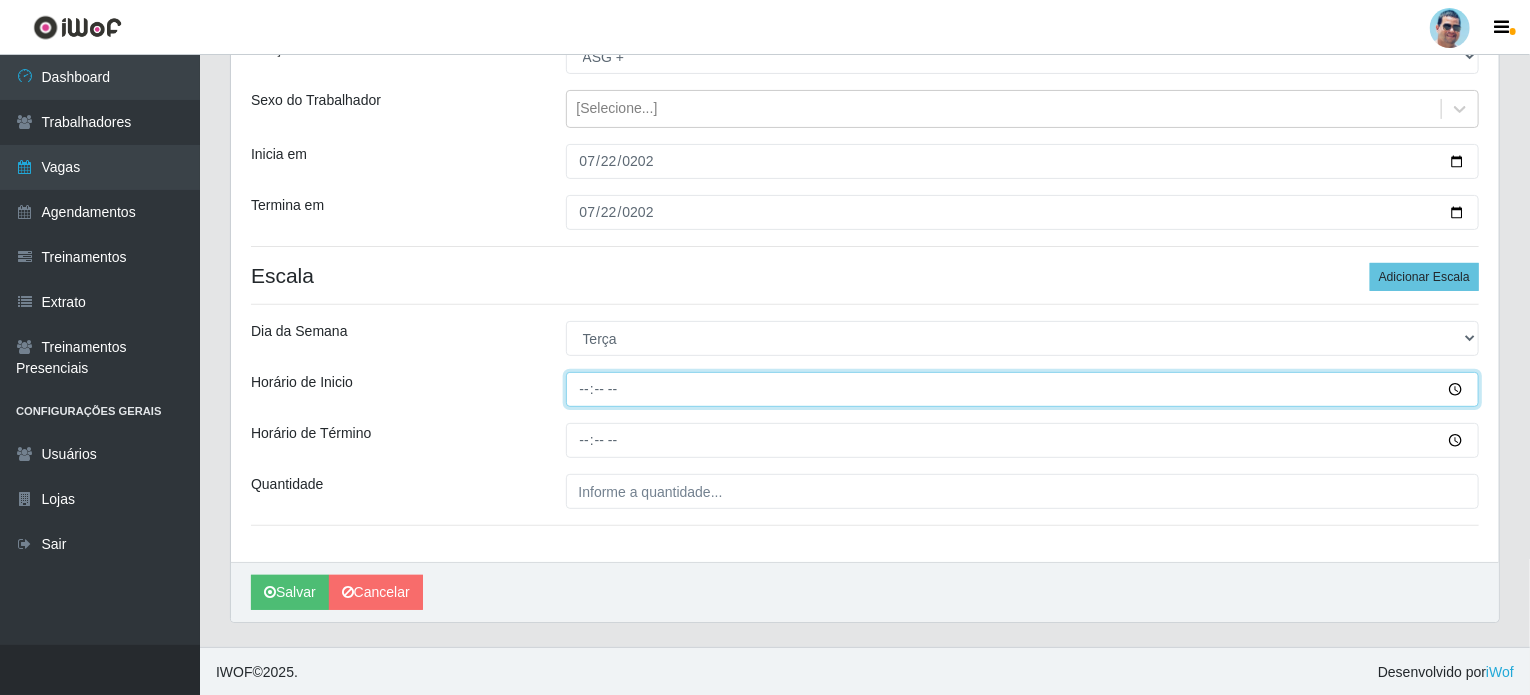 click on "Horário de Inicio" at bounding box center [1023, 389] 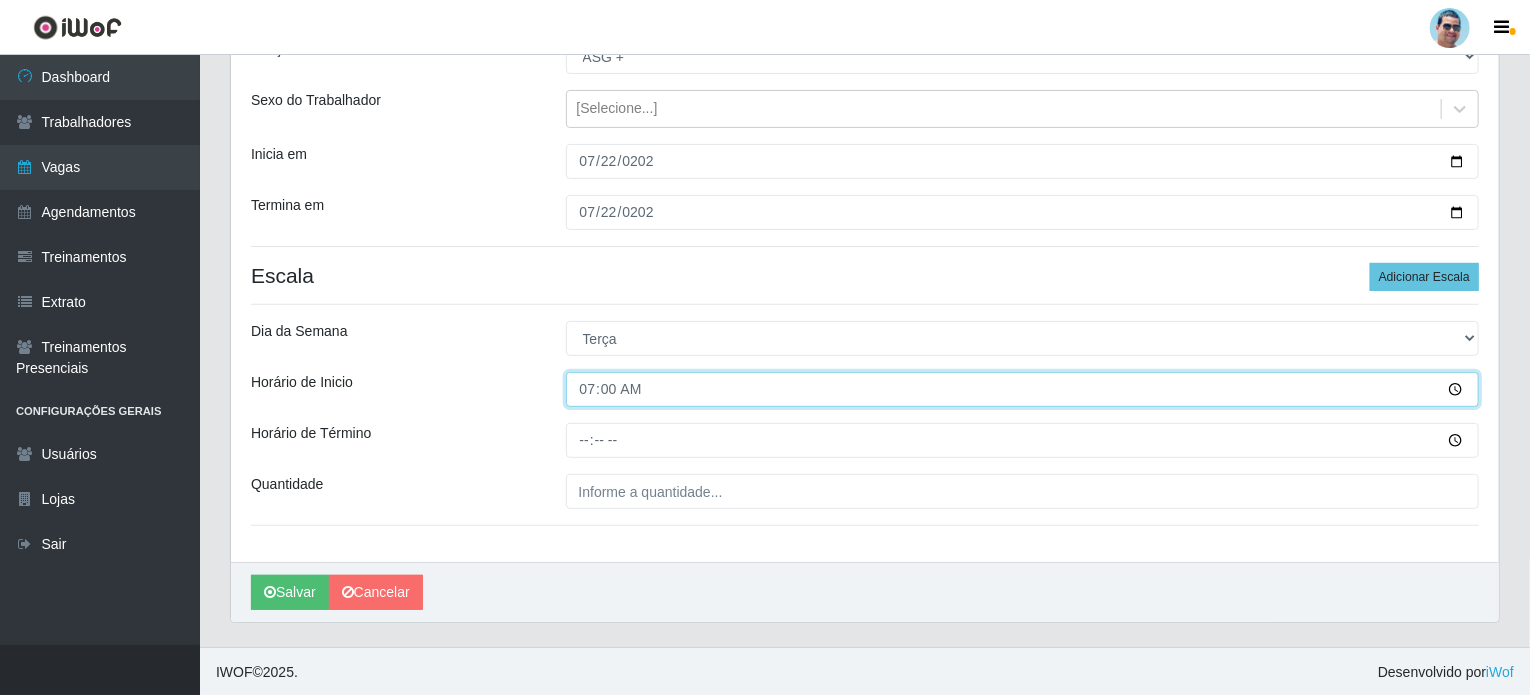 click on "07:00" at bounding box center (1023, 389) 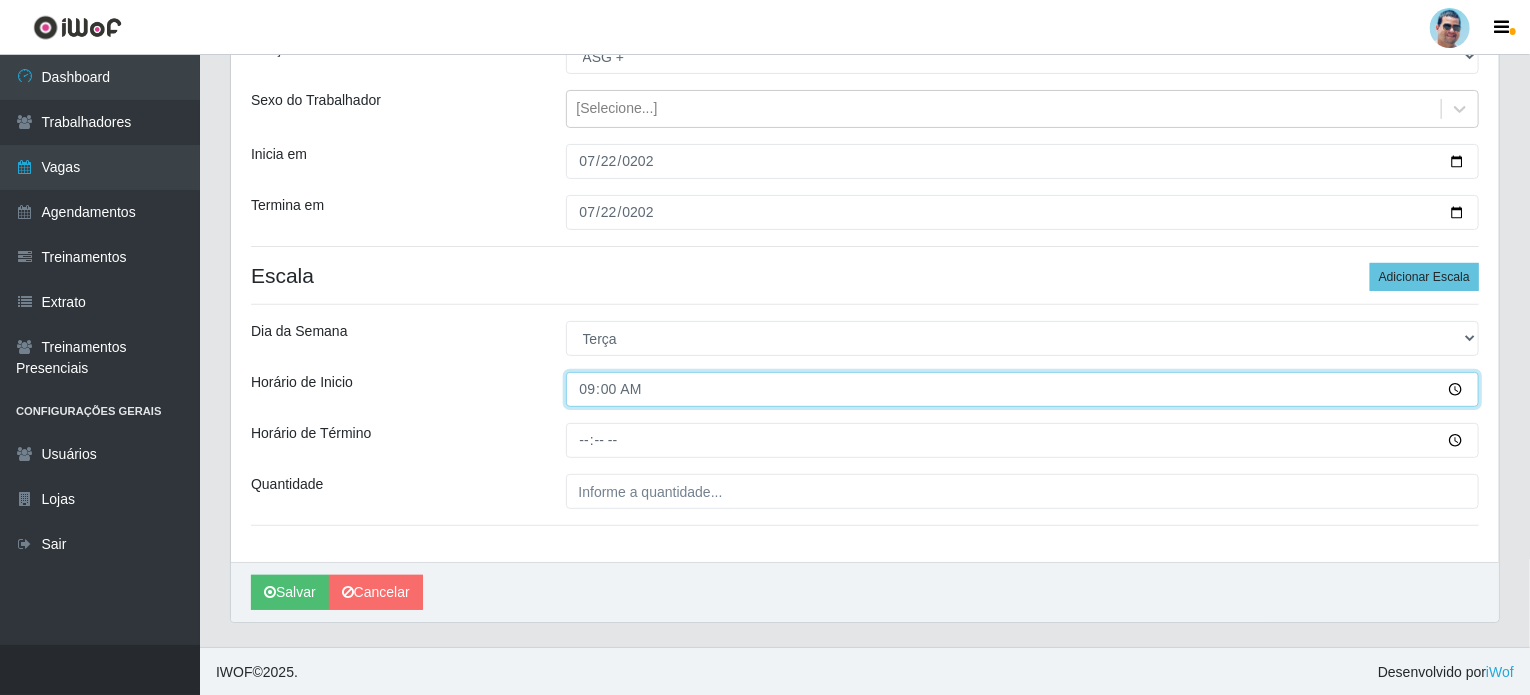 click on "09:00" at bounding box center [1023, 389] 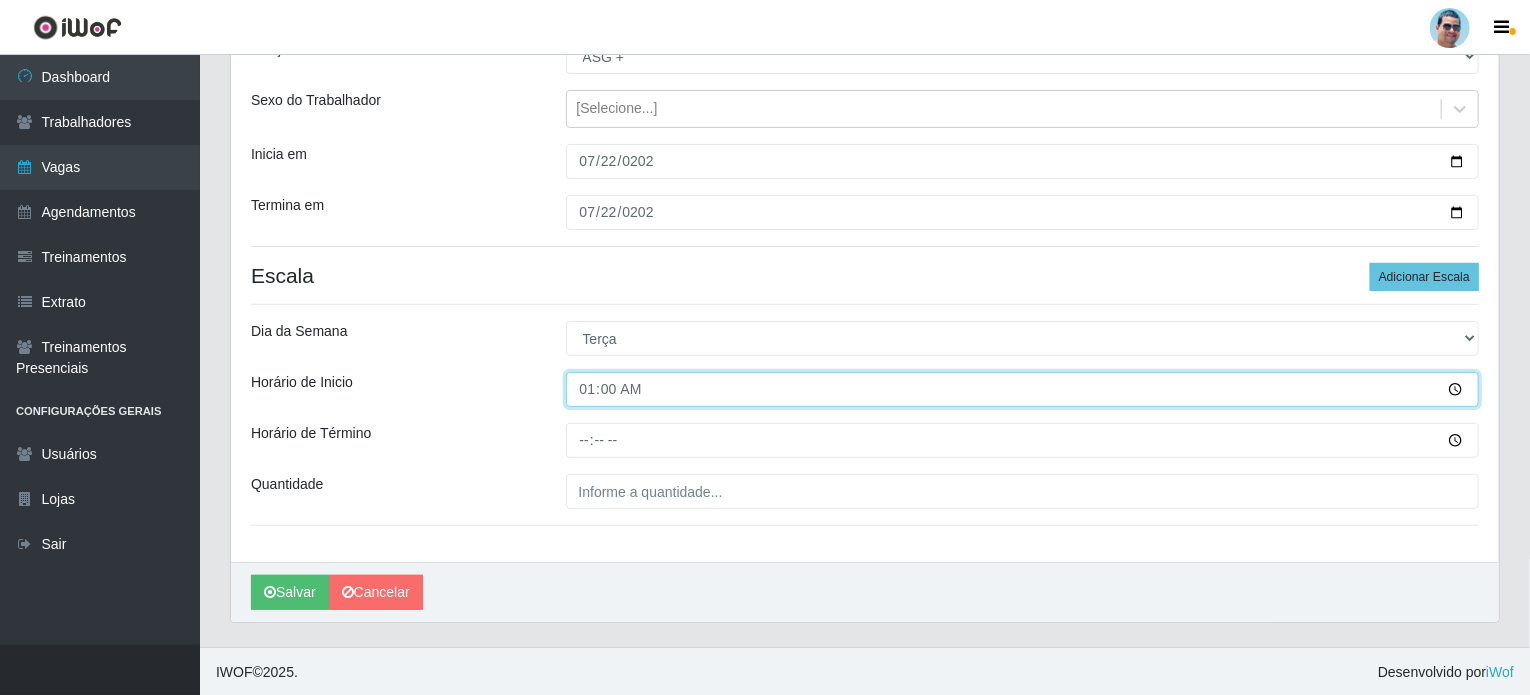type on "15:00" 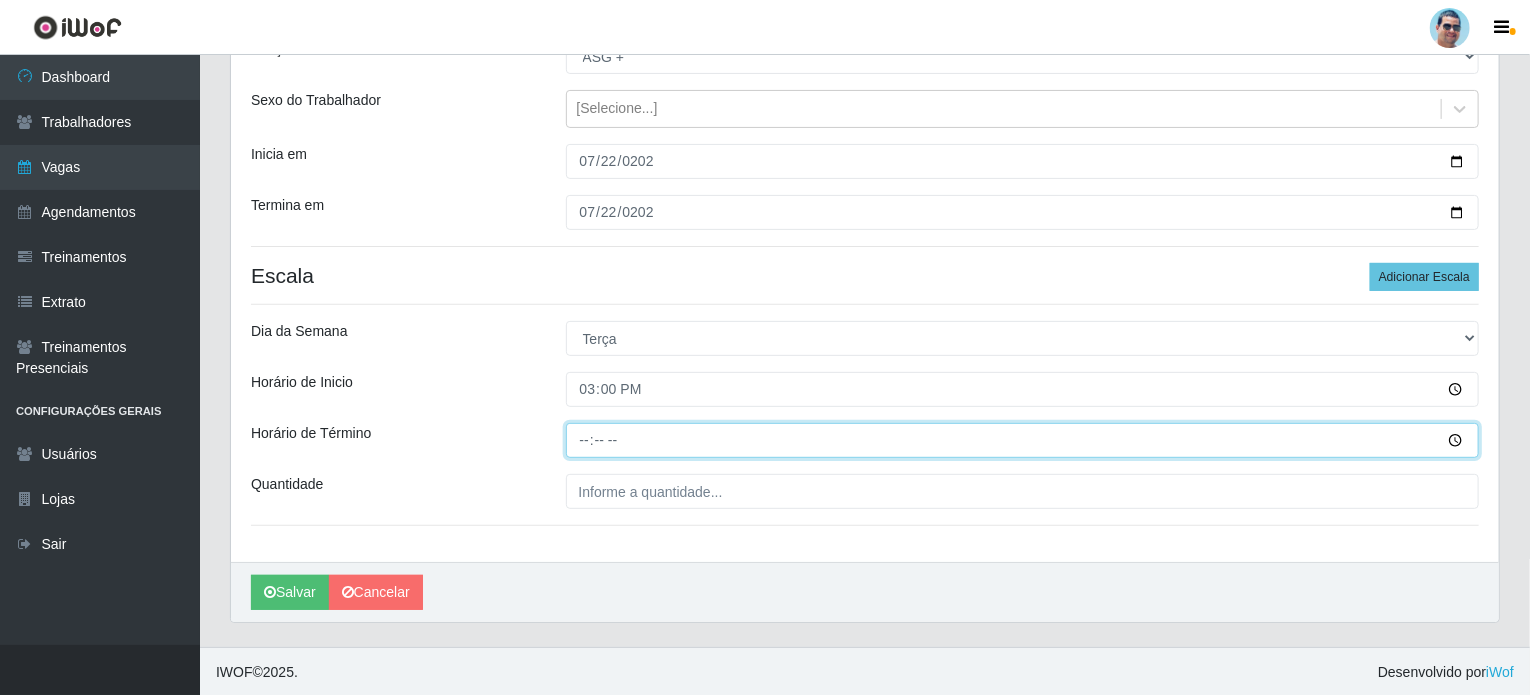 click on "Horário de Término" at bounding box center (1023, 440) 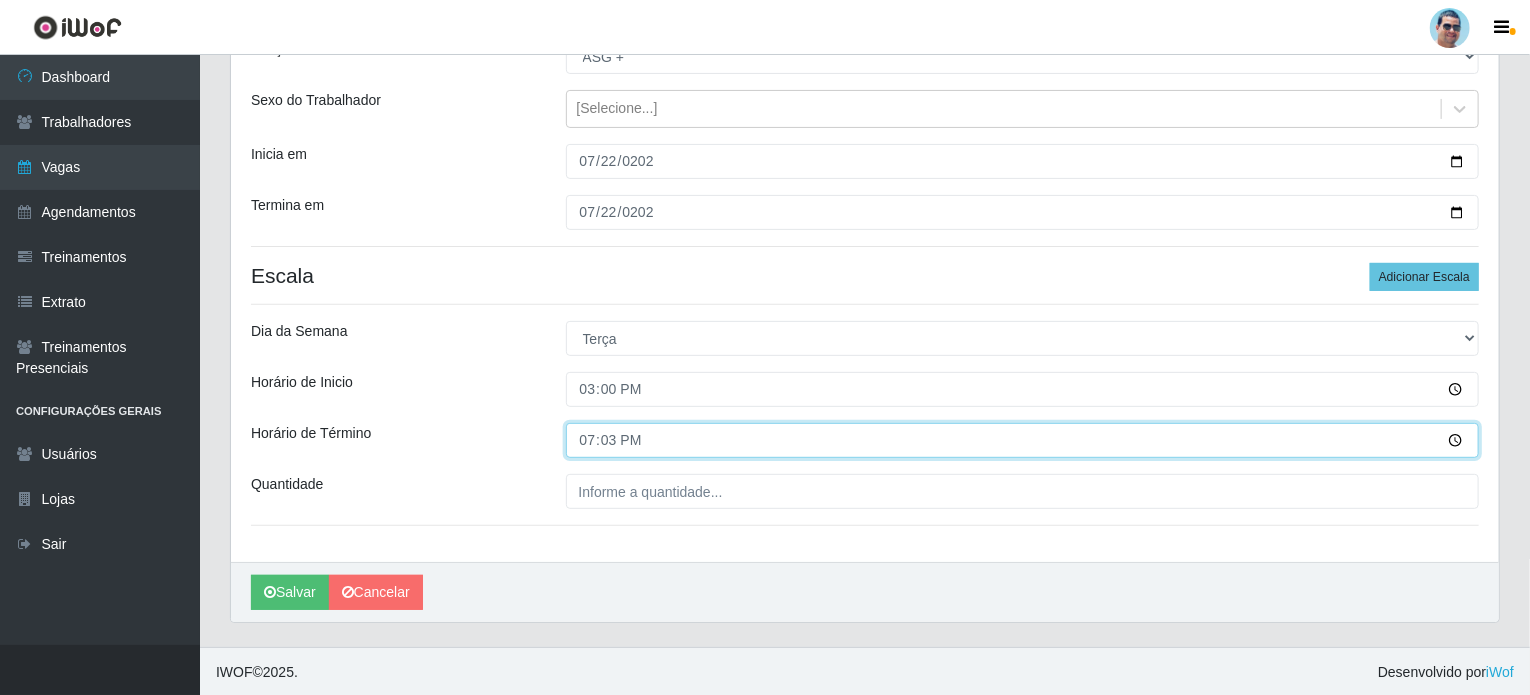 type on "19:30" 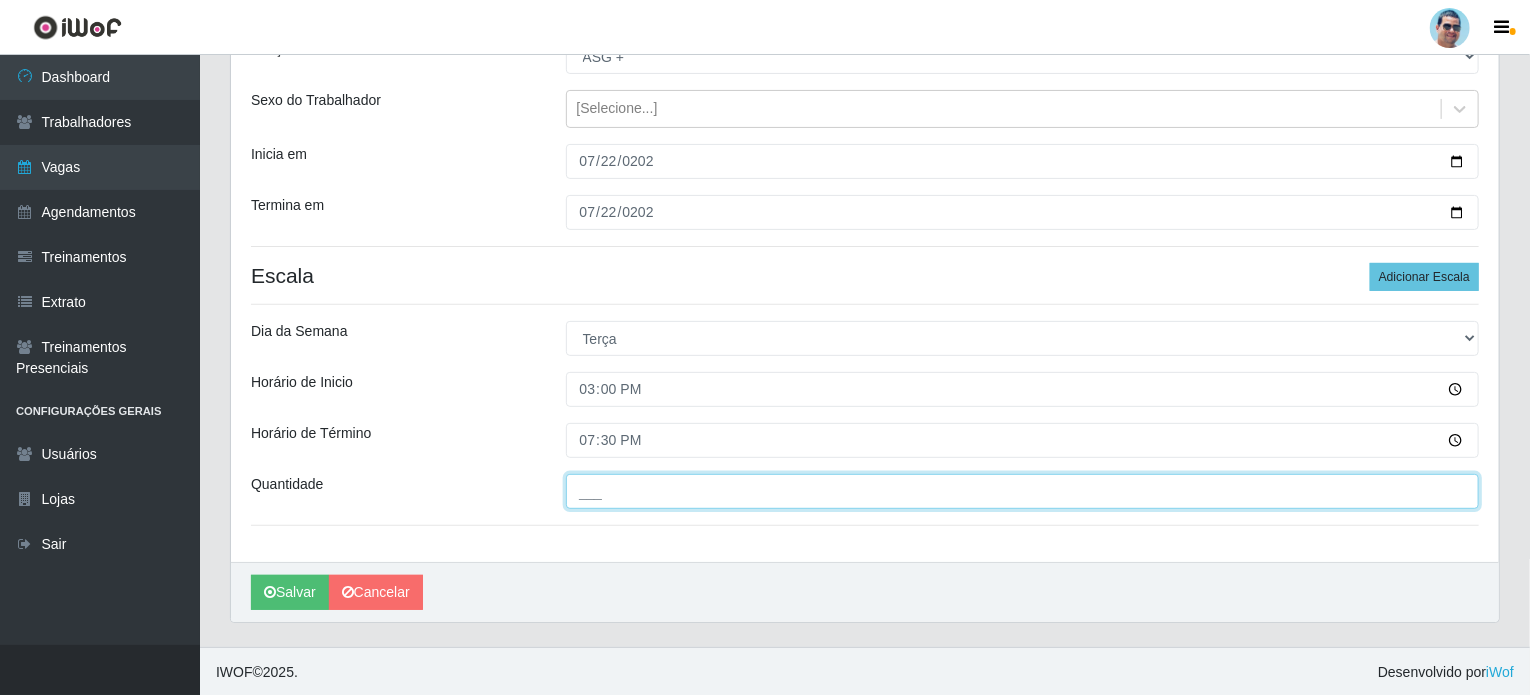 click on "___" at bounding box center [1023, 491] 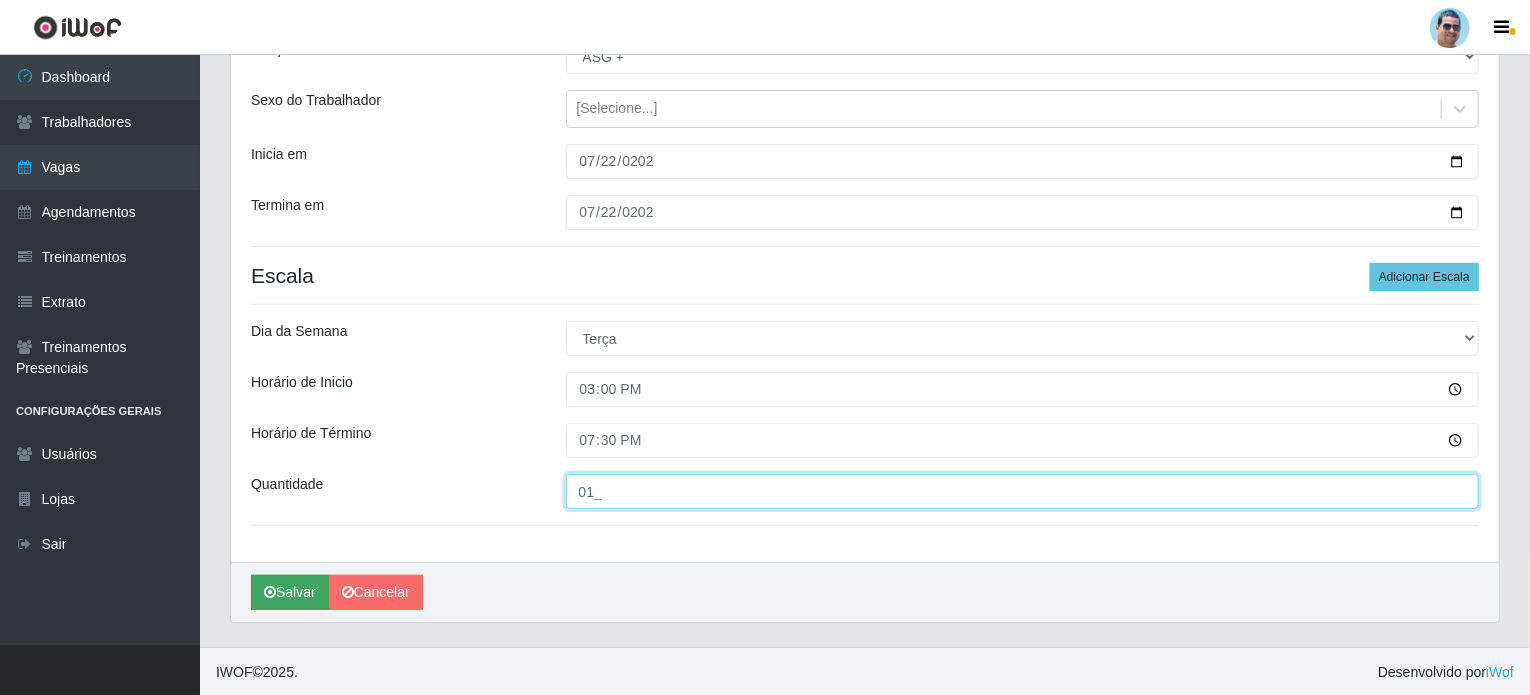 type on "01_" 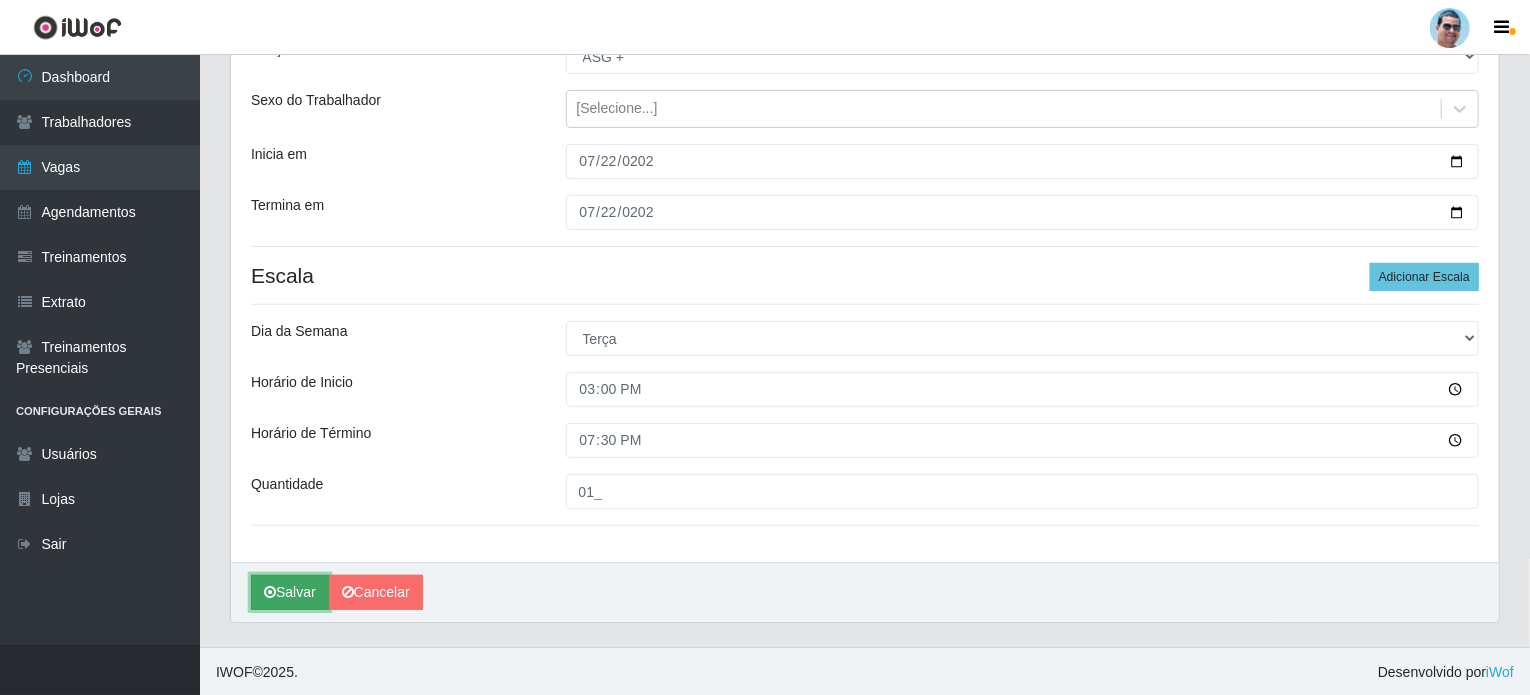 click on "Salvar" at bounding box center (290, 592) 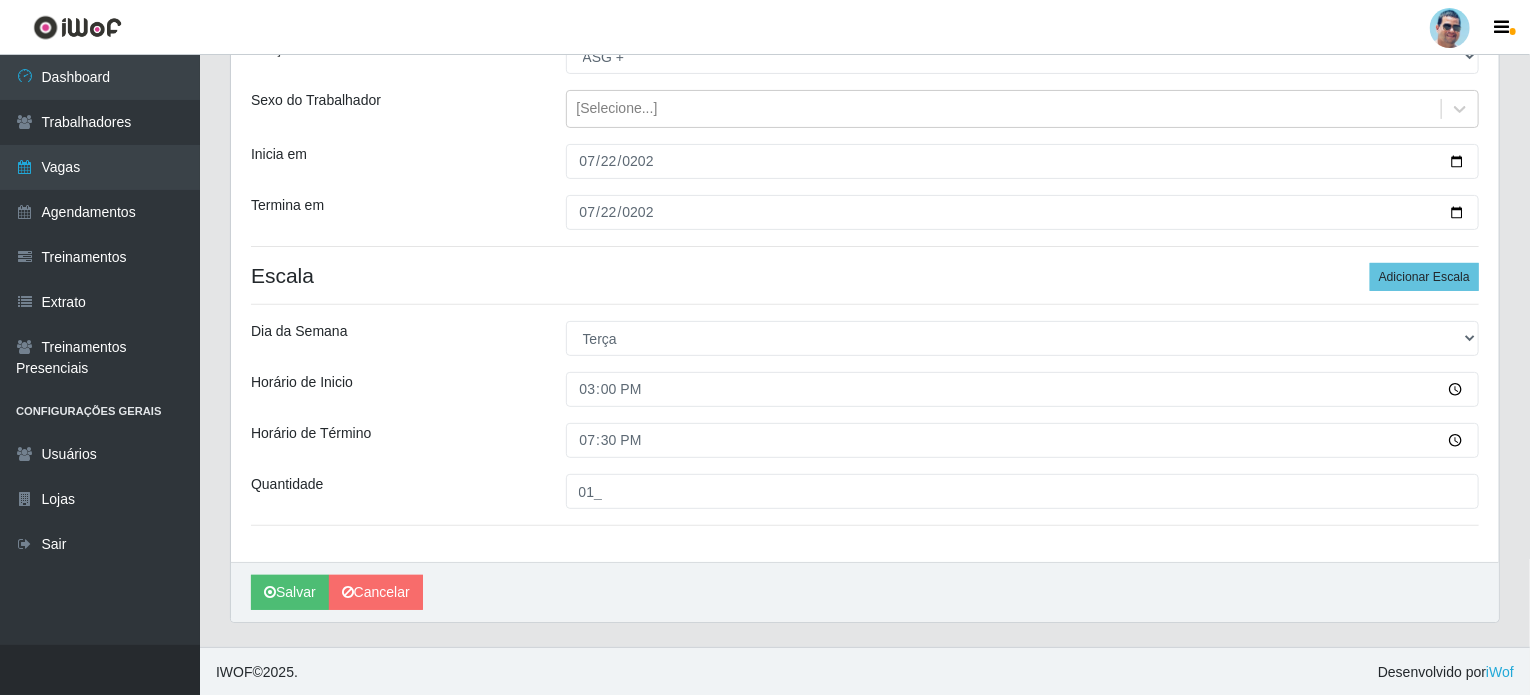 scroll, scrollTop: 0, scrollLeft: 0, axis: both 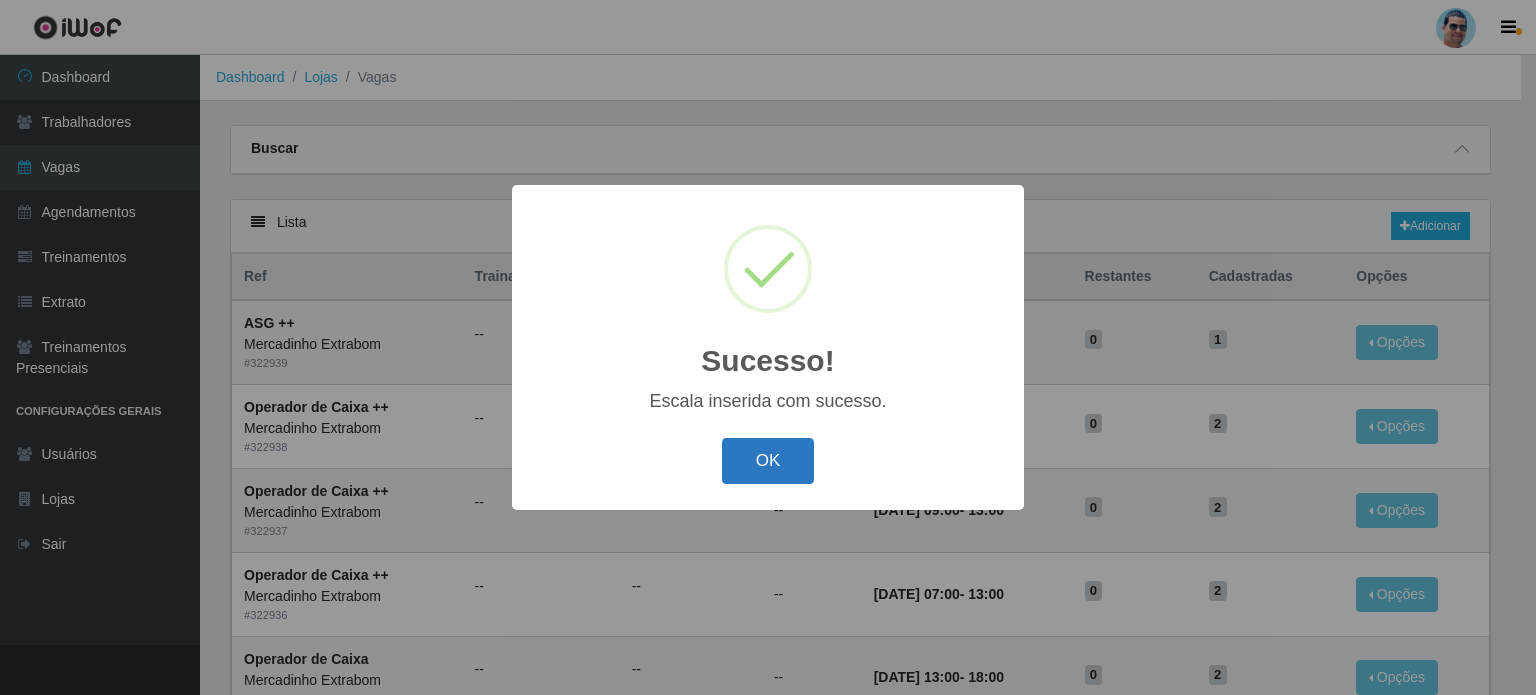 click on "OK" at bounding box center (768, 461) 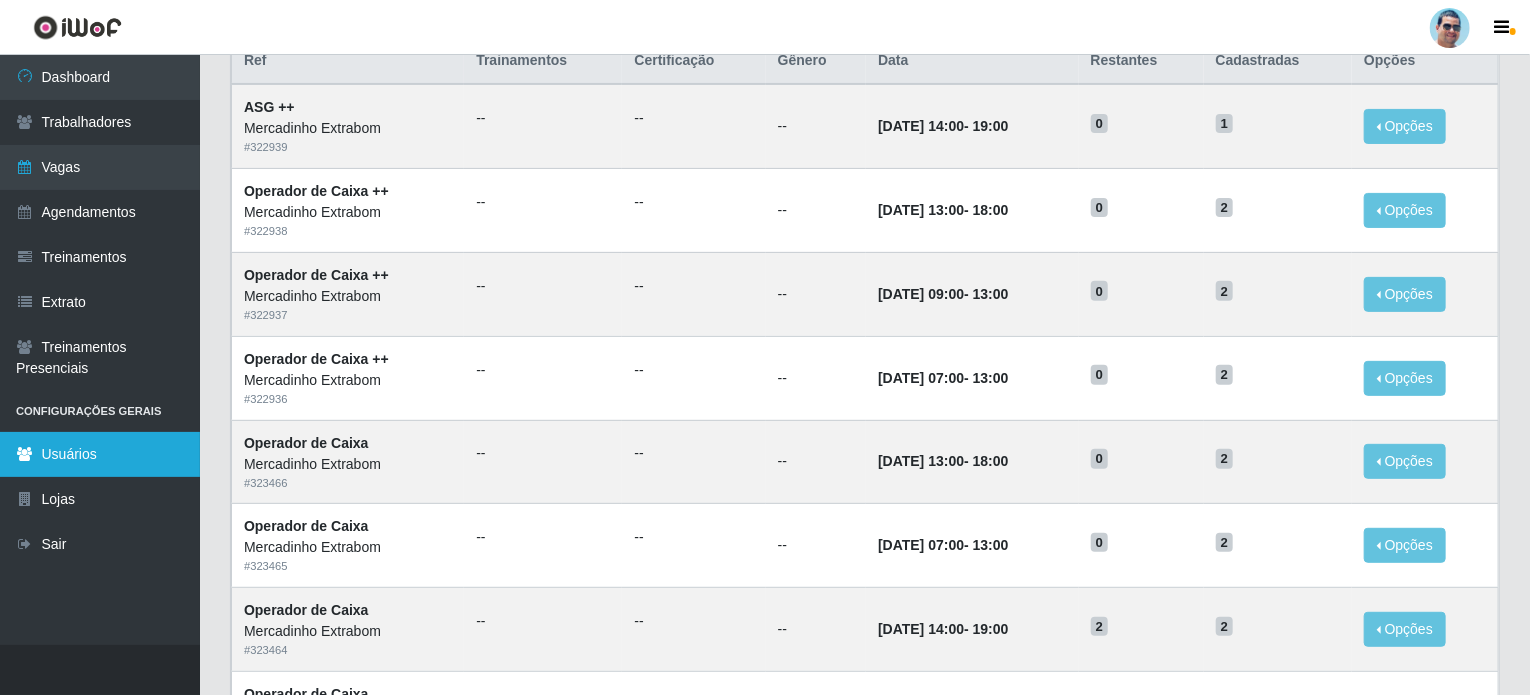 scroll, scrollTop: 0, scrollLeft: 0, axis: both 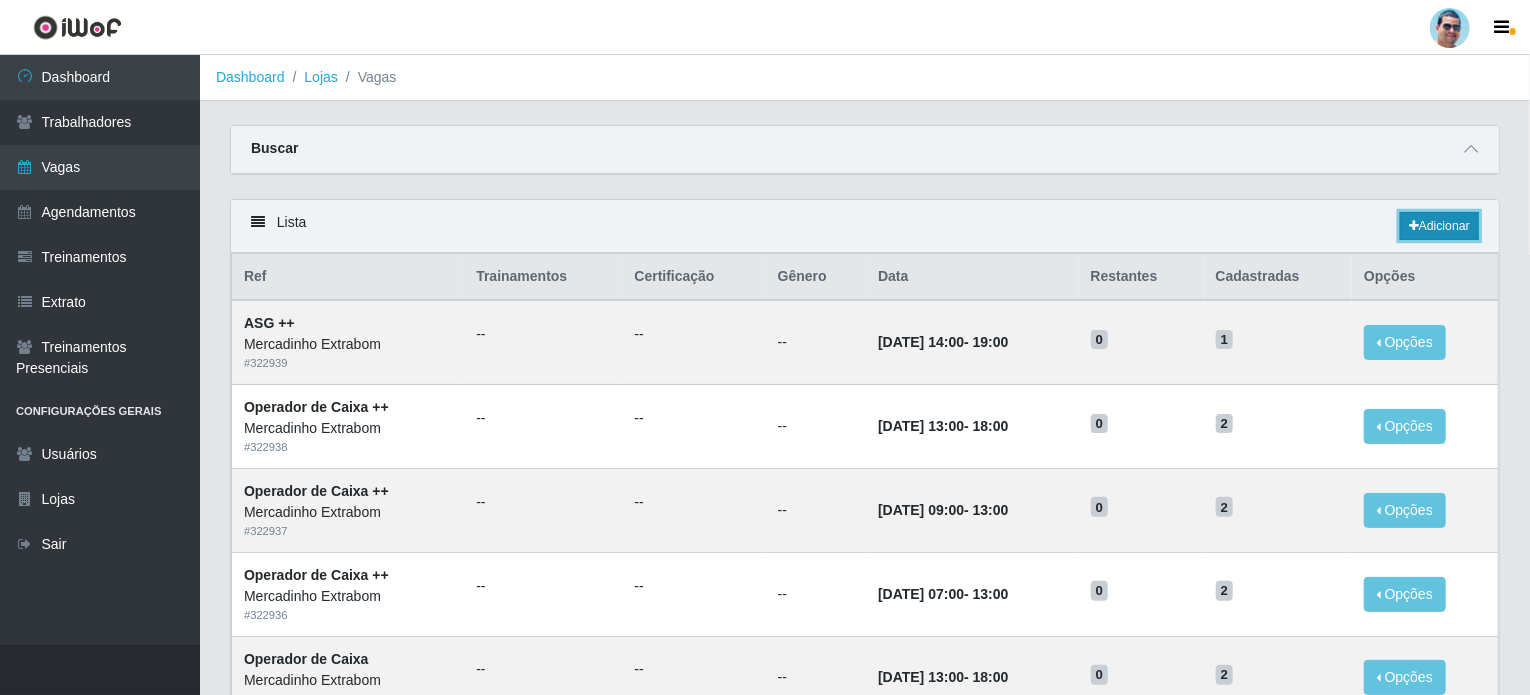 click on "Adicionar" at bounding box center [1439, 226] 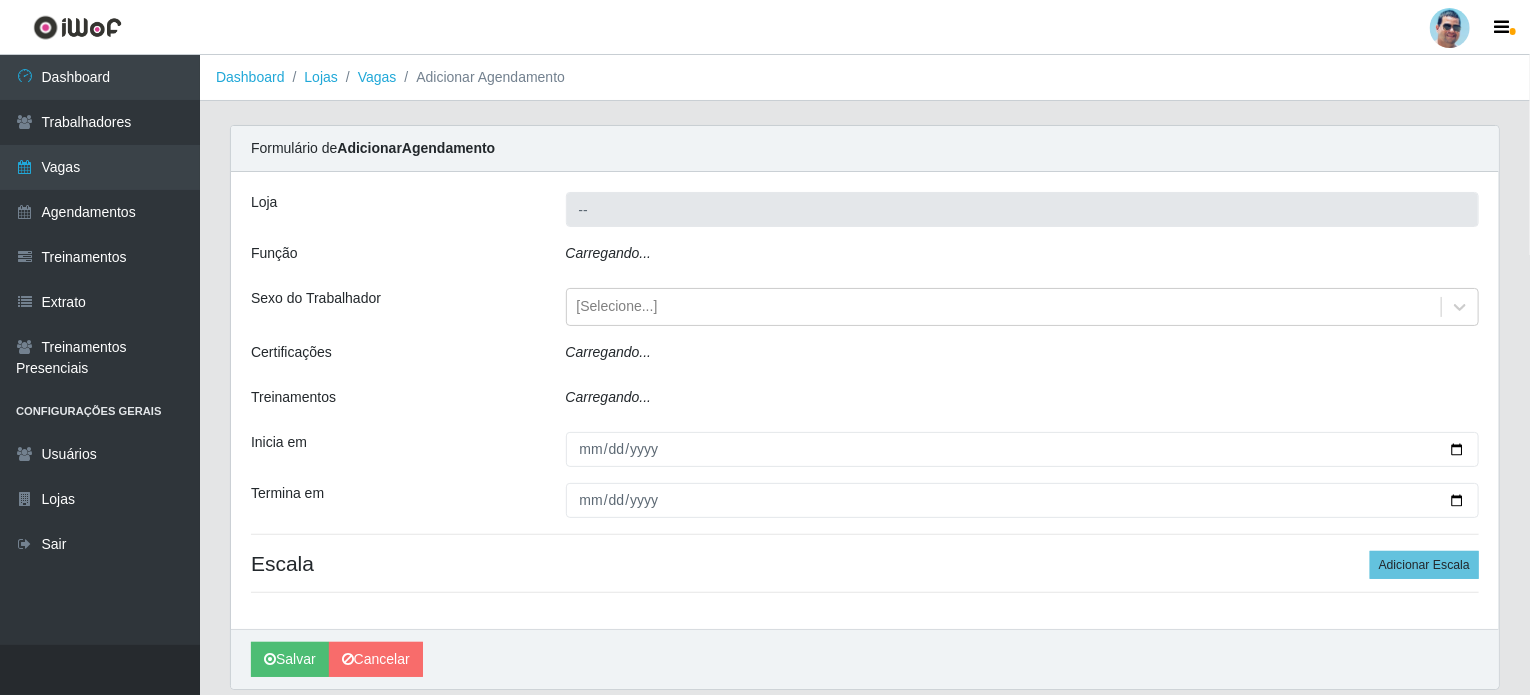 type on "Mercadinho Extrabom" 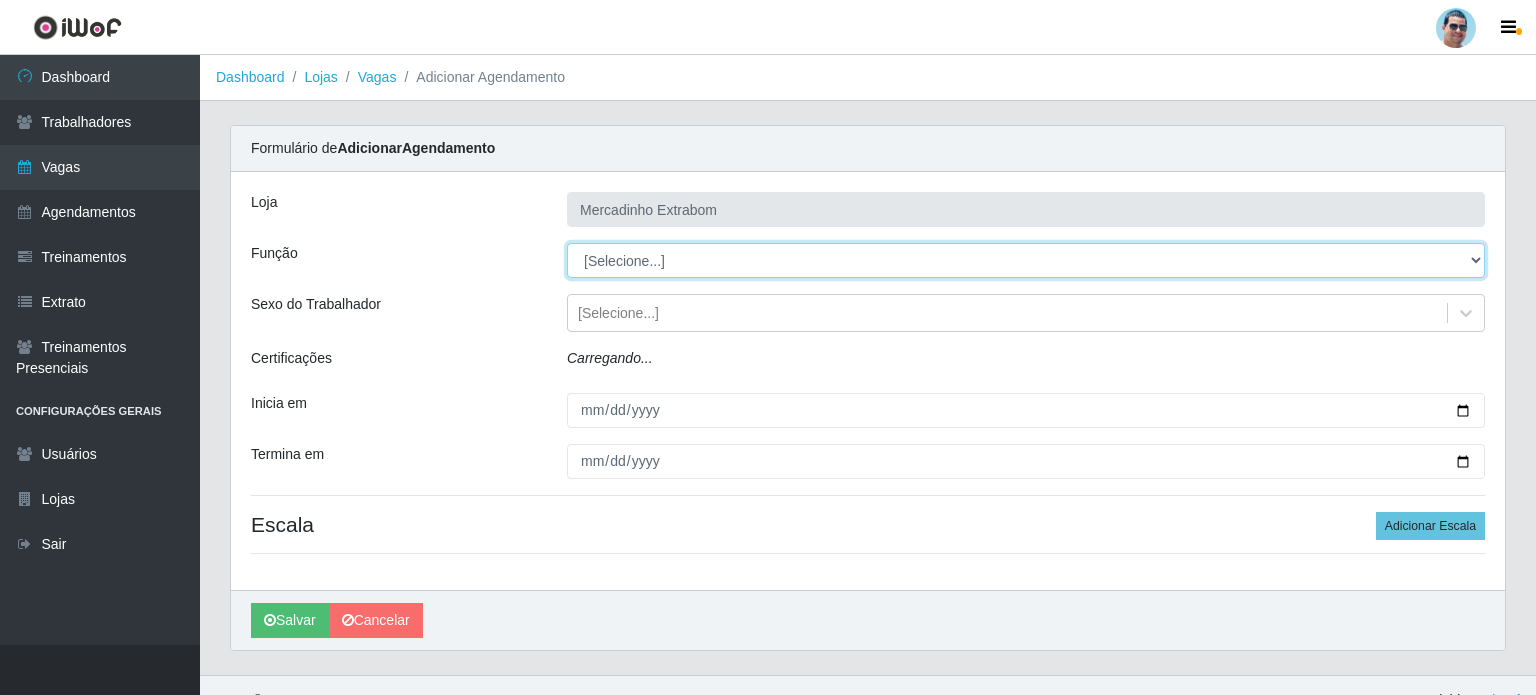 click on "[Selecione...] ASG ASG + ASG ++ Balconista Balconista + Balconista ++ Carregador e Descarregador de Caminhão Carregador e Descarregador de Caminhão + Carregador e Descarregador de Caminhão ++ Embalador Embalador + Embalador ++ Operador de Caixa Operador de Caixa + Operador de Caixa ++ Repositor  Repositor + Repositor ++" at bounding box center [1026, 260] 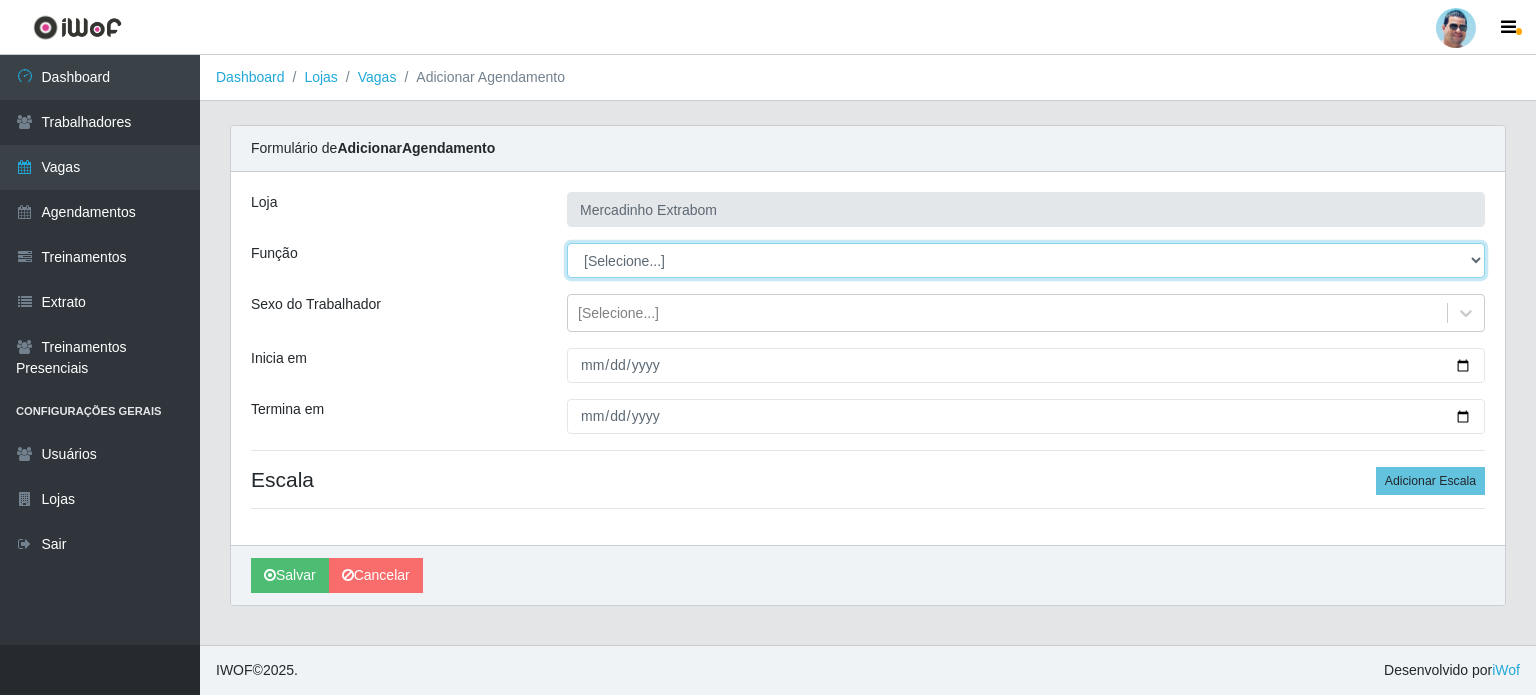 select on "80" 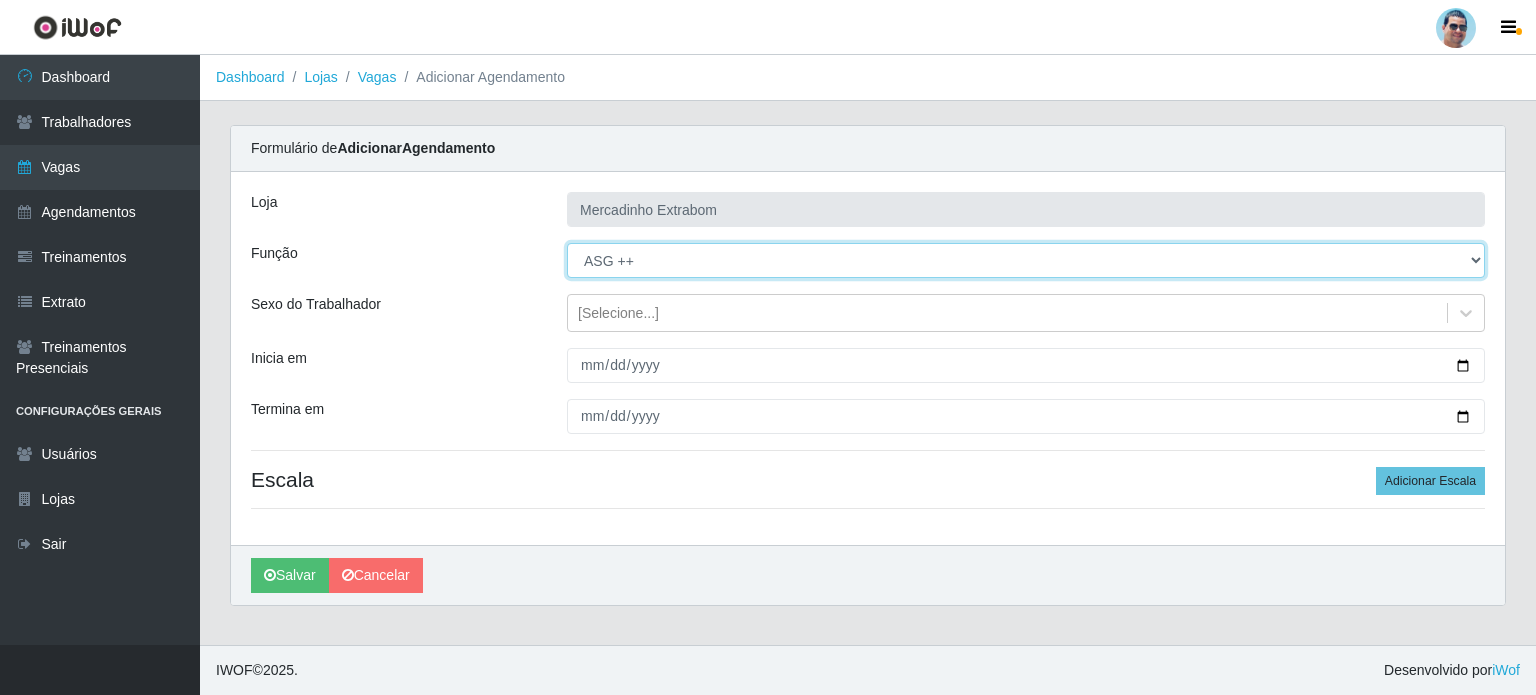 click on "[Selecione...] ASG ASG + ASG ++ Balconista Balconista + Balconista ++ Carregador e Descarregador de Caminhão Carregador e Descarregador de Caminhão + Carregador e Descarregador de Caminhão ++ Embalador Embalador + Embalador ++ Operador de Caixa Operador de Caixa + Operador de Caixa ++ Repositor  Repositor + Repositor ++" at bounding box center (1026, 260) 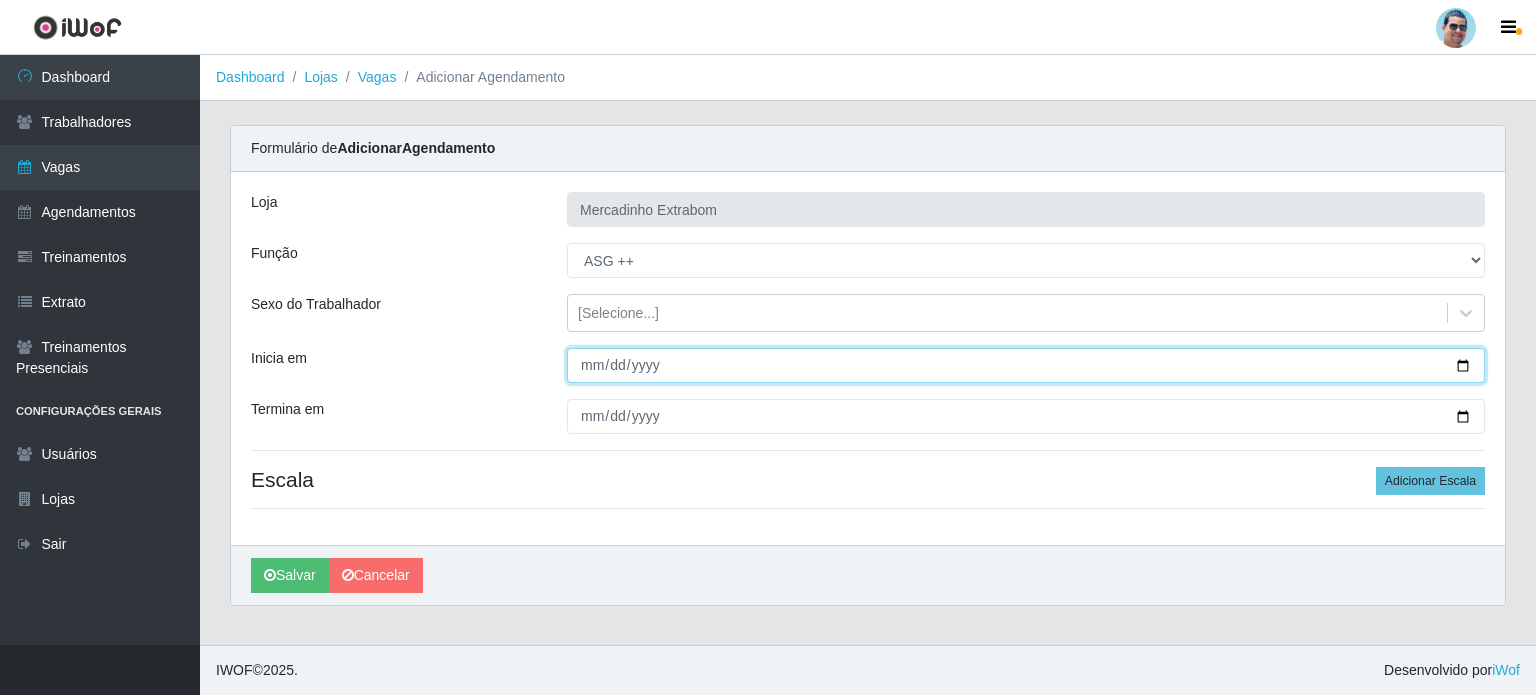 click on "Inicia em" at bounding box center (1026, 365) 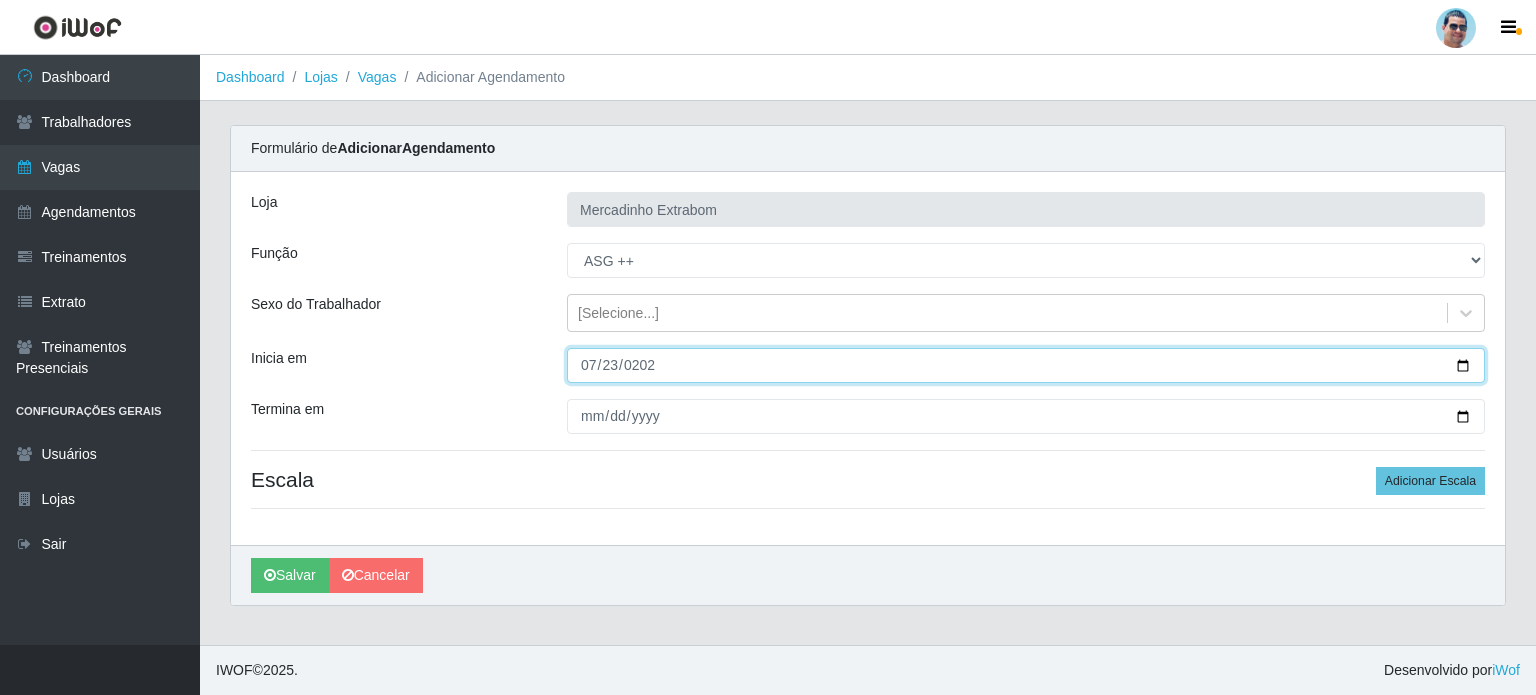 type on "[DATE]" 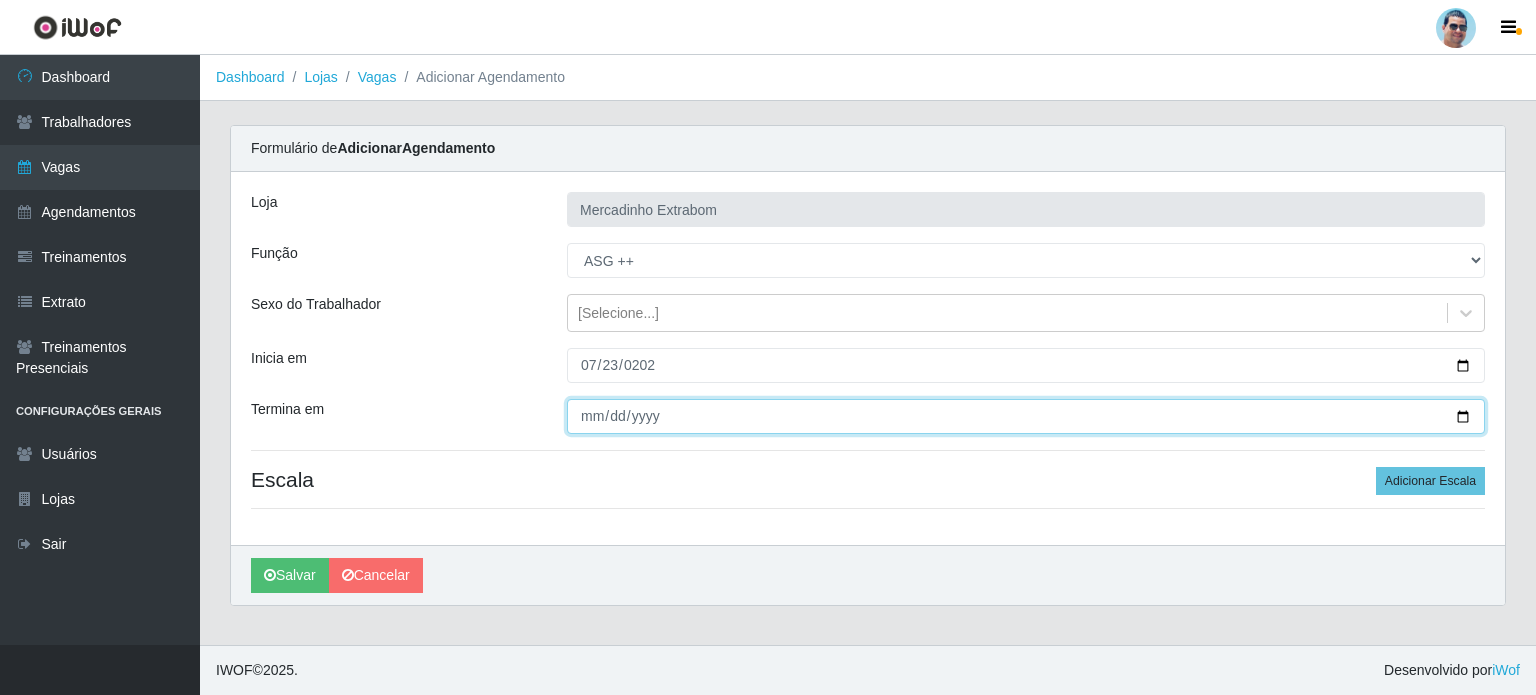 click on "Termina em" at bounding box center (1026, 416) 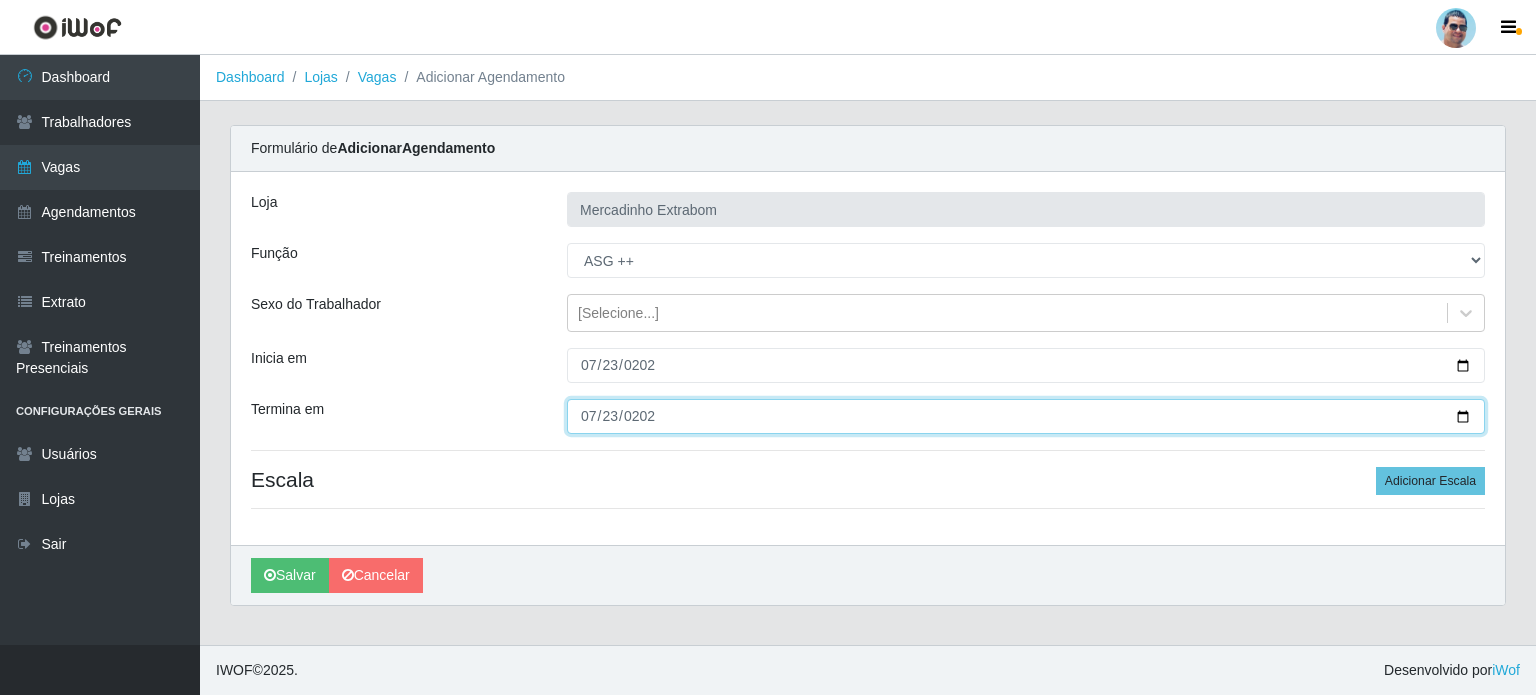 type on "[DATE]" 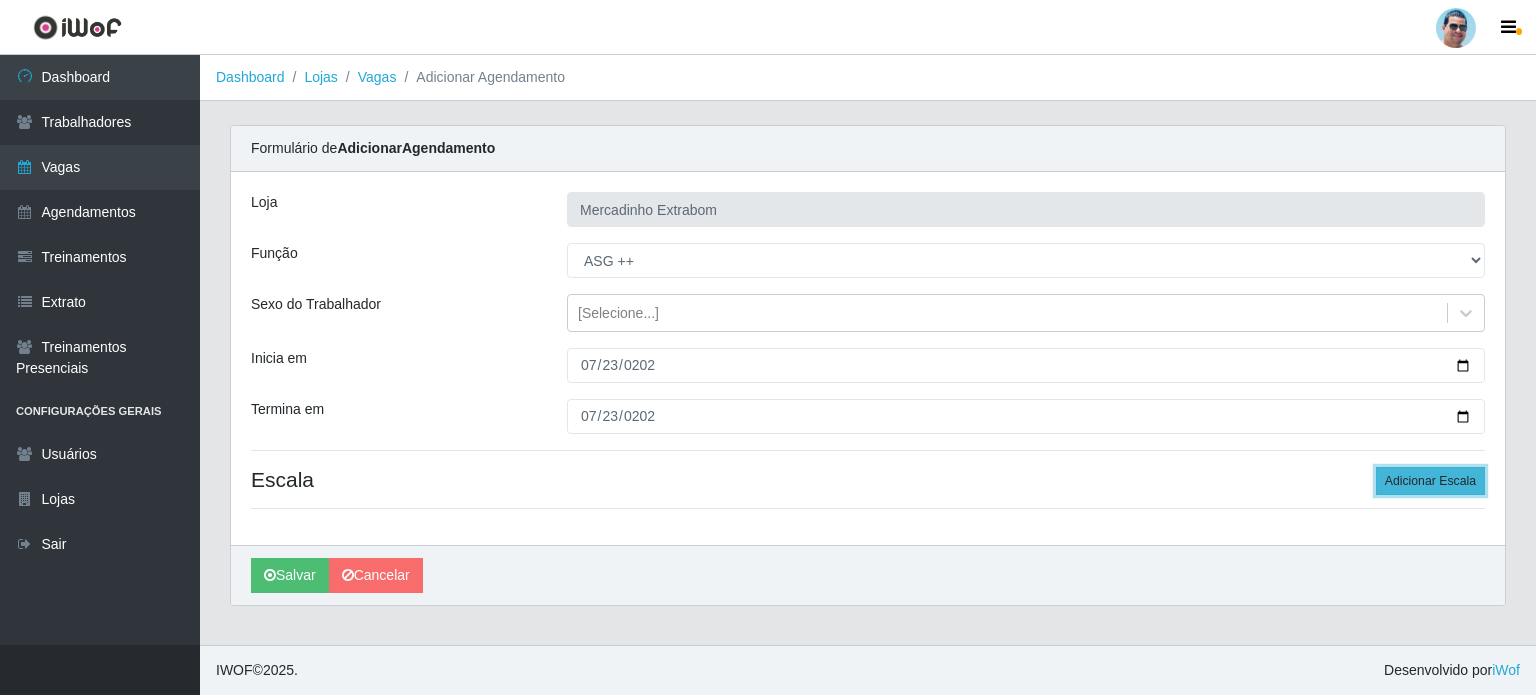 click on "Adicionar Escala" at bounding box center (1430, 481) 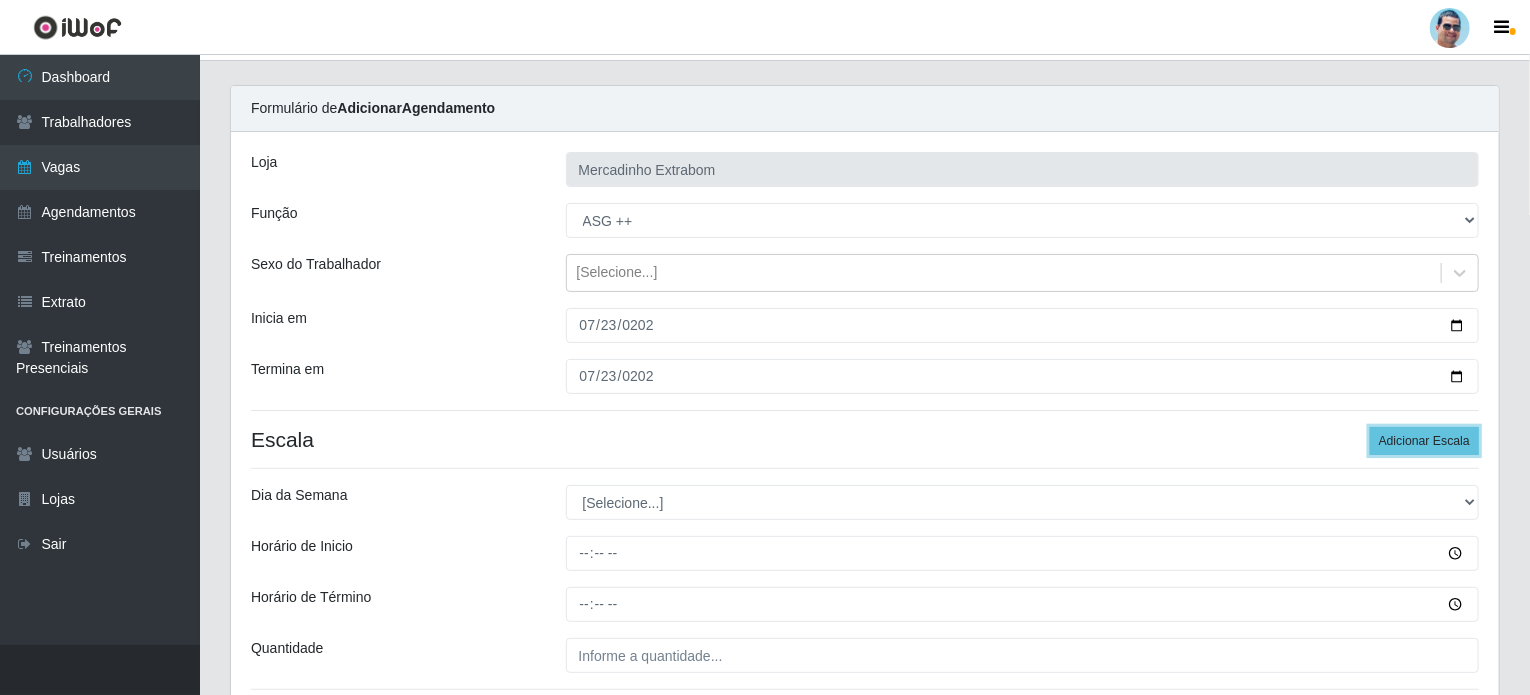 scroll, scrollTop: 204, scrollLeft: 0, axis: vertical 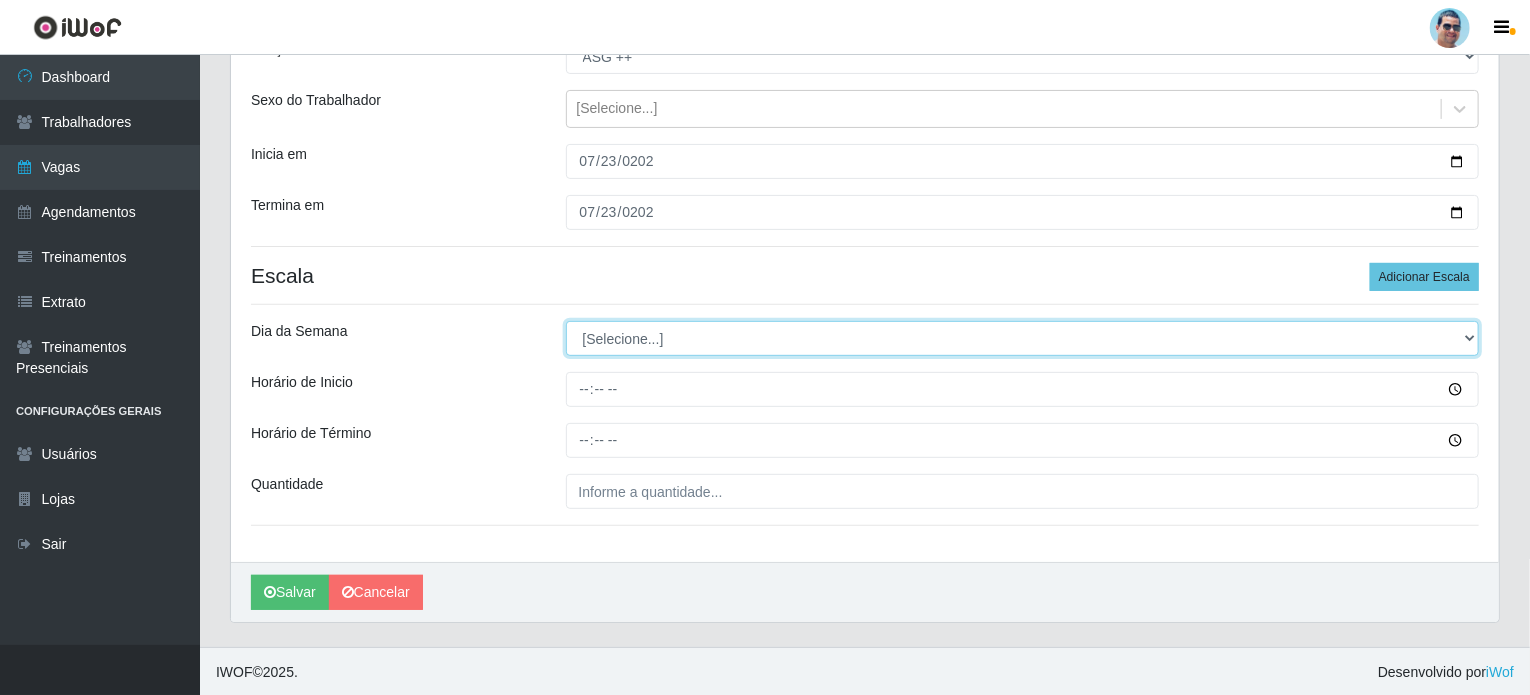 click on "[Selecione...] Segunda Terça Quarta Quinta Sexta Sábado Domingo" at bounding box center [1023, 338] 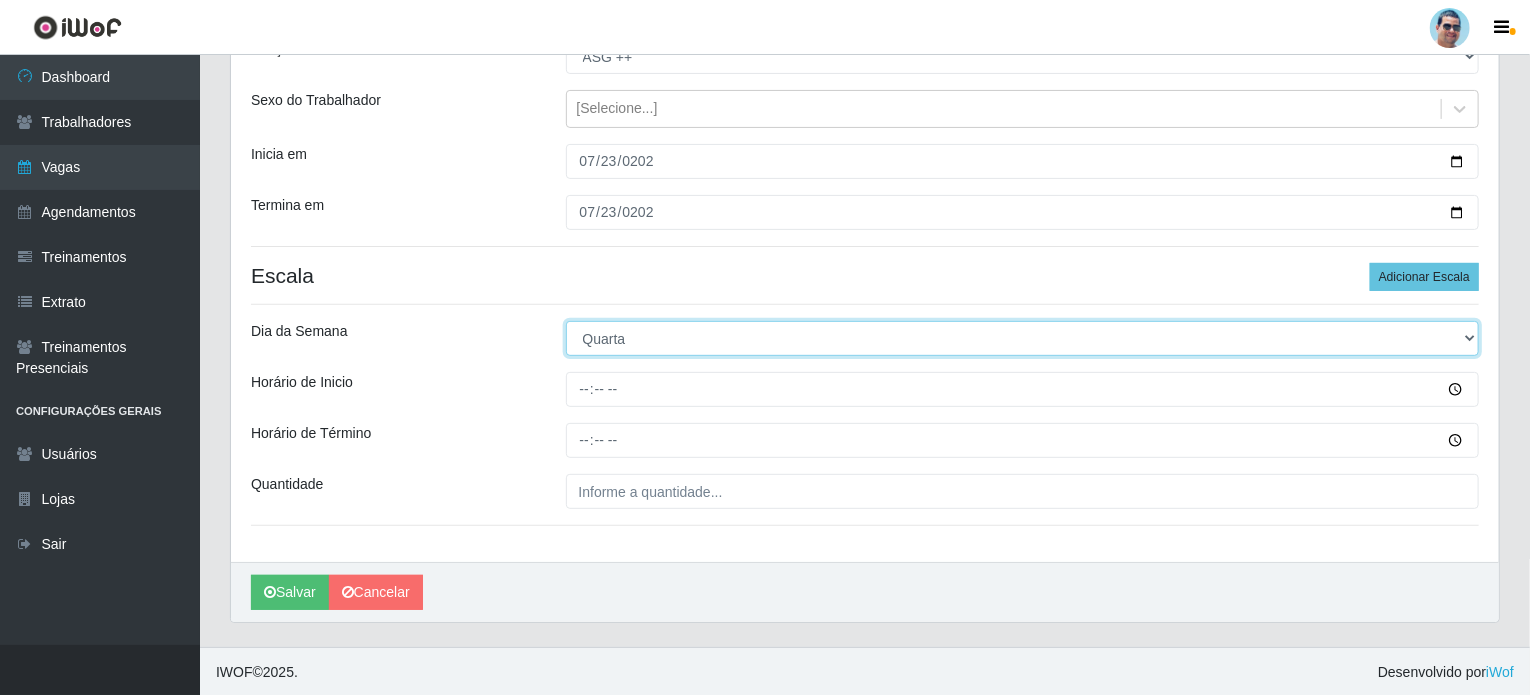 click on "[Selecione...] Segunda Terça Quarta Quinta Sexta Sábado Domingo" at bounding box center (1023, 338) 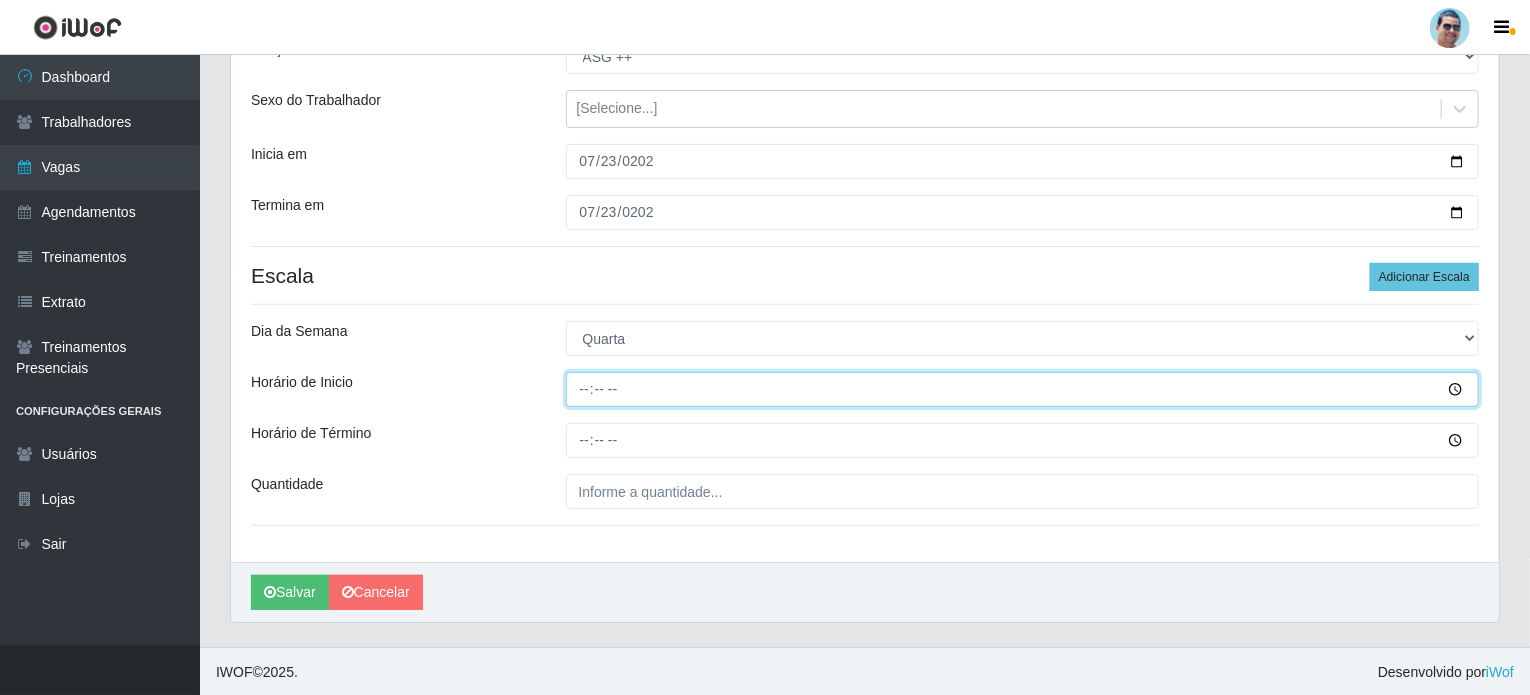 click on "Horário de Inicio" at bounding box center (1023, 389) 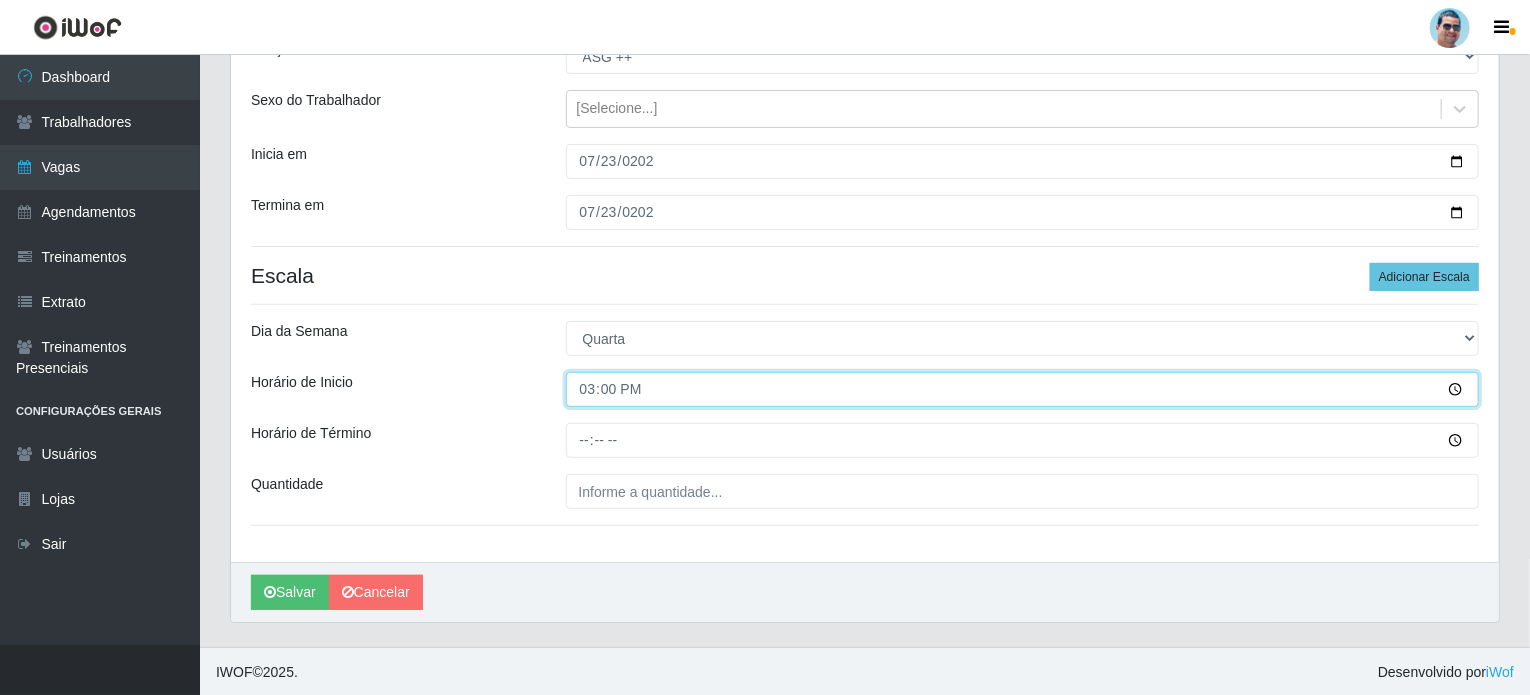 click on "15:00" at bounding box center (1023, 389) 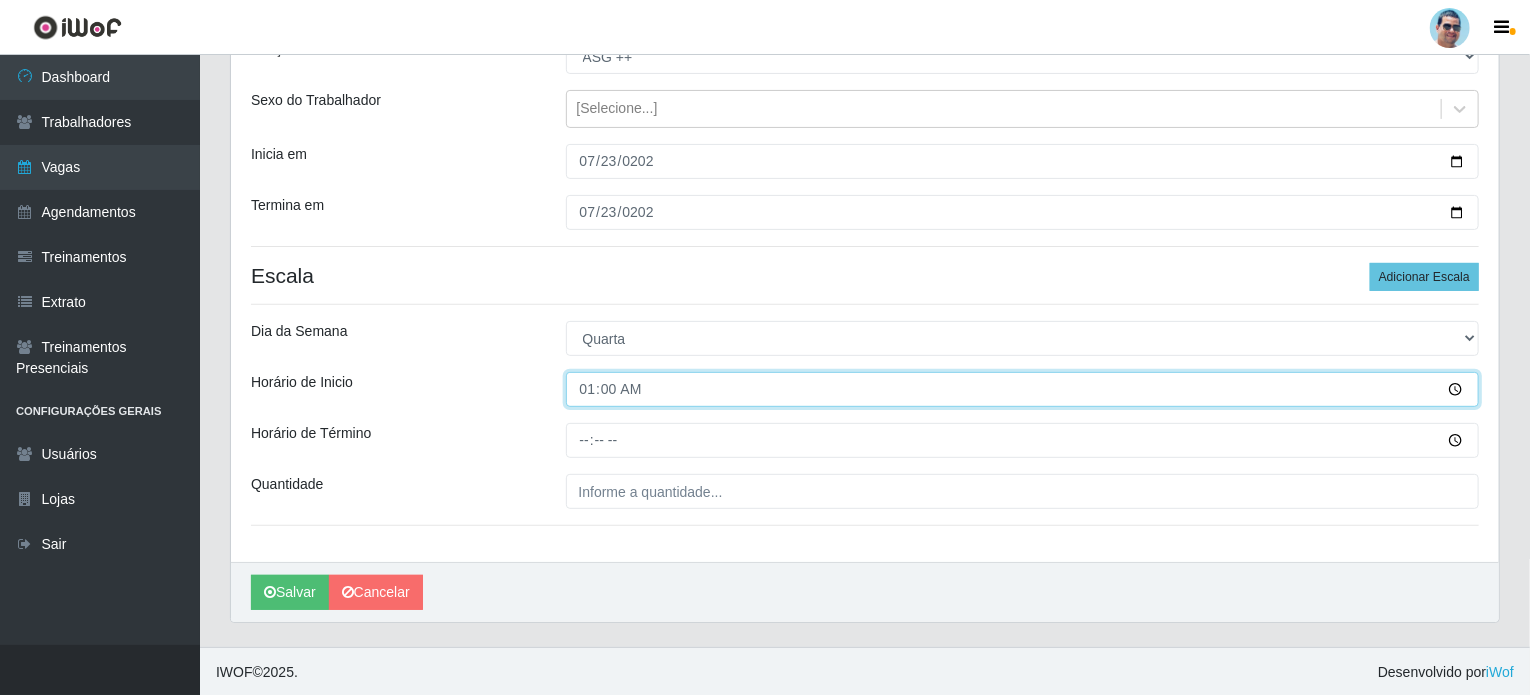 type on "14:00" 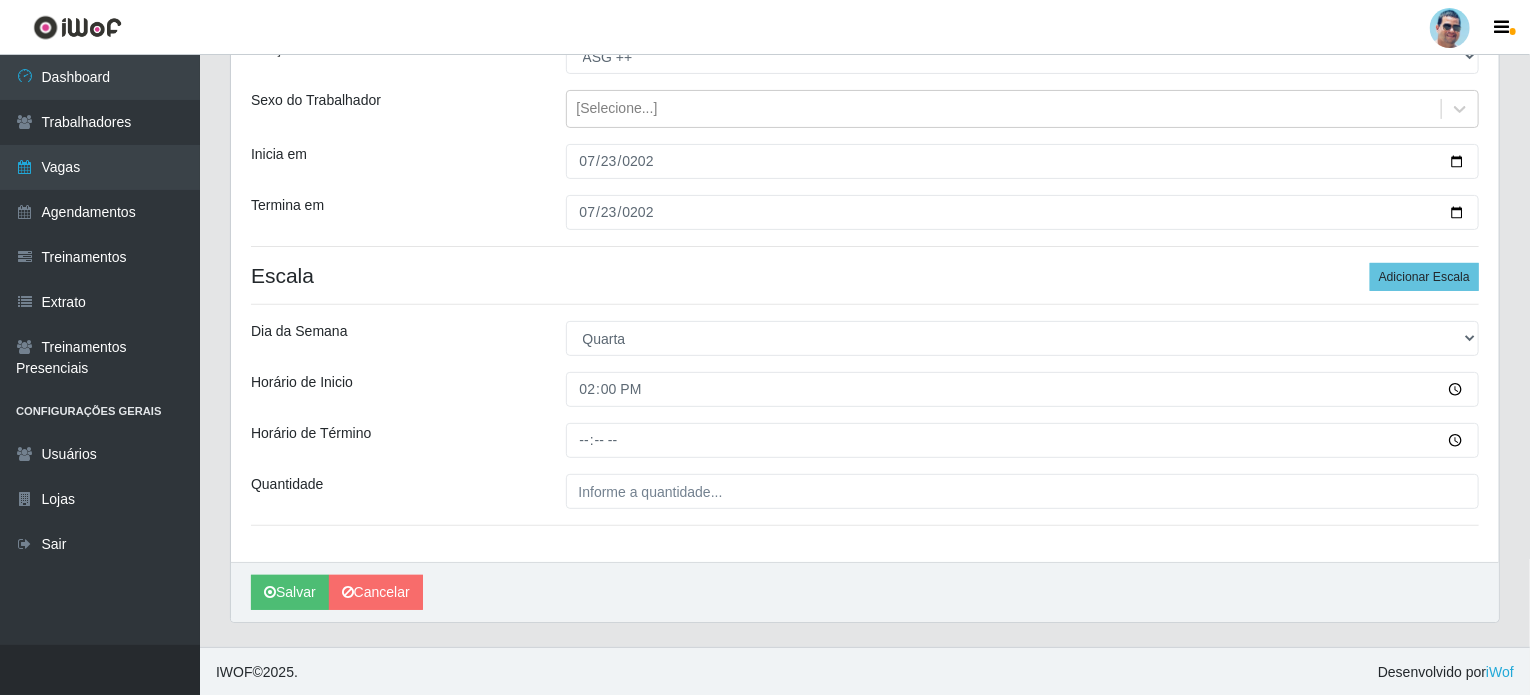 click on "[PERSON_NAME] Extrabom Função [Selecione...] ASG ASG + ASG ++ Balconista Balconista + Balconista ++ Carregador e Descarregador de Caminhão Carregador e Descarregador de Caminhão + Carregador e Descarregador de Caminhão ++ Embalador Embalador + Embalador ++ Operador de Caixa Operador de Caixa + Operador de Caixa ++ Repositor  Repositor + Repositor ++ Sexo do Trabalhador [Selecione...] Inicia em [DATE] Termina em [DATE] Escala Adicionar Escala Dia da Semana [Selecione...] Segunda Terça Quarta Quinta Sexta Sábado [PERSON_NAME] de Inicio 14:00 Horário de Término Quantidade" at bounding box center (865, 265) 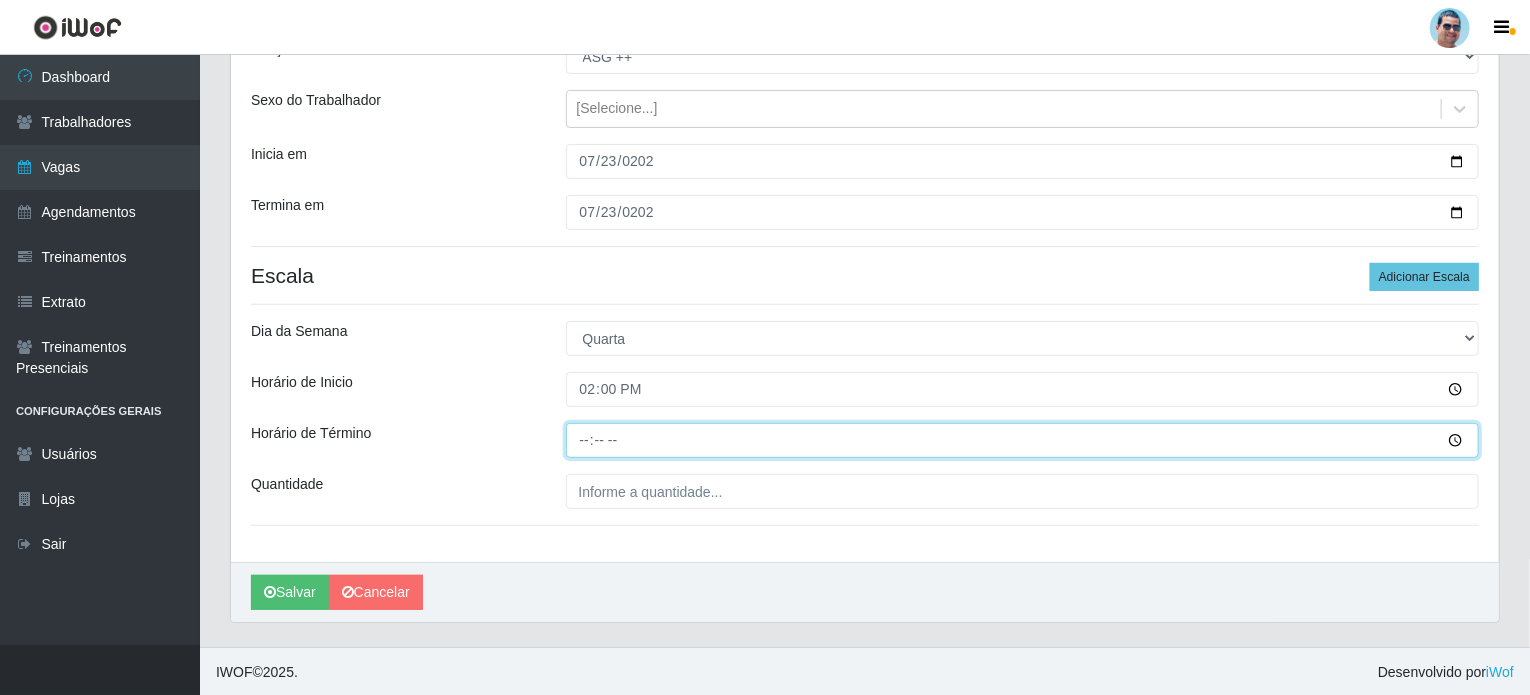 click on "Horário de Término" at bounding box center (1023, 440) 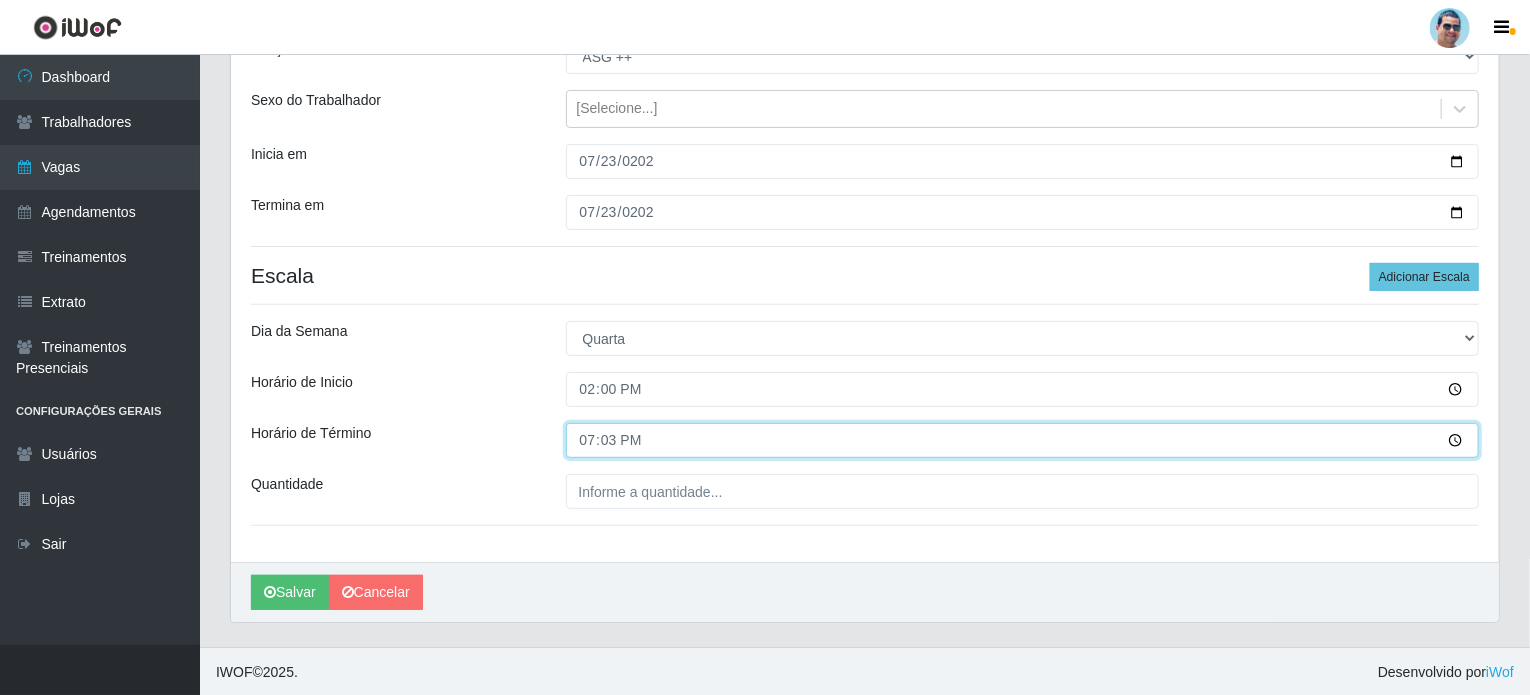 type on "19:30" 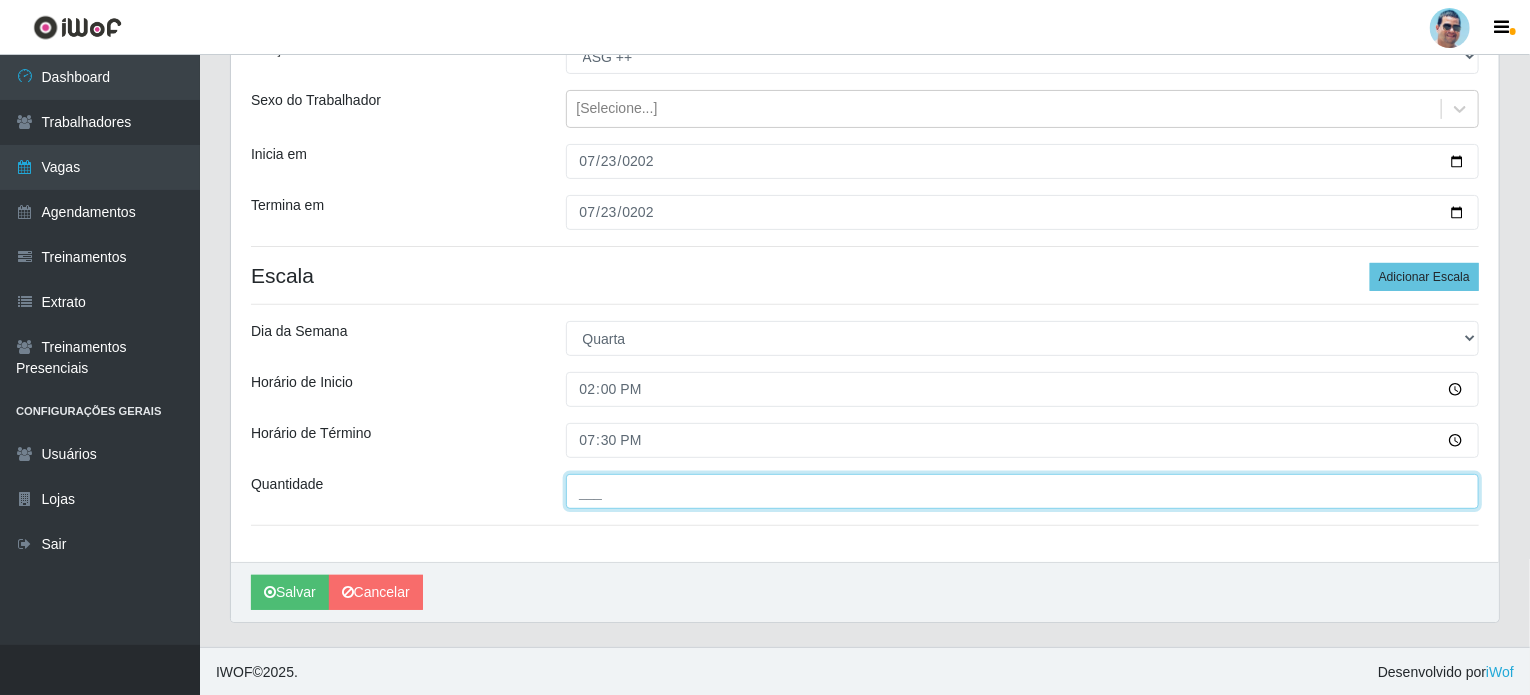 click on "___" at bounding box center (1023, 491) 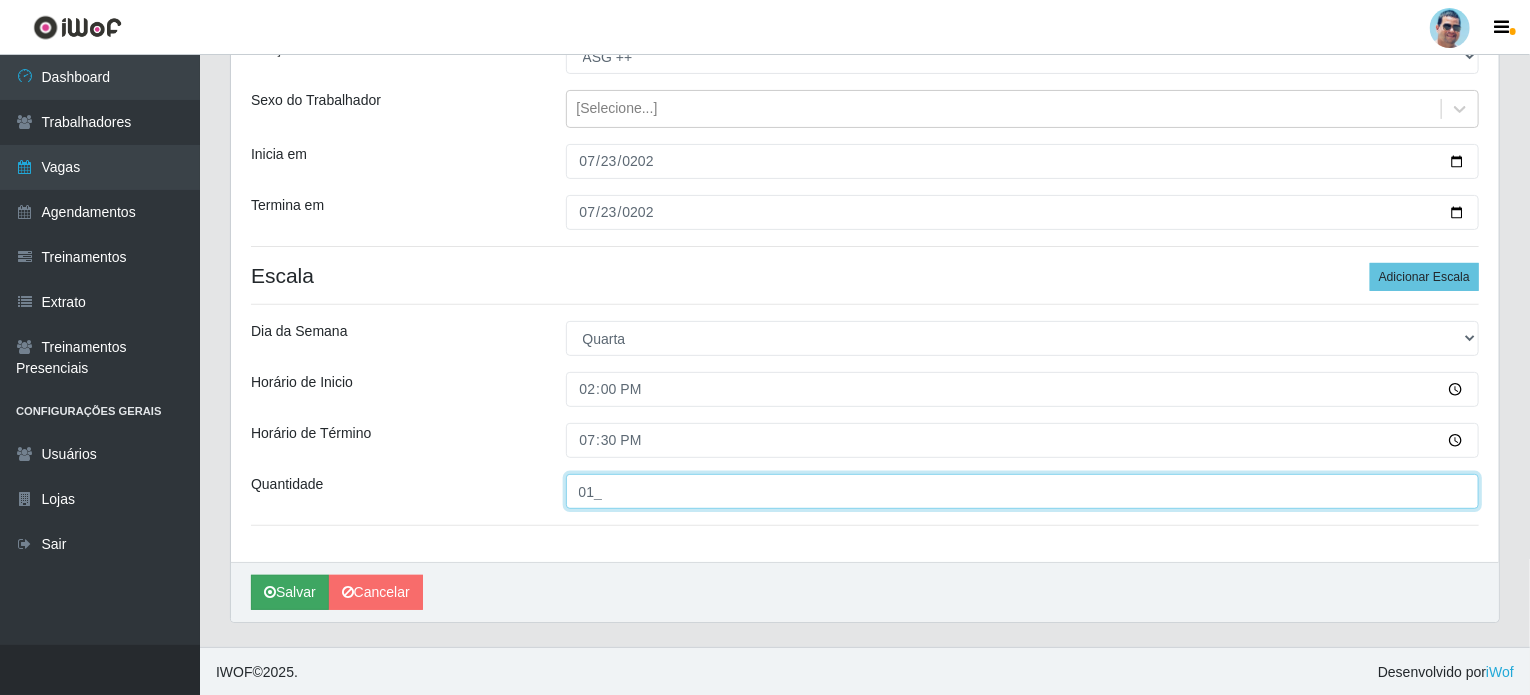 type on "01_" 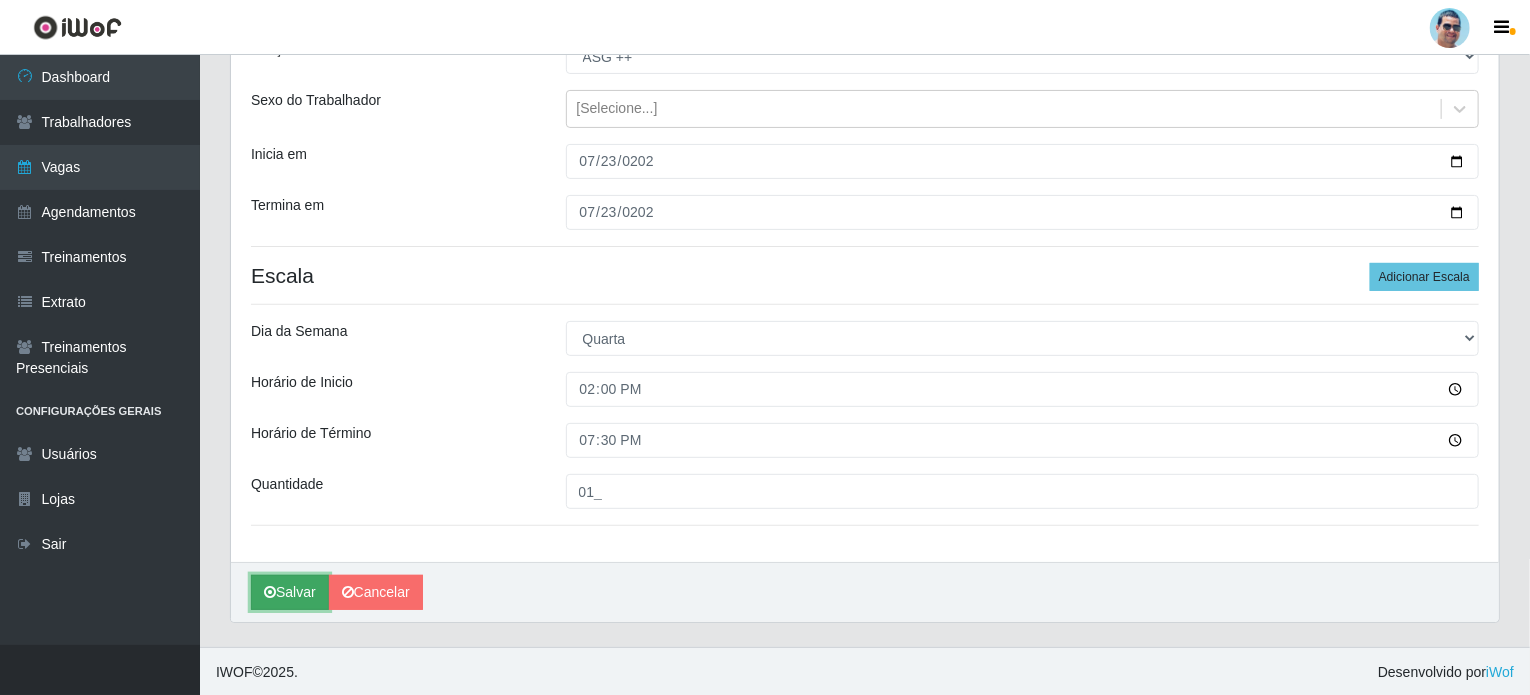 click on "Salvar" at bounding box center (290, 592) 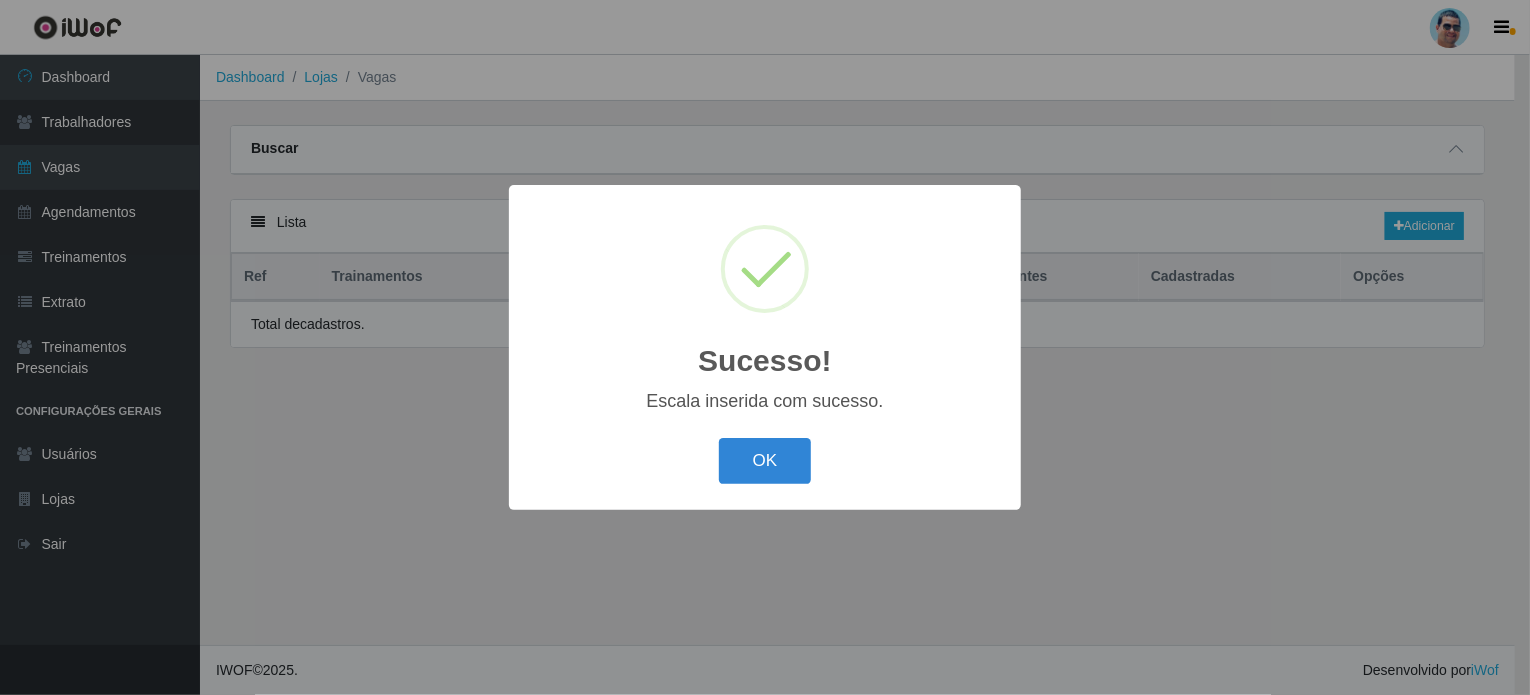 scroll, scrollTop: 0, scrollLeft: 0, axis: both 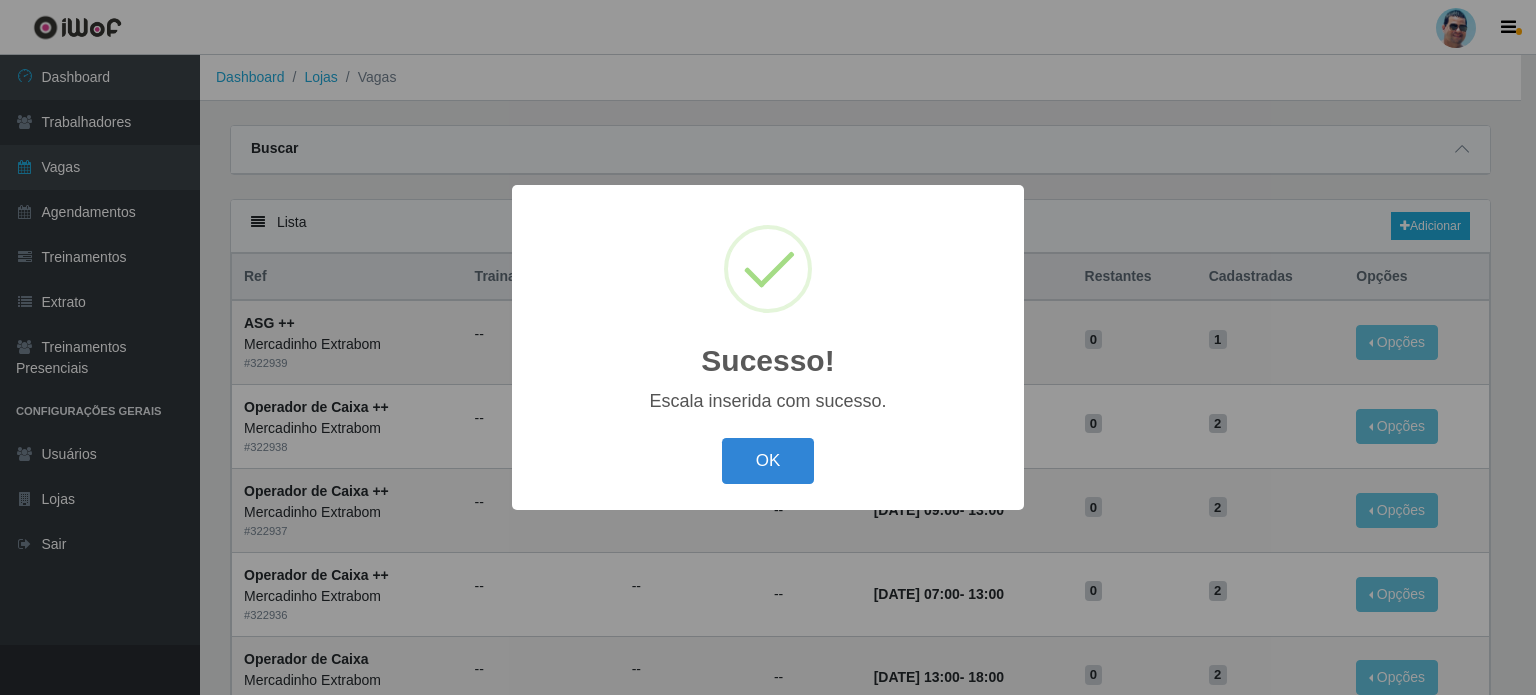 drag, startPoint x: 735, startPoint y: 450, endPoint x: 728, endPoint y: 460, distance: 12.206555 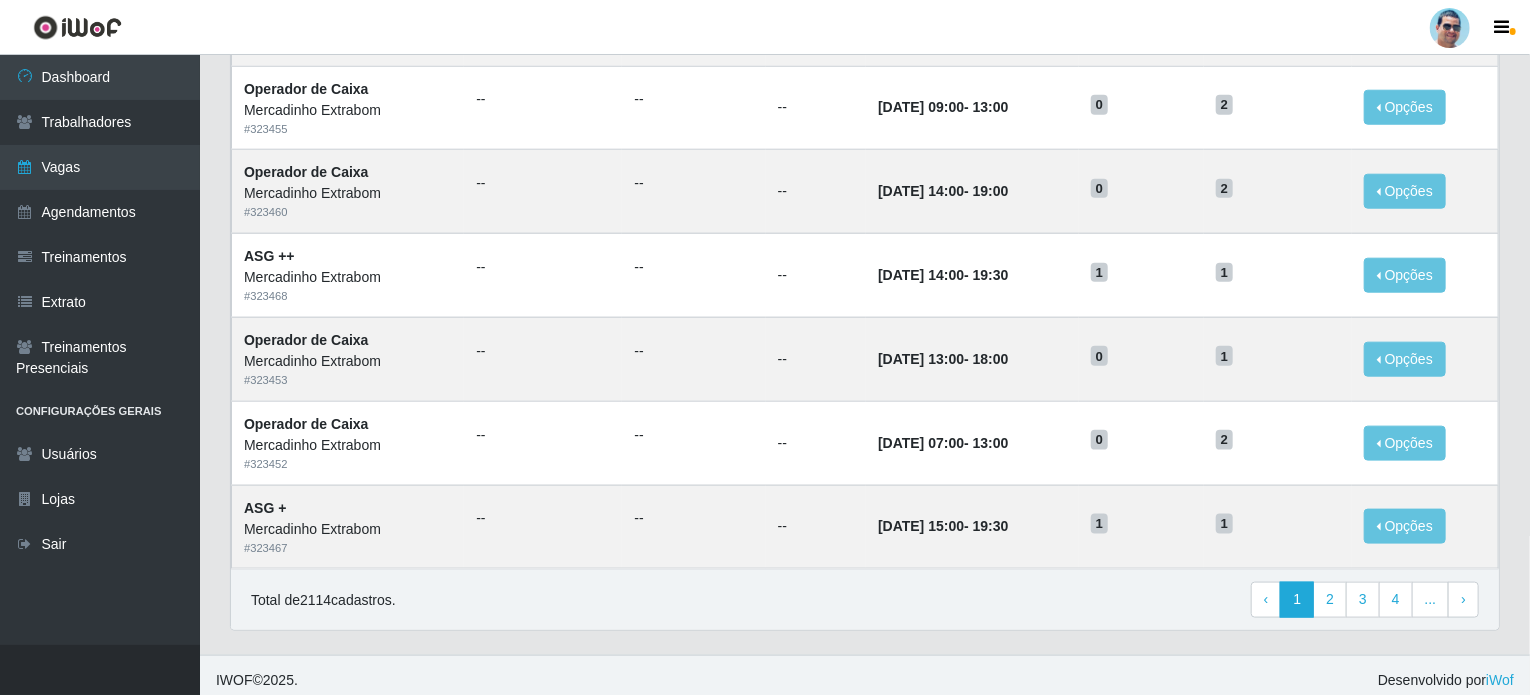 scroll, scrollTop: 993, scrollLeft: 0, axis: vertical 